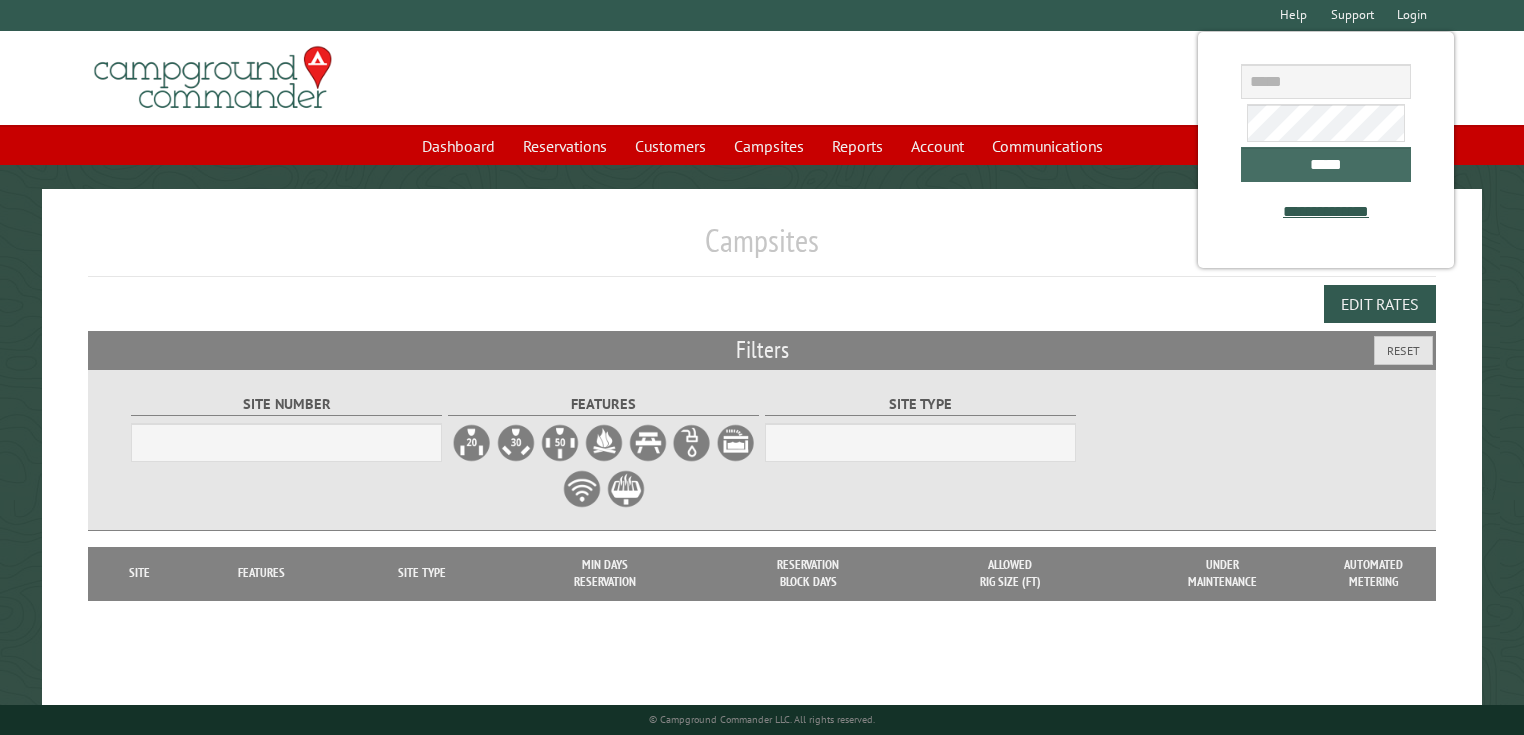 scroll, scrollTop: 0, scrollLeft: 0, axis: both 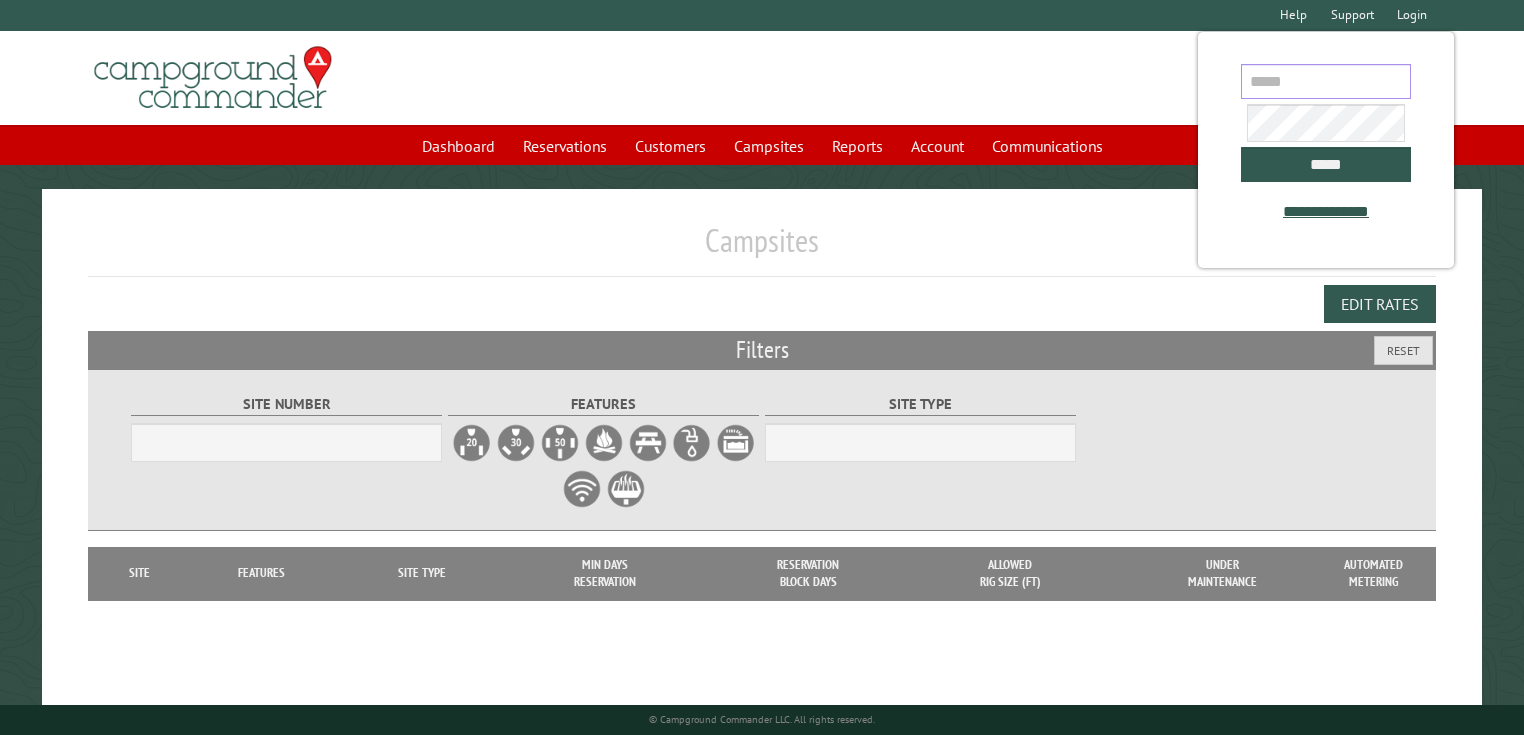 click at bounding box center (1326, 81) 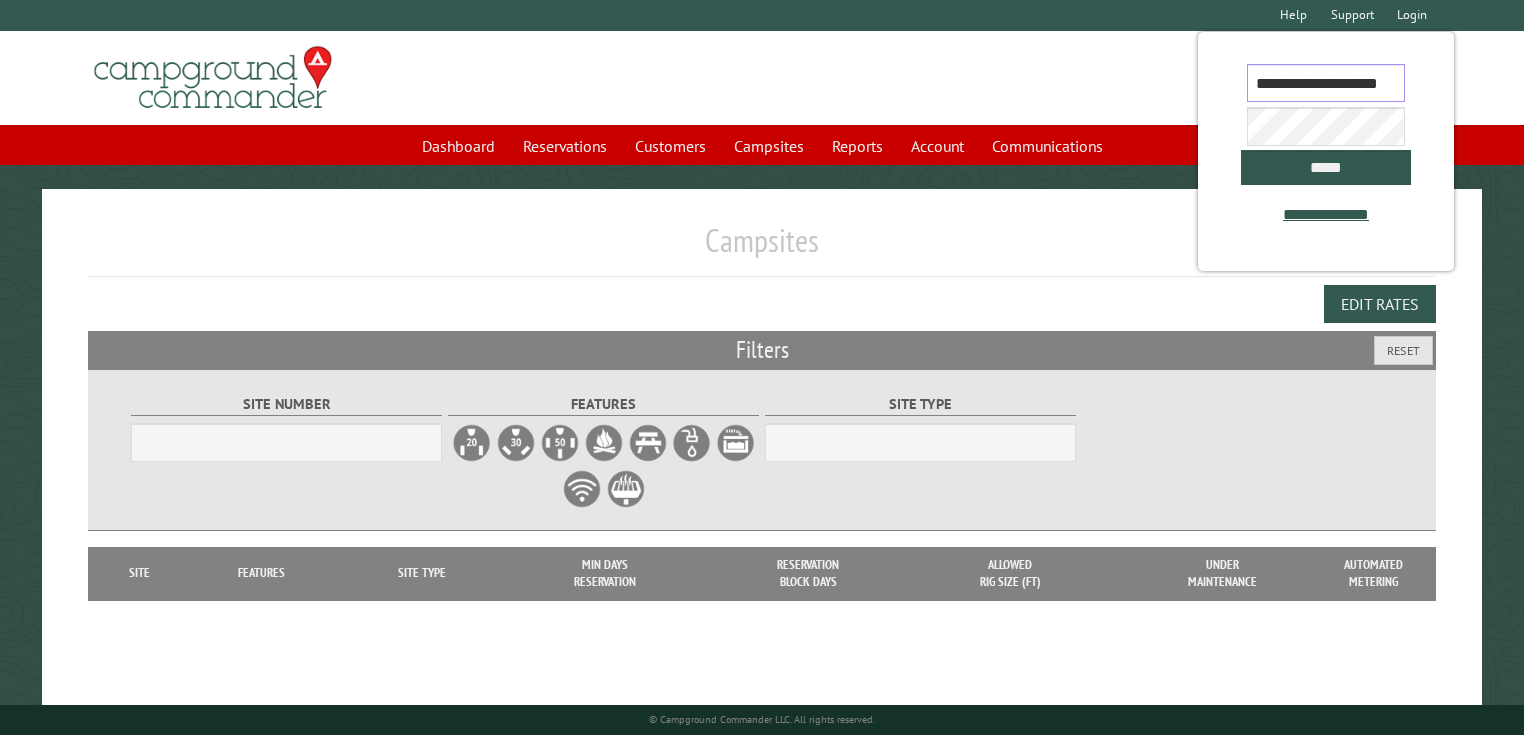 scroll, scrollTop: 0, scrollLeft: 28, axis: horizontal 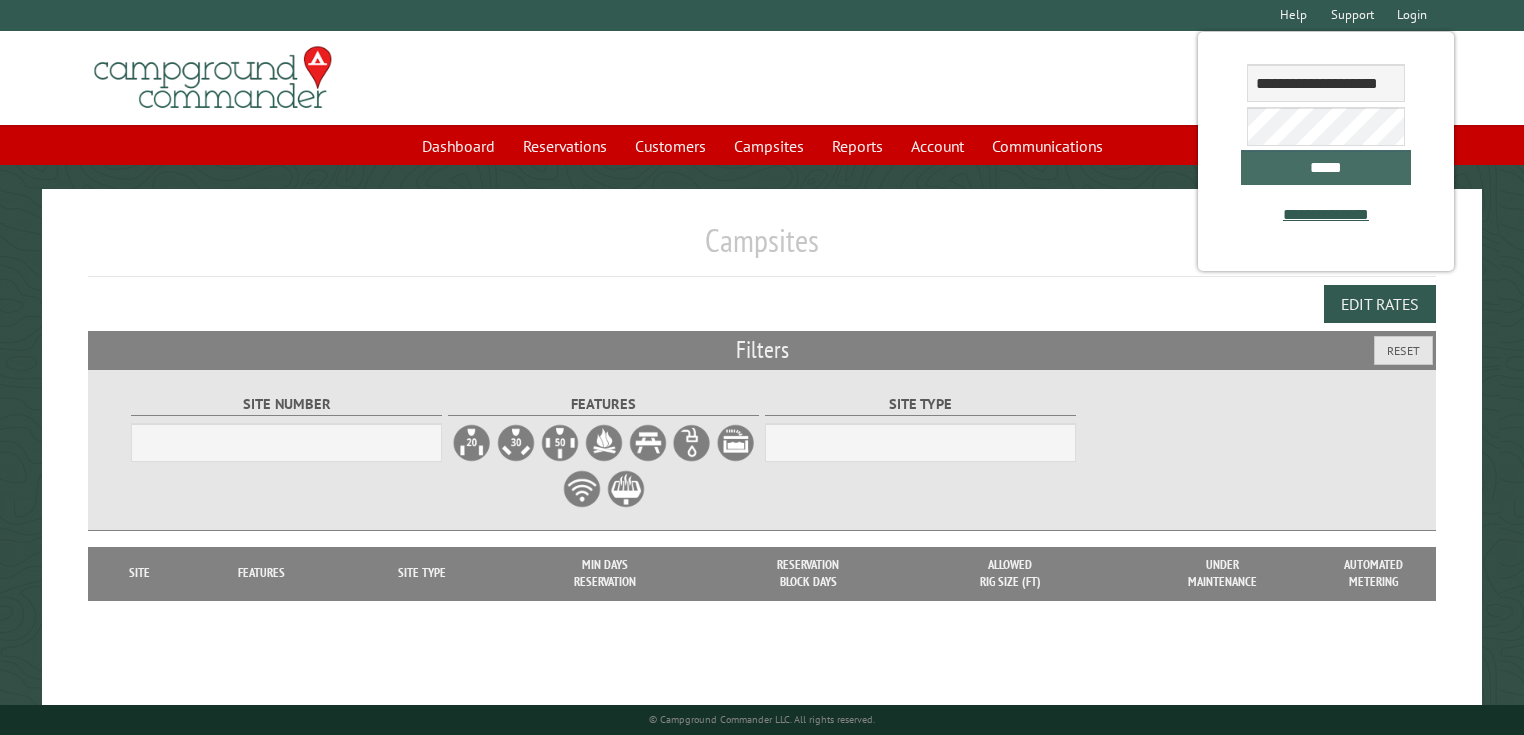 click on "*****" at bounding box center [1326, 167] 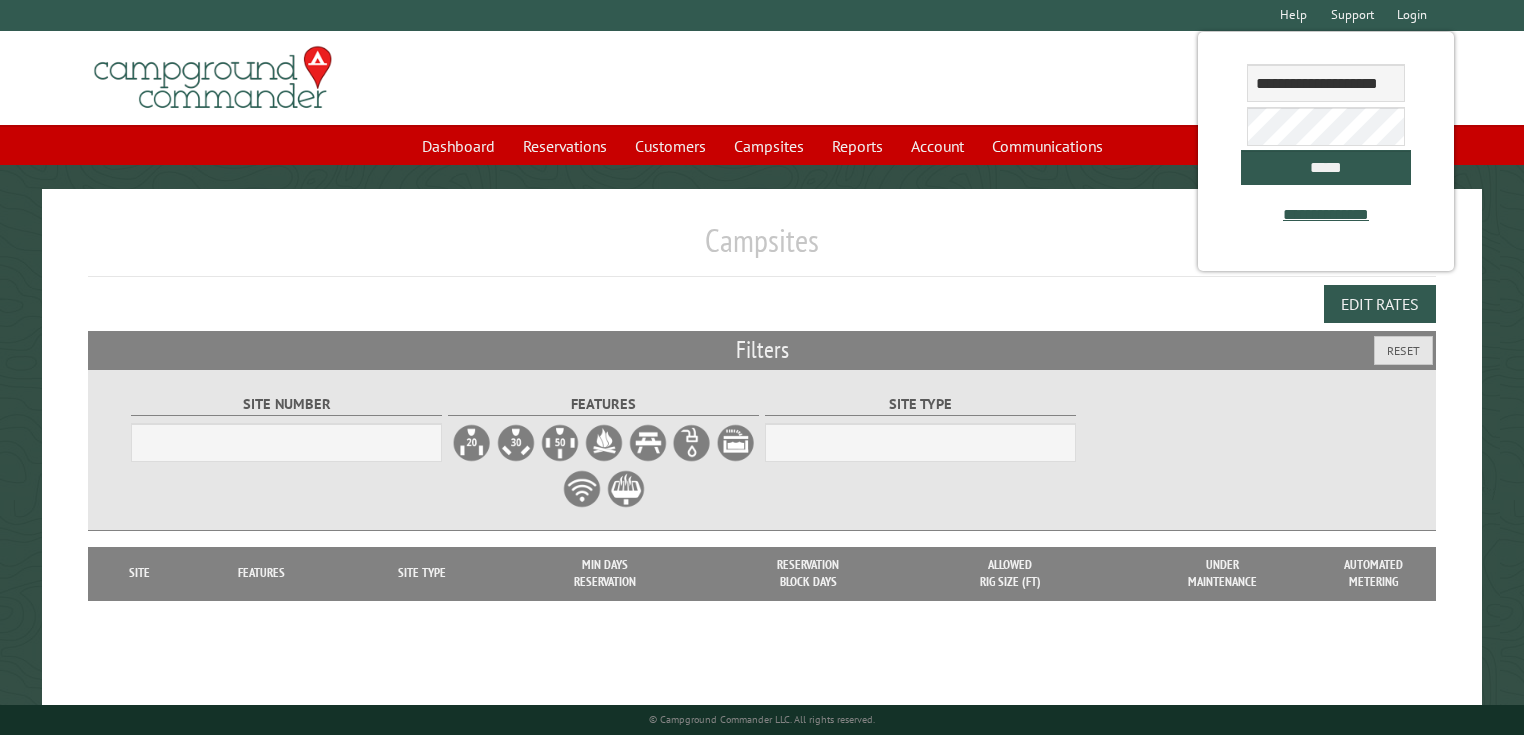 select on "***" 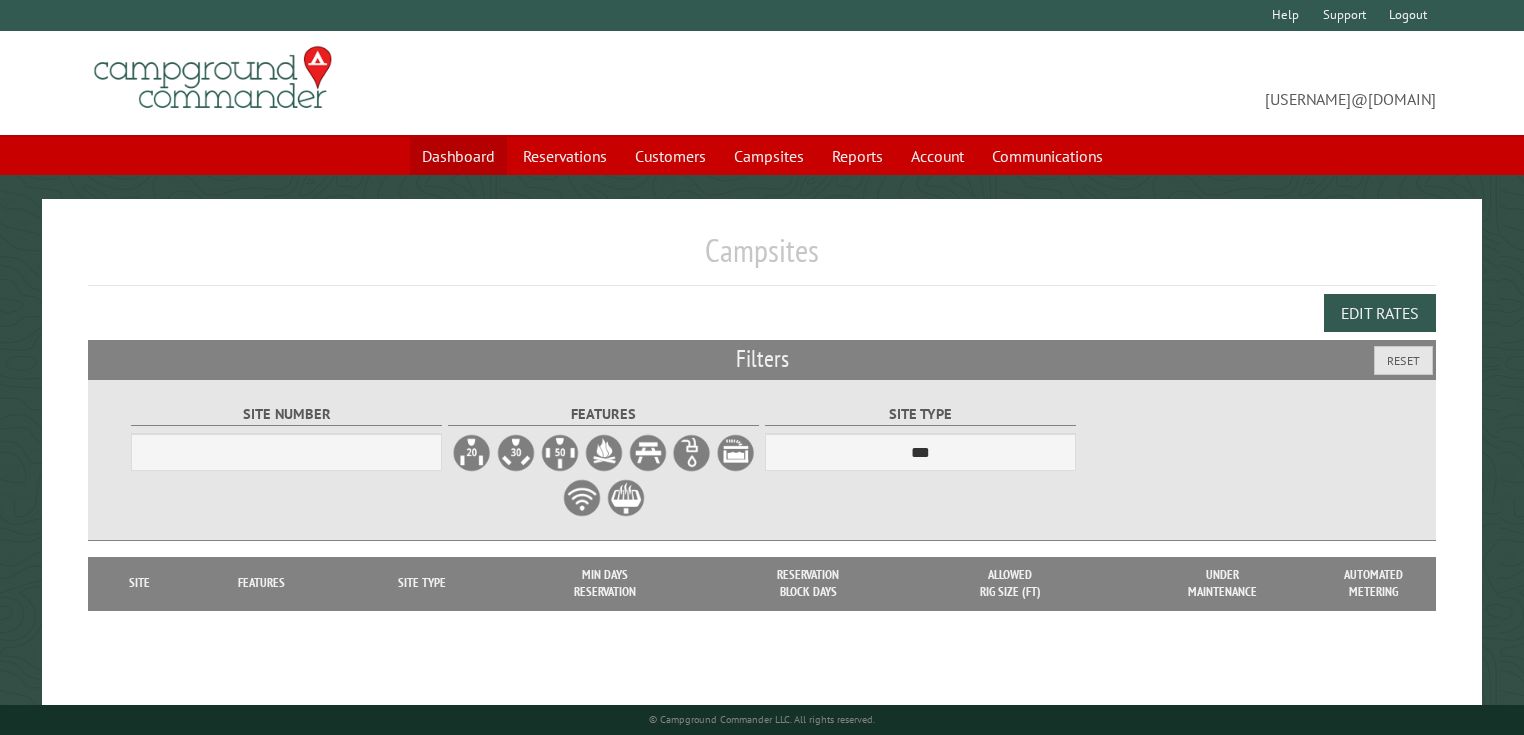 click on "Dashboard" at bounding box center [458, 156] 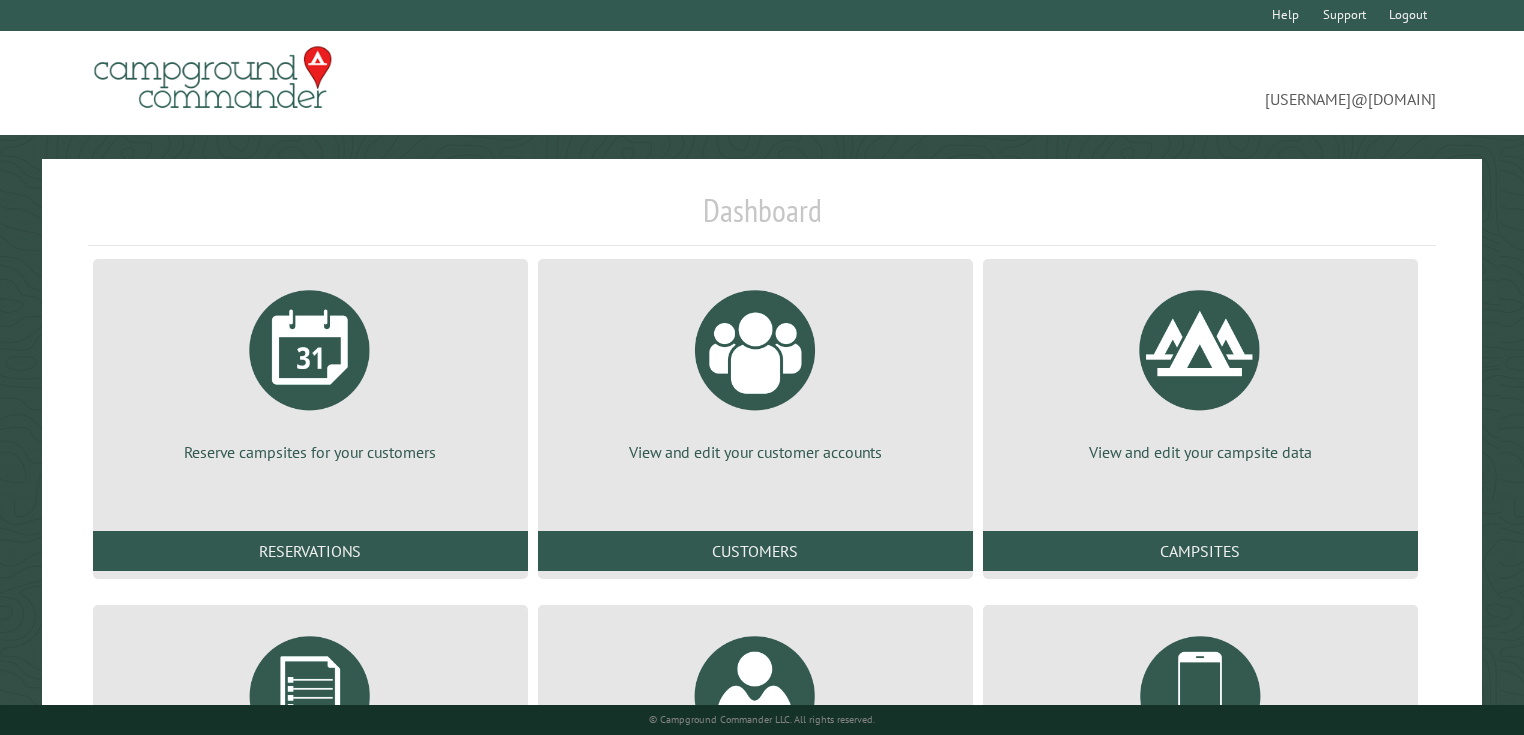 scroll, scrollTop: 0, scrollLeft: 0, axis: both 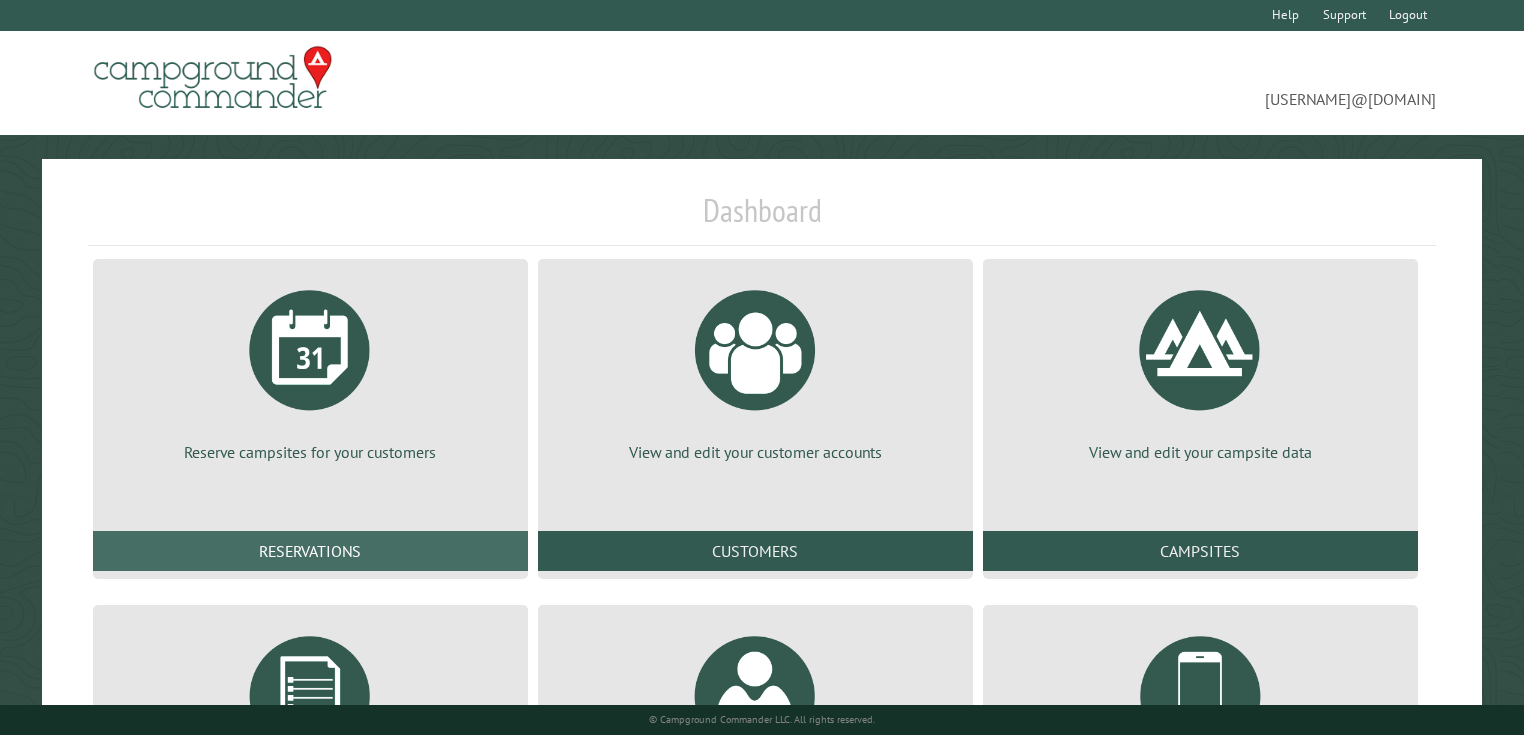 click on "Reservations" at bounding box center [310, 551] 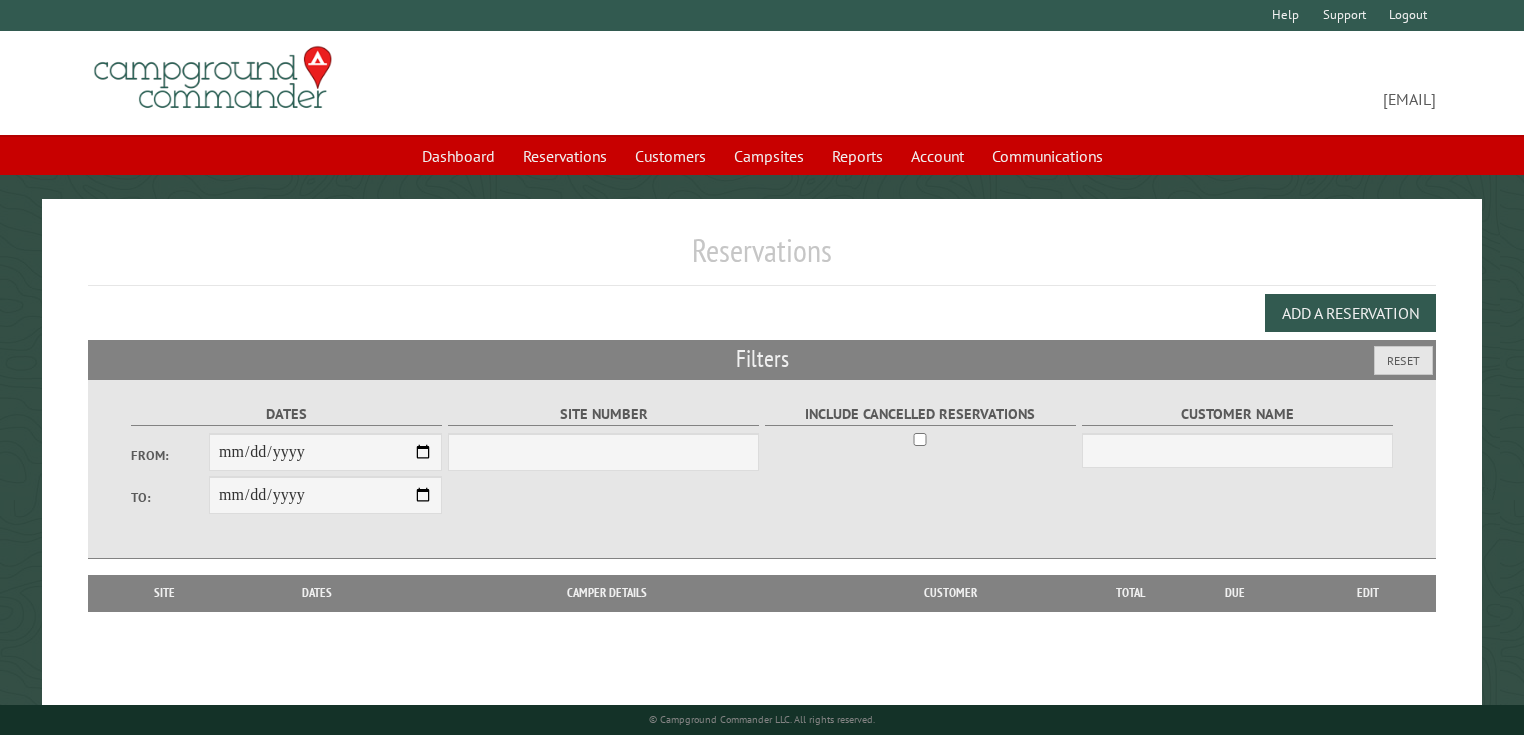 scroll, scrollTop: 0, scrollLeft: 0, axis: both 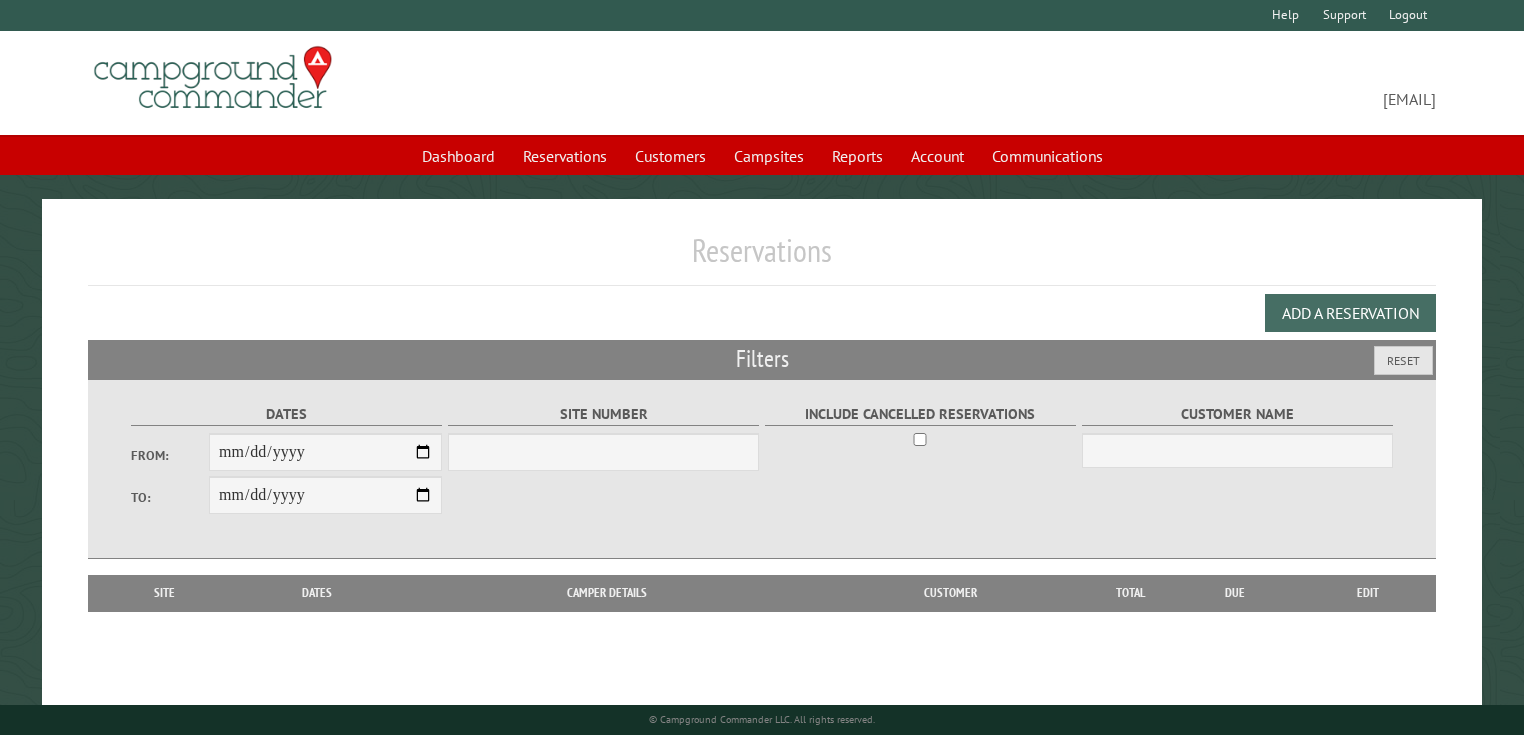 drag, startPoint x: 1357, startPoint y: 316, endPoint x: 1340, endPoint y: 305, distance: 20.248457 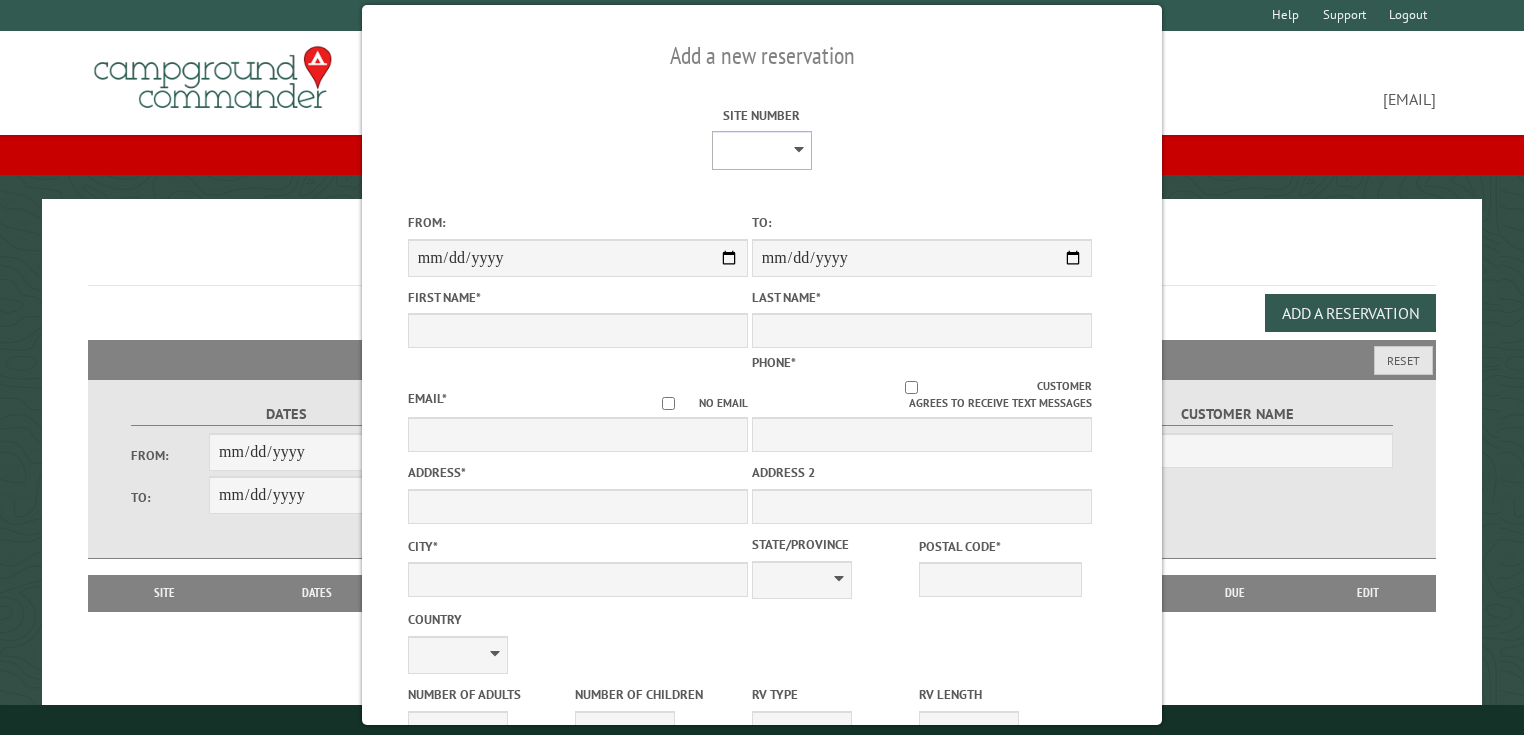 click on "Site Number" at bounding box center (762, 150) 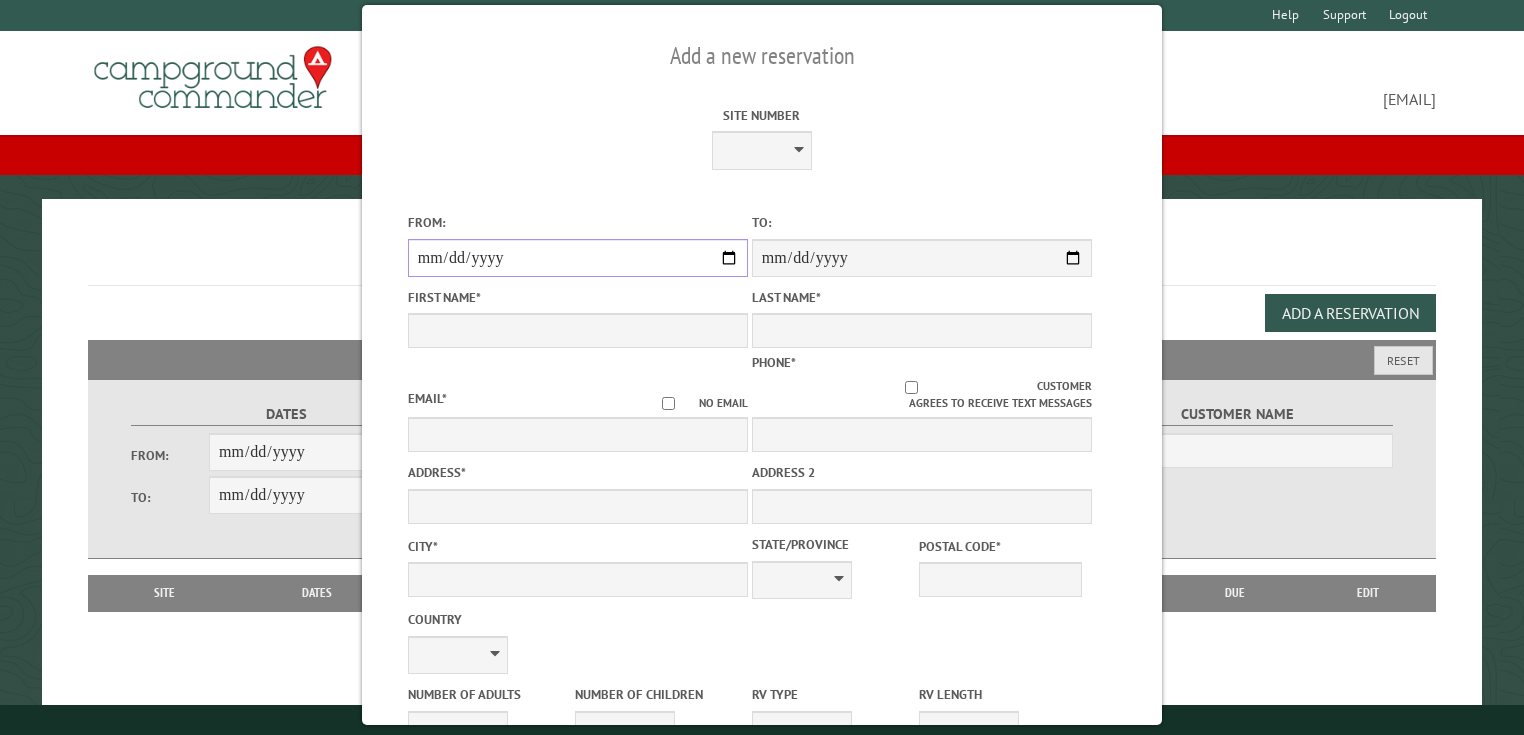 click on "From:" at bounding box center [578, 258] 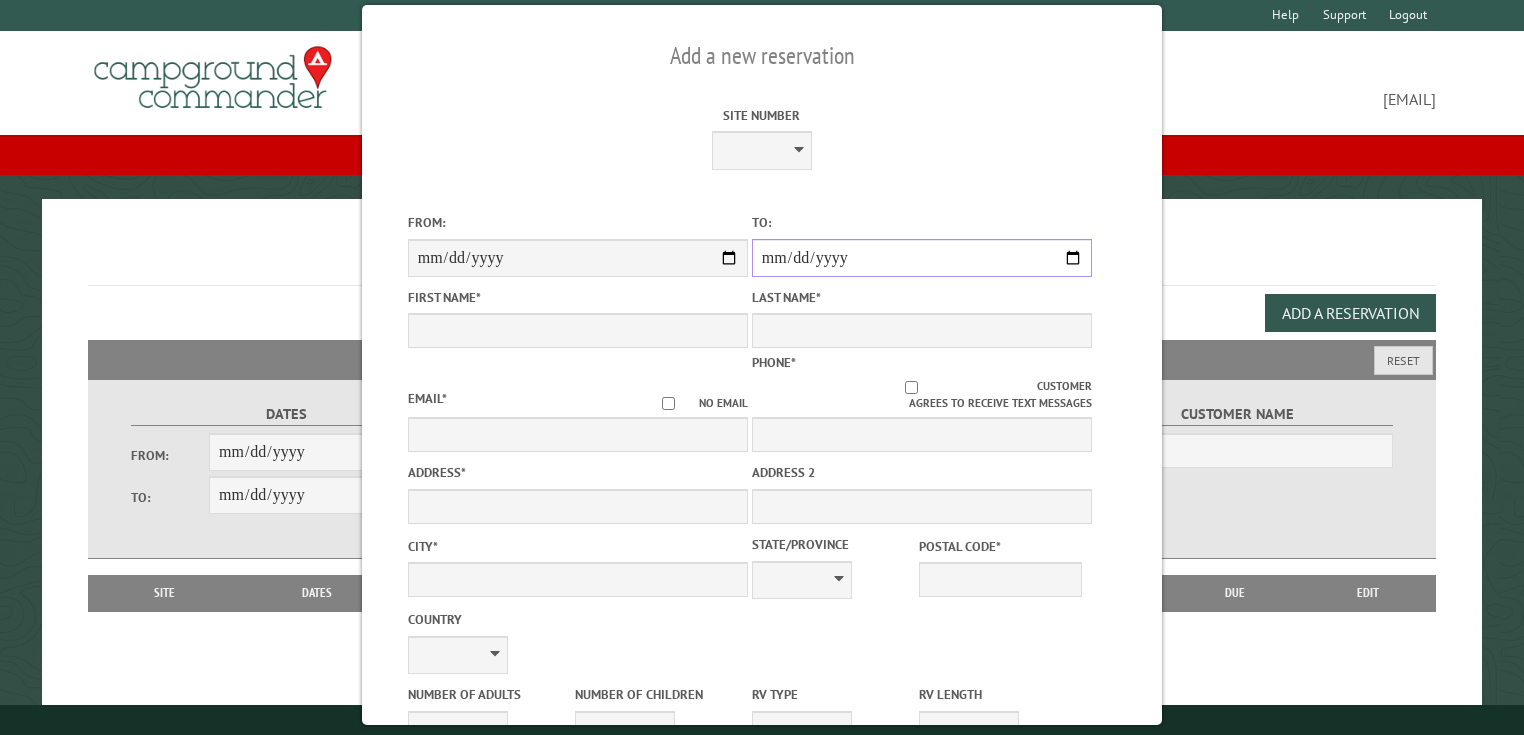 click on "**********" at bounding box center (922, 258) 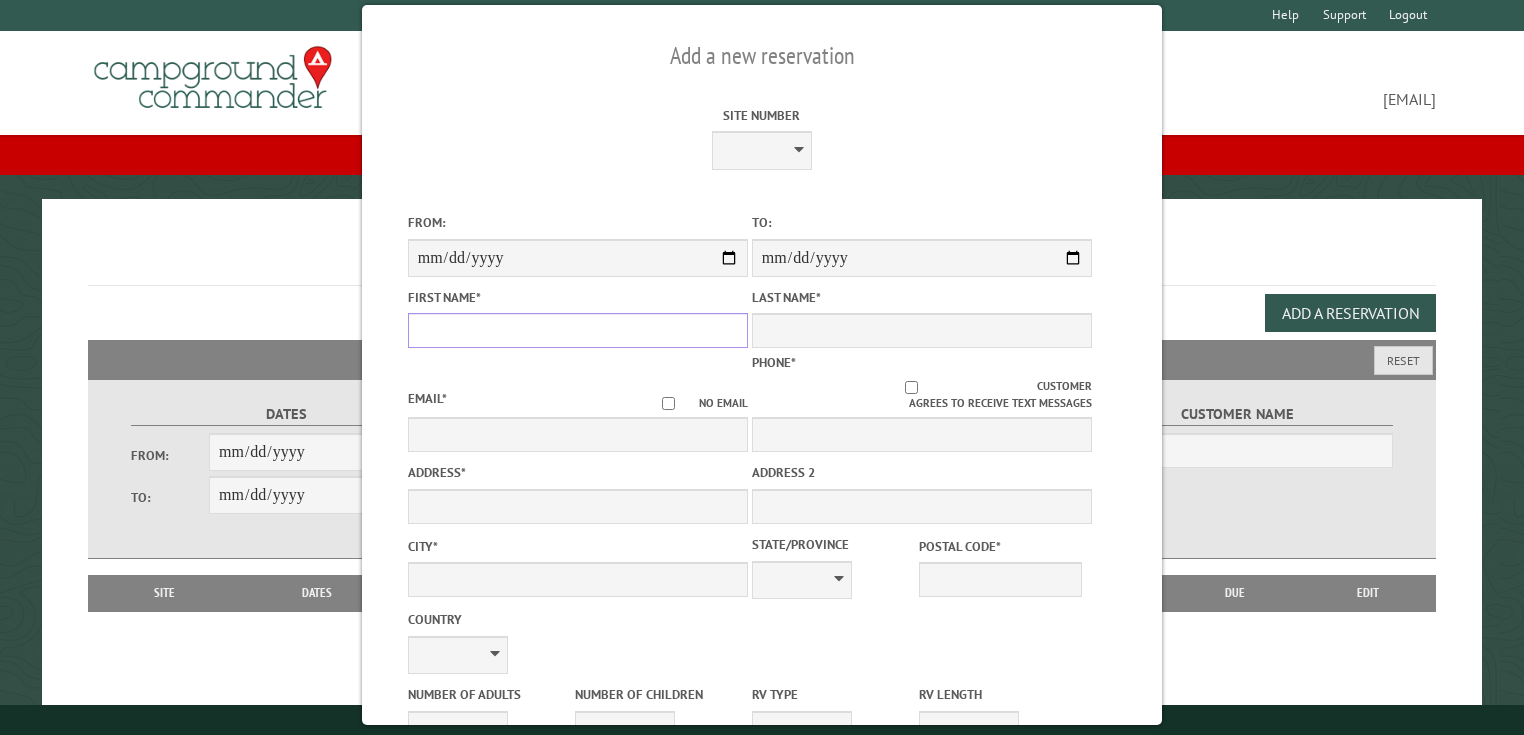 click on "First Name *" at bounding box center (578, 330) 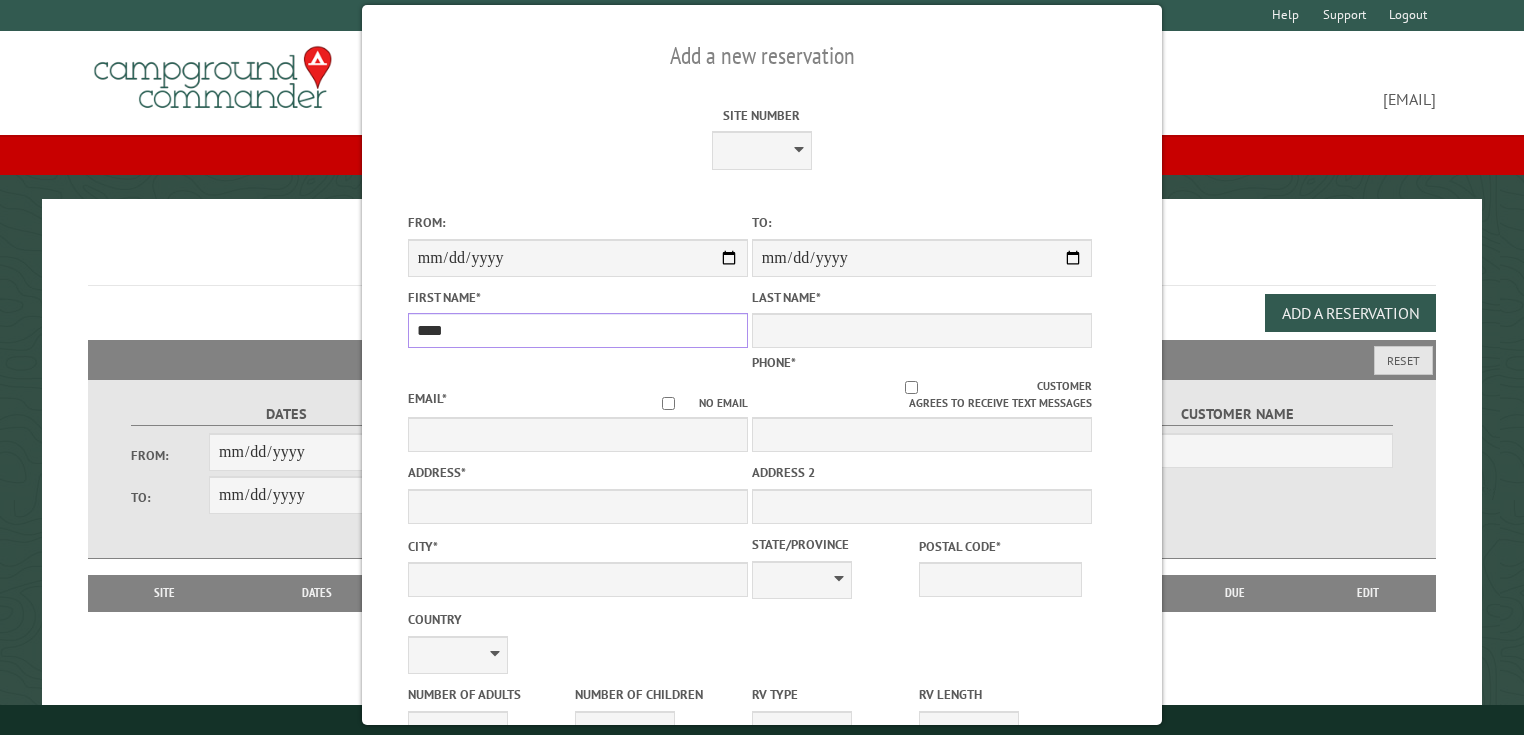 type on "****" 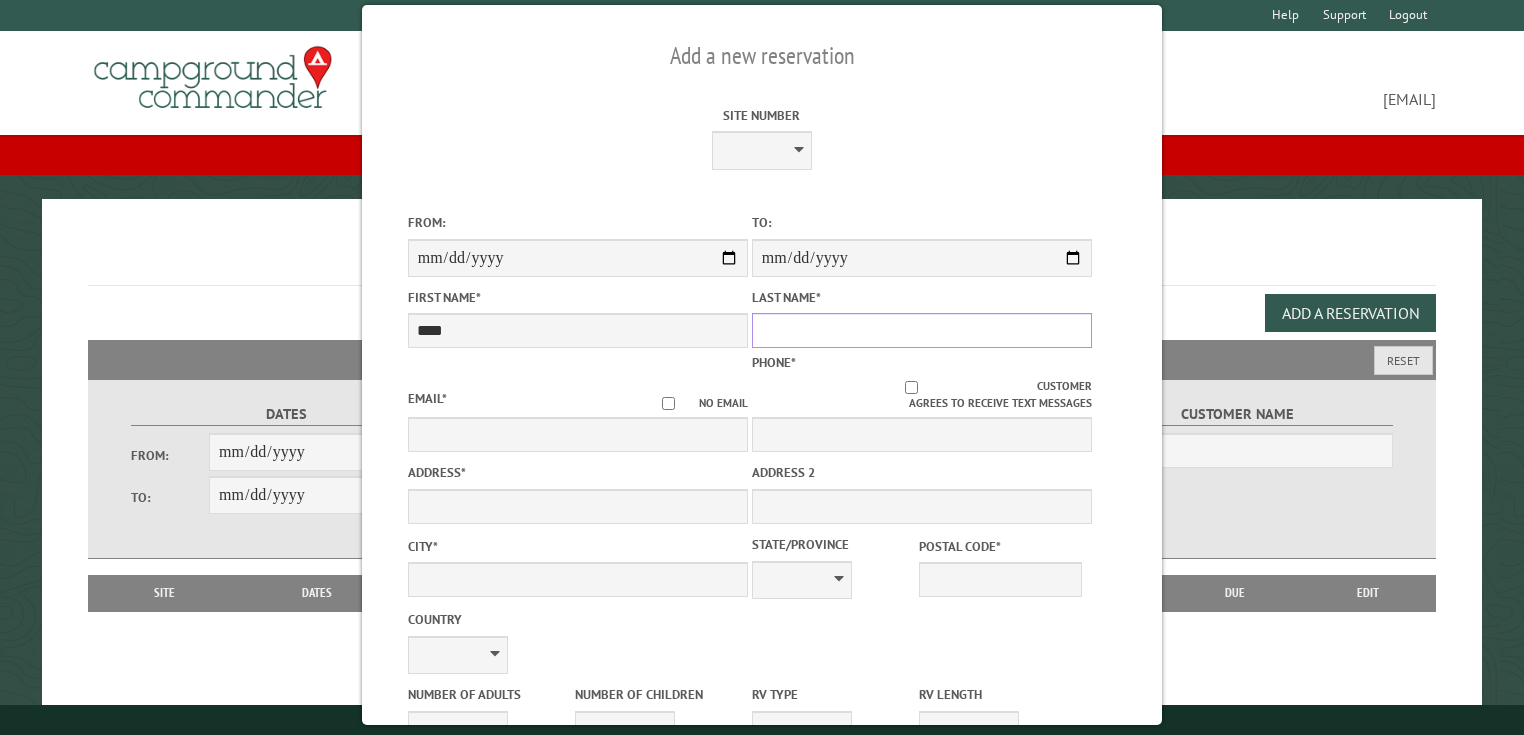 click on "Last Name *" at bounding box center [922, 330] 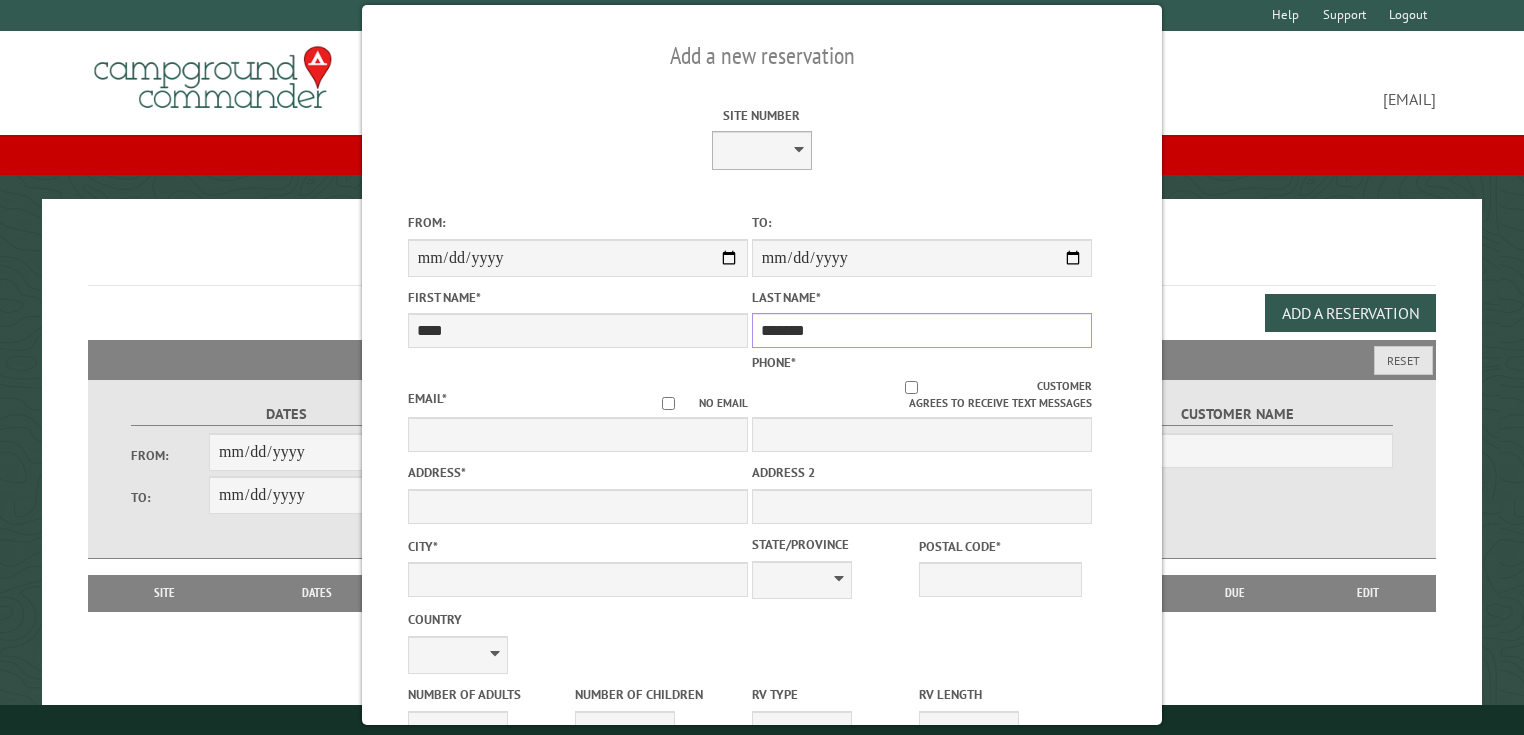 type on "*******" 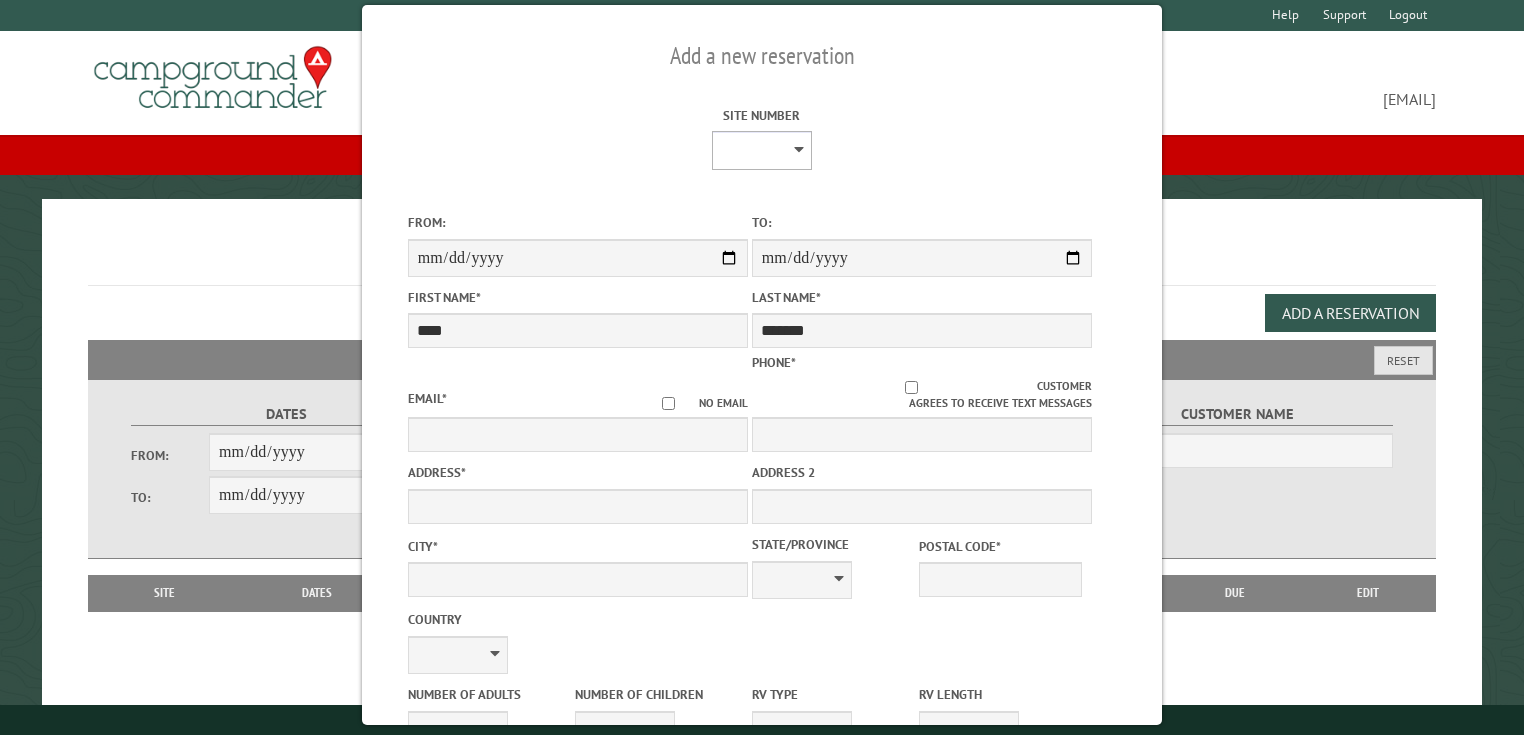 click on "Site Number" at bounding box center [762, 150] 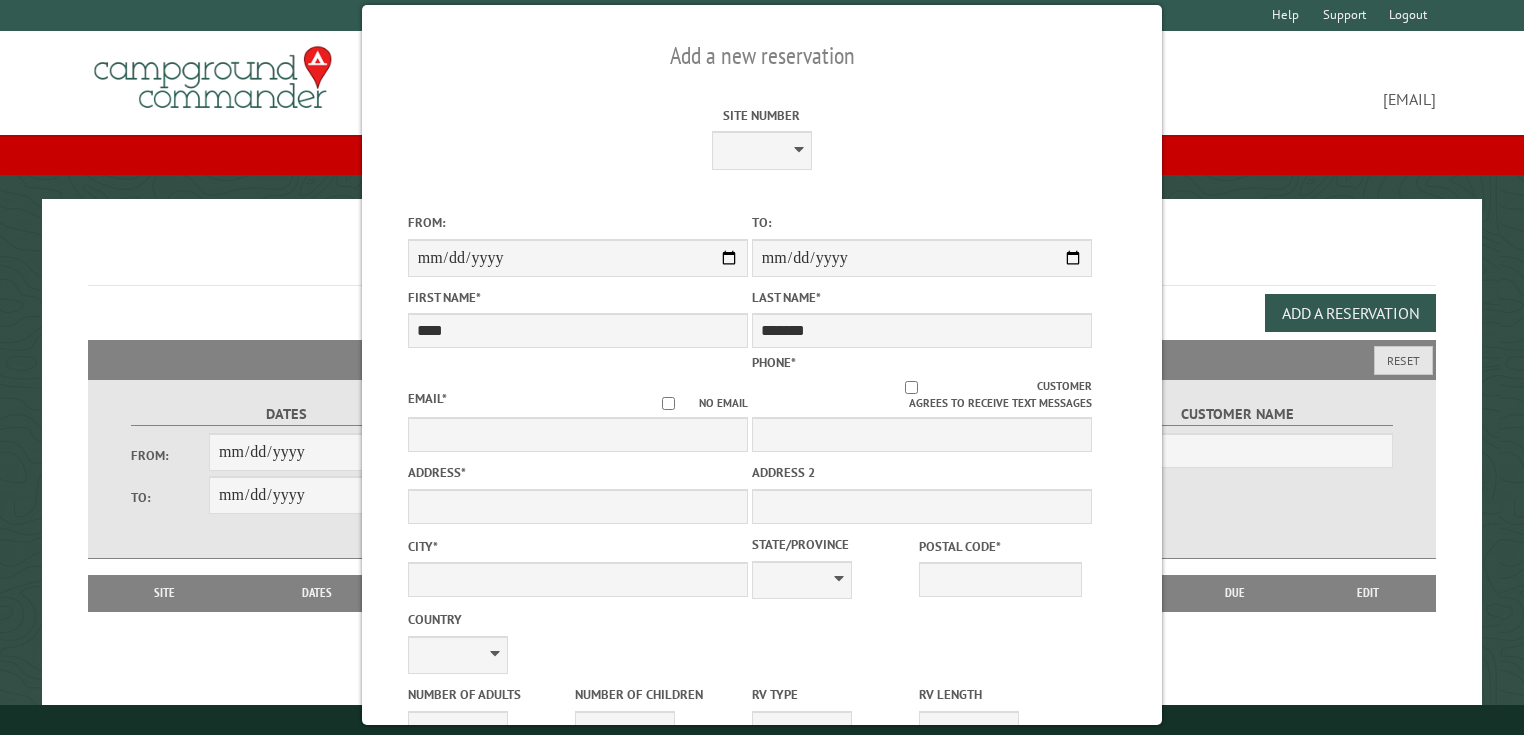 click on "**********" at bounding box center (762, 365) 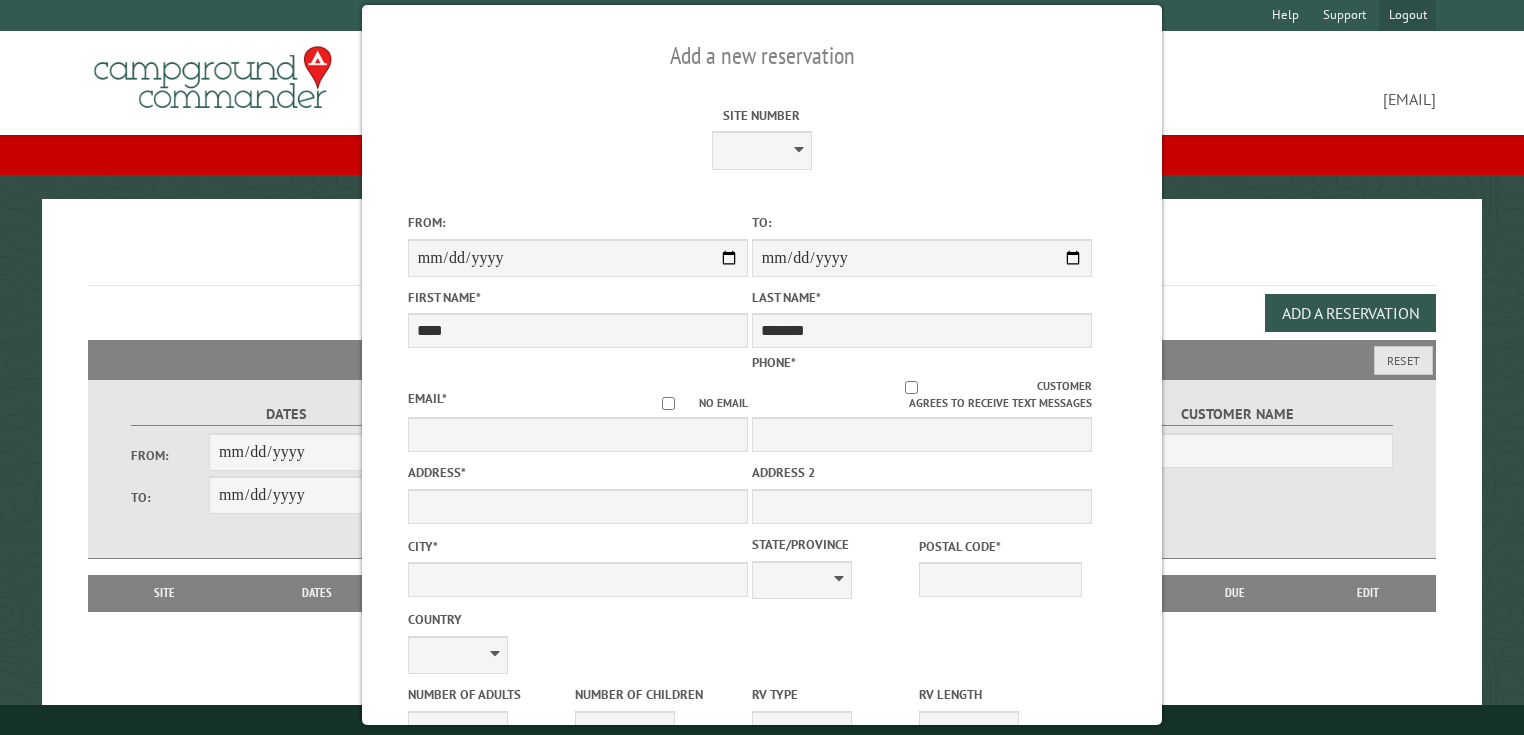click on "Logout" at bounding box center [1407, 15] 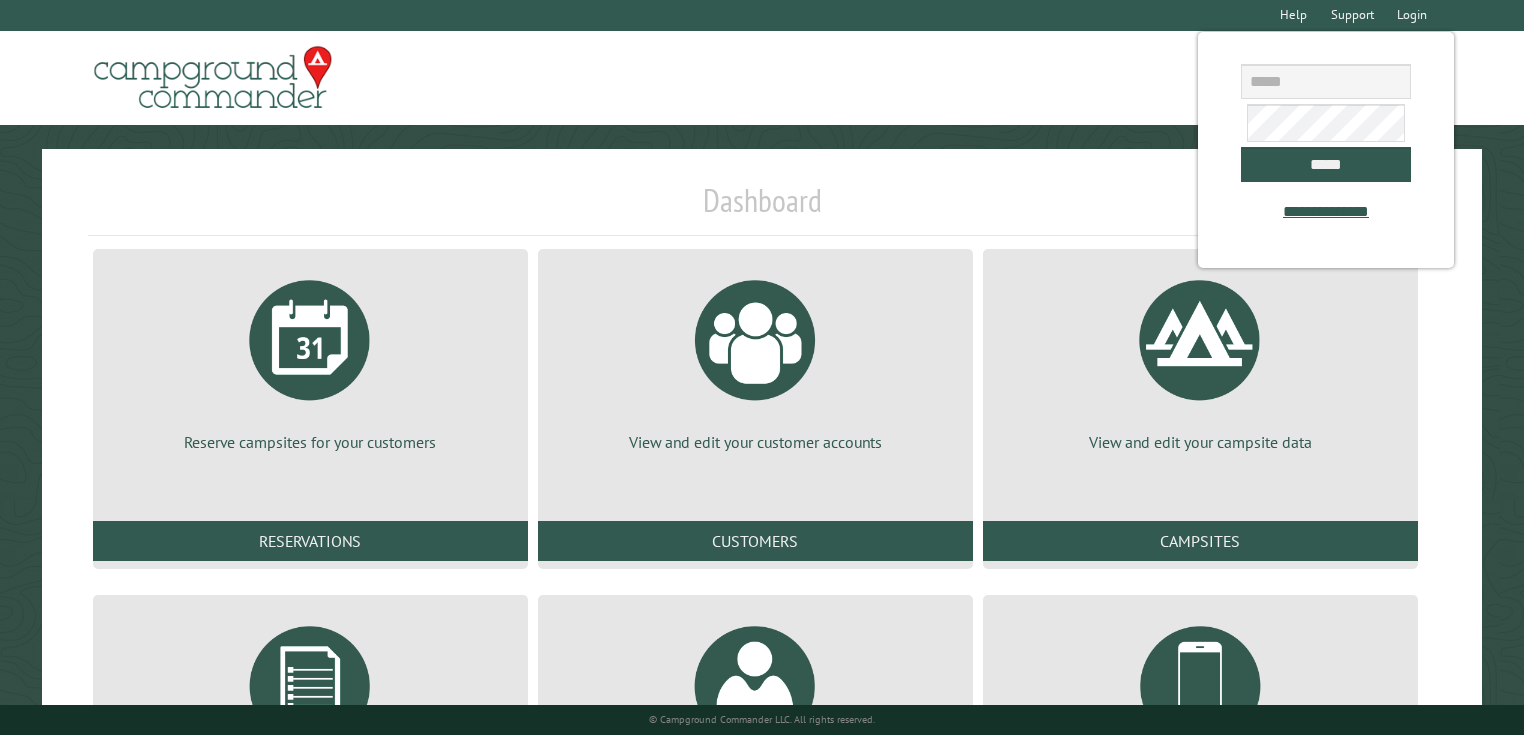 scroll, scrollTop: 0, scrollLeft: 0, axis: both 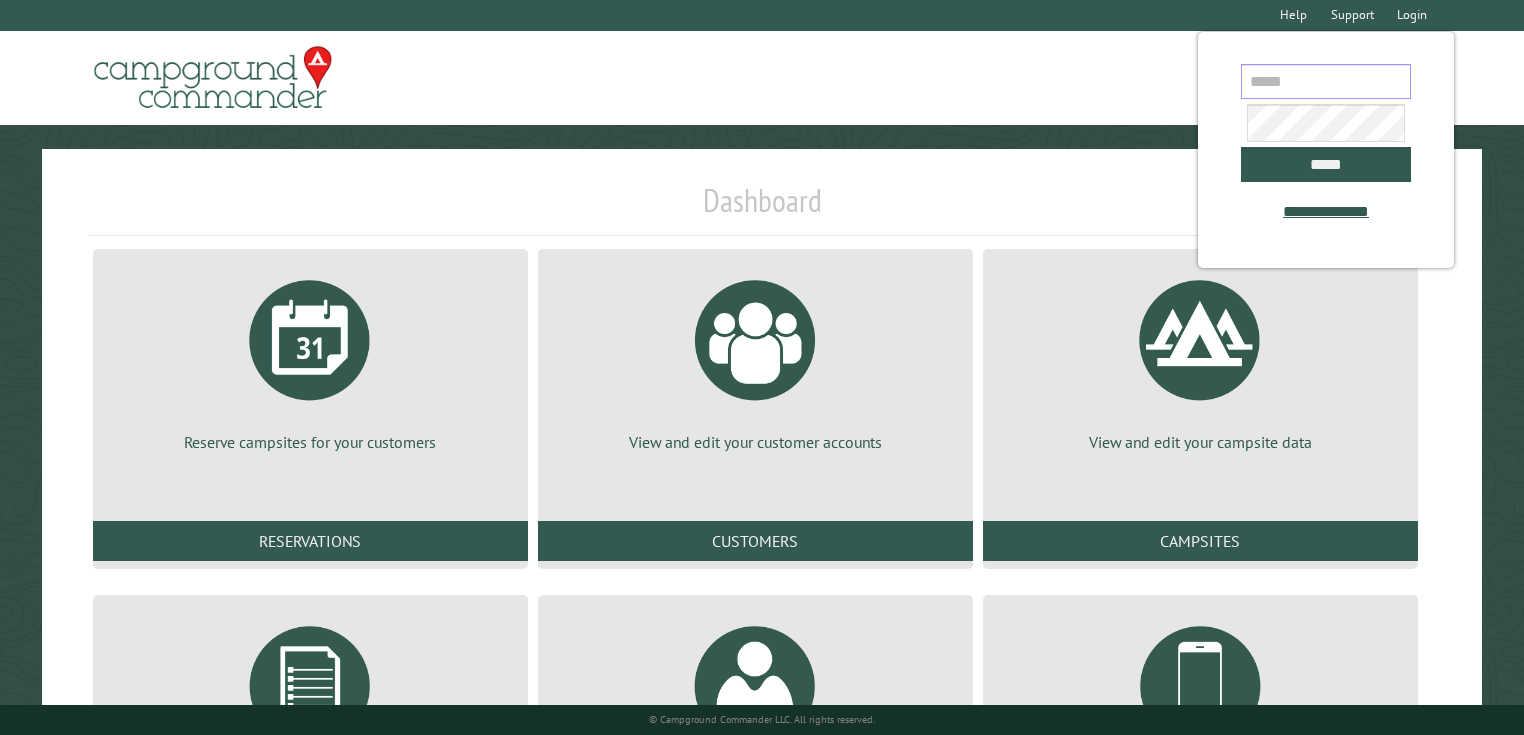 click at bounding box center [1326, 81] 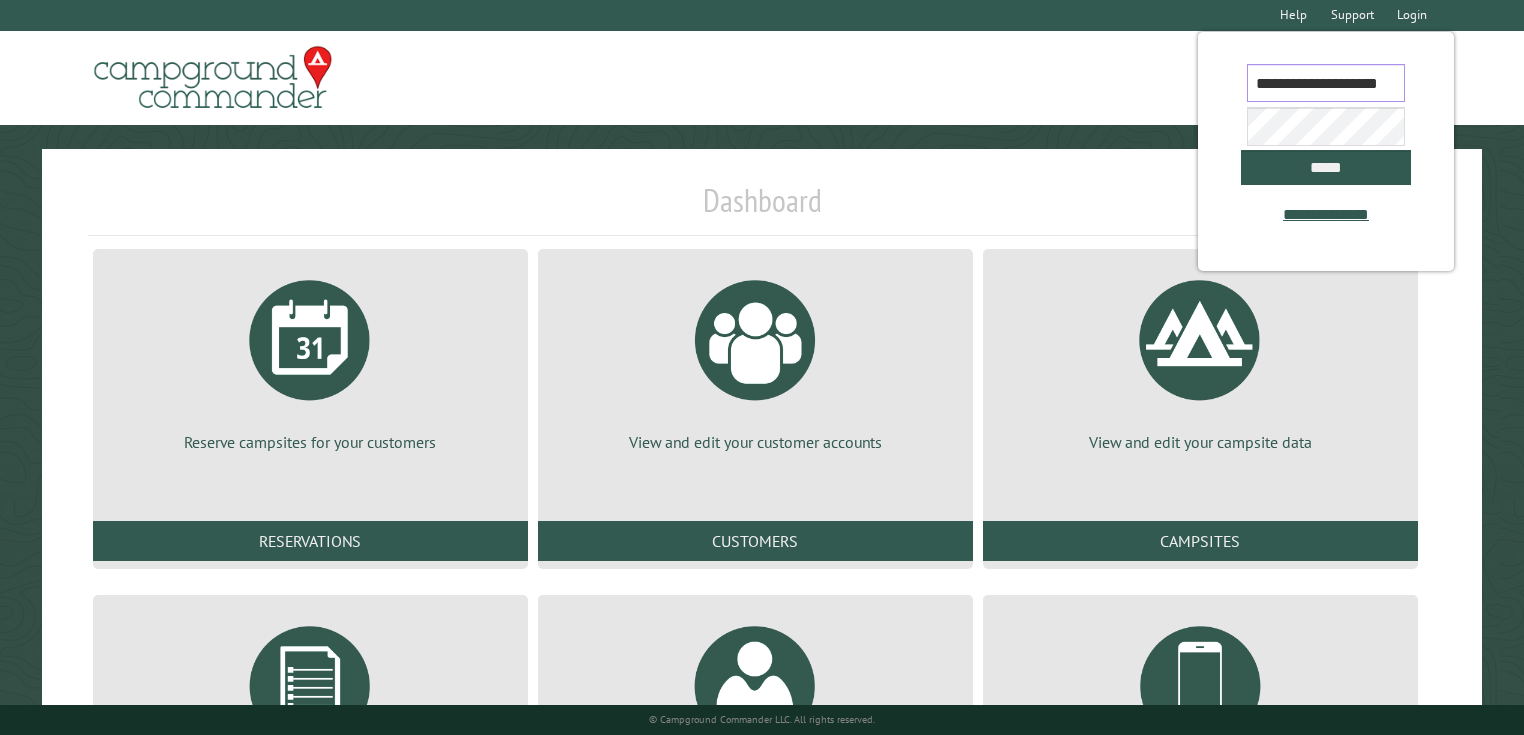 scroll, scrollTop: 0, scrollLeft: 28, axis: horizontal 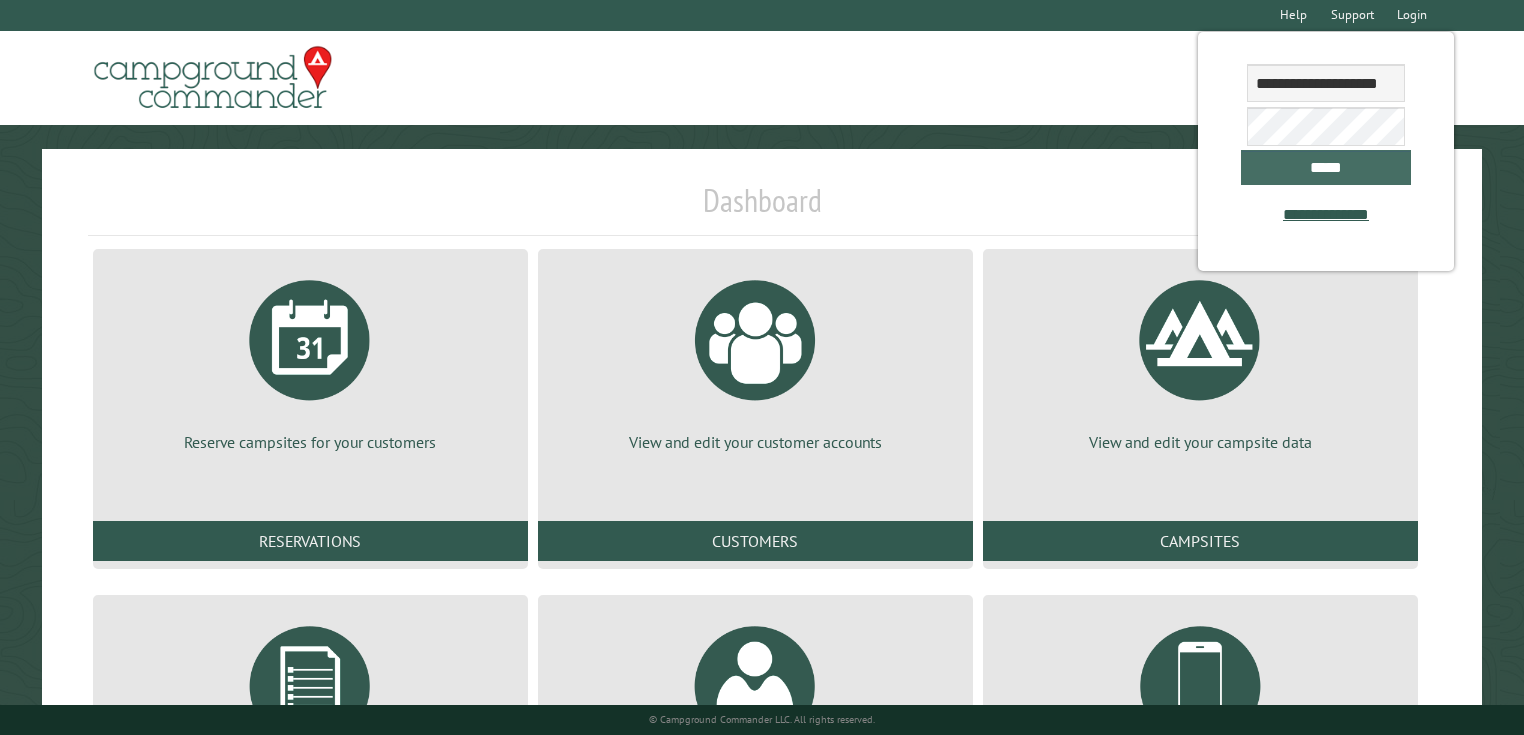 click on "*****" at bounding box center [1326, 167] 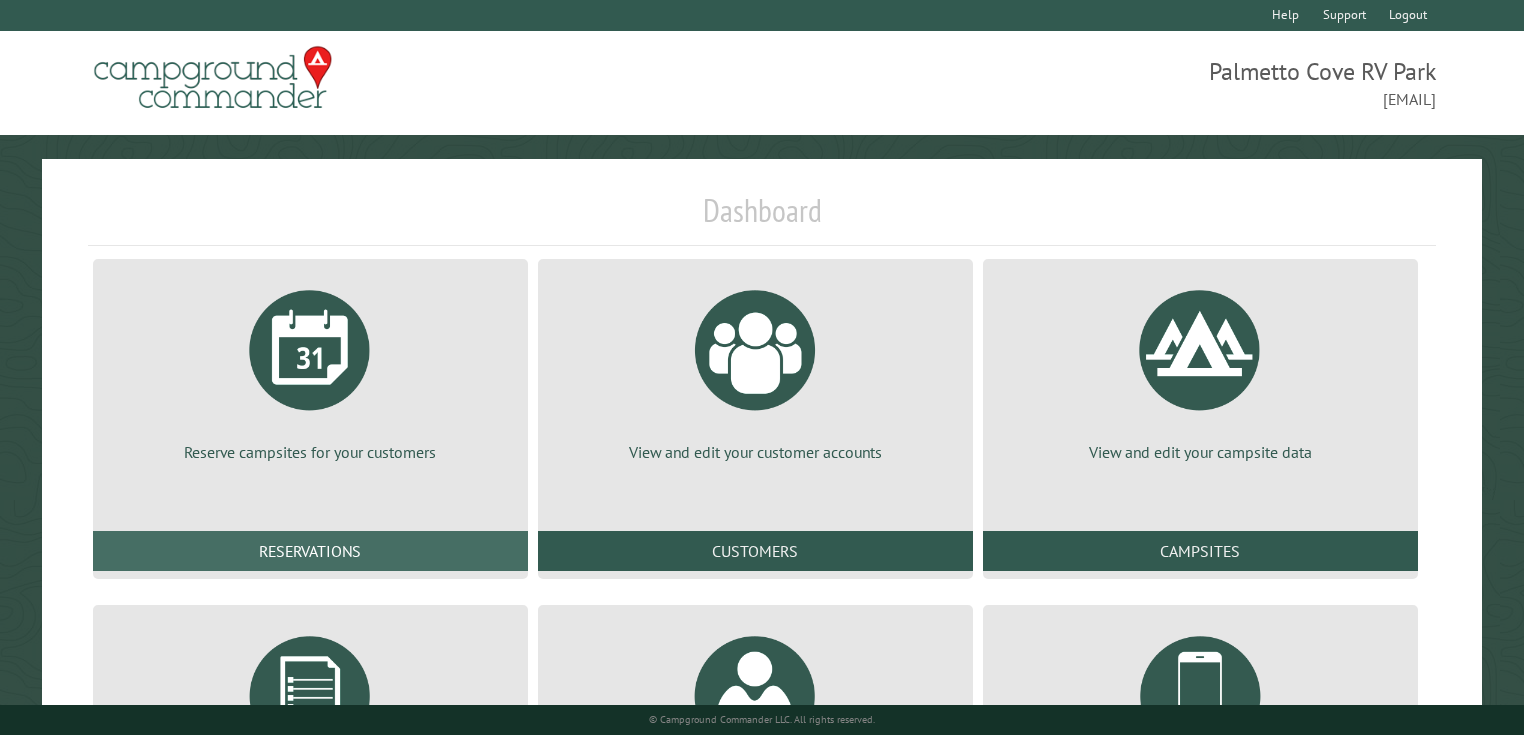 click on "Reservations" at bounding box center [310, 551] 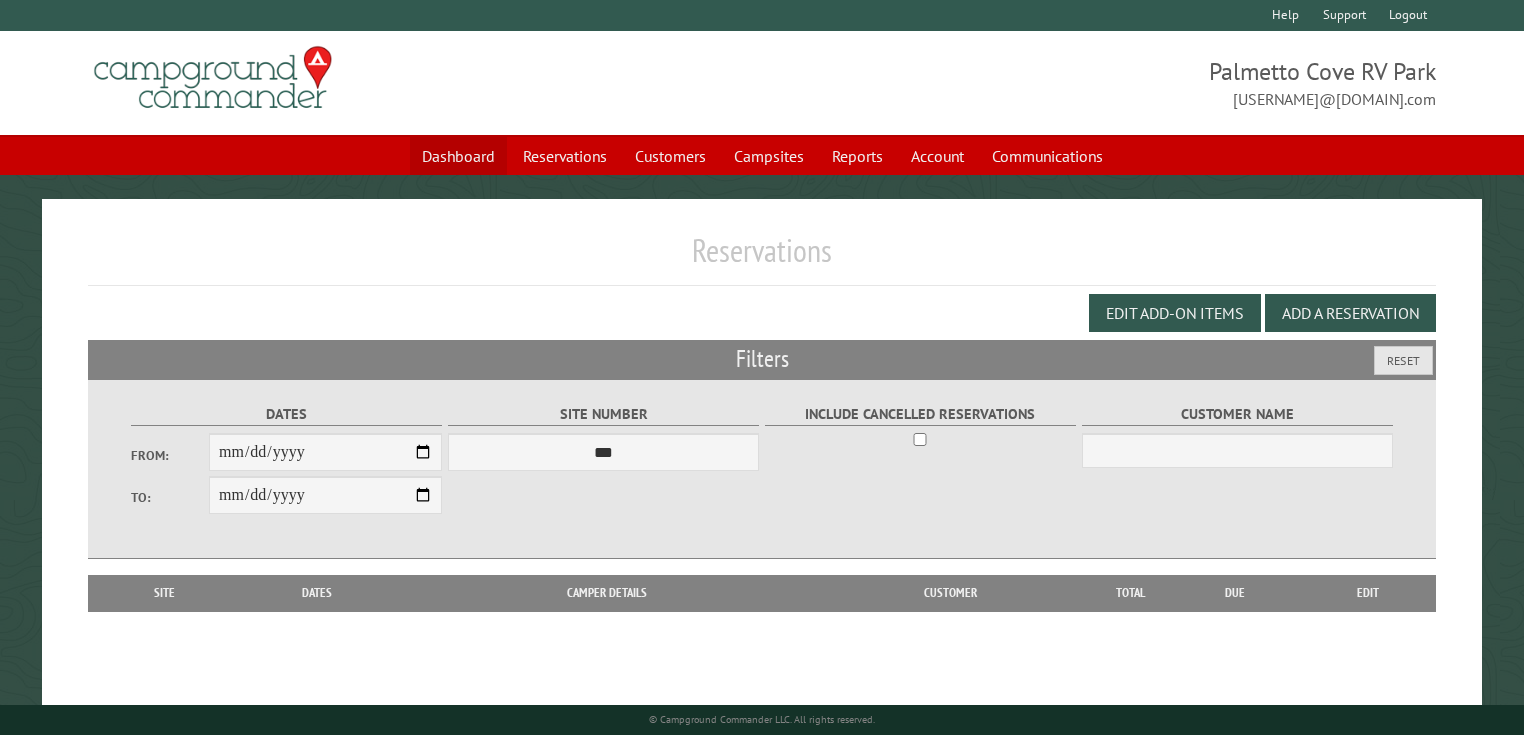 scroll, scrollTop: 0, scrollLeft: 0, axis: both 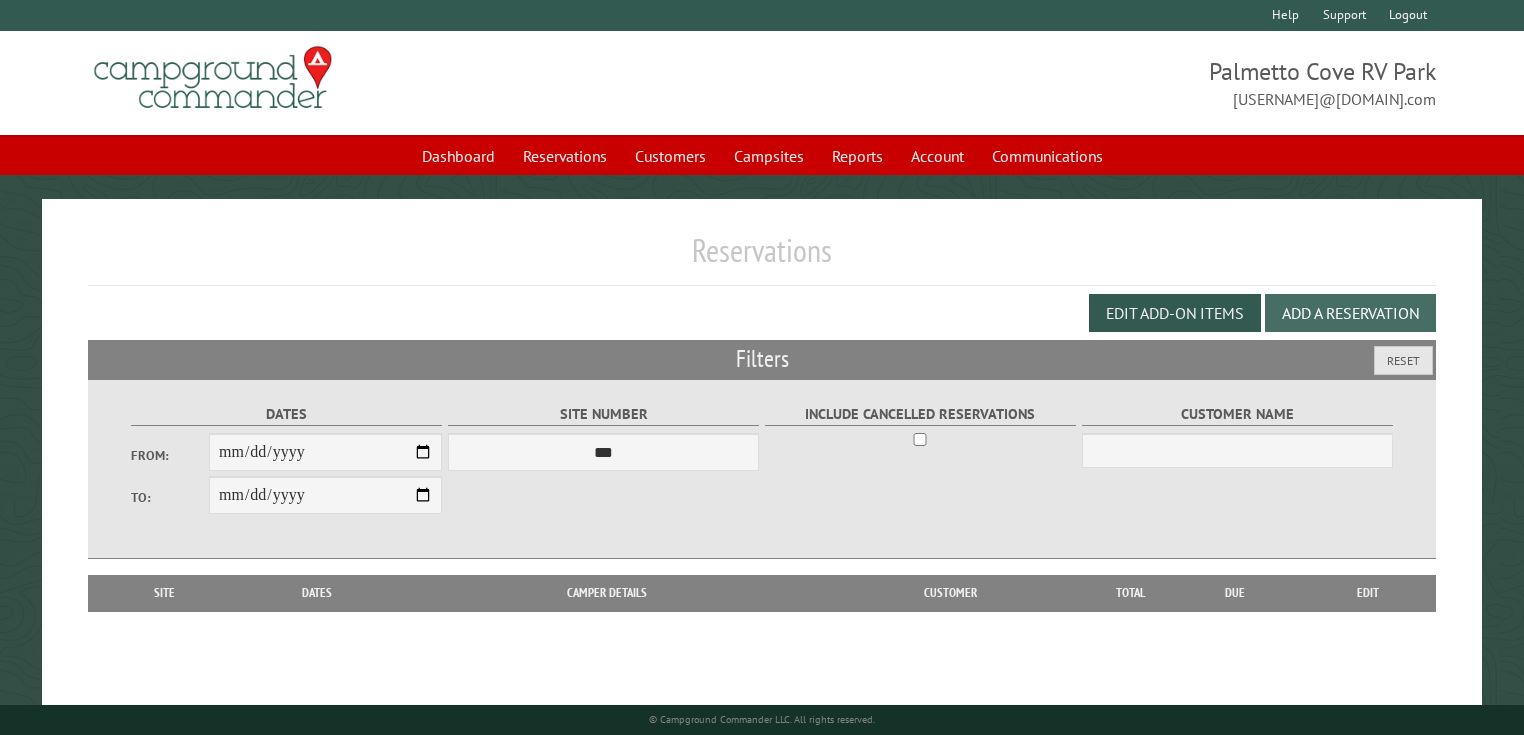 click on "Add a Reservation" at bounding box center (1350, 313) 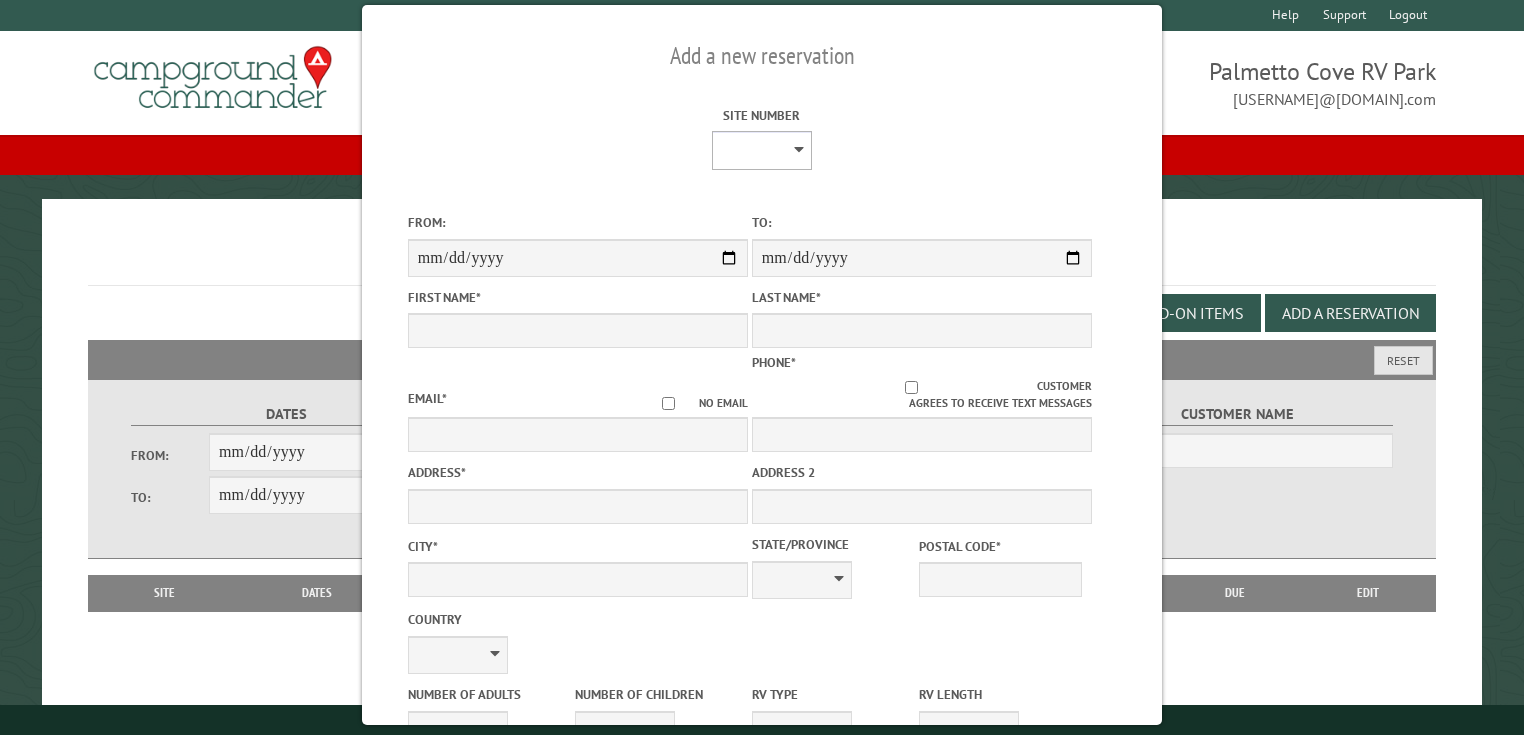 click on "**** **** **** **** **** **** **** **** **** **** **** **** **** **** **** **** **** **** **** **** **** **** **** **** **** **** **** **** **** **** **** **** **** **** **** **** **** **** **** **** **** **** **** **** **** **** **** **** **** **** **** **** **** **** **** **** **** **** **** **** **** **** **** **** **** **** **** **** **** **** **** **** **** **** **** **** **** **** **** **** **** **** **** **** **** **** **** **** **** **** **** **** **** **** **** **** **** **** **** **** **** **** **** **** **** **** **** **** **** **** **** **** **** **** **** **** **** **** **** **** **** **** **** **** **** **** **** **** **** **** **** **** **** **** **** **** **** **** **** **** **** **** **** **** **** ****" at bounding box center [762, 150] 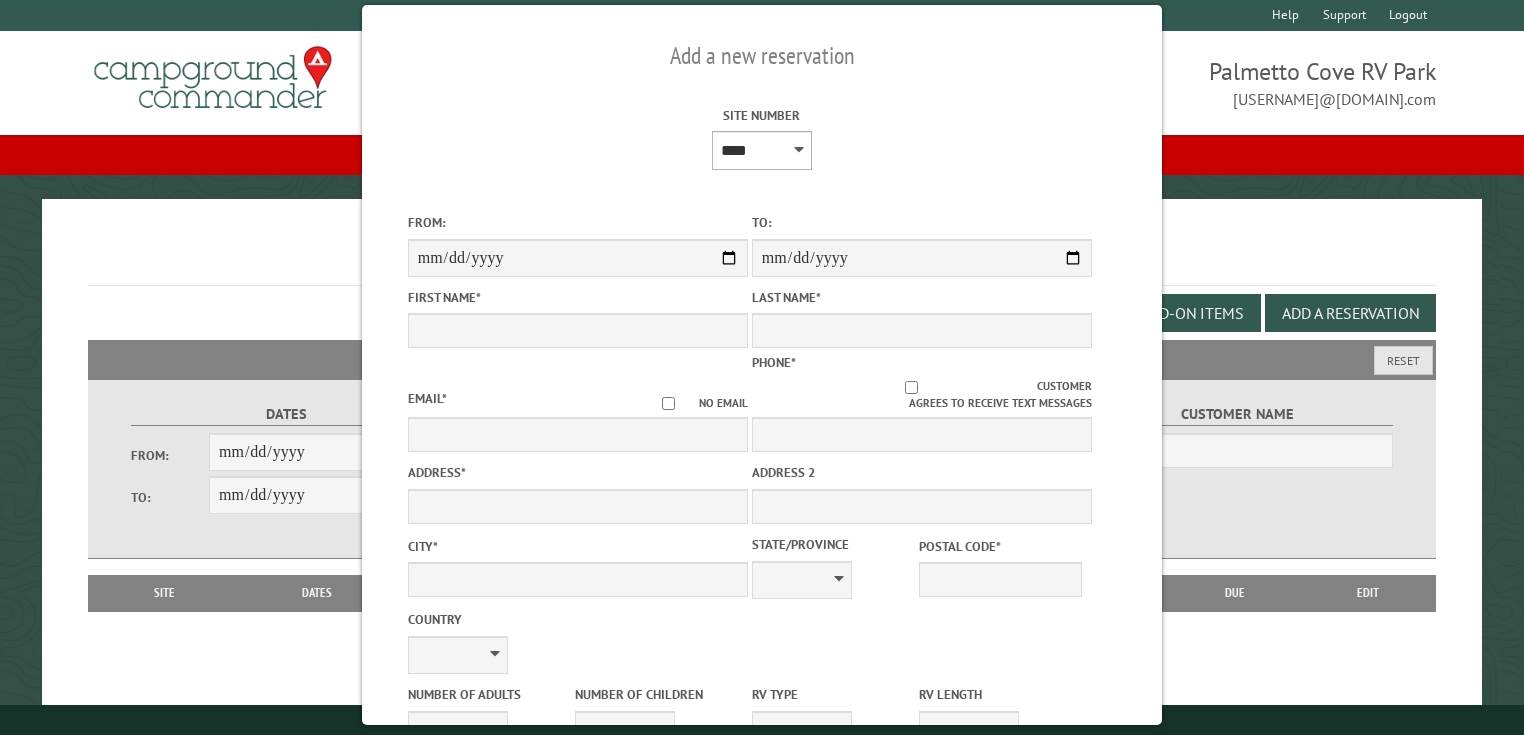 click on "**** **** **** **** **** **** **** **** **** **** **** **** **** **** **** **** **** **** **** **** **** **** **** **** **** **** **** **** **** **** **** **** **** **** **** **** **** **** **** **** **** **** **** **** **** **** **** **** **** **** **** **** **** **** **** **** **** **** **** **** **** **** **** **** **** **** **** **** **** **** **** **** **** **** **** **** **** **** **** **** **** **** **** **** **** **** **** **** **** **** **** **** **** **** **** **** **** **** **** **** **** **** **** **** **** **** **** **** **** **** **** **** **** **** **** **** **** **** **** **** **** **** **** **** **** **** **** **** **** **** **** **** **** **** **** **** **** **** **** **** **** **** **** **** **** ****" at bounding box center [762, 150] 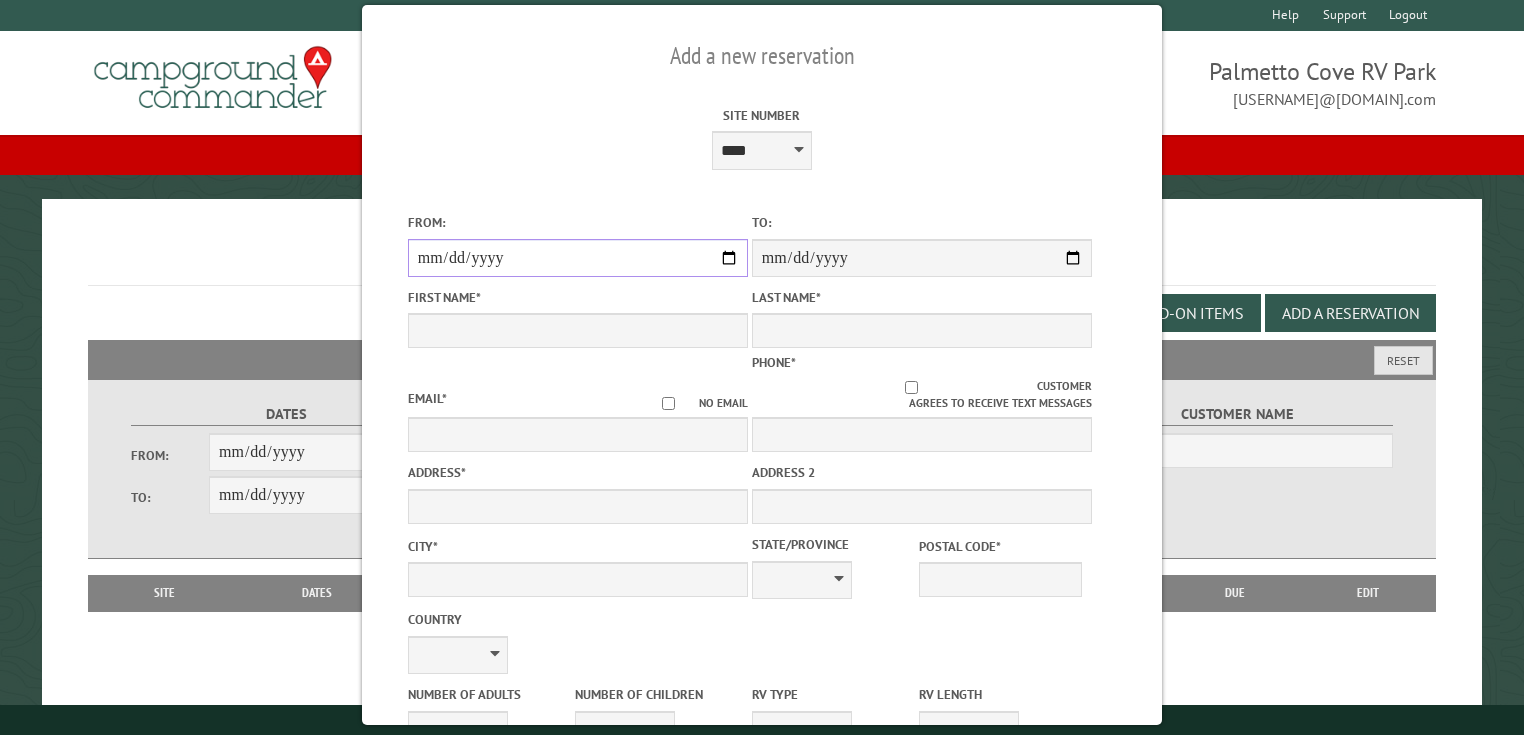 click on "From:" at bounding box center [578, 258] 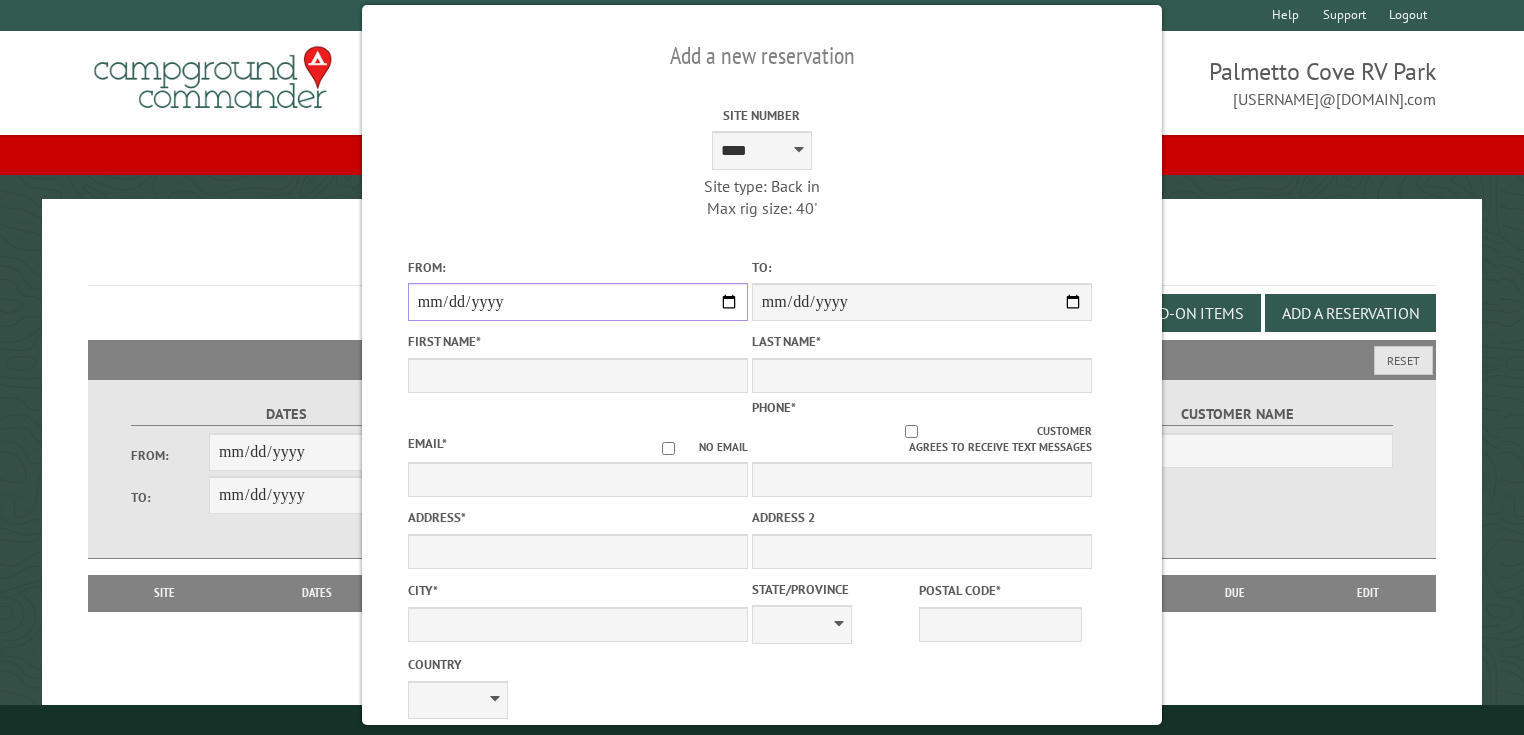 type on "**********" 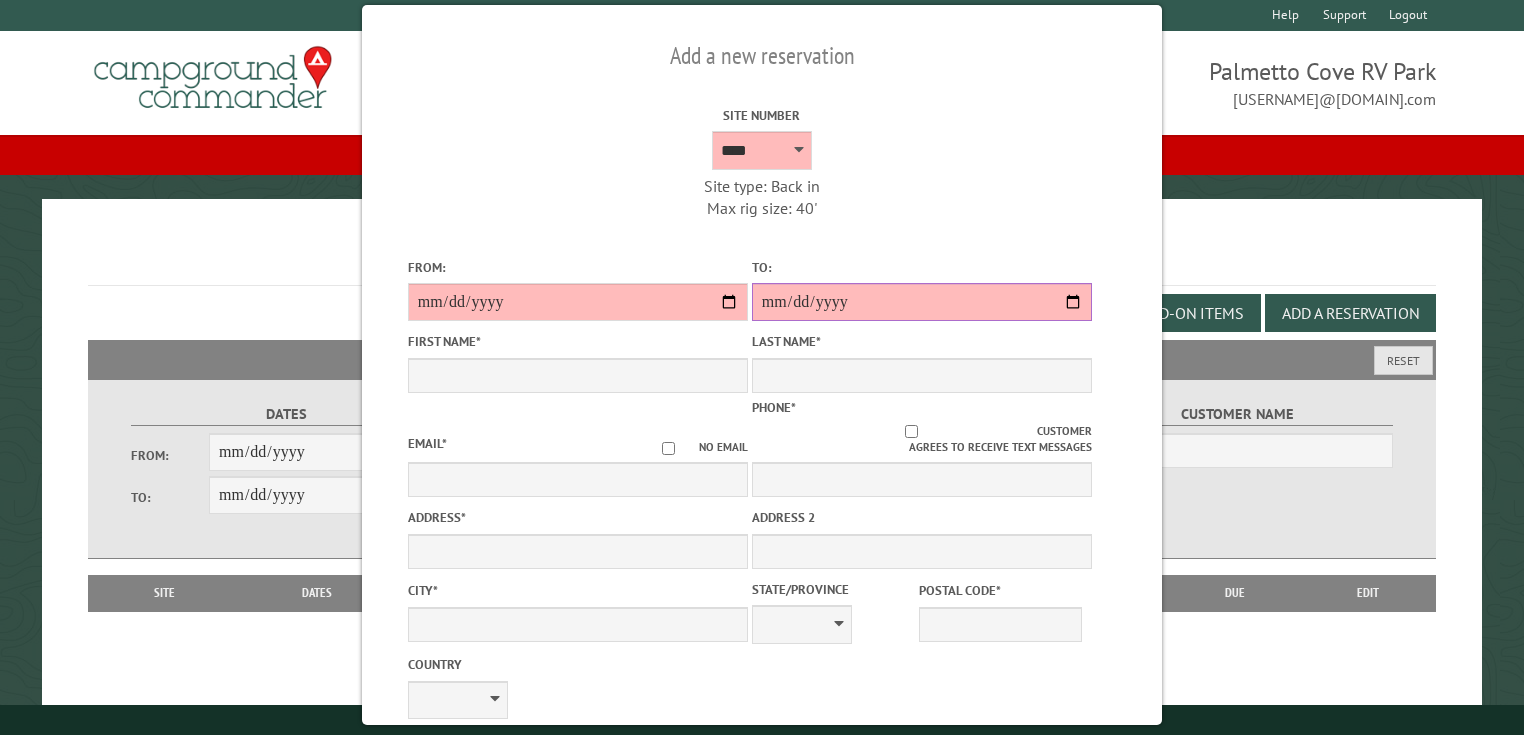 click on "**********" at bounding box center (922, 302) 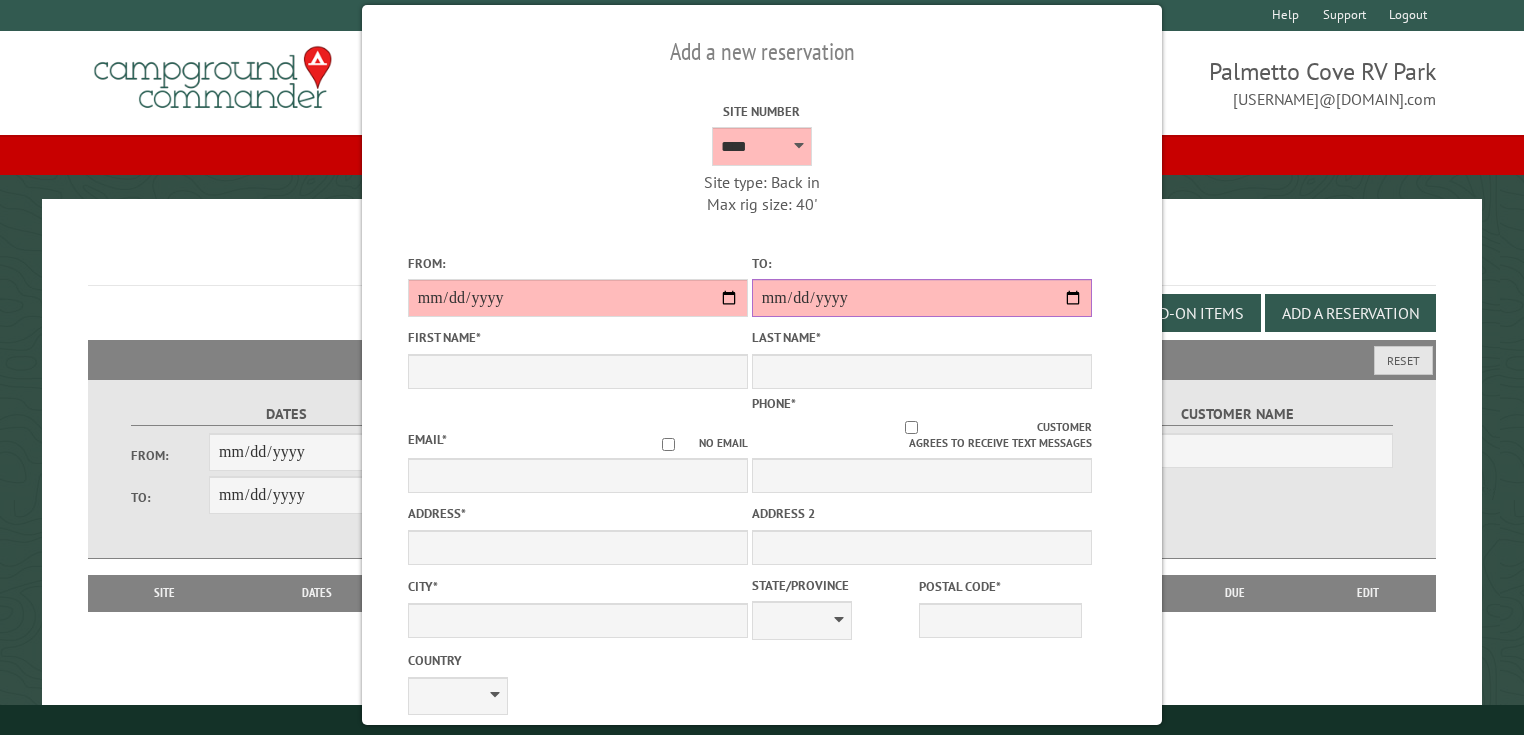 scroll, scrollTop: 0, scrollLeft: 0, axis: both 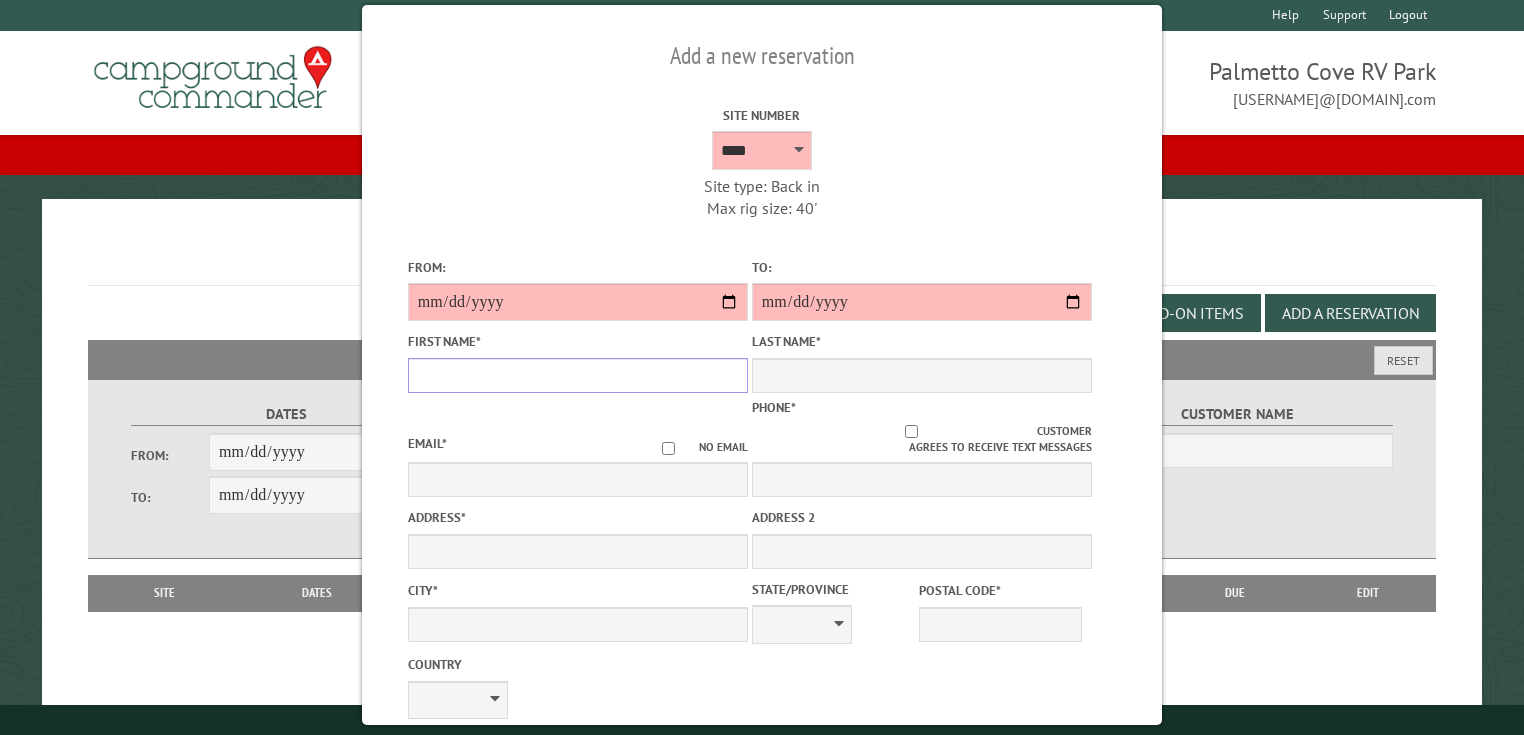 click on "First Name *" at bounding box center (578, 375) 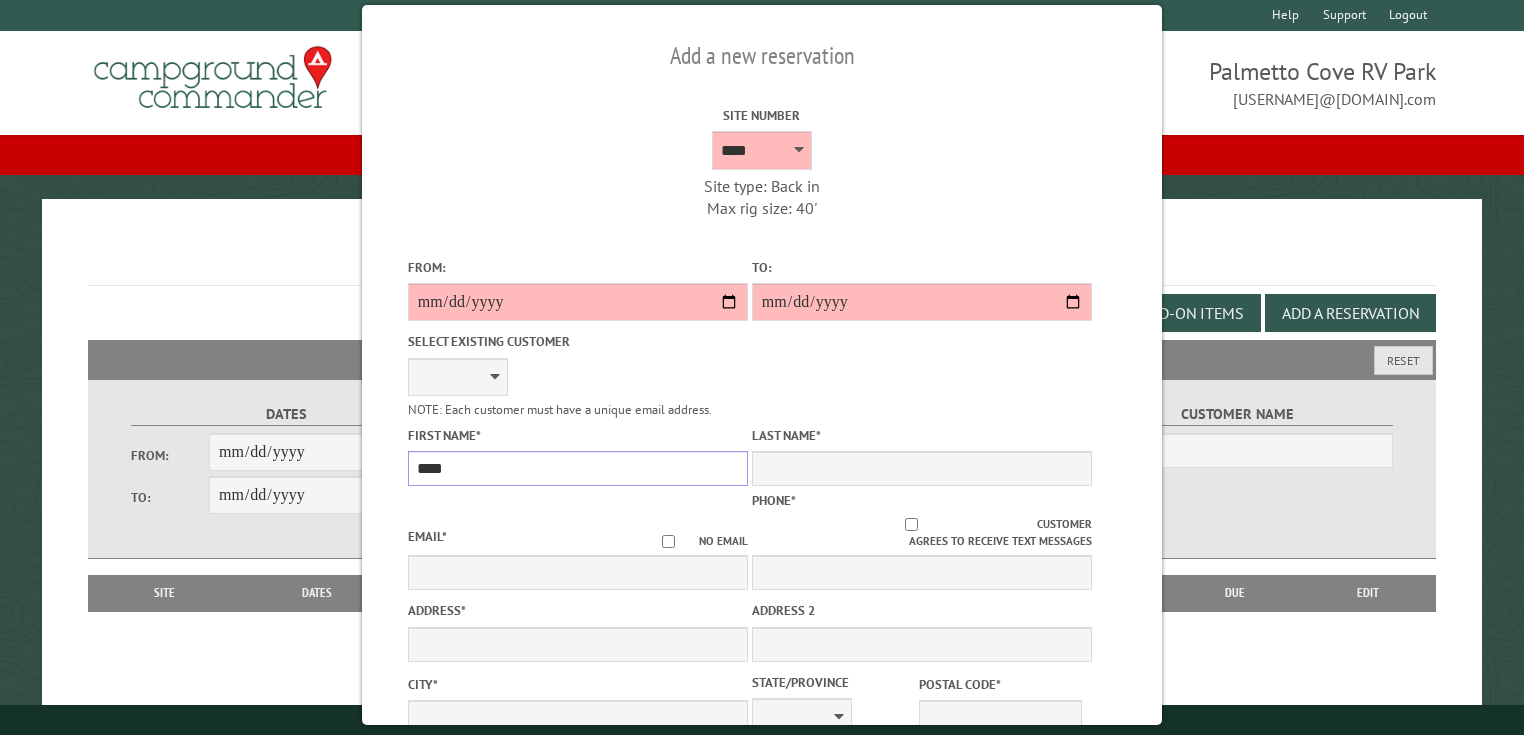 type on "****" 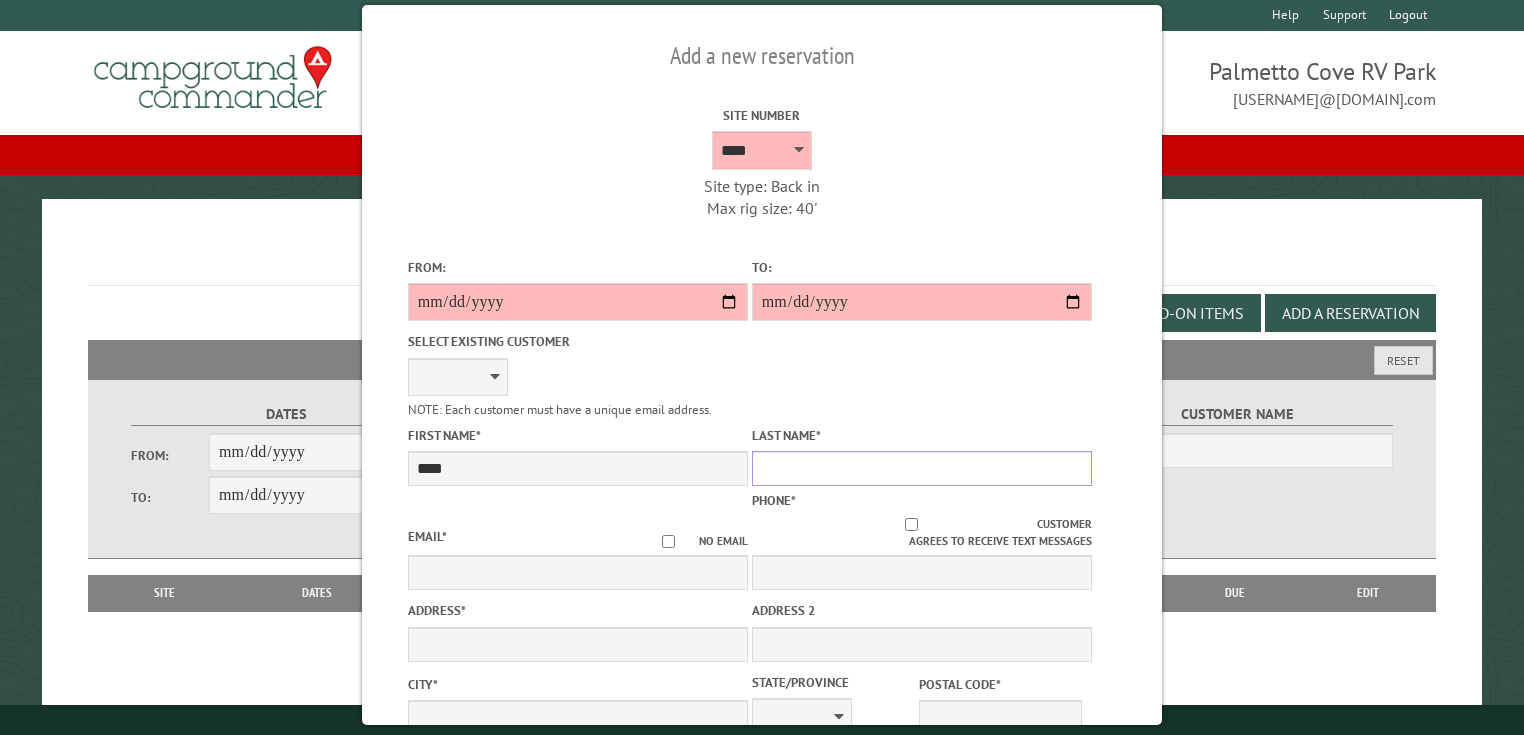 click on "Last Name *" at bounding box center (922, 468) 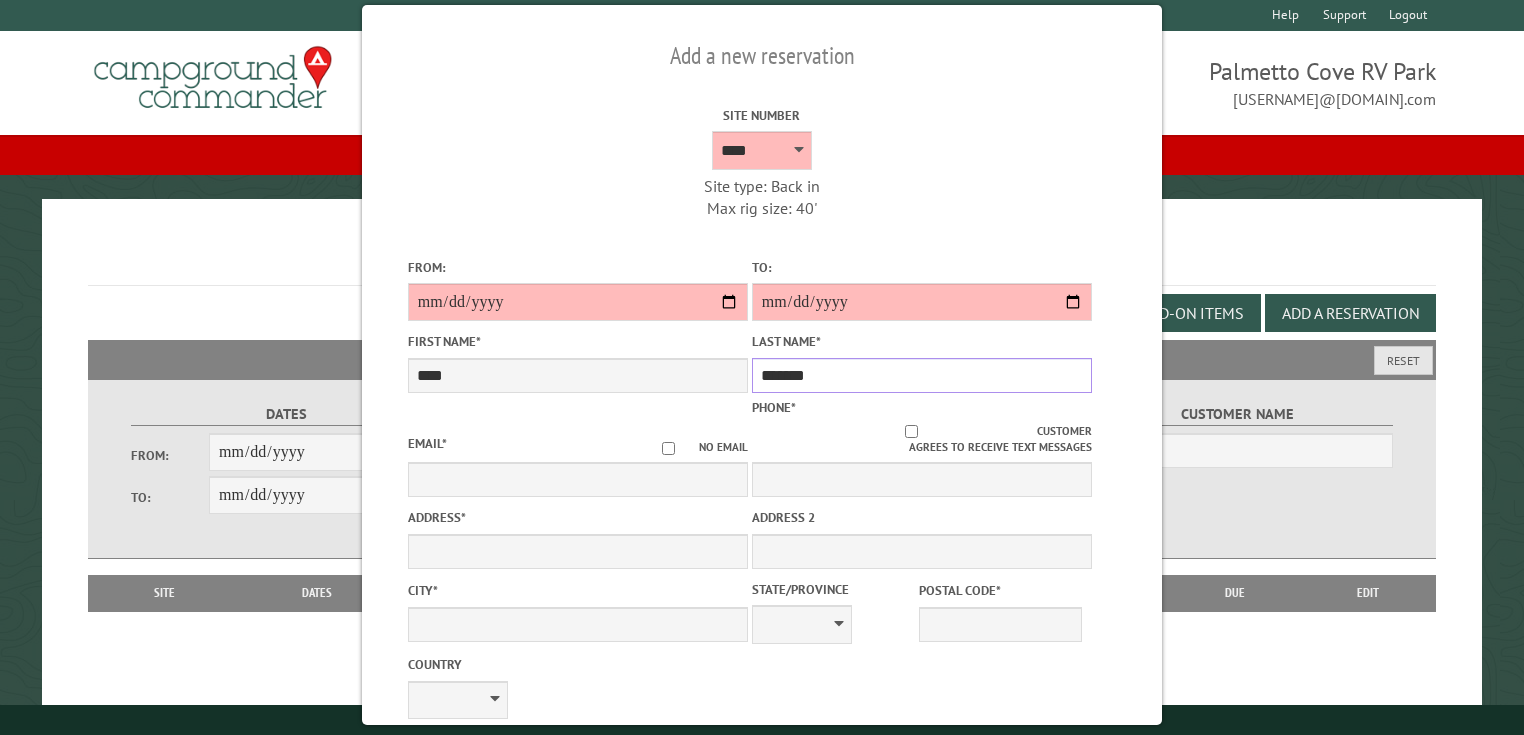 drag, startPoint x: 798, startPoint y: 384, endPoint x: 780, endPoint y: 388, distance: 18.439089 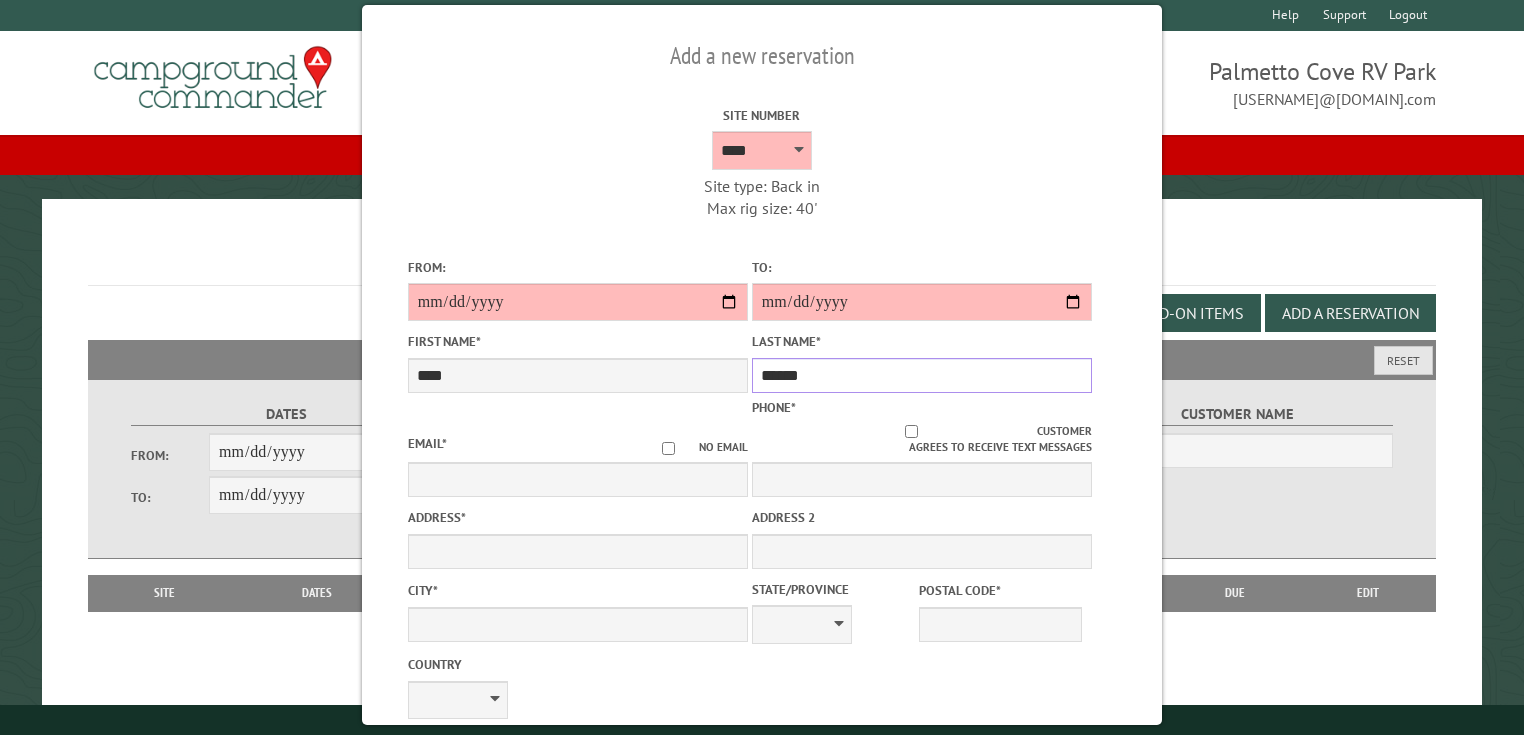 type on "******" 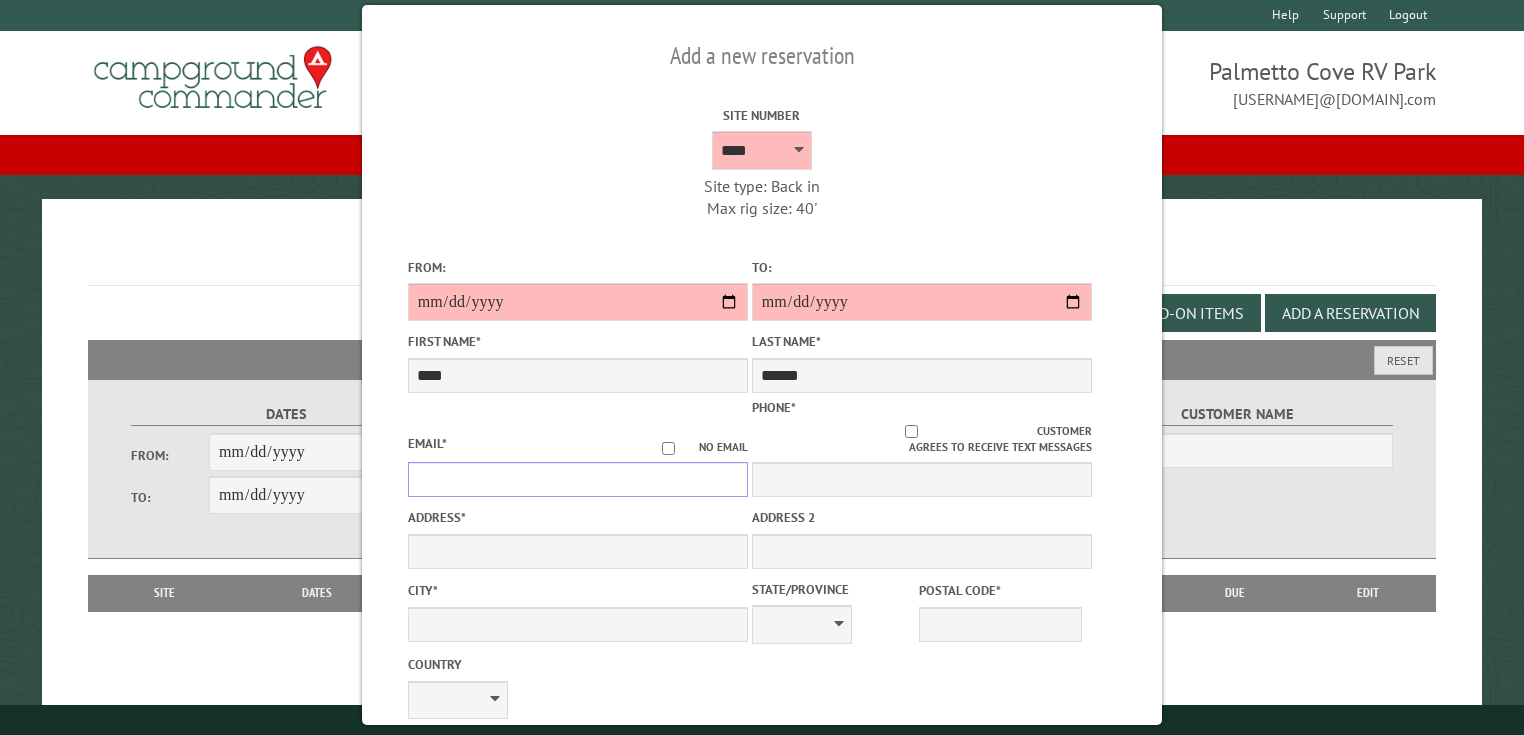 click on "Email *" at bounding box center [578, 479] 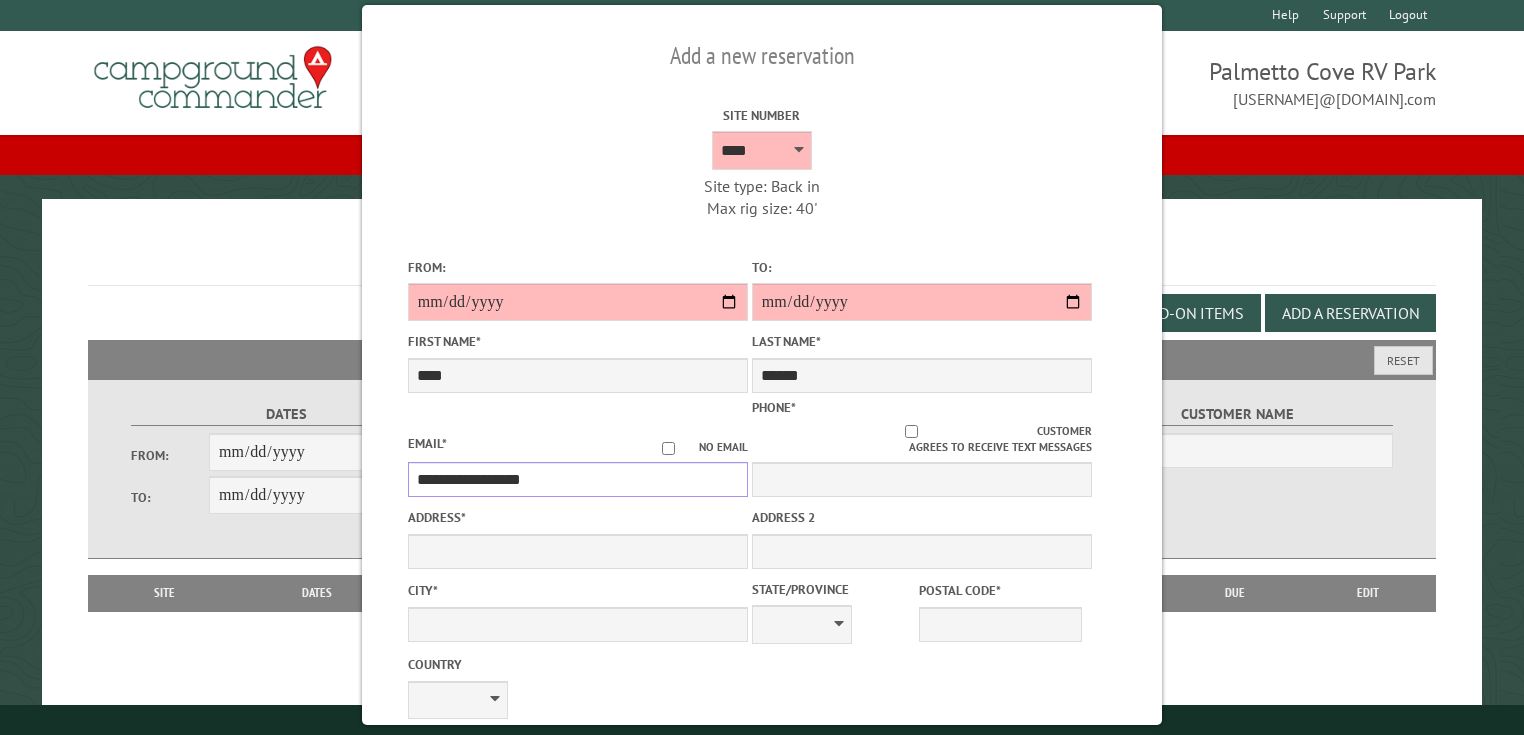 type on "**********" 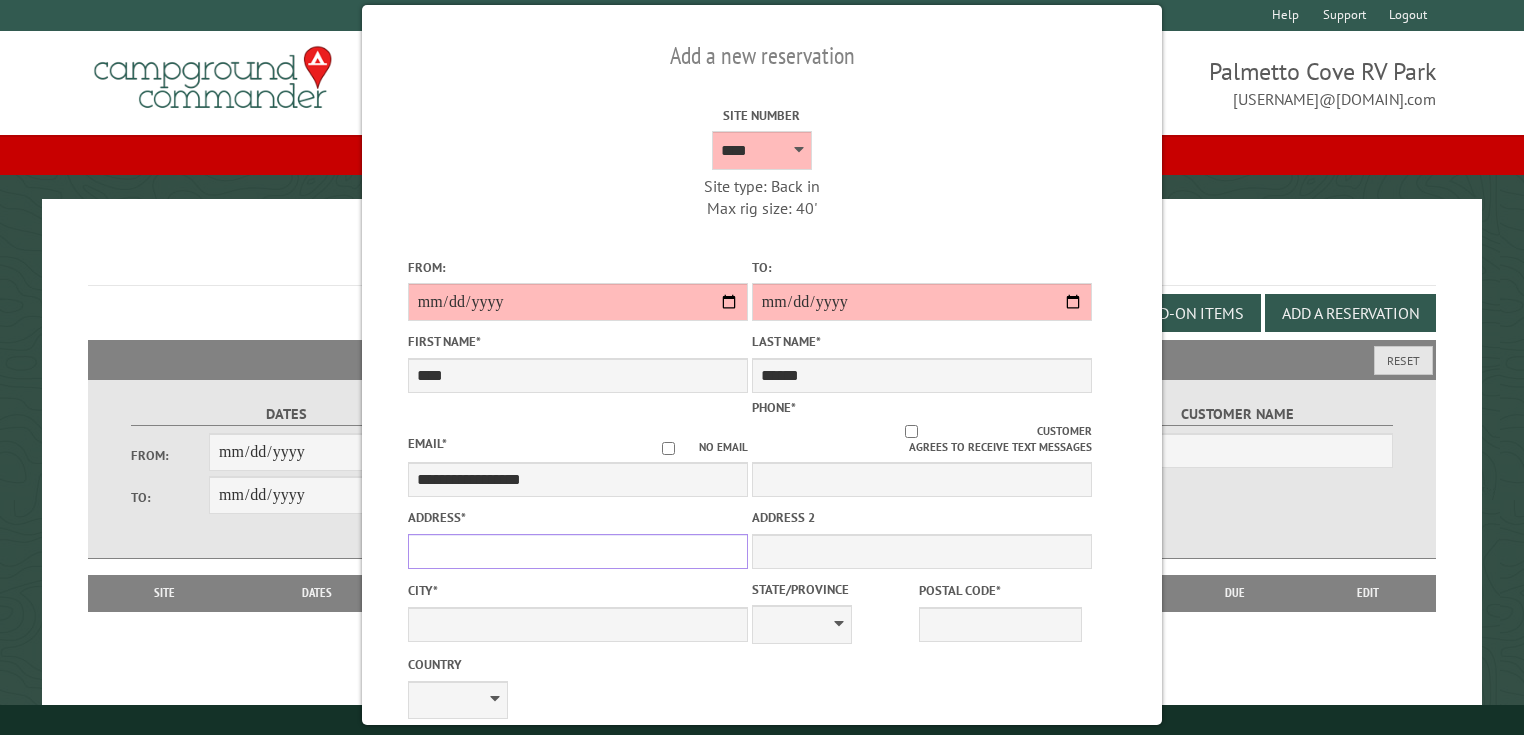 click on "Address *" at bounding box center (578, 551) 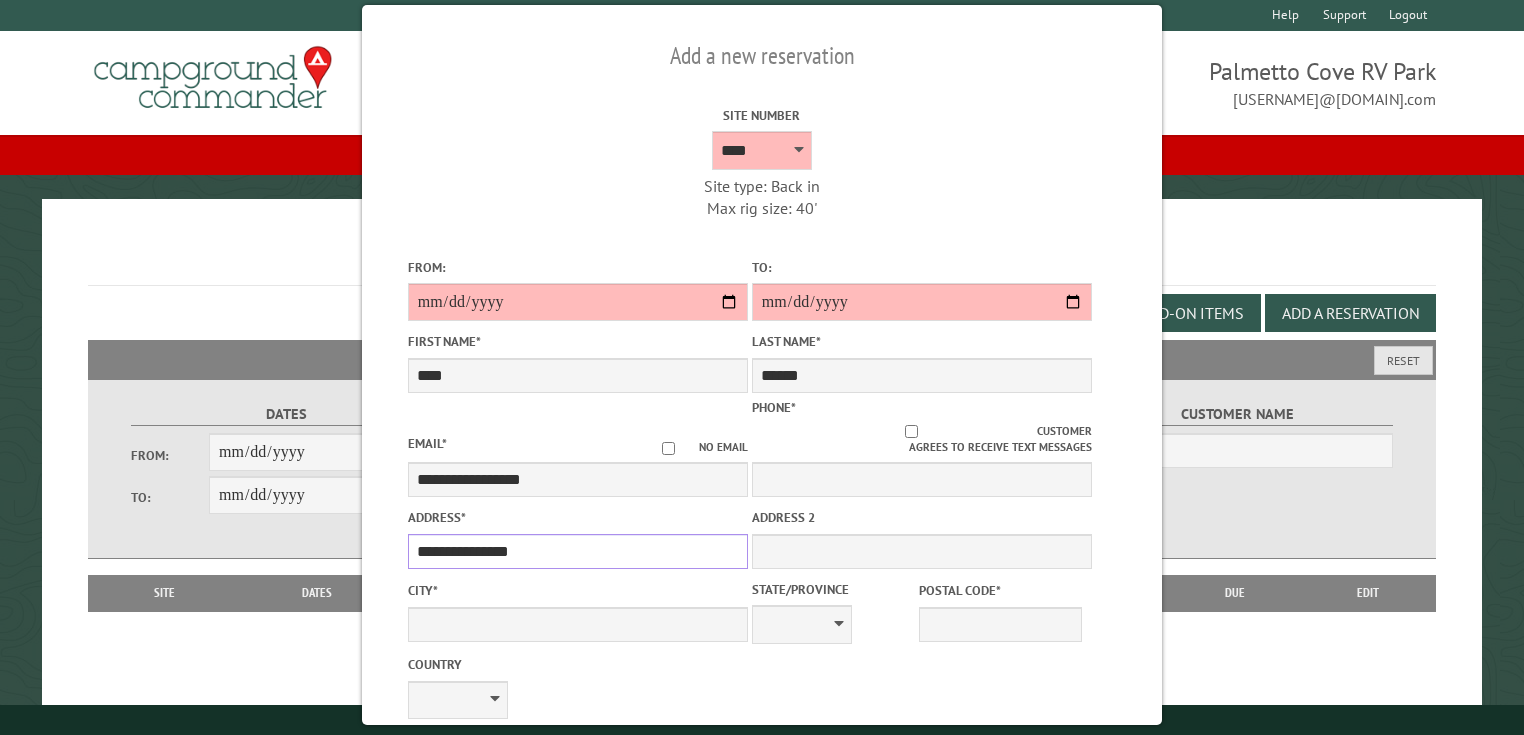 type on "**********" 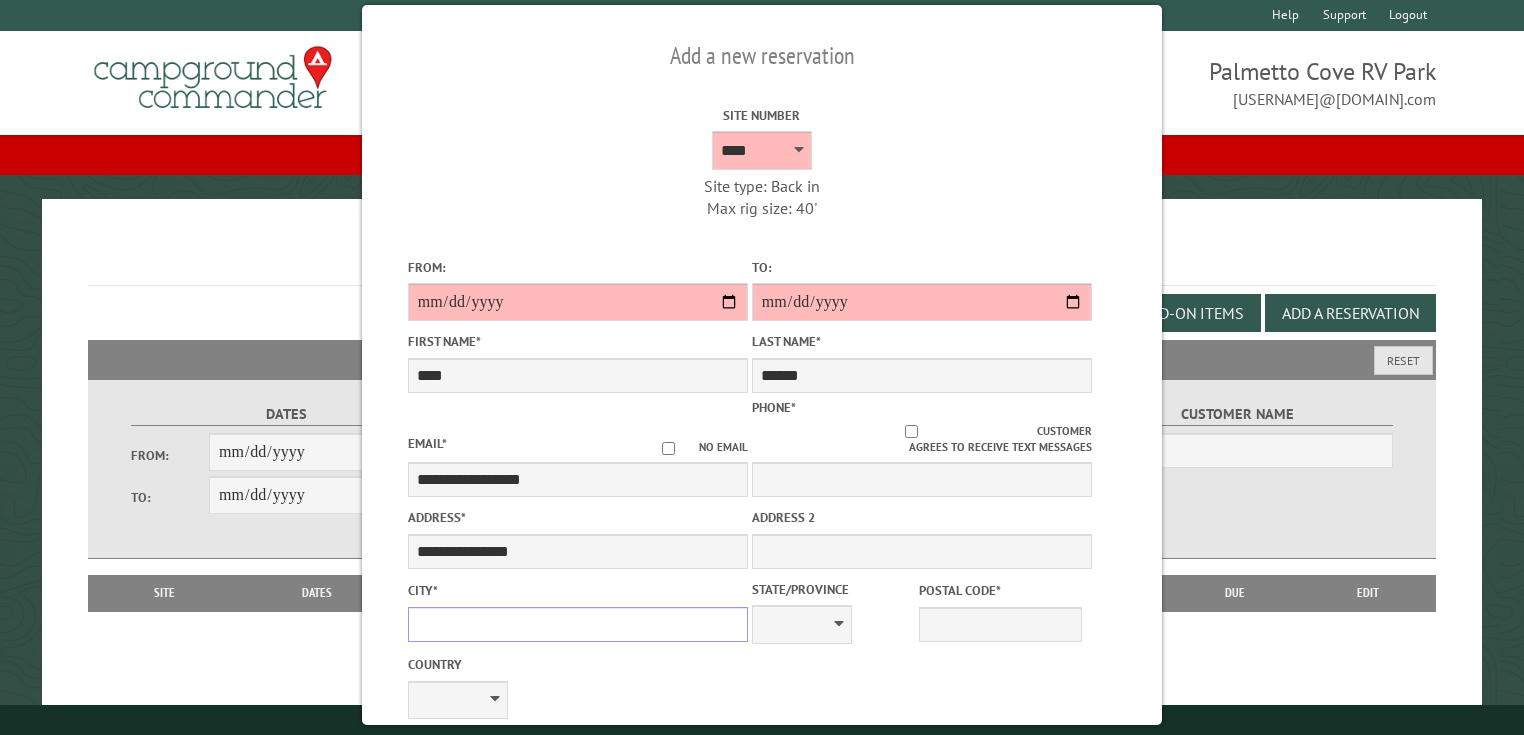 drag, startPoint x: 414, startPoint y: 612, endPoint x: 423, endPoint y: 605, distance: 11.401754 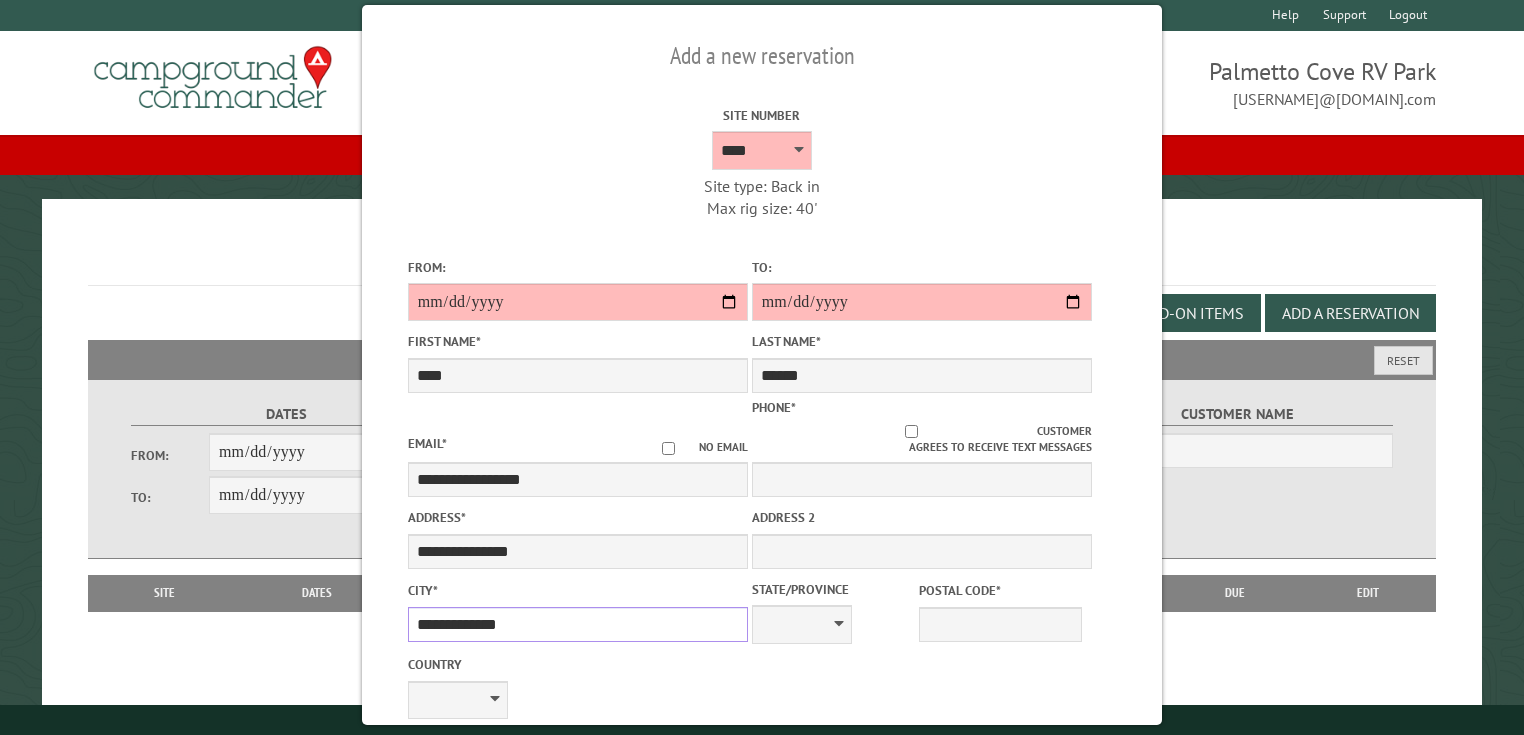 type on "**********" 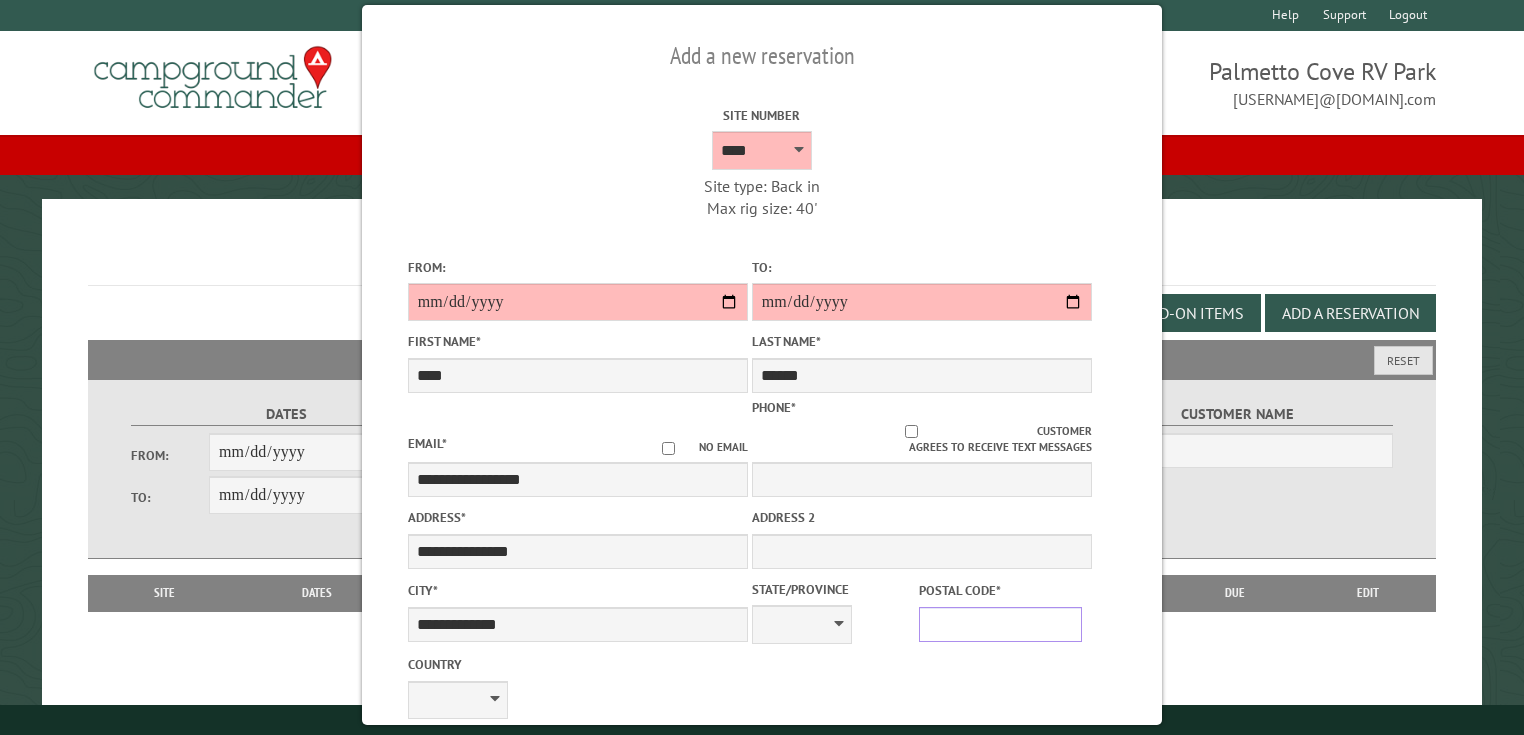 click on "Postal Code *" at bounding box center [1000, 624] 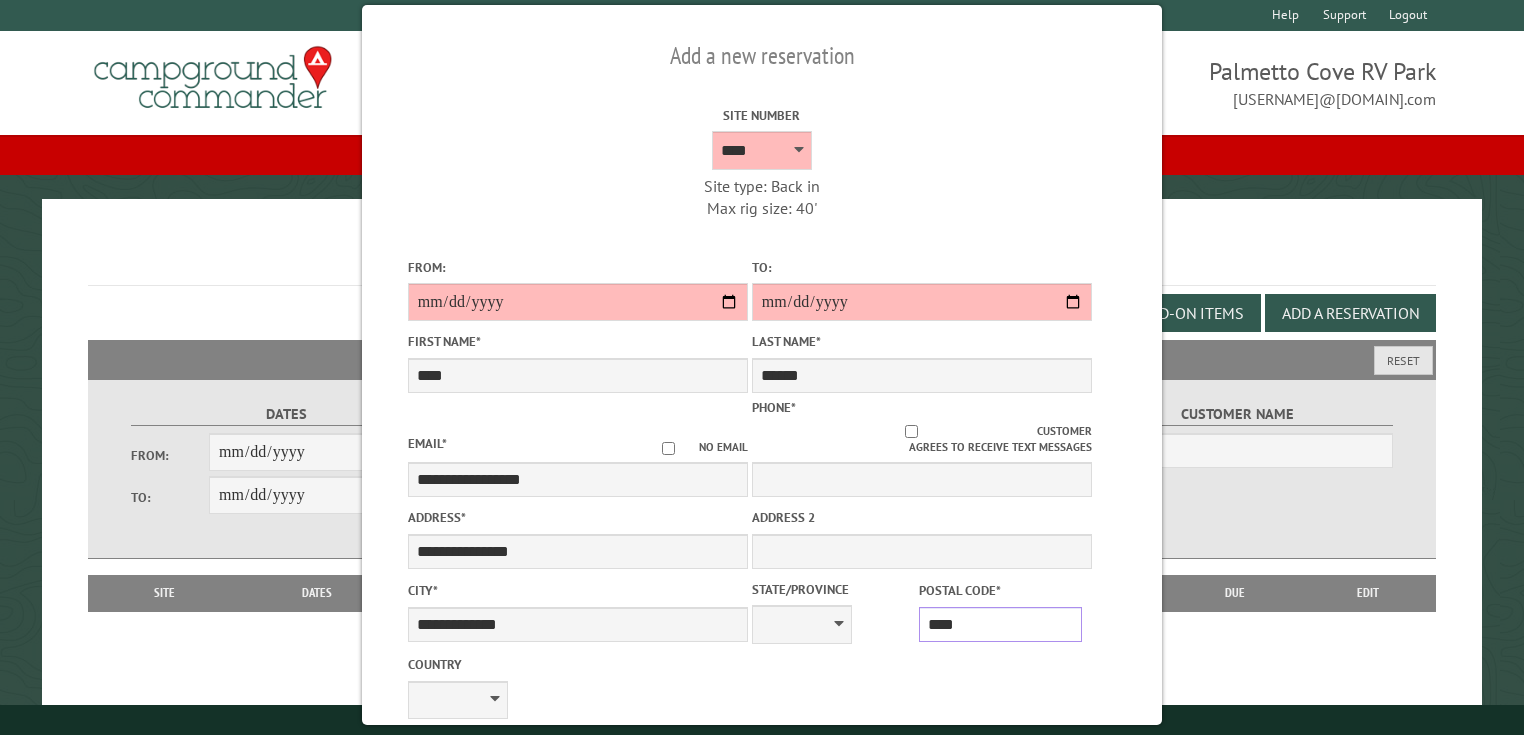 type on "*****" 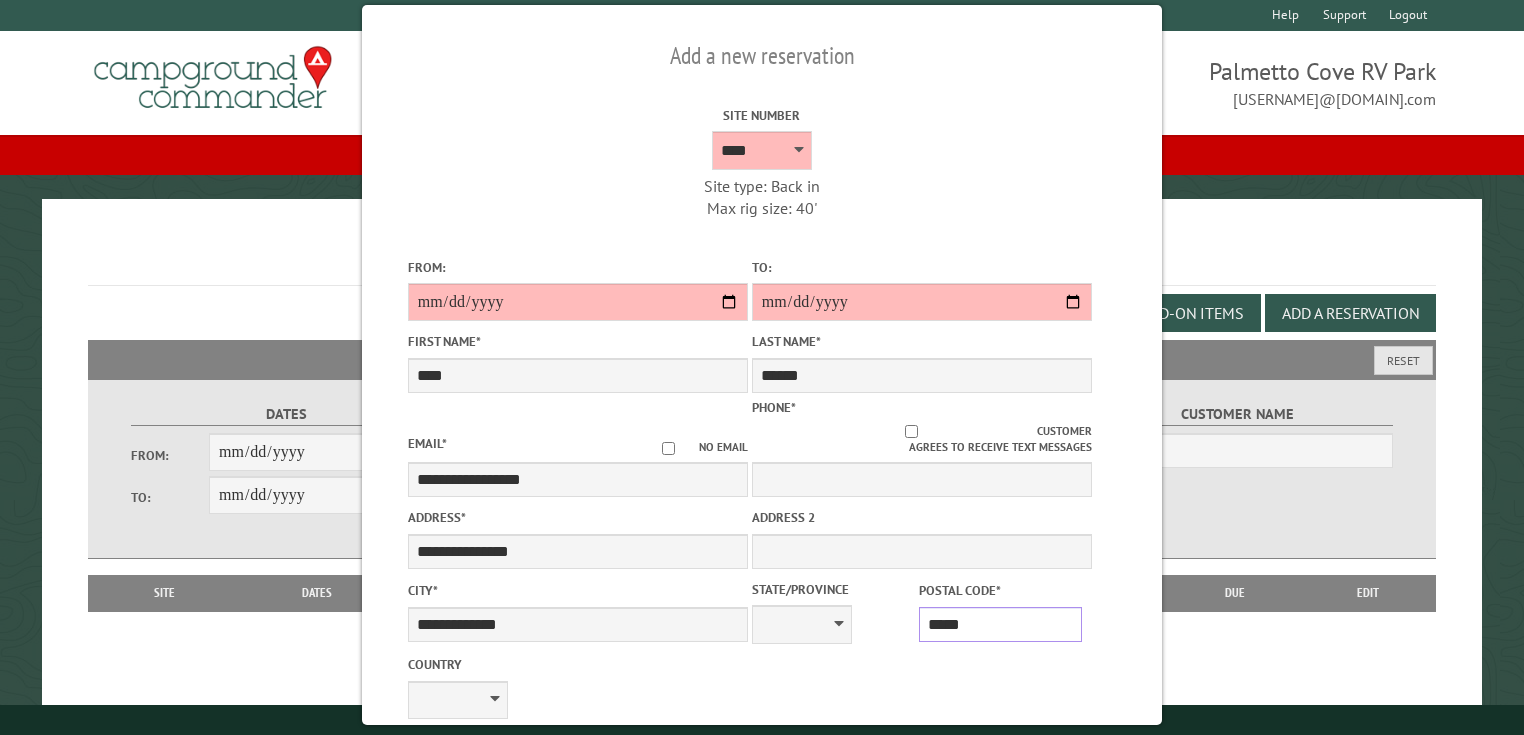 type on "**********" 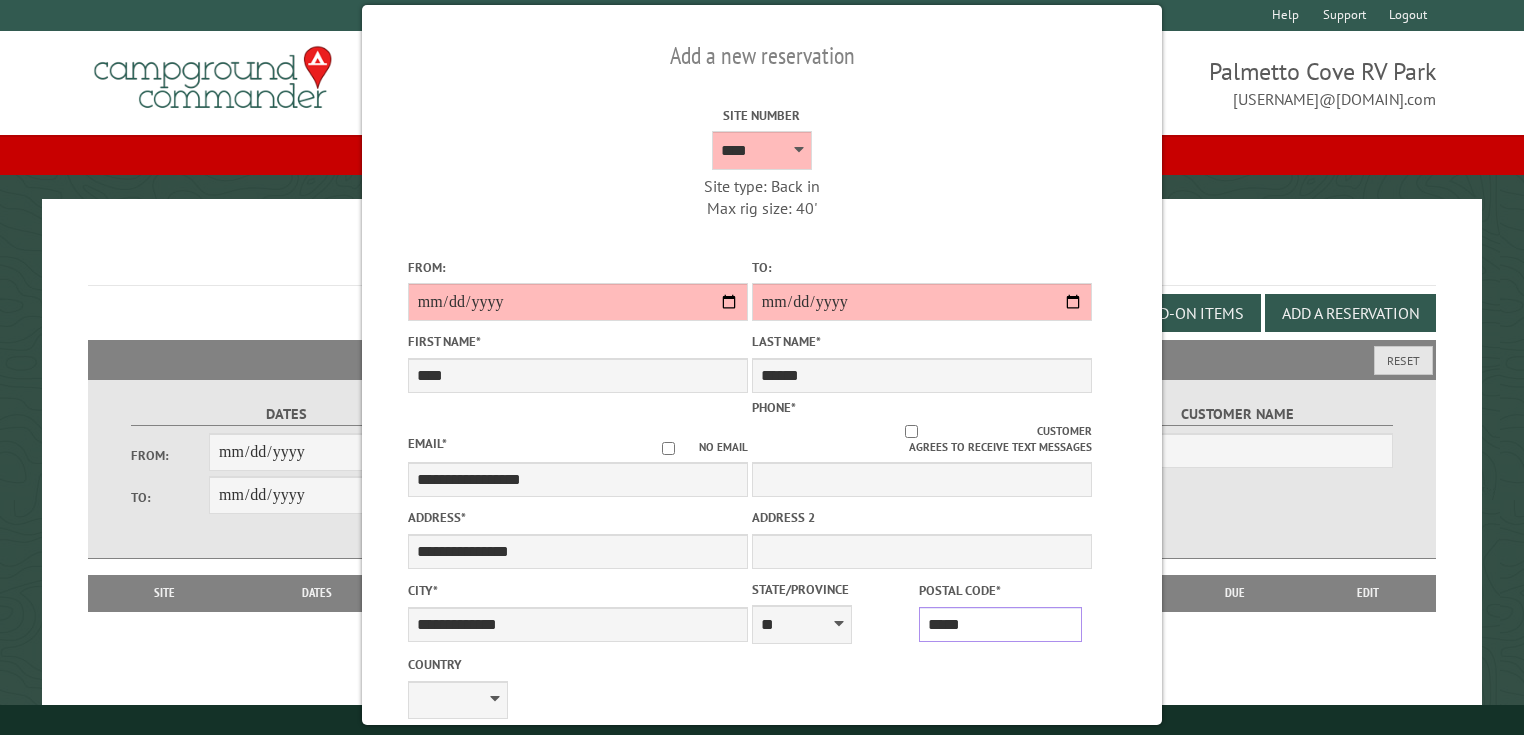 type on "*****" 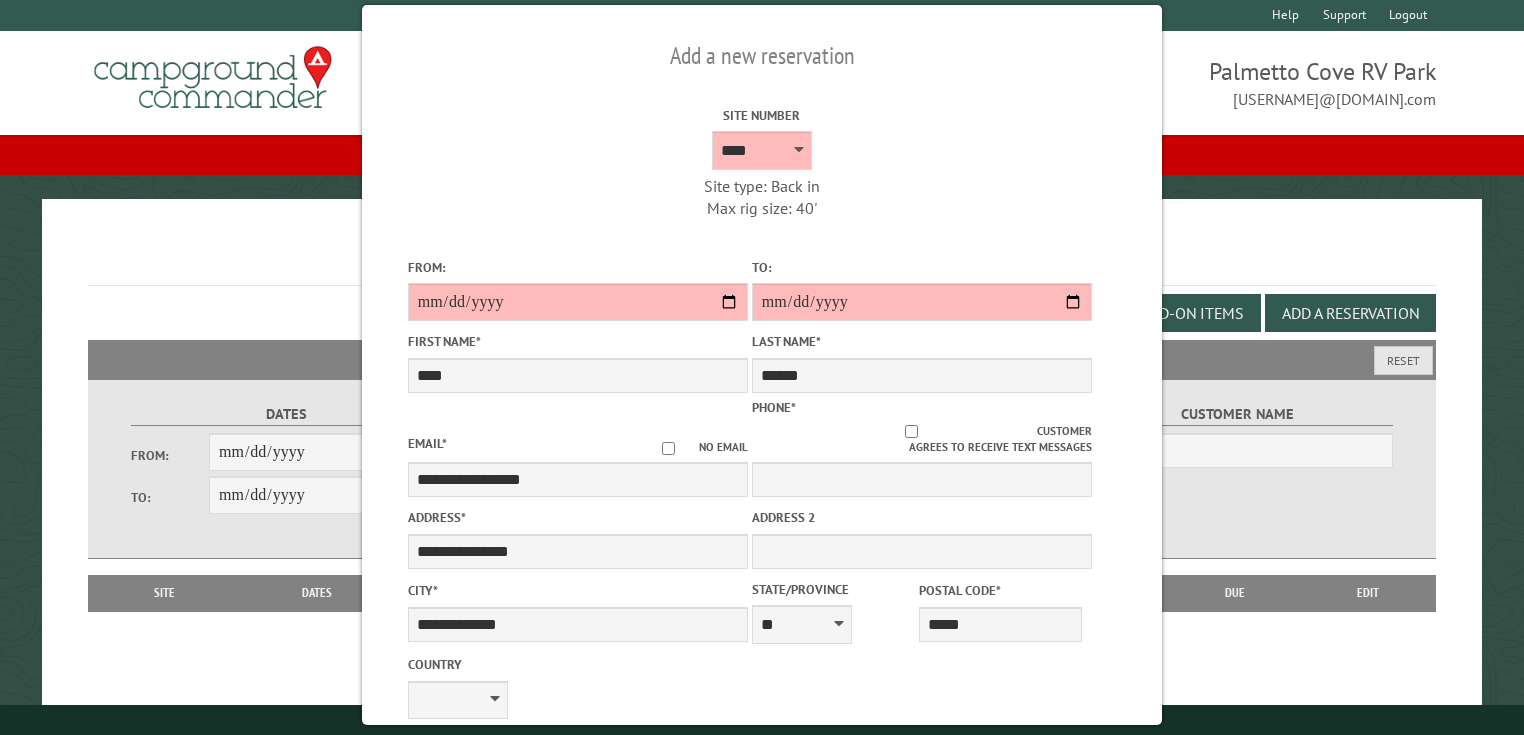 click on "**********" at bounding box center [578, 686] 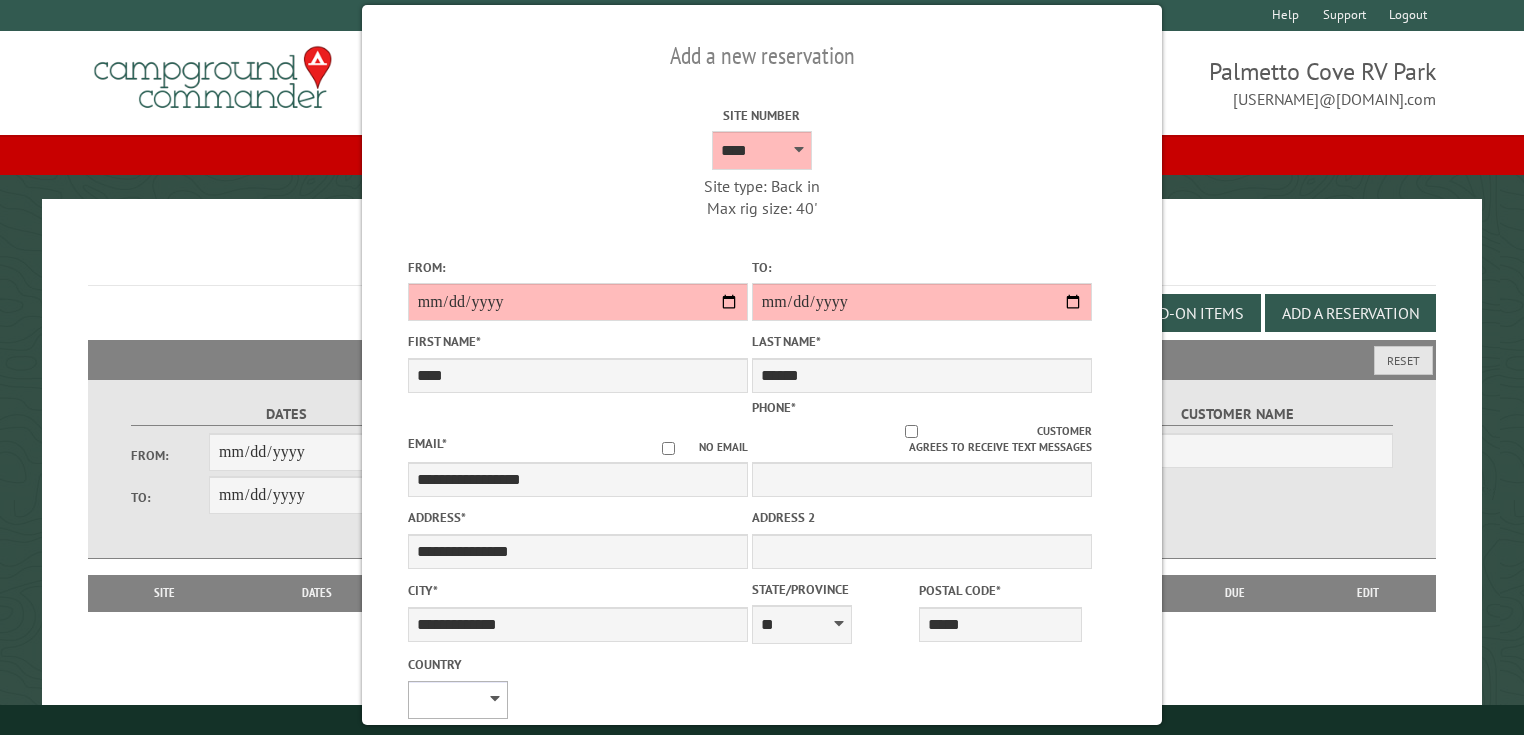 click on "**********" at bounding box center [458, 700] 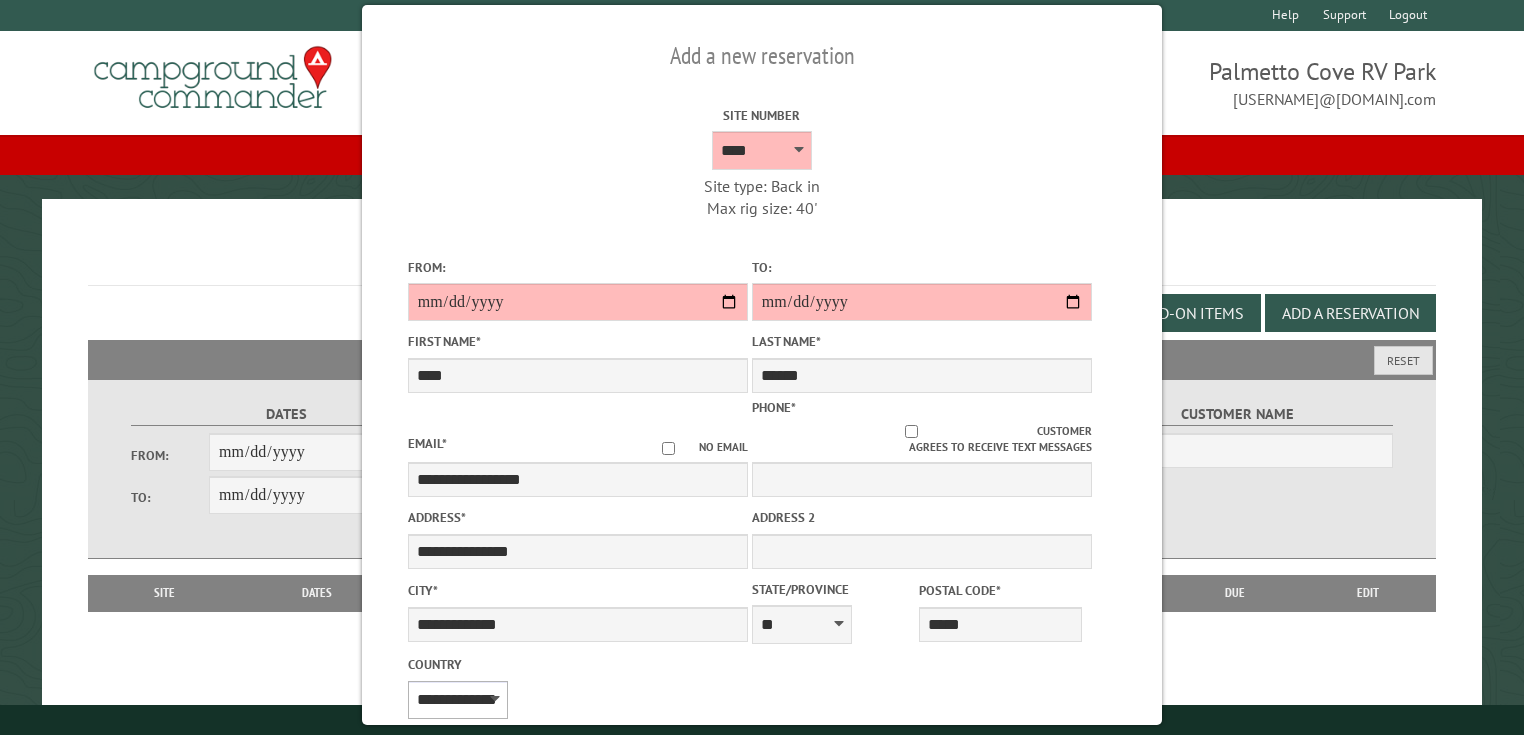 click on "**********" at bounding box center [458, 700] 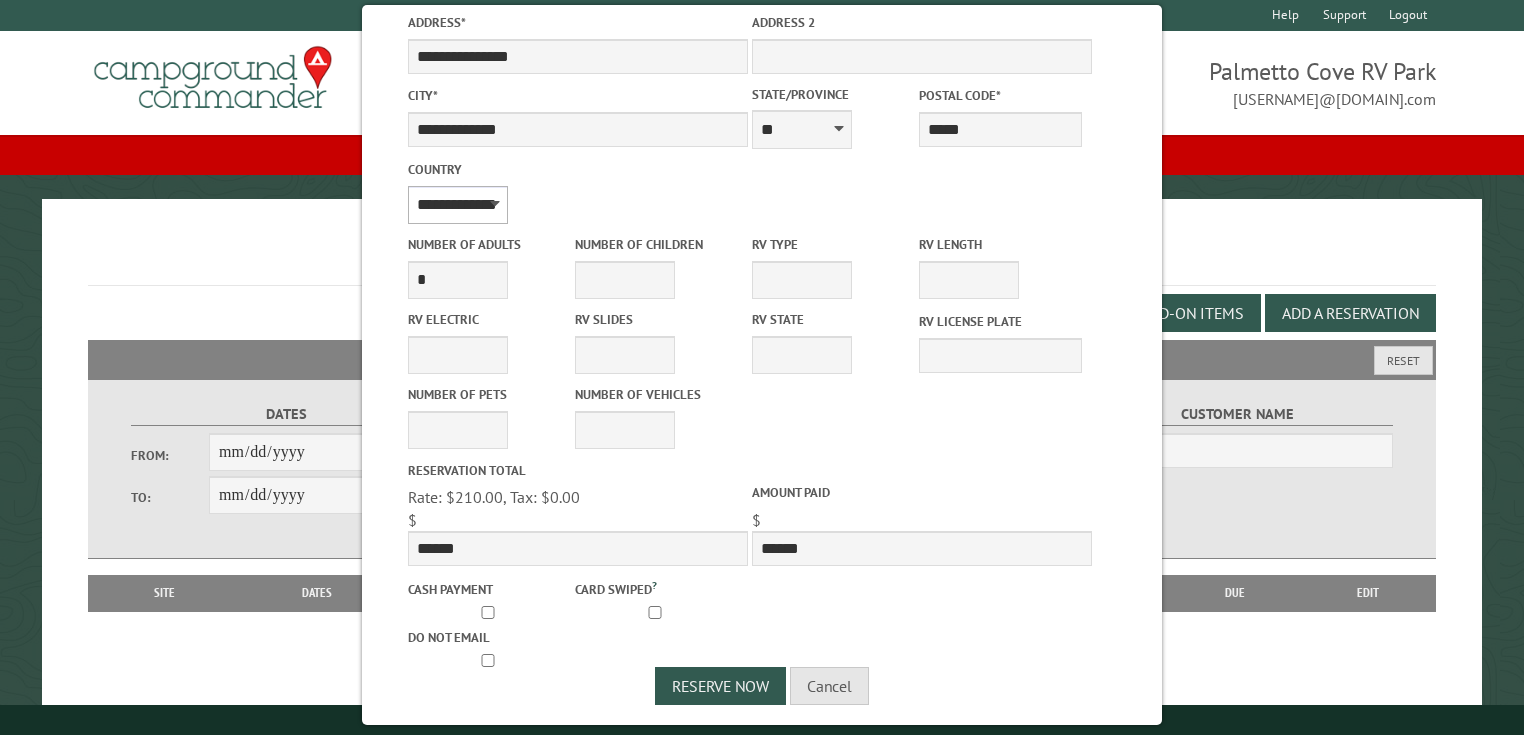 scroll, scrollTop: 498, scrollLeft: 0, axis: vertical 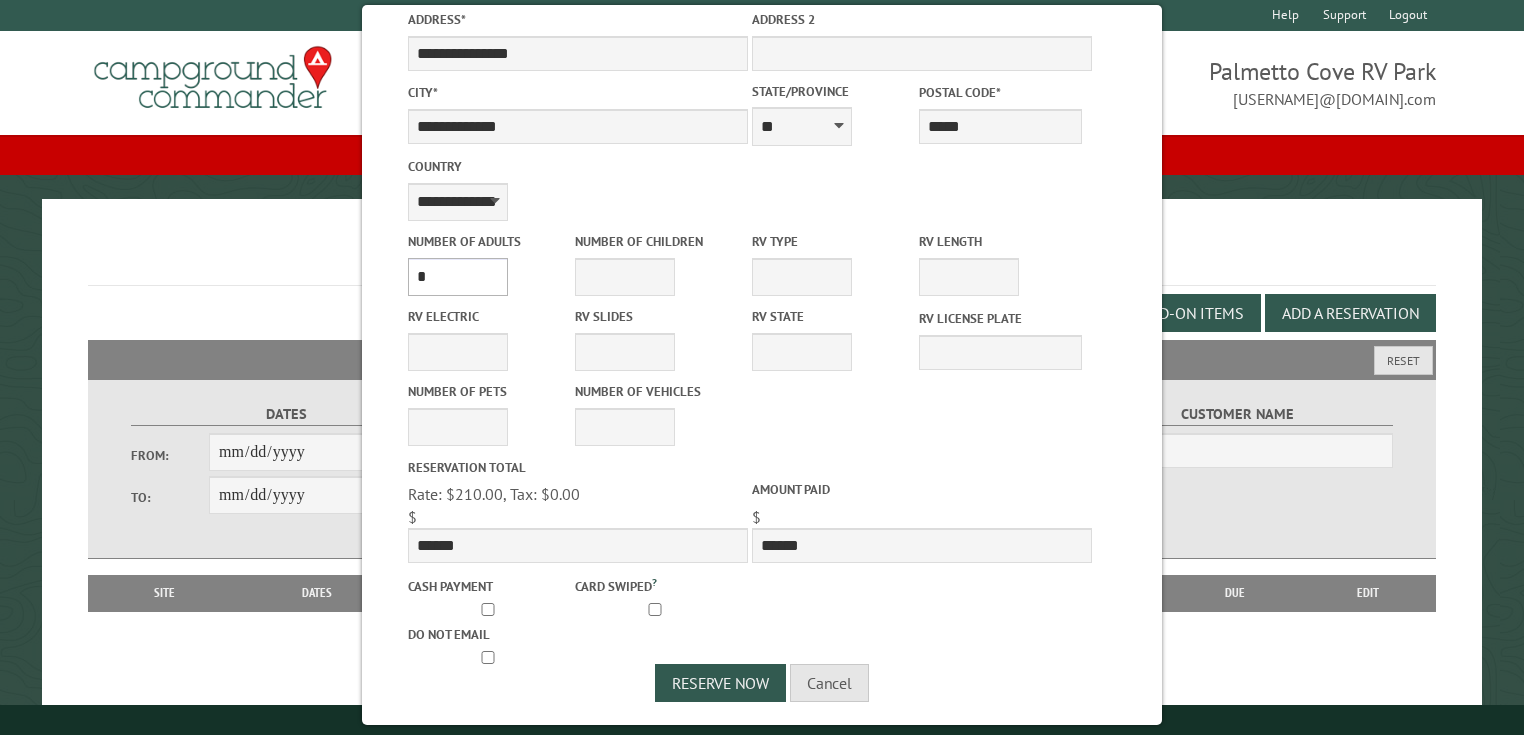 click on "* * * * * * * * * * **" at bounding box center (458, 277) 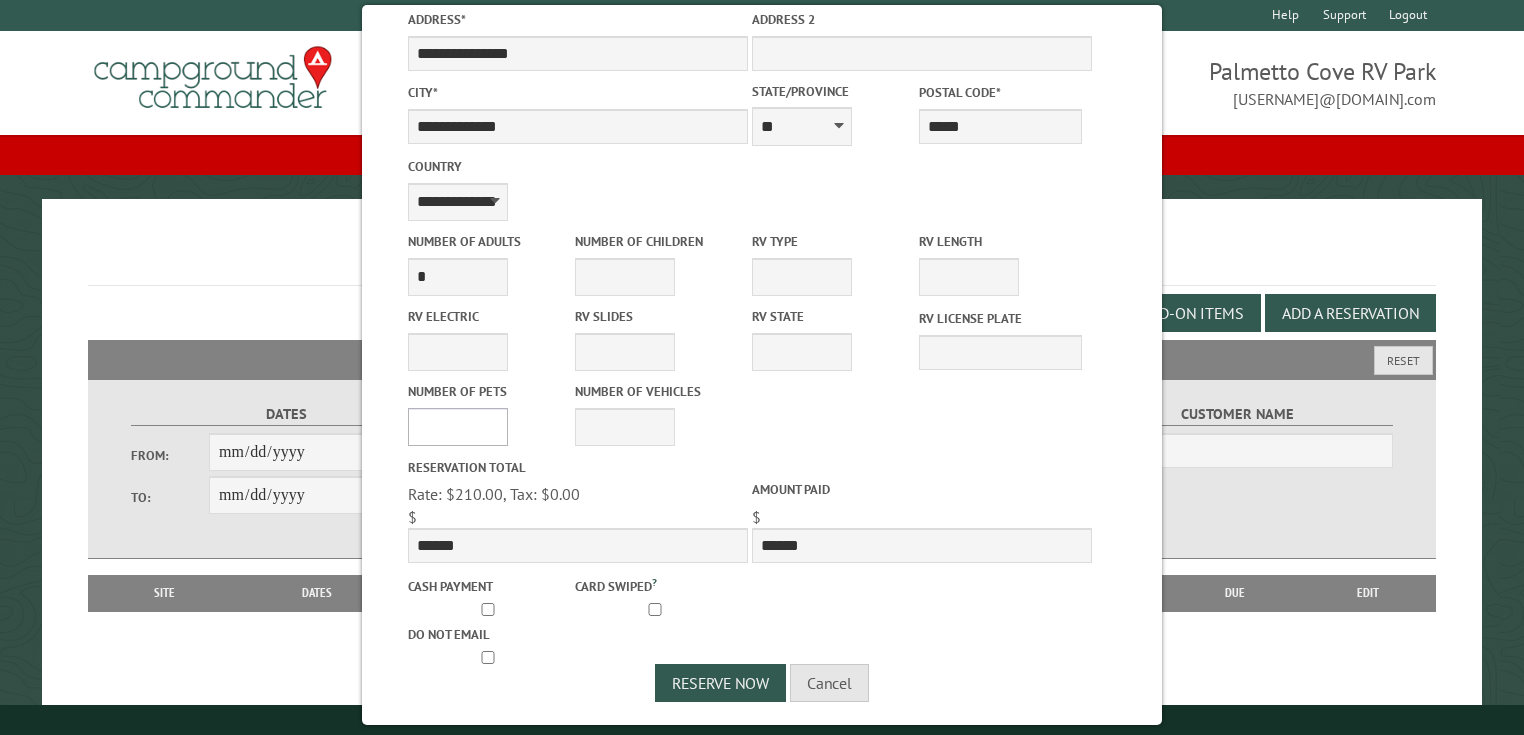 click on "* * * * * * * * * * **" at bounding box center [458, 427] 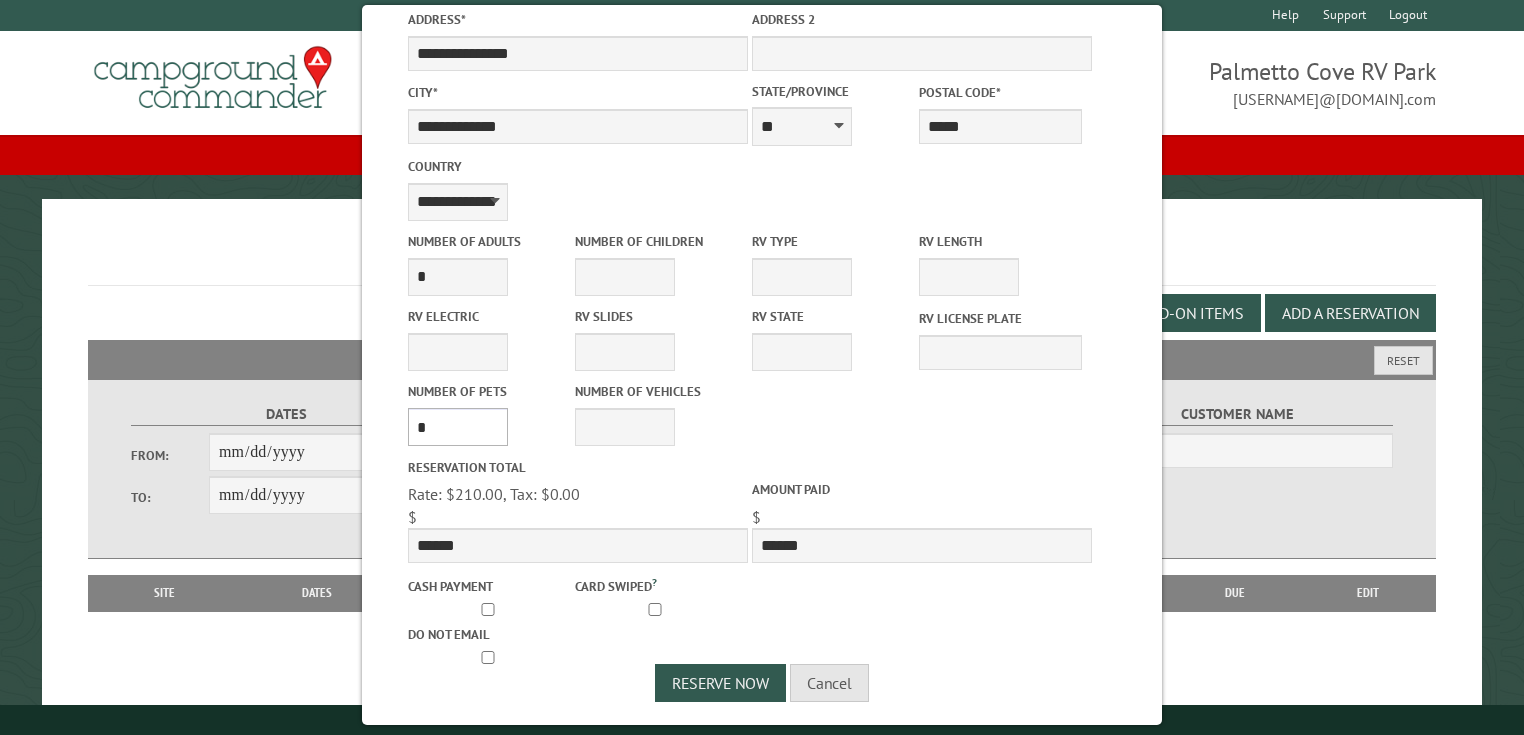 click on "* * * * * * * * * * **" at bounding box center (458, 427) 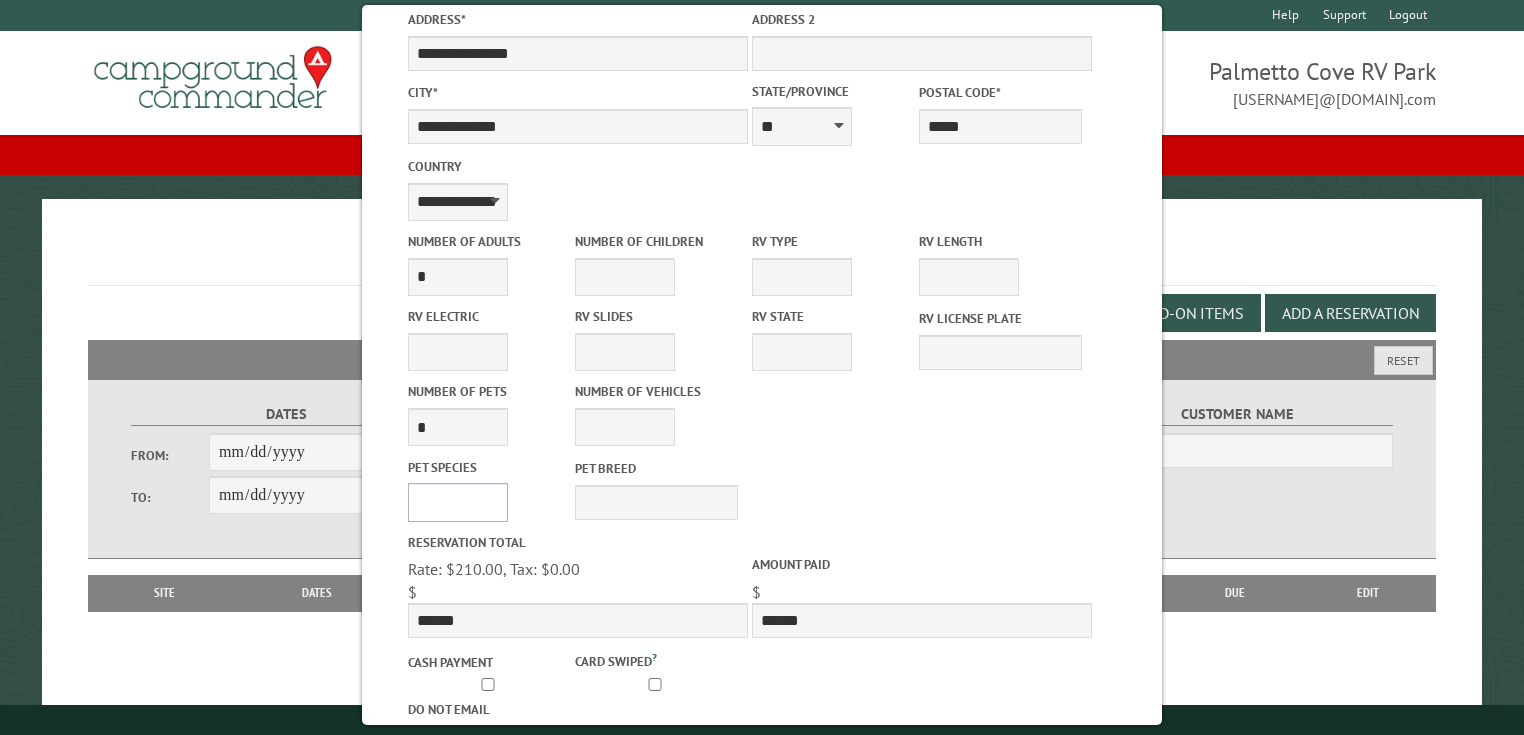 click on "***
***
****
*****" at bounding box center (458, 502) 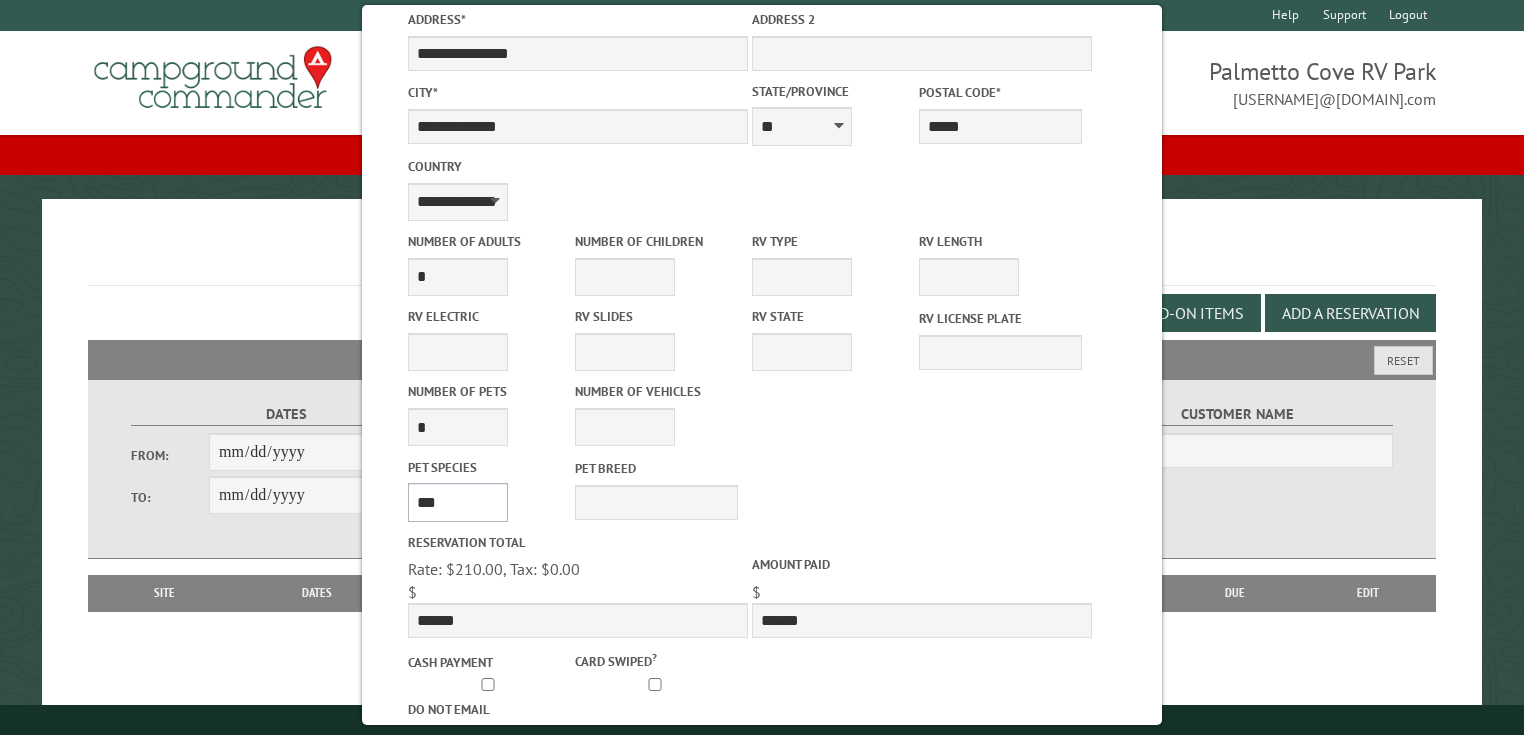 click on "***
***
****
*****" at bounding box center (458, 502) 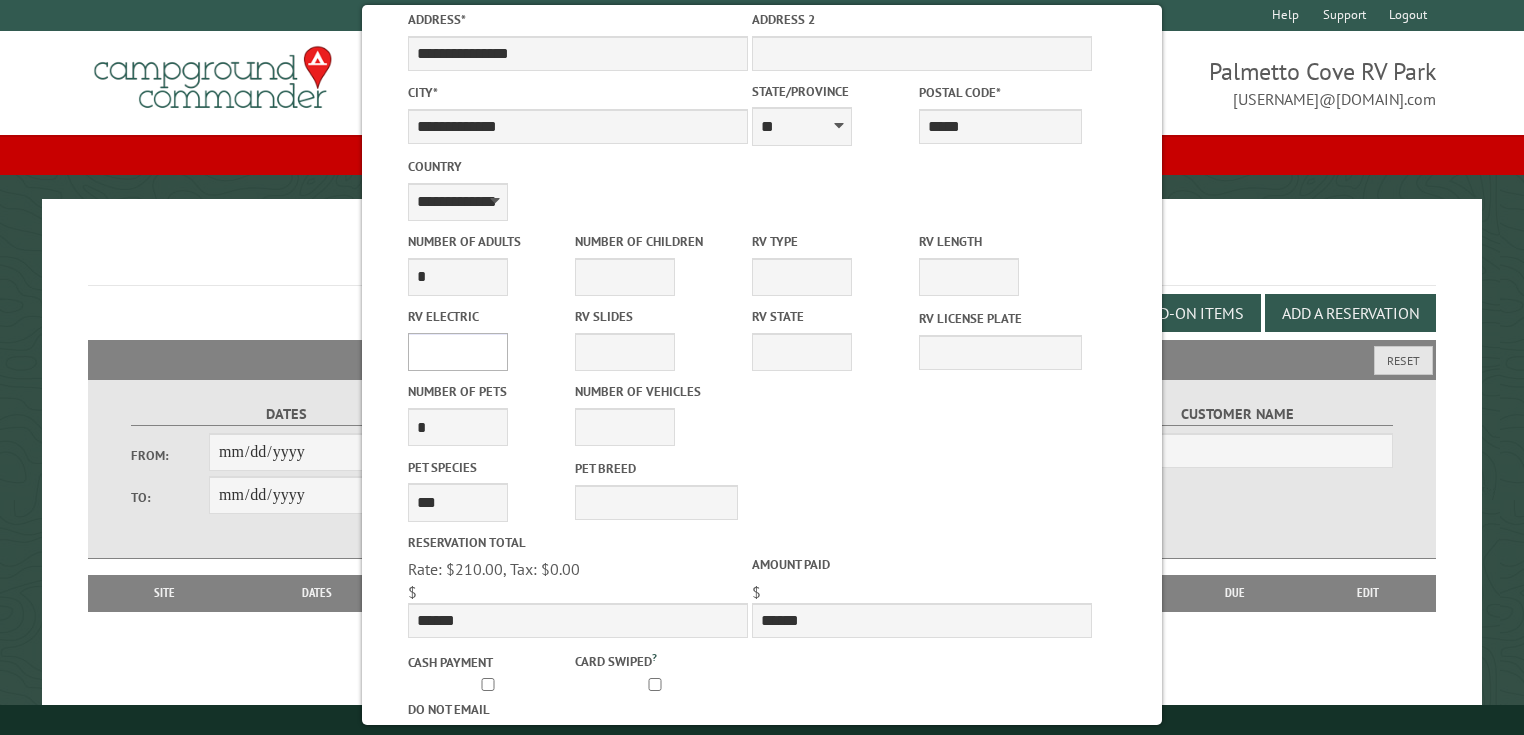 click on "**** *** *** ***" at bounding box center [458, 352] 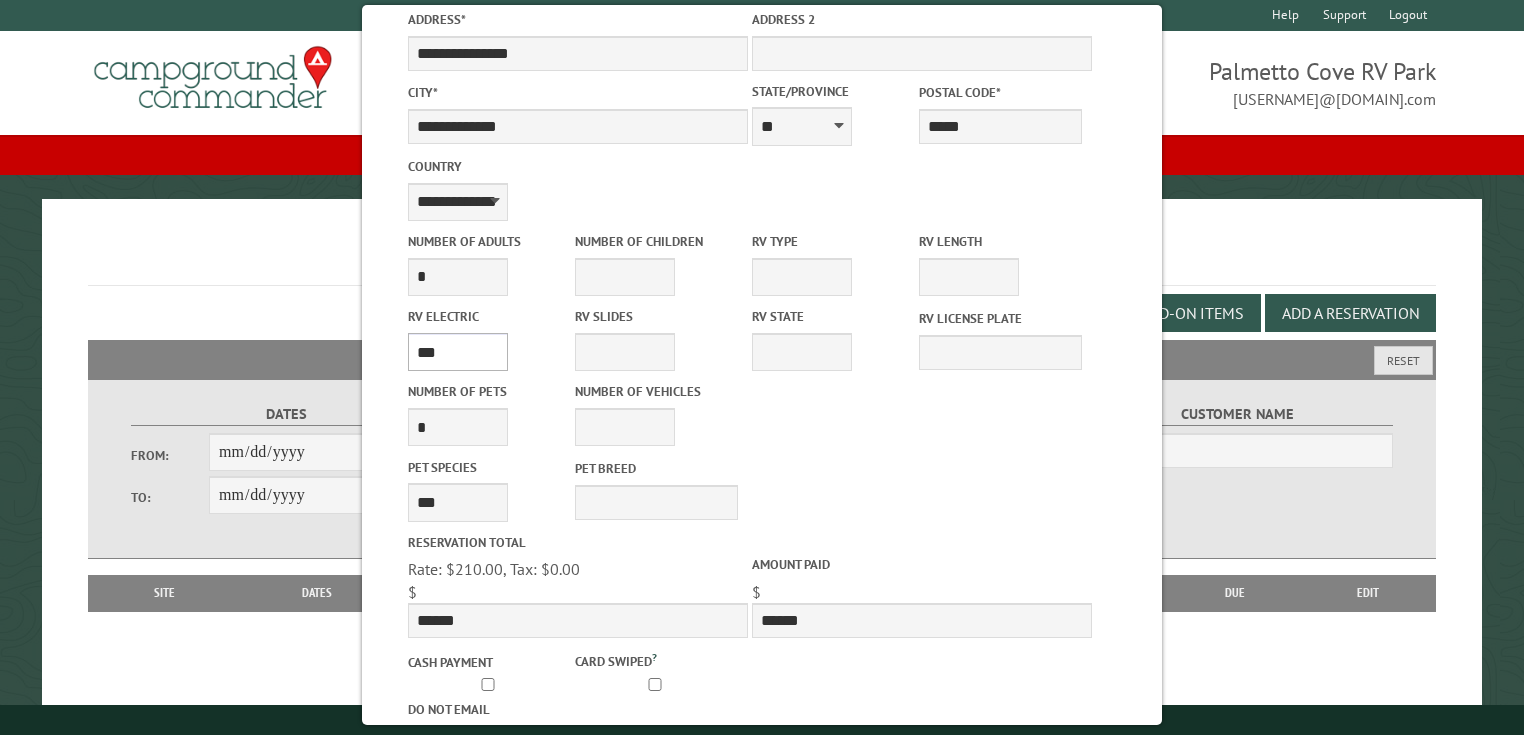 click on "**** *** *** ***" at bounding box center (458, 352) 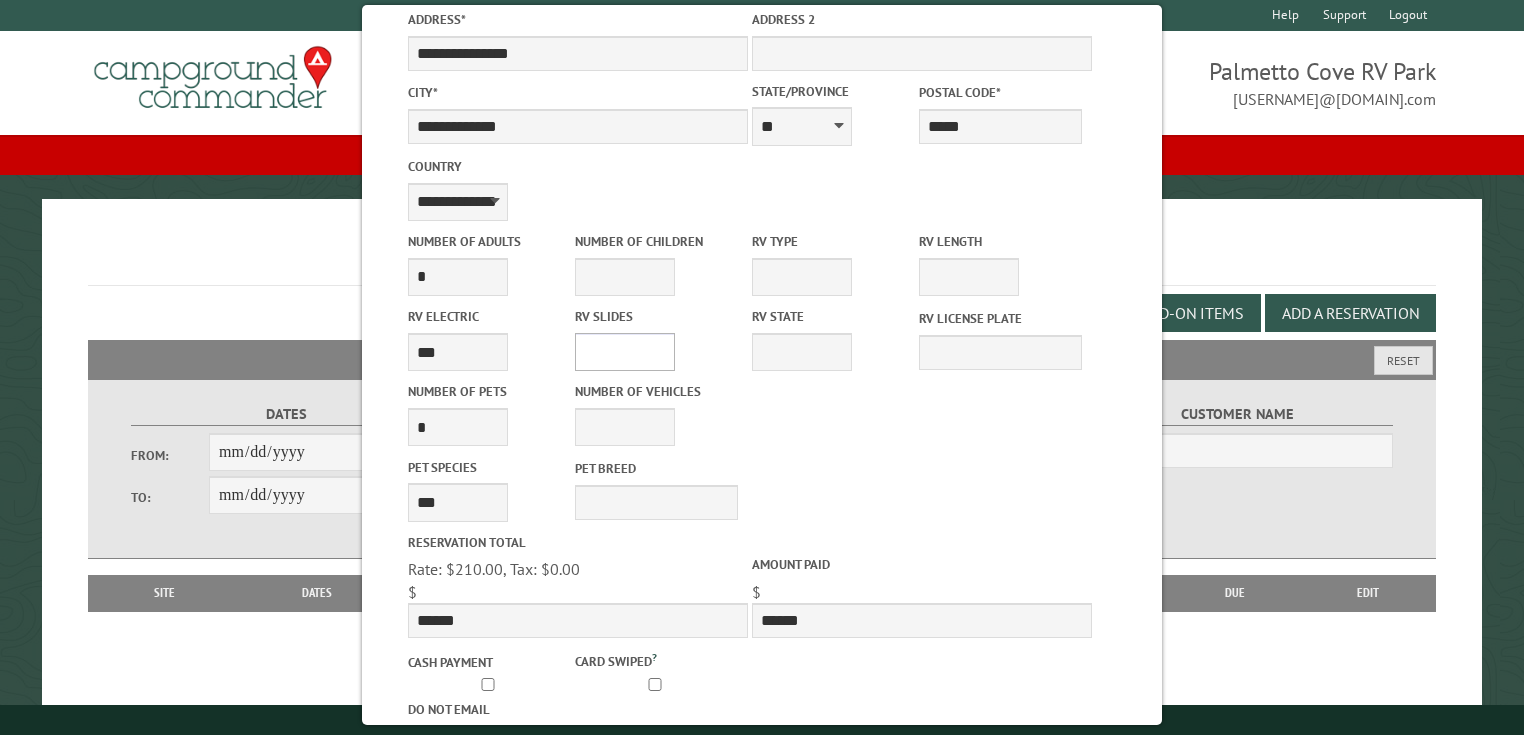 click on "* * * * * * * * * * **" at bounding box center (625, 352) 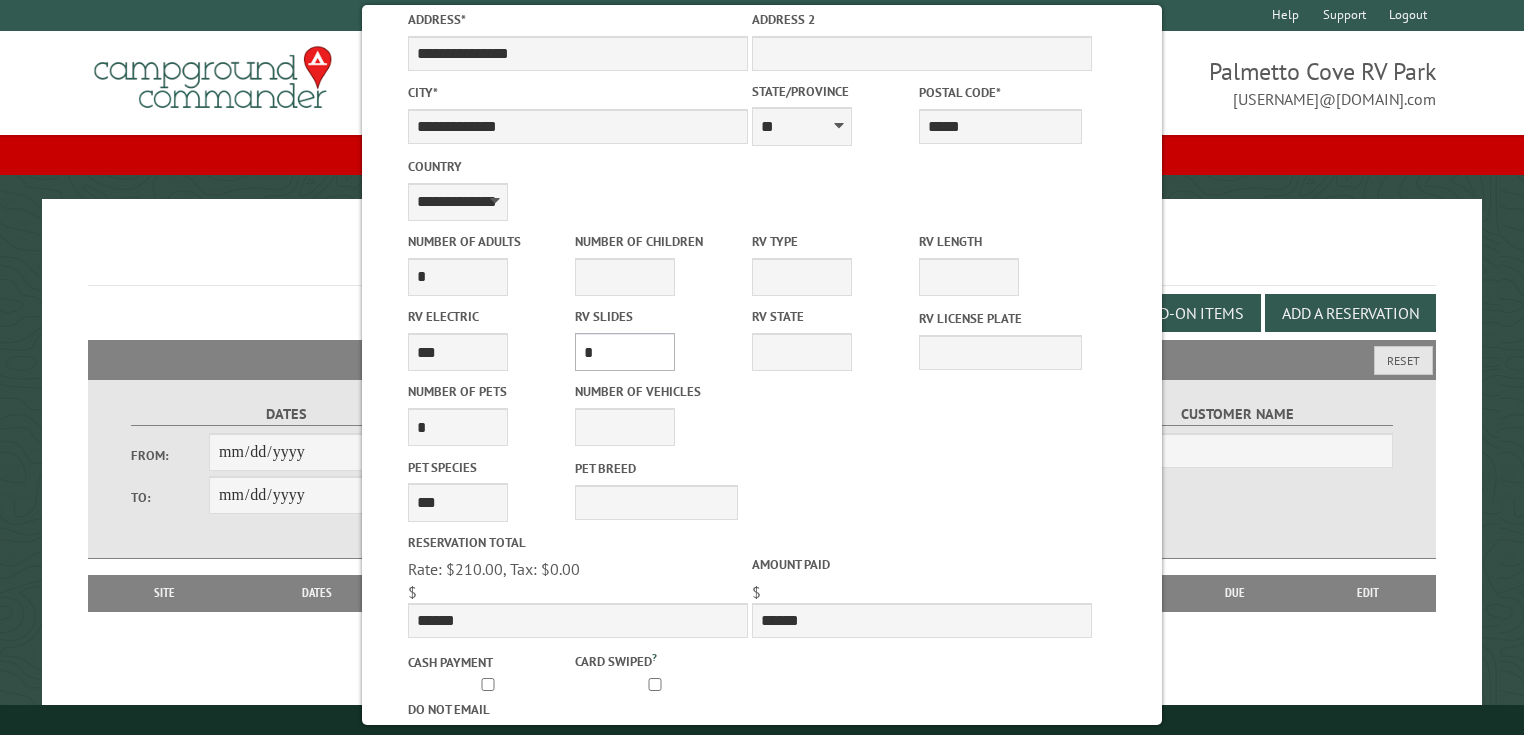 click on "* * * * * * * * * * **" at bounding box center (625, 352) 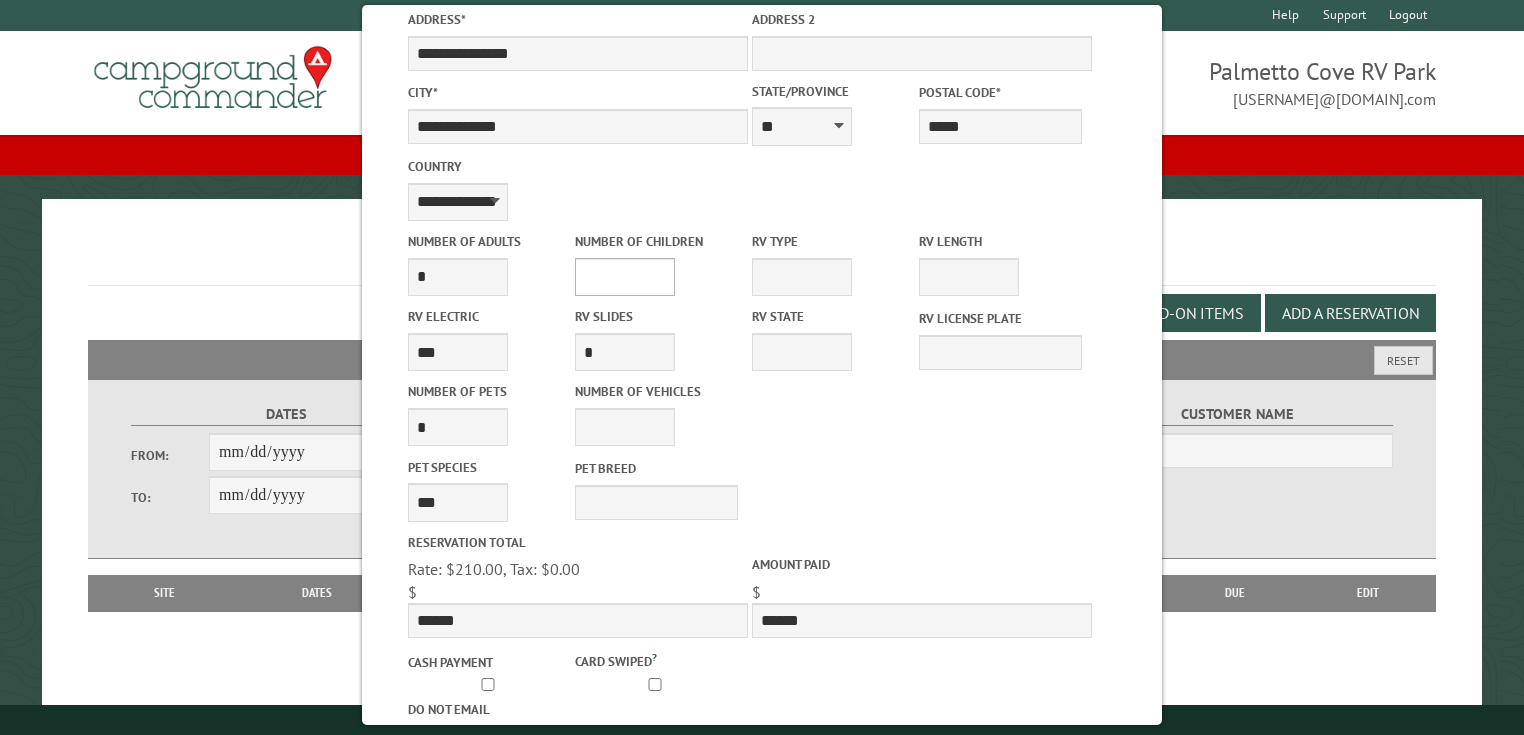 click on "* * * * * * * * * * **" at bounding box center (625, 277) 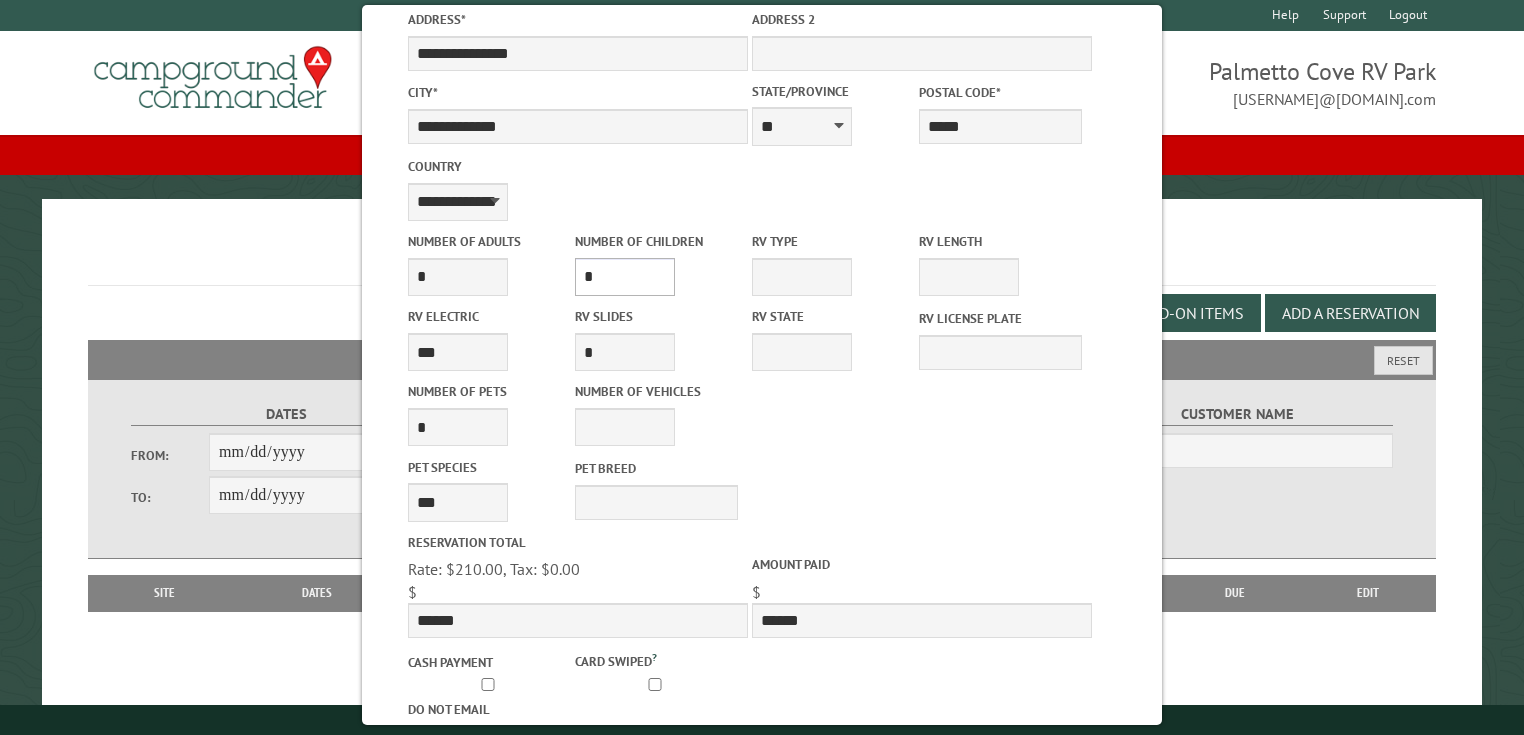 click on "* * * * * * * * * * **" at bounding box center [625, 277] 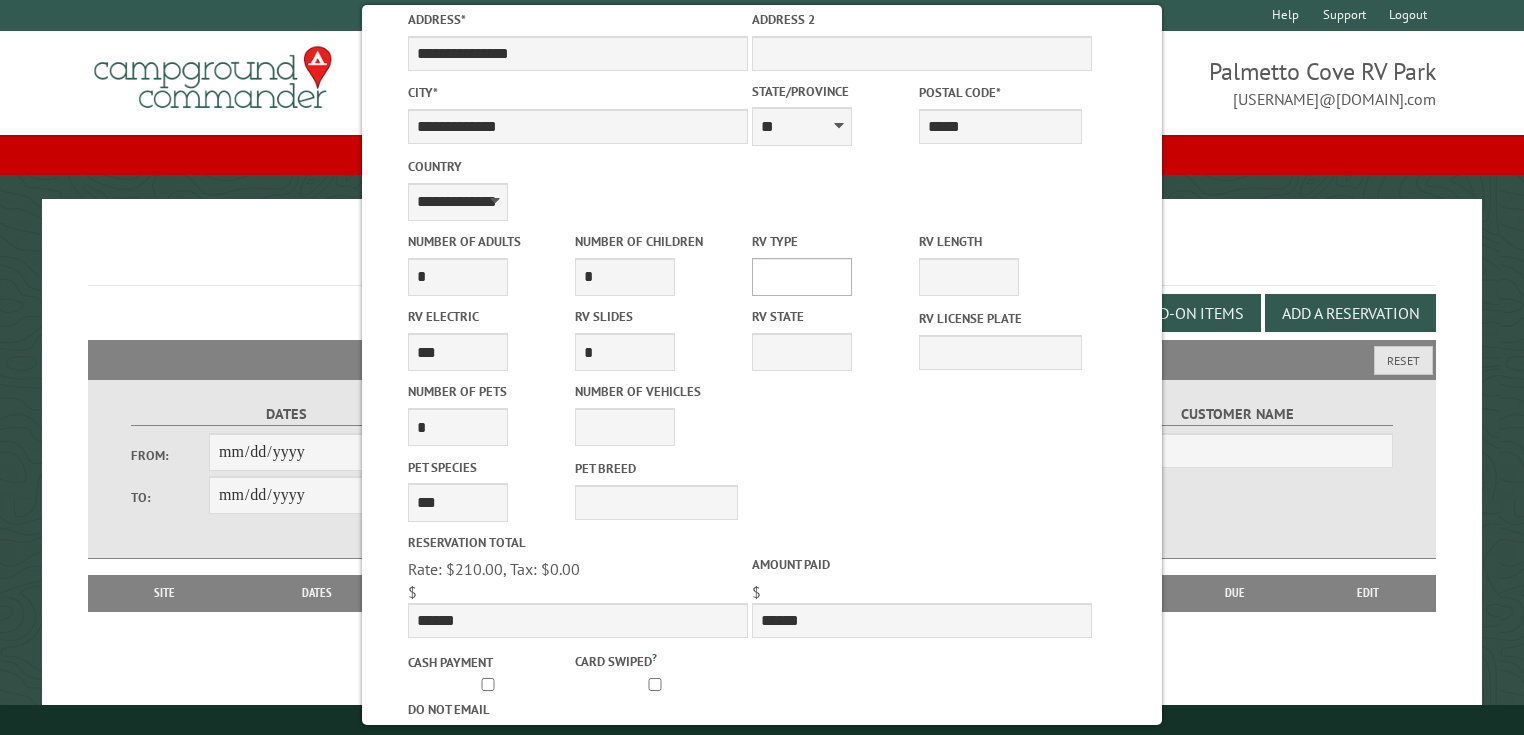 click on "**********" at bounding box center [802, 277] 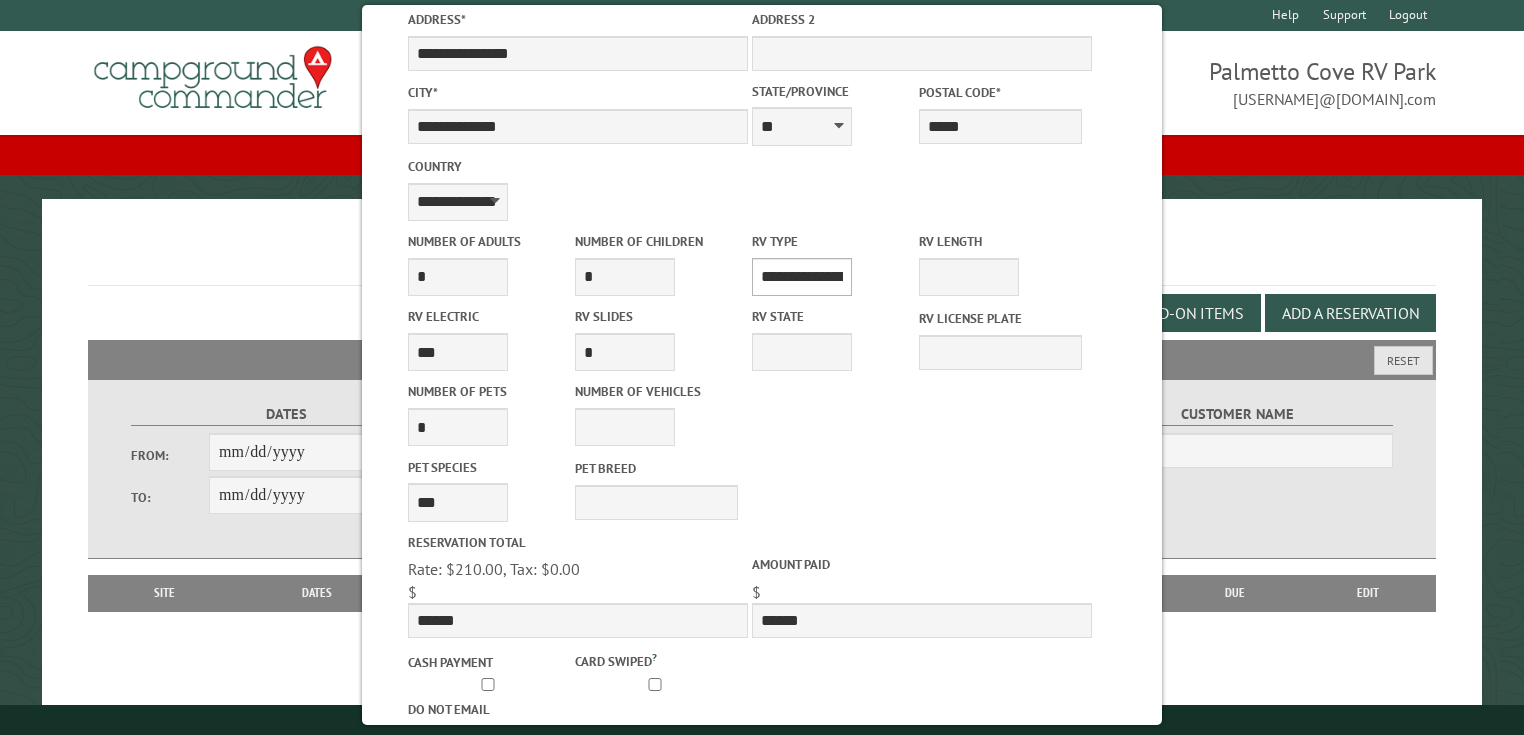 click on "**********" at bounding box center [802, 277] 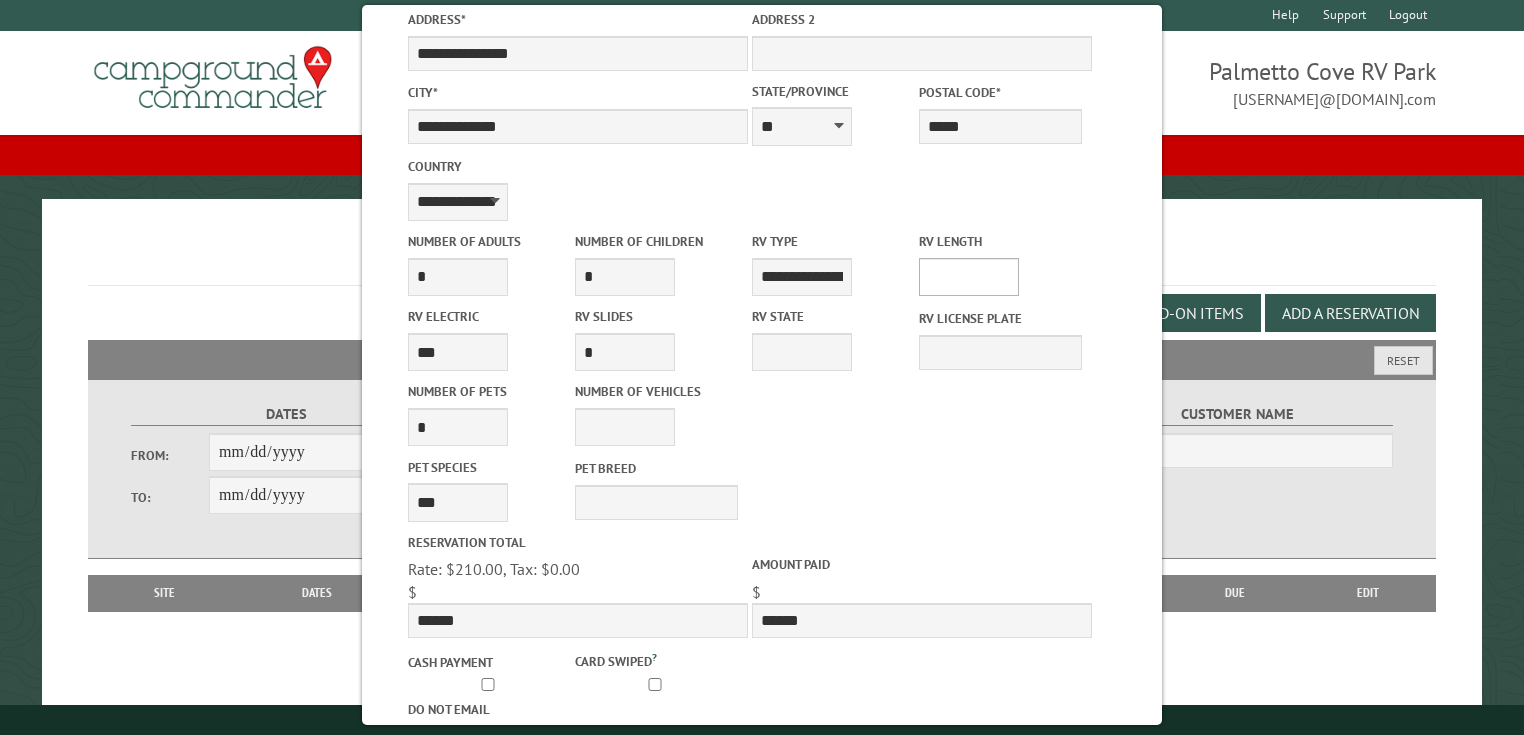 click on "* ** ** ** ** ** ** ** ** ** ** **" at bounding box center [969, 277] 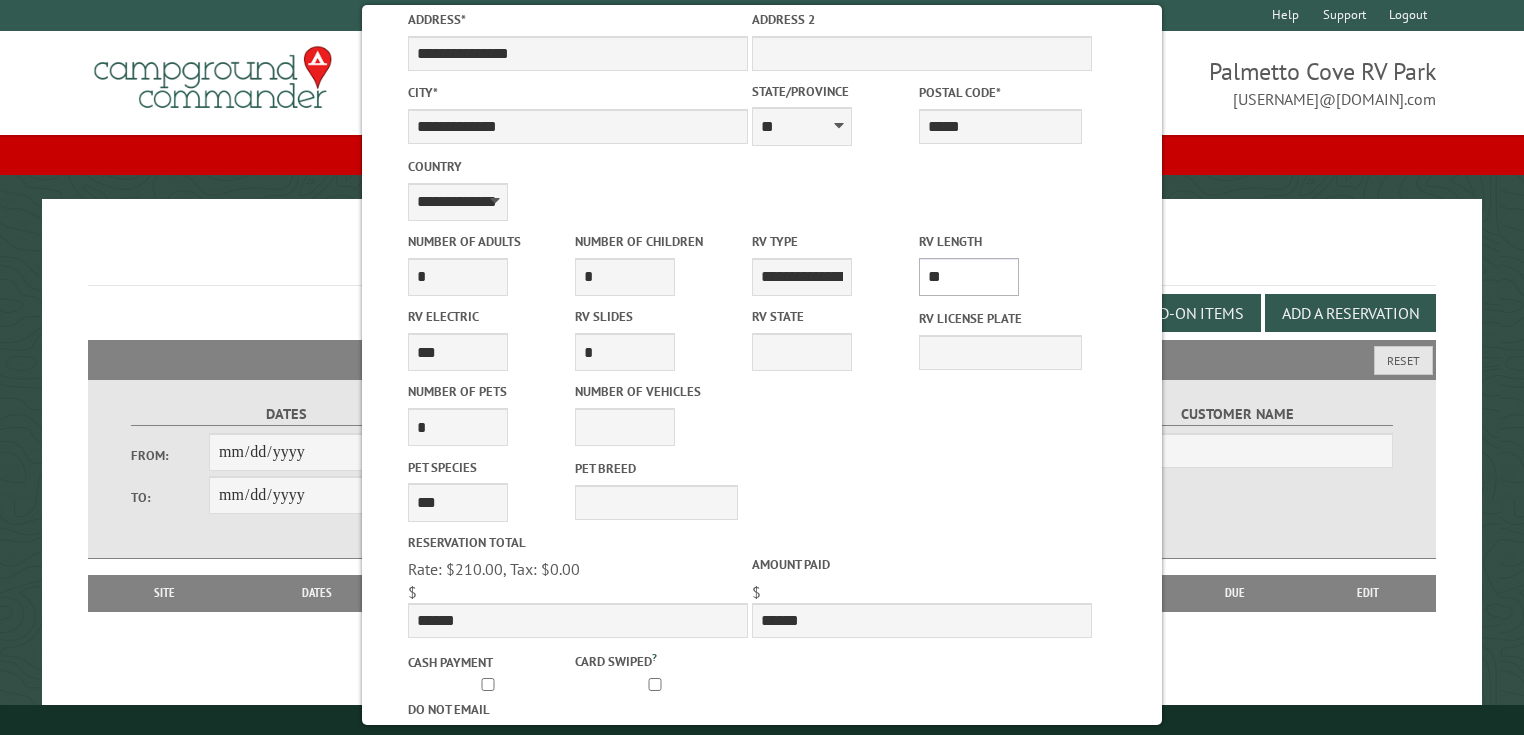 click on "* ** ** ** ** ** ** ** ** ** ** **" at bounding box center [969, 277] 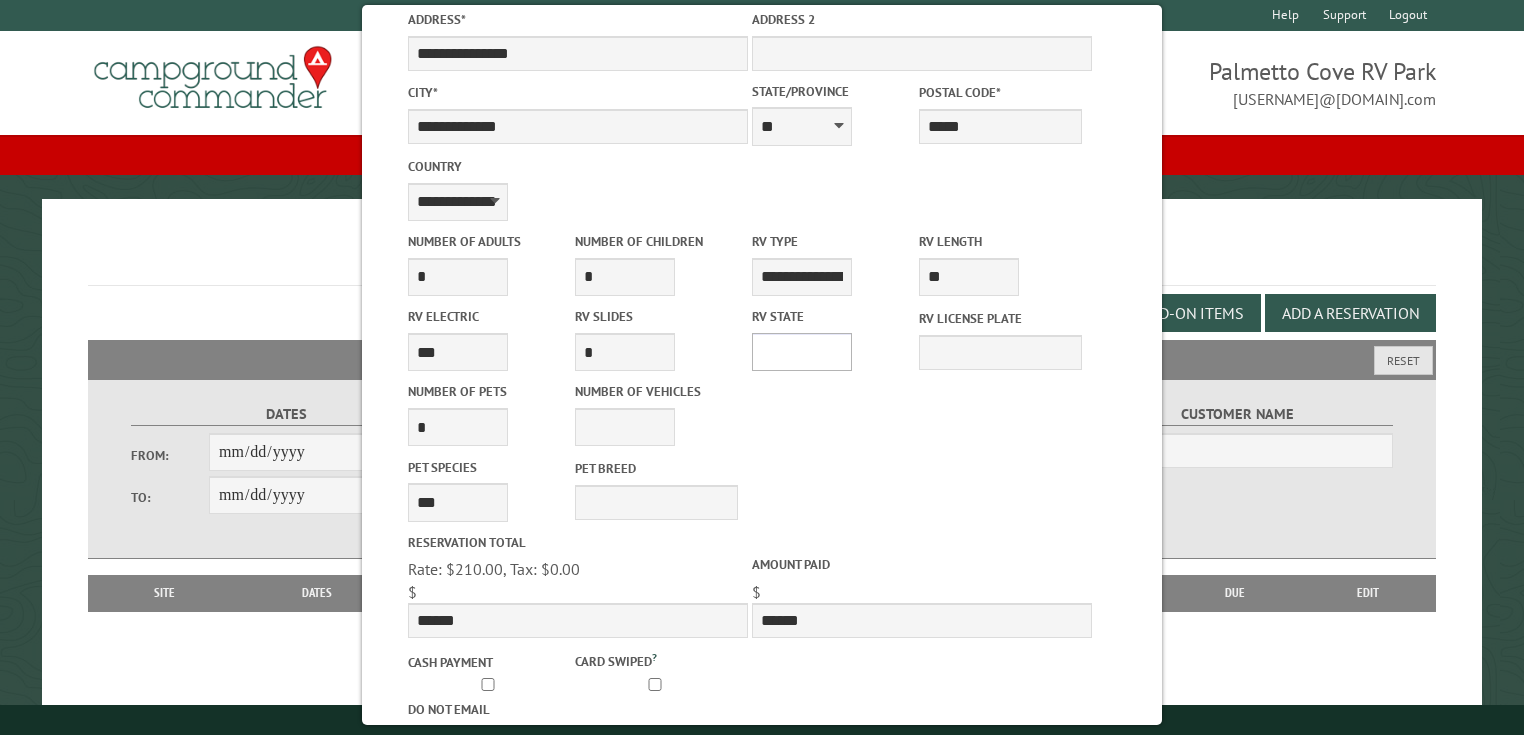 click on "** ** ** ** ** ** ** ** ** ** ** ** ** ** ** ** ** ** ** ** ** ** ** ** ** ** ** ** ** ** ** ** ** ** ** ** ** ** ** ** ** ** ** ** ** ** ** ** ** ** ** ** ** ** ** ** ** ** ** ** ** ** ** **" at bounding box center [802, 352] 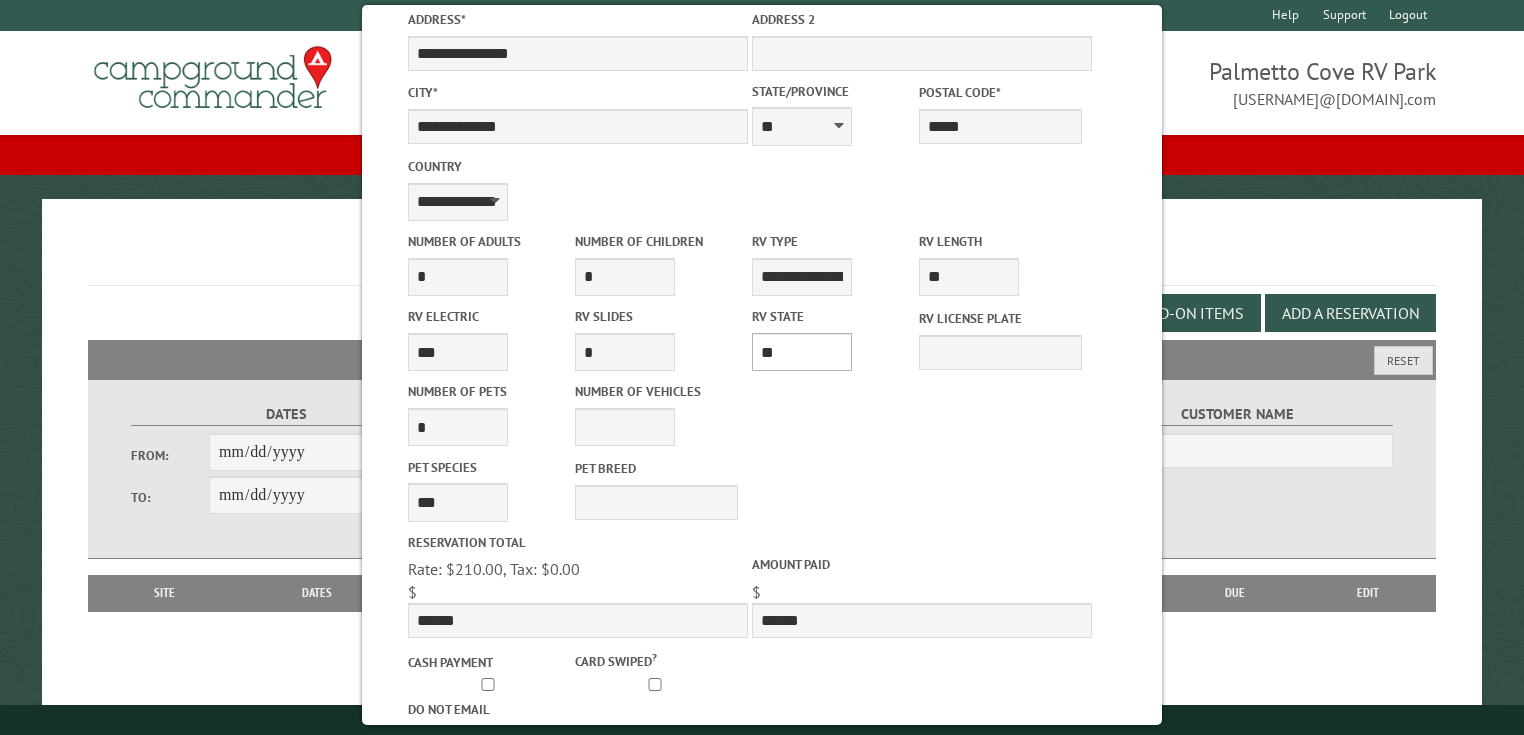 click on "** ** ** ** ** ** ** ** ** ** ** ** ** ** ** ** ** ** ** ** ** ** ** ** ** ** ** ** ** ** ** ** ** ** ** ** ** ** ** ** ** ** ** ** ** ** ** ** ** ** ** ** ** ** ** ** ** ** ** ** ** ** ** **" at bounding box center (802, 352) 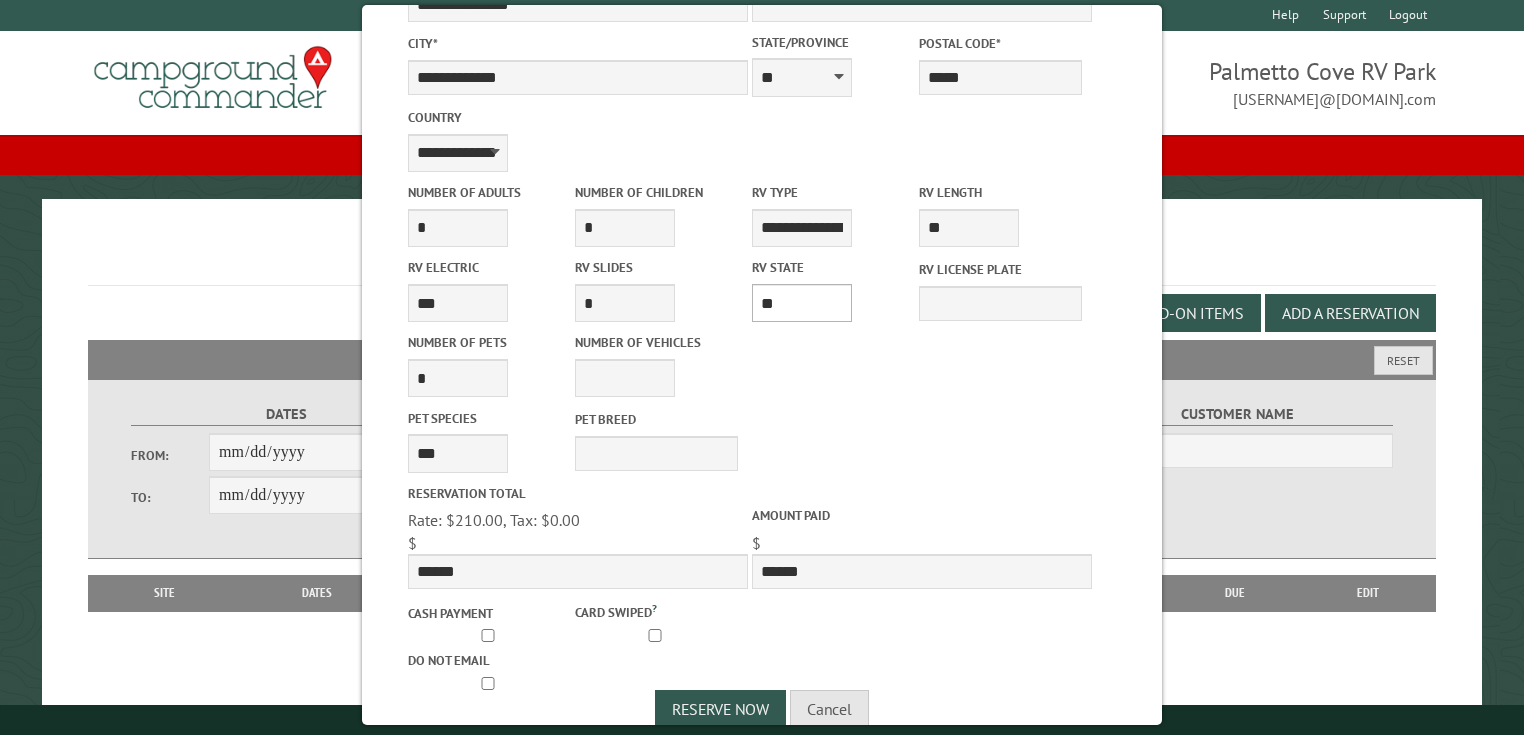 scroll, scrollTop: 573, scrollLeft: 0, axis: vertical 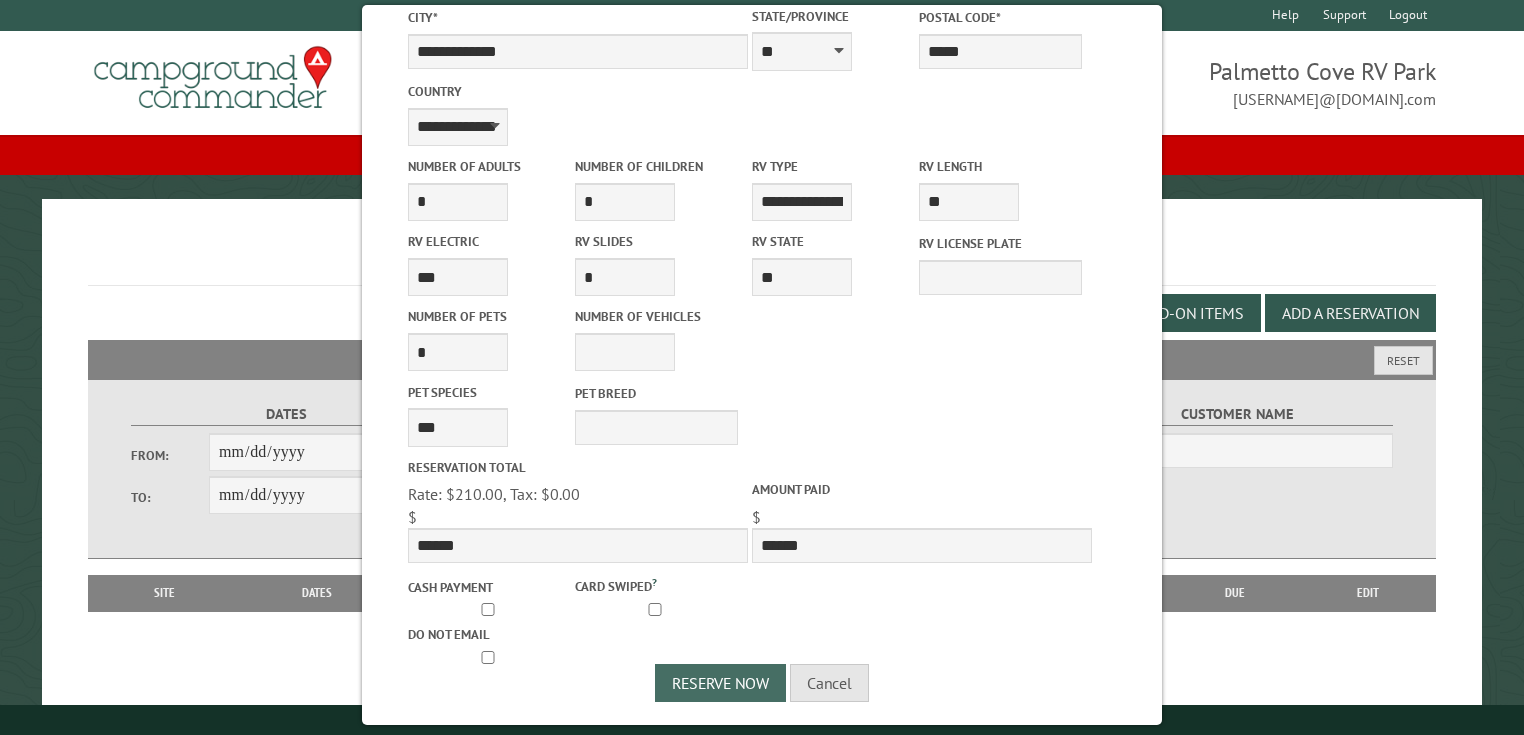 click on "Reserve Now" at bounding box center [720, 683] 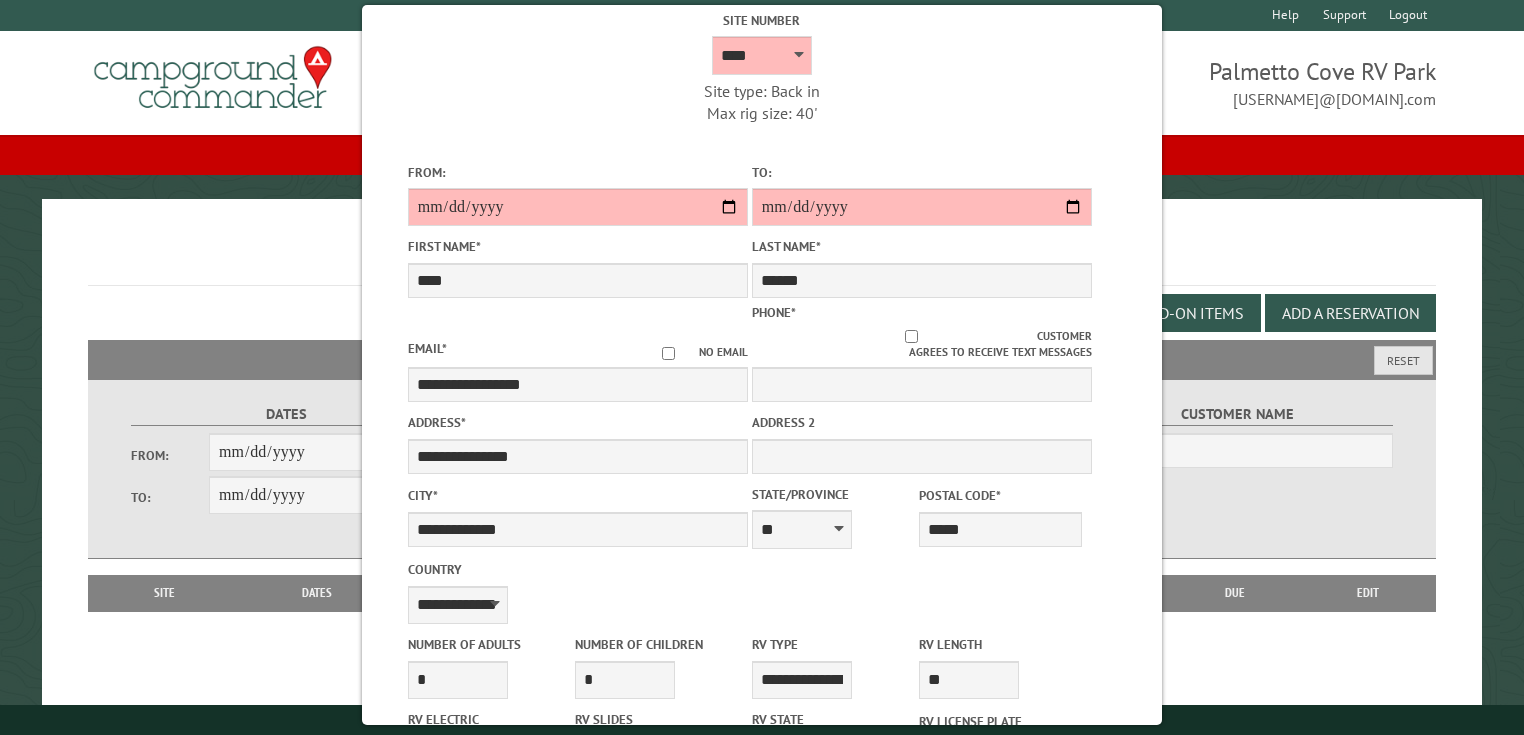 scroll, scrollTop: 0, scrollLeft: 0, axis: both 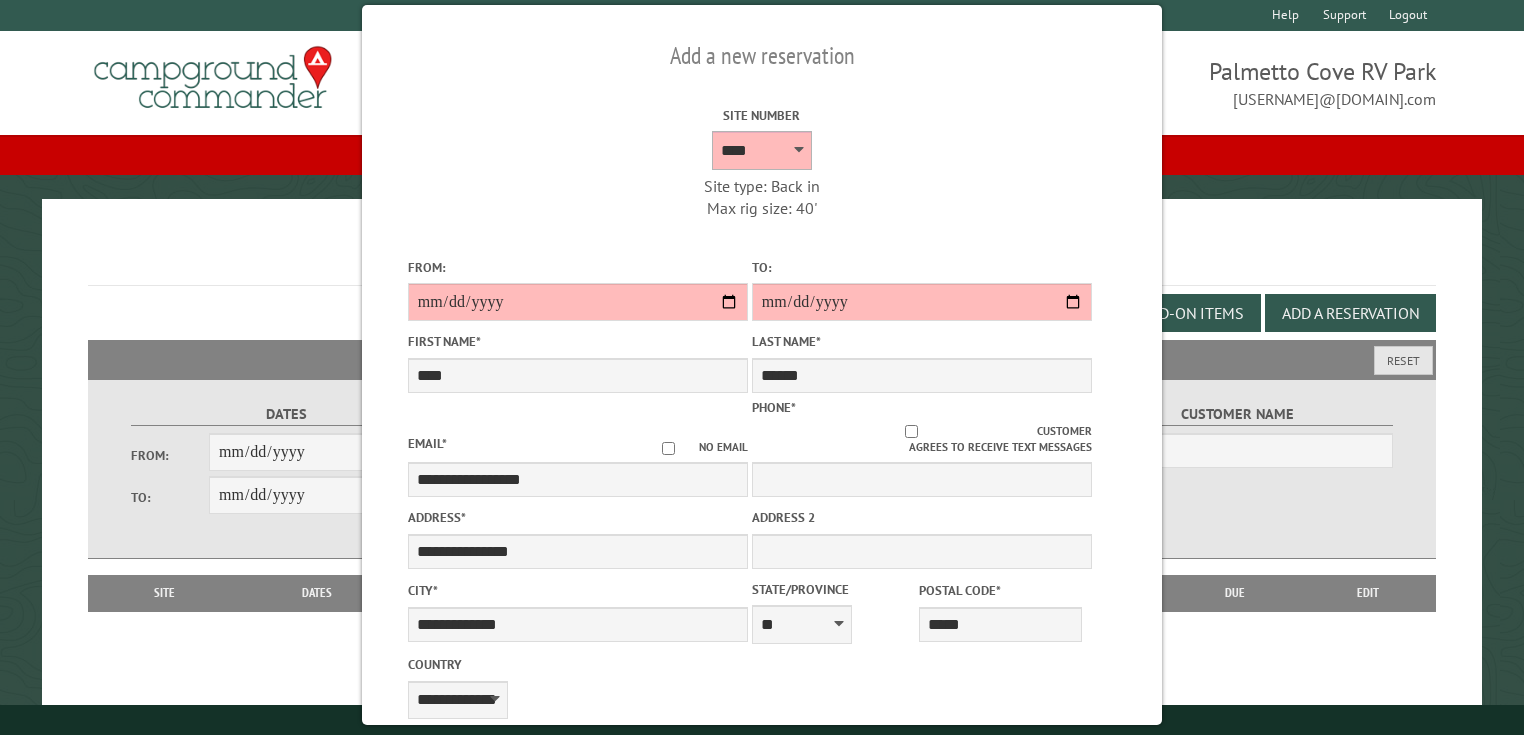 click on "**** **** **** **** **** **** **** **** **** **** **** **** **** **** **** **** **** **** **** **** **** **** **** **** **** **** **** **** **** **** **** **** **** **** **** **** **** **** **** **** **** **** **** **** **** **** **** **** **** **** **** **** **** **** **** **** **** **** **** **** **** **** **** **** **** **** **** **** **** **** **** **** **** **** **** **** **** **** **** **** **** **** **** **** **** **** **** **** **** **** **** **** **** **** **** **** **** **** **** **** **** **** **** **** **** **** **** **** **** **** **** **** **** **** **** **** **** **** **** **** **** **** **** **** **** **** **** **** **** **** **** **** **** **** **** **** **** **** **** **** **** **** **** **** **** ****" at bounding box center [762, 150] 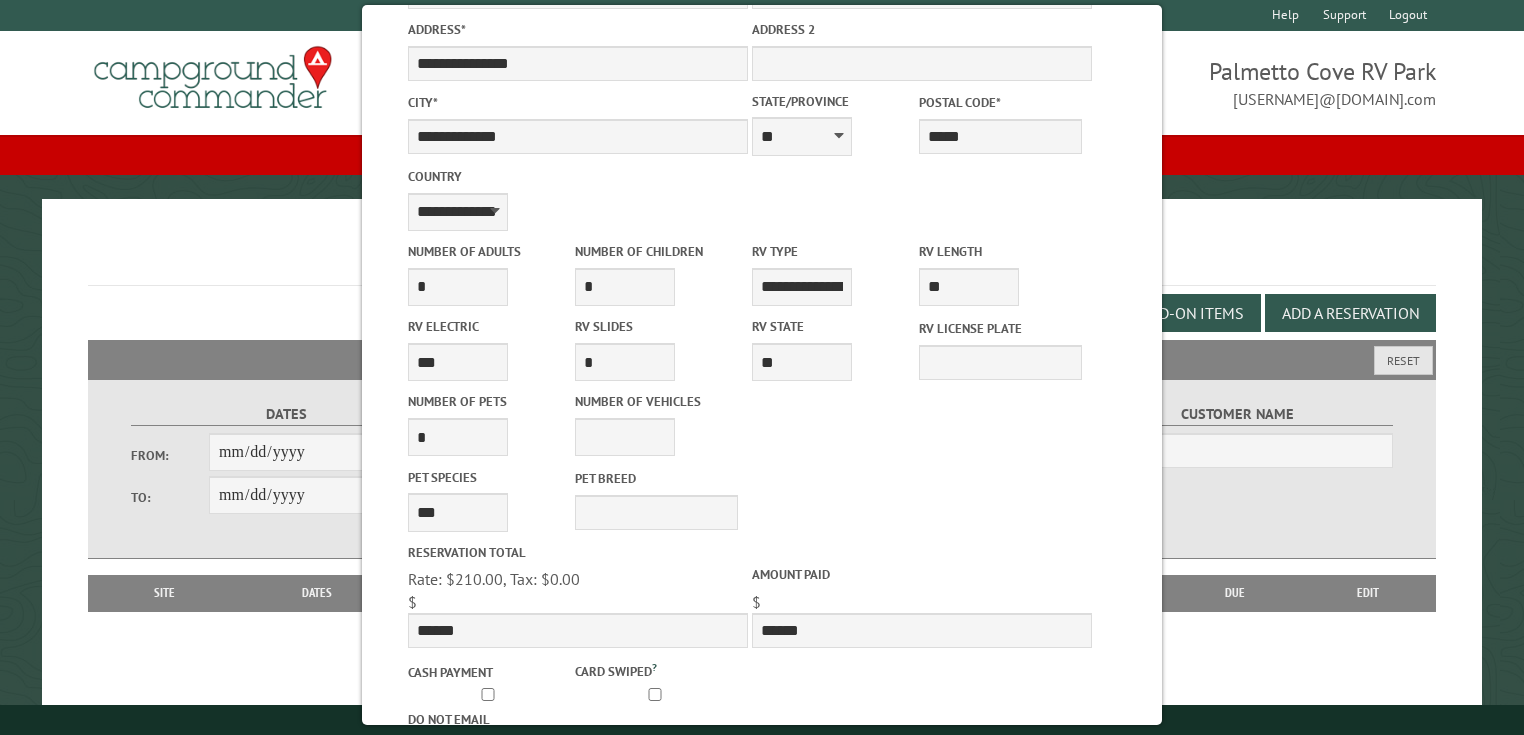 scroll, scrollTop: 573, scrollLeft: 0, axis: vertical 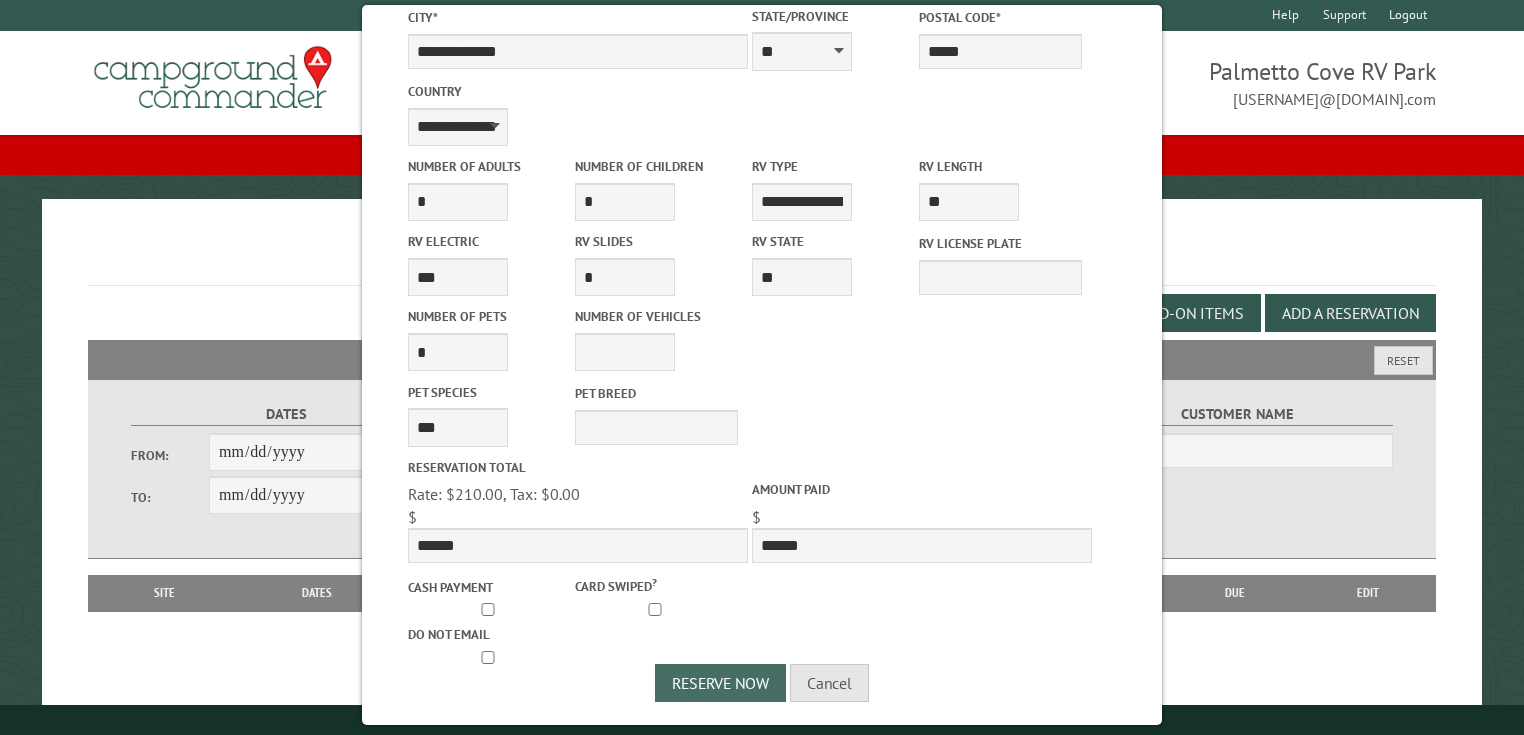 click on "Reserve Now" at bounding box center (720, 683) 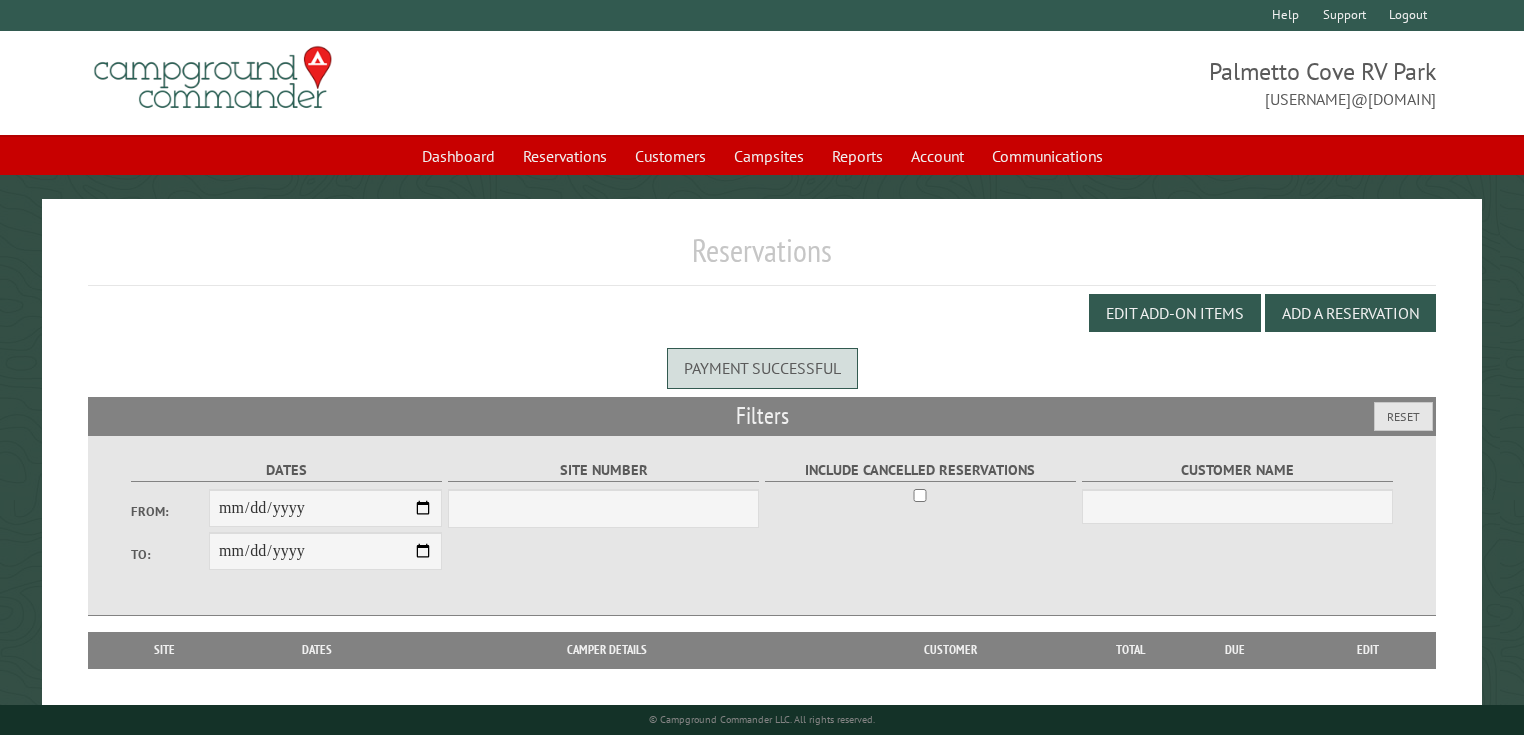 scroll, scrollTop: 0, scrollLeft: 0, axis: both 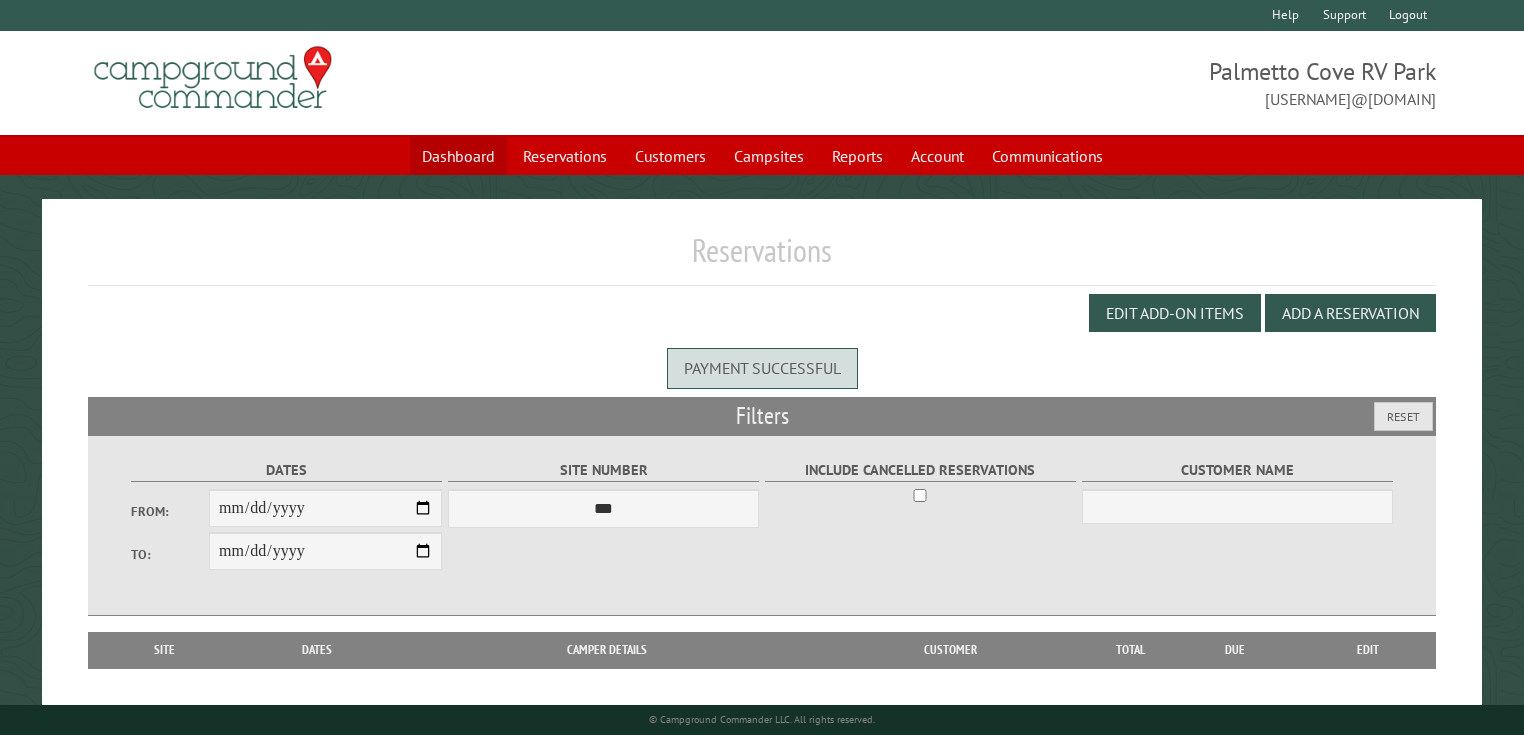 click on "Dashboard" at bounding box center (458, 156) 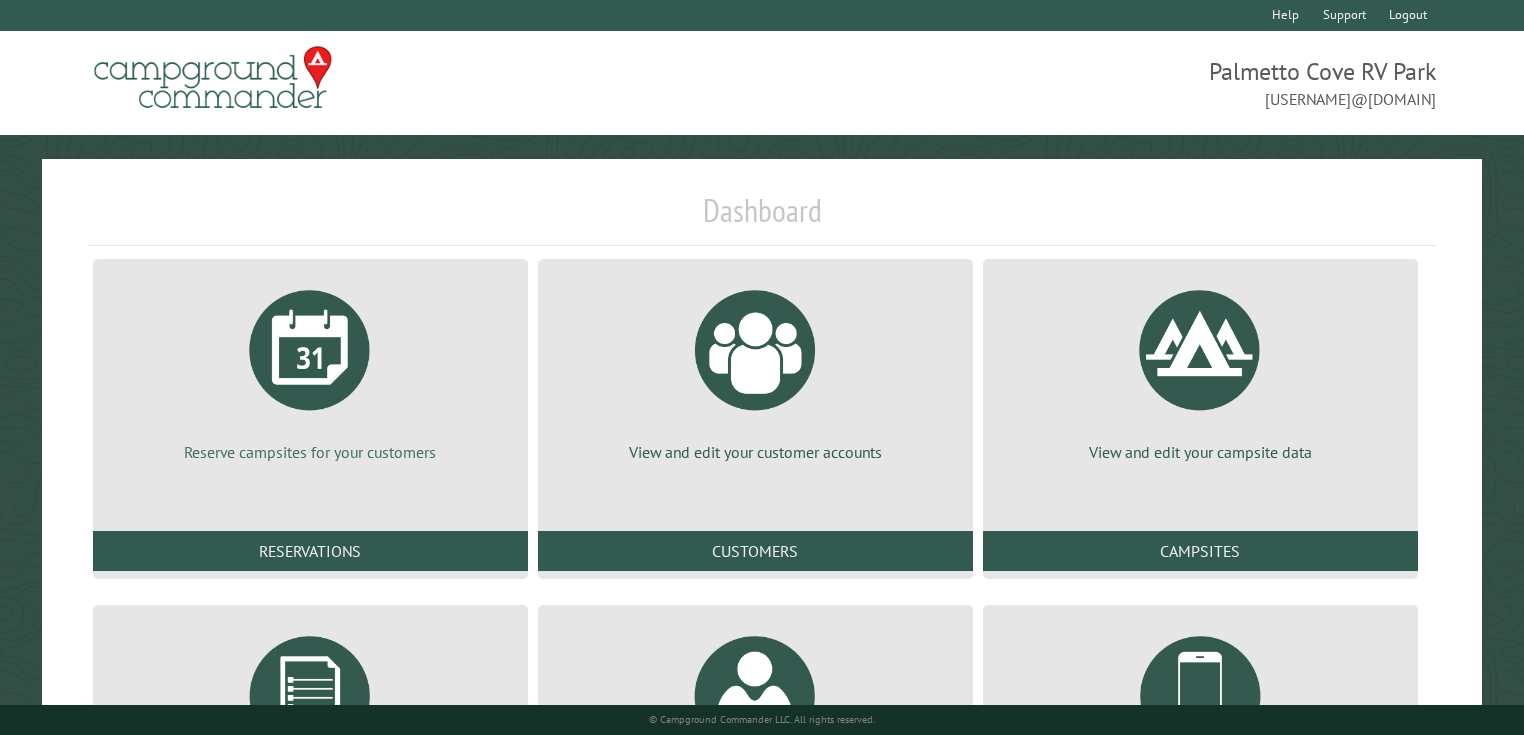scroll, scrollTop: 0, scrollLeft: 0, axis: both 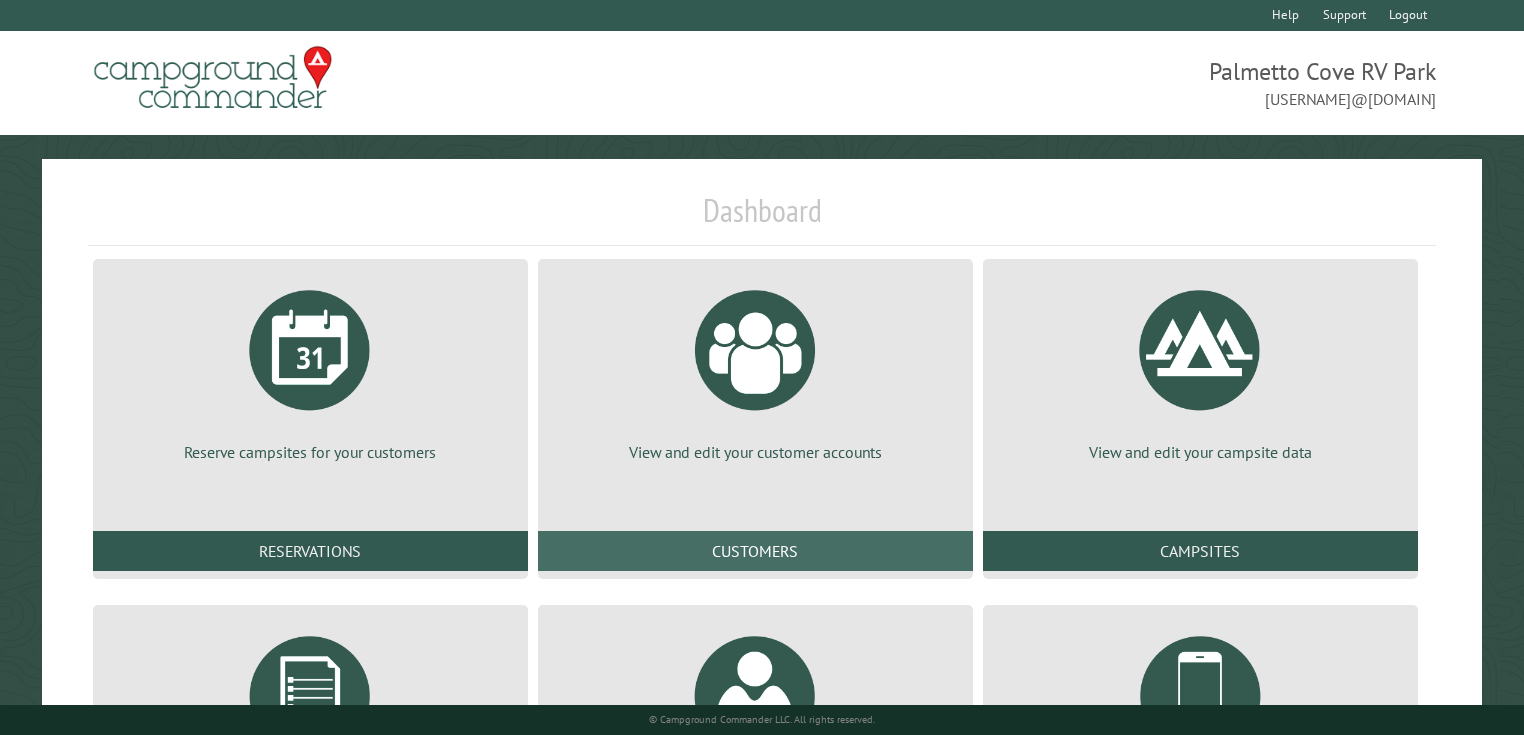 click on "Customers" at bounding box center [755, 551] 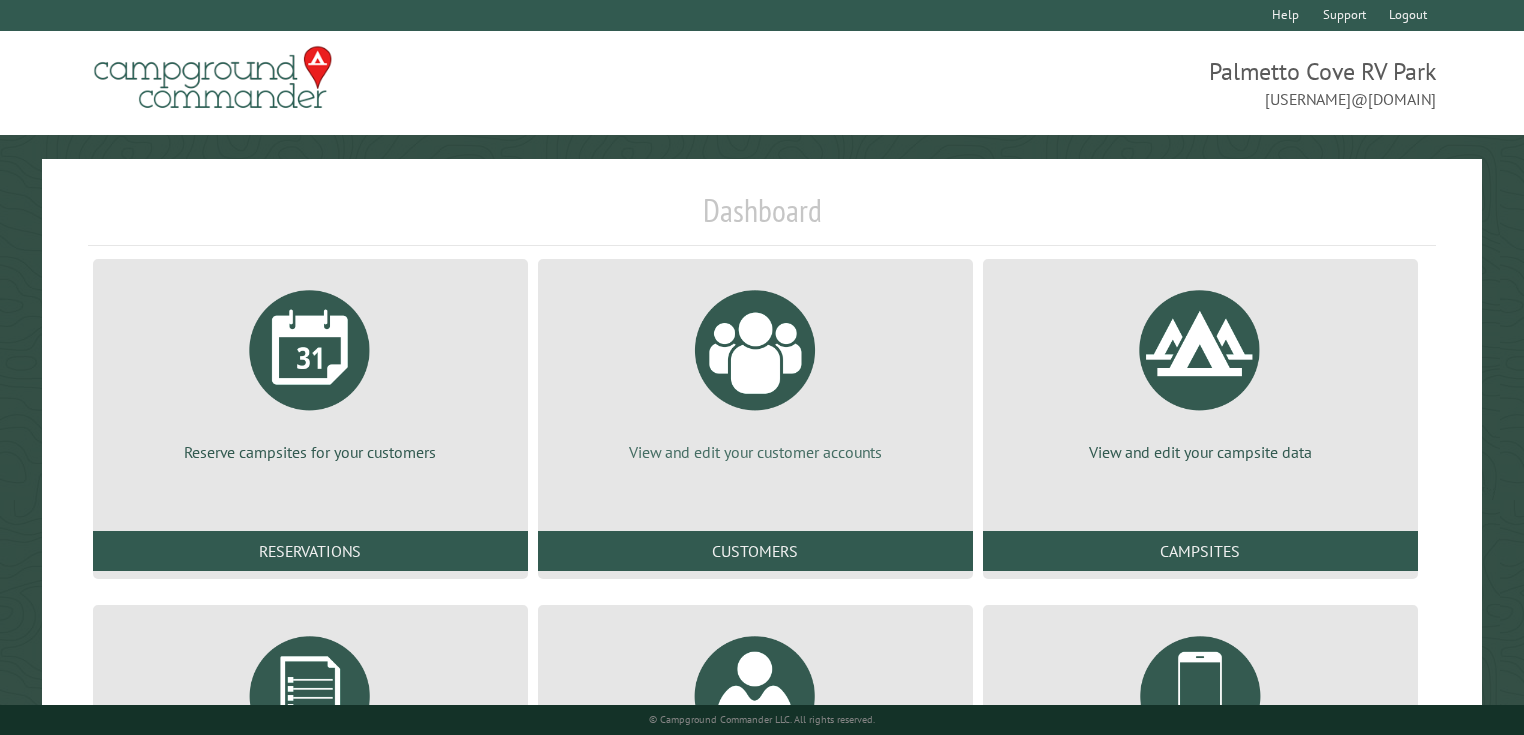 click on "View and edit your customer accounts" at bounding box center (755, 452) 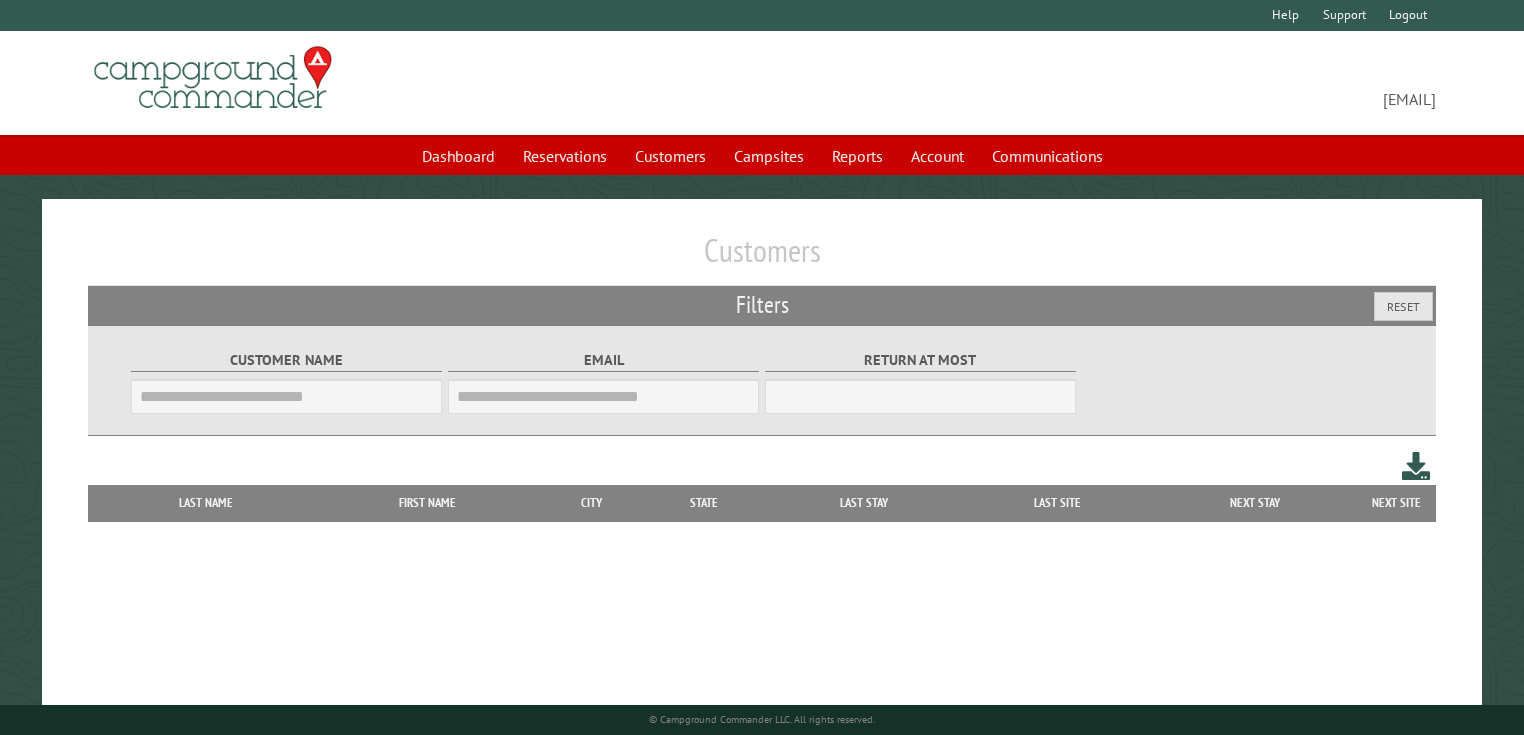 scroll, scrollTop: 0, scrollLeft: 0, axis: both 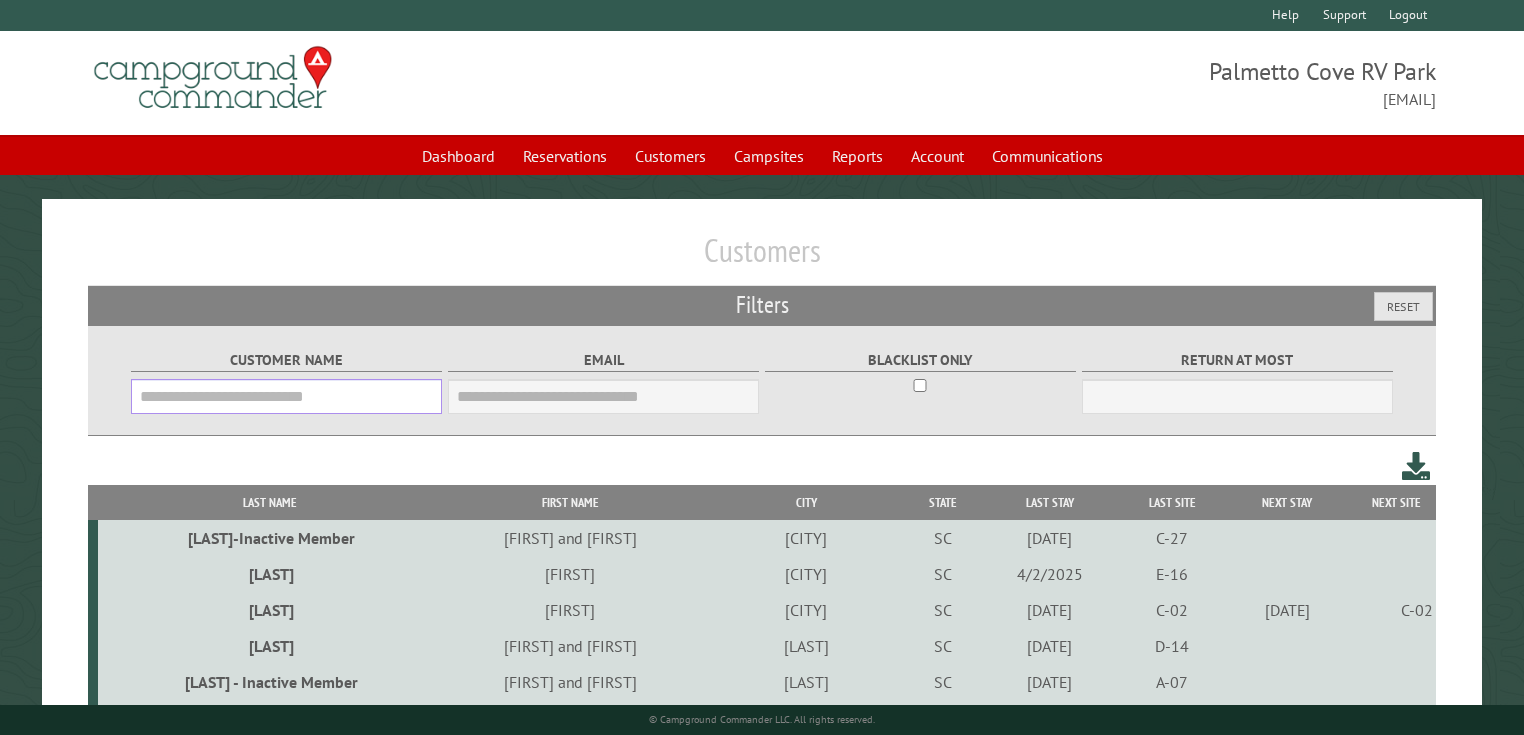 click on "Customer Name" at bounding box center (286, 396) 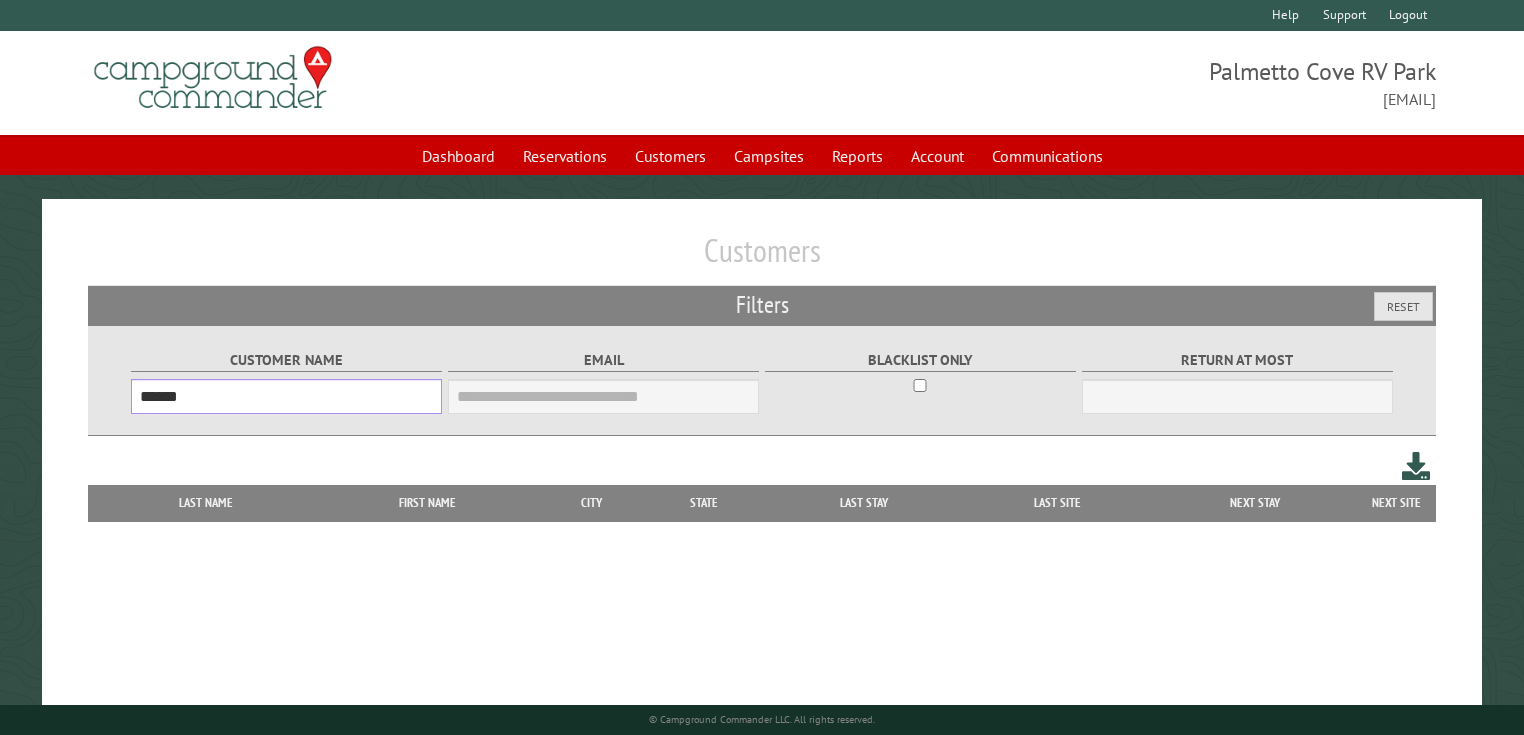 click on "******" at bounding box center (286, 396) 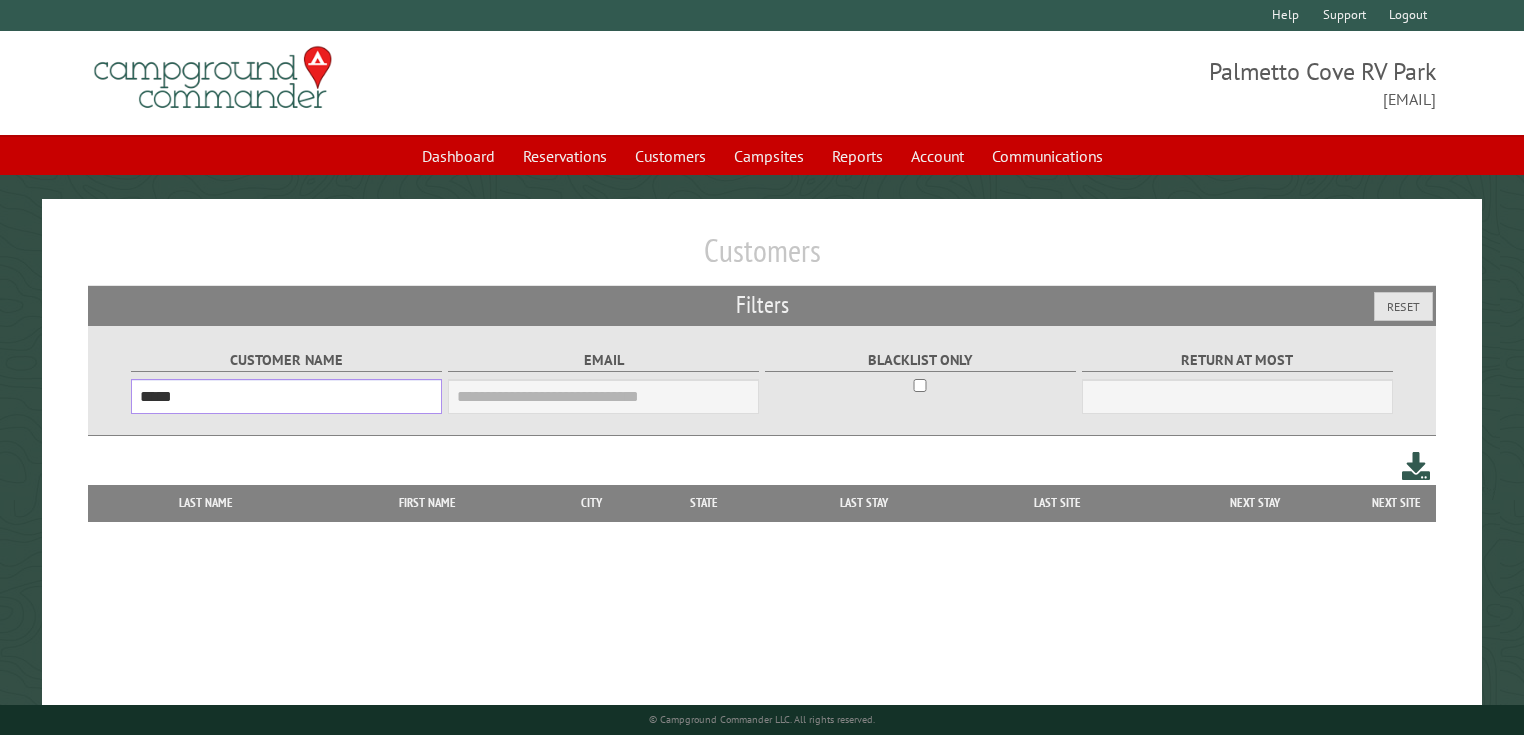 drag, startPoint x: 183, startPoint y: 400, endPoint x: 103, endPoint y: 400, distance: 80 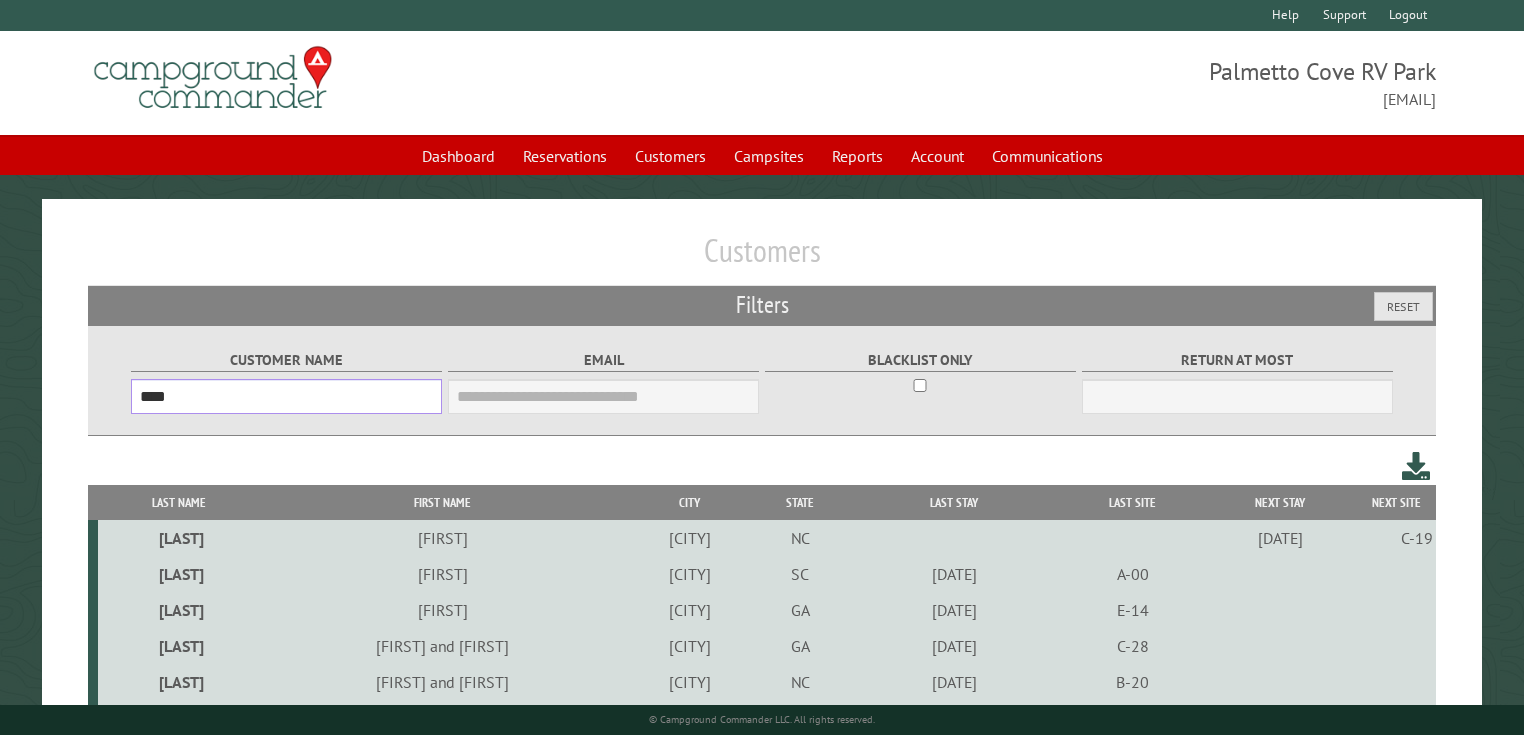 type on "****" 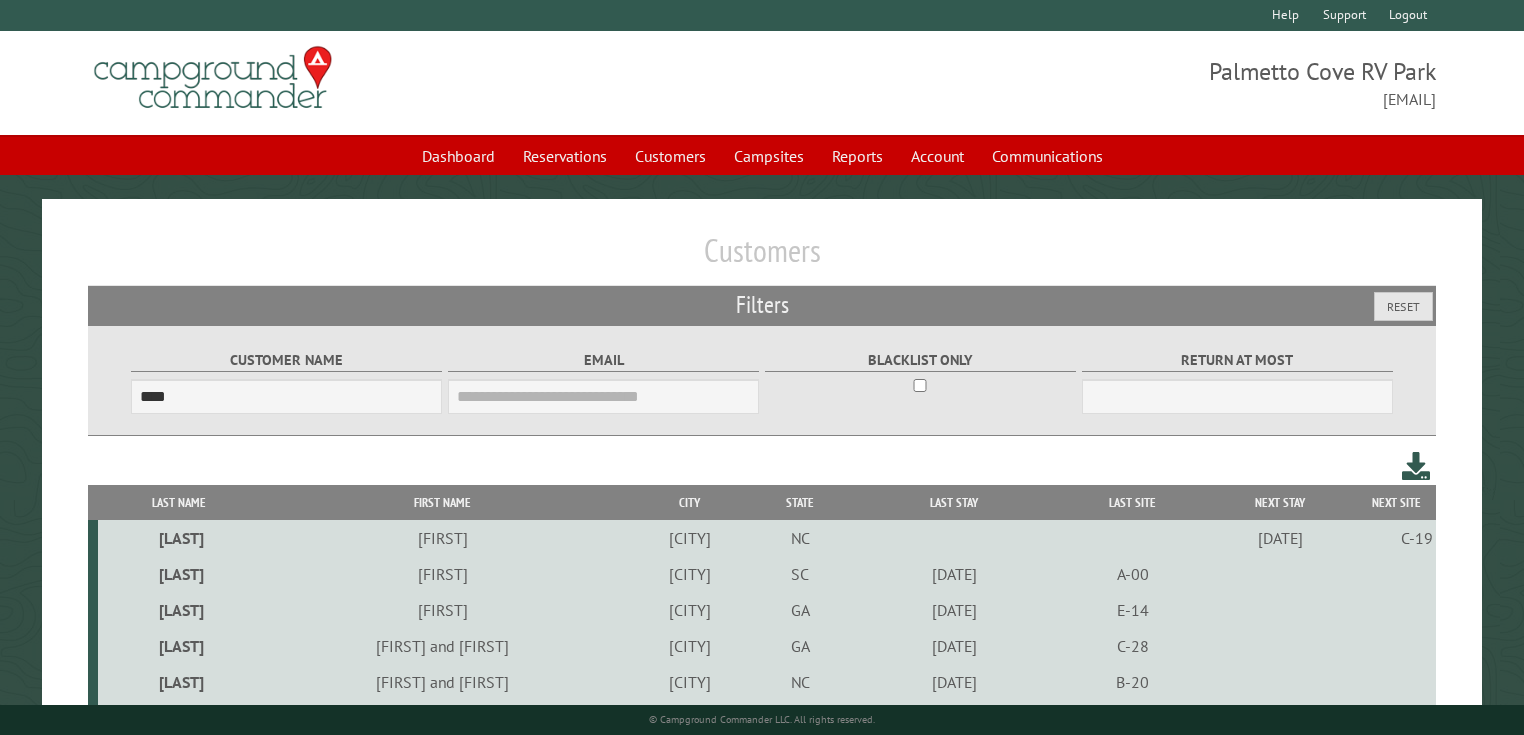 click on "[LAST]" at bounding box center (179, 538) 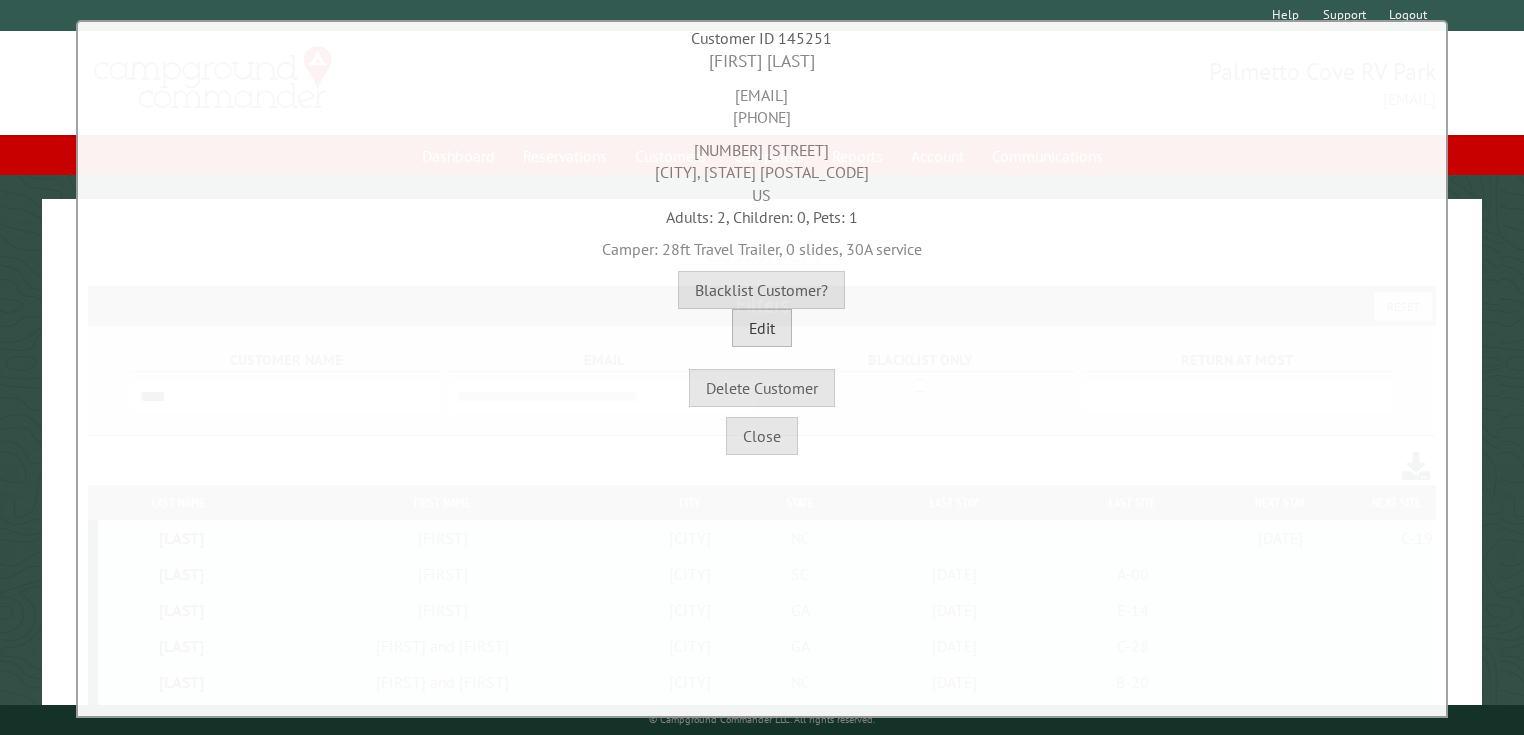 click on "Edit" at bounding box center (762, 328) 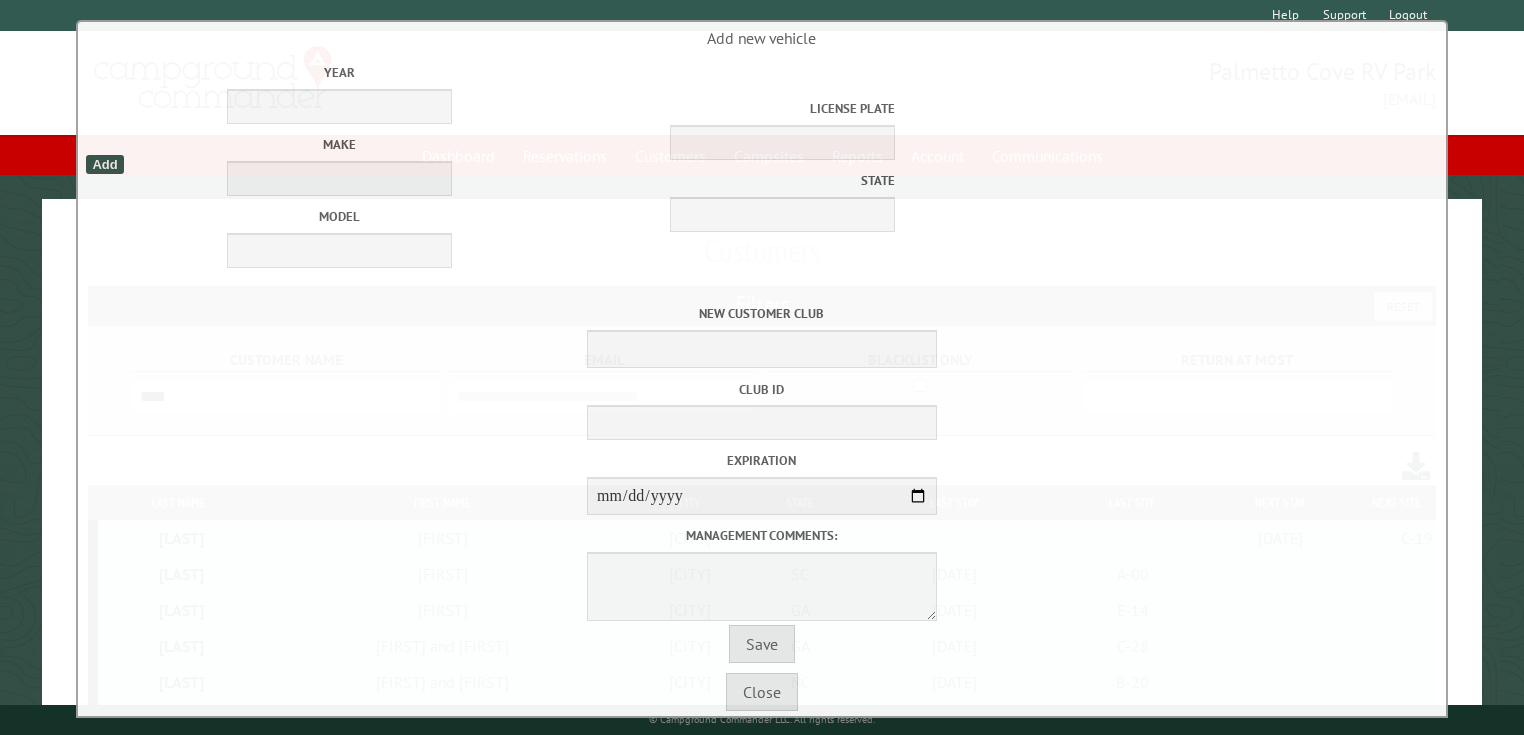 scroll, scrollTop: 493, scrollLeft: 0, axis: vertical 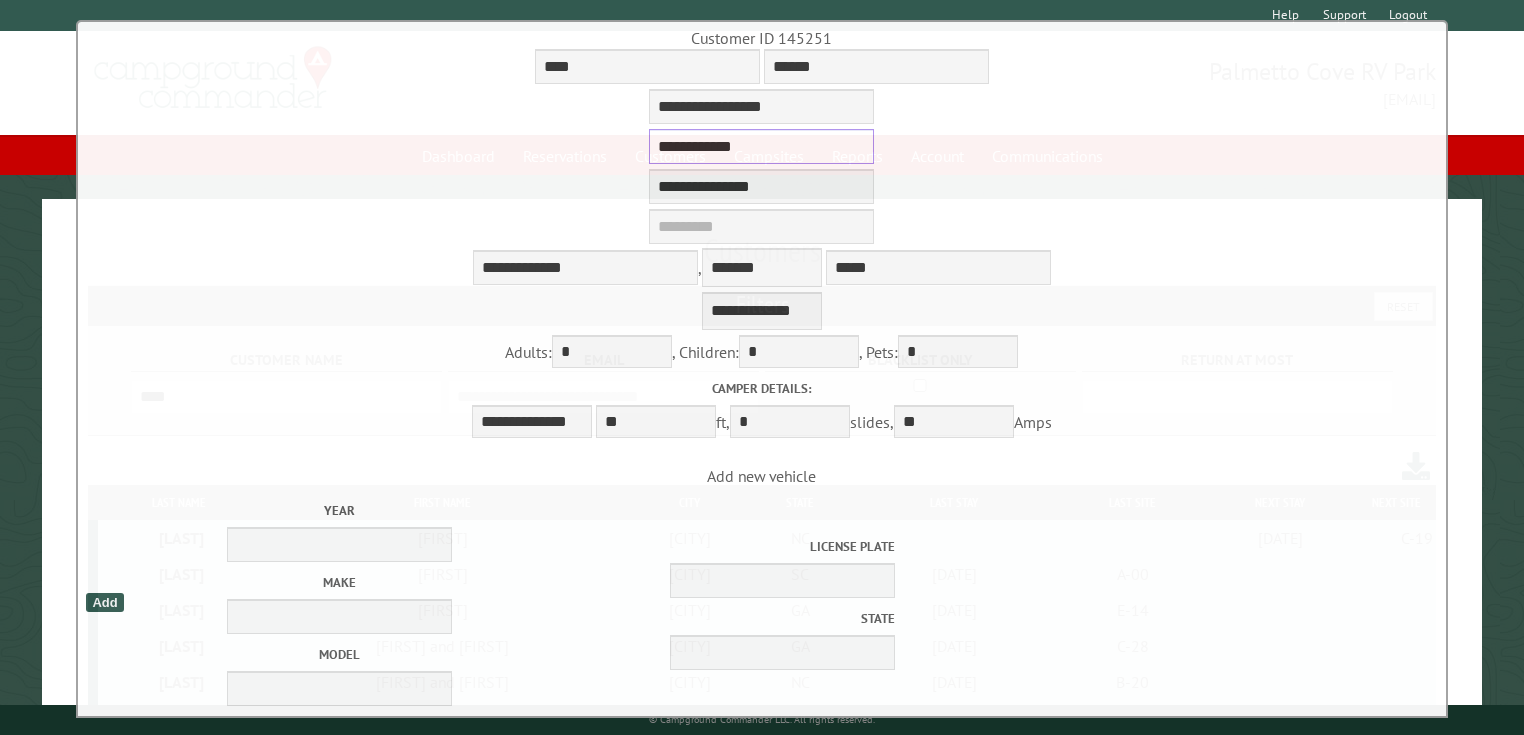 click on "**********" at bounding box center (761, 146) 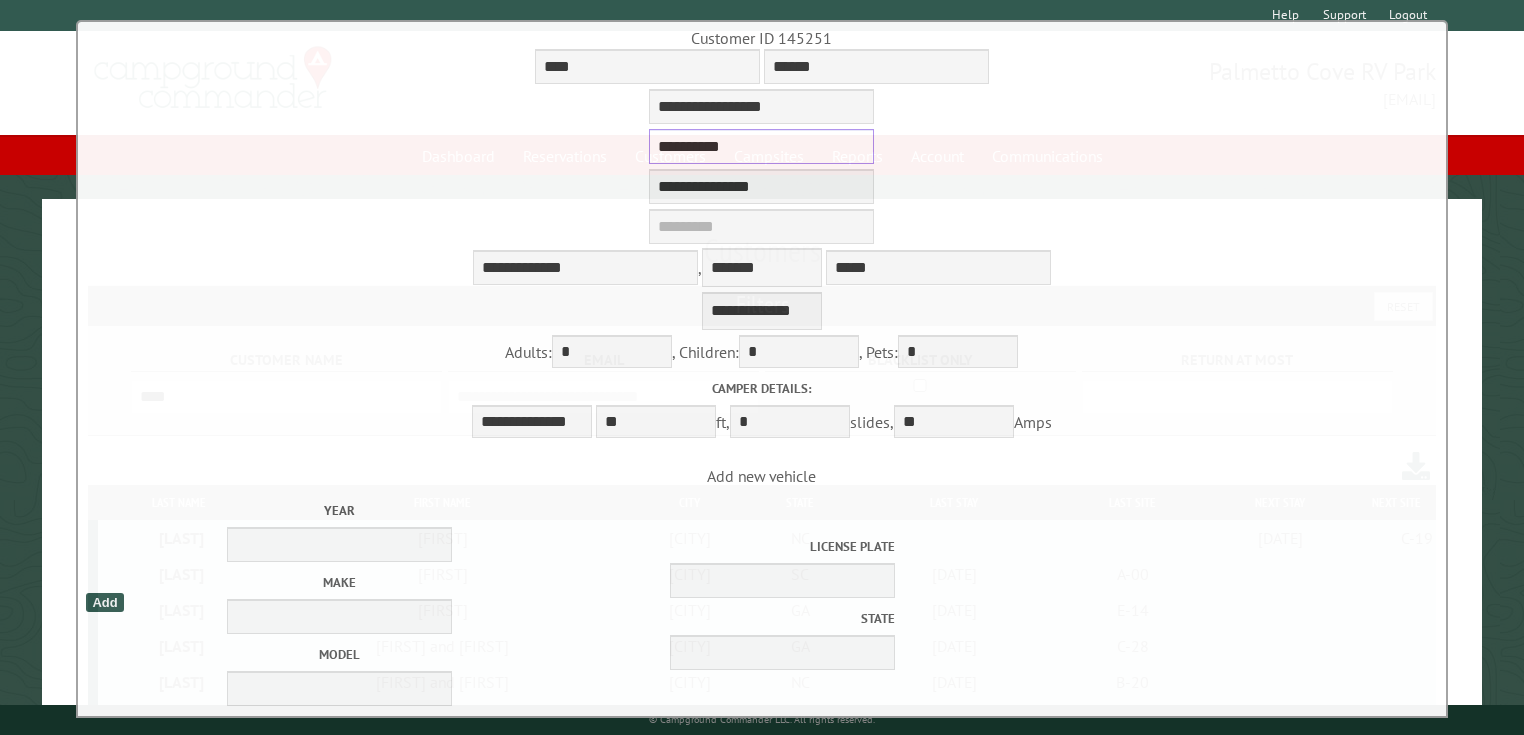 type on "**********" 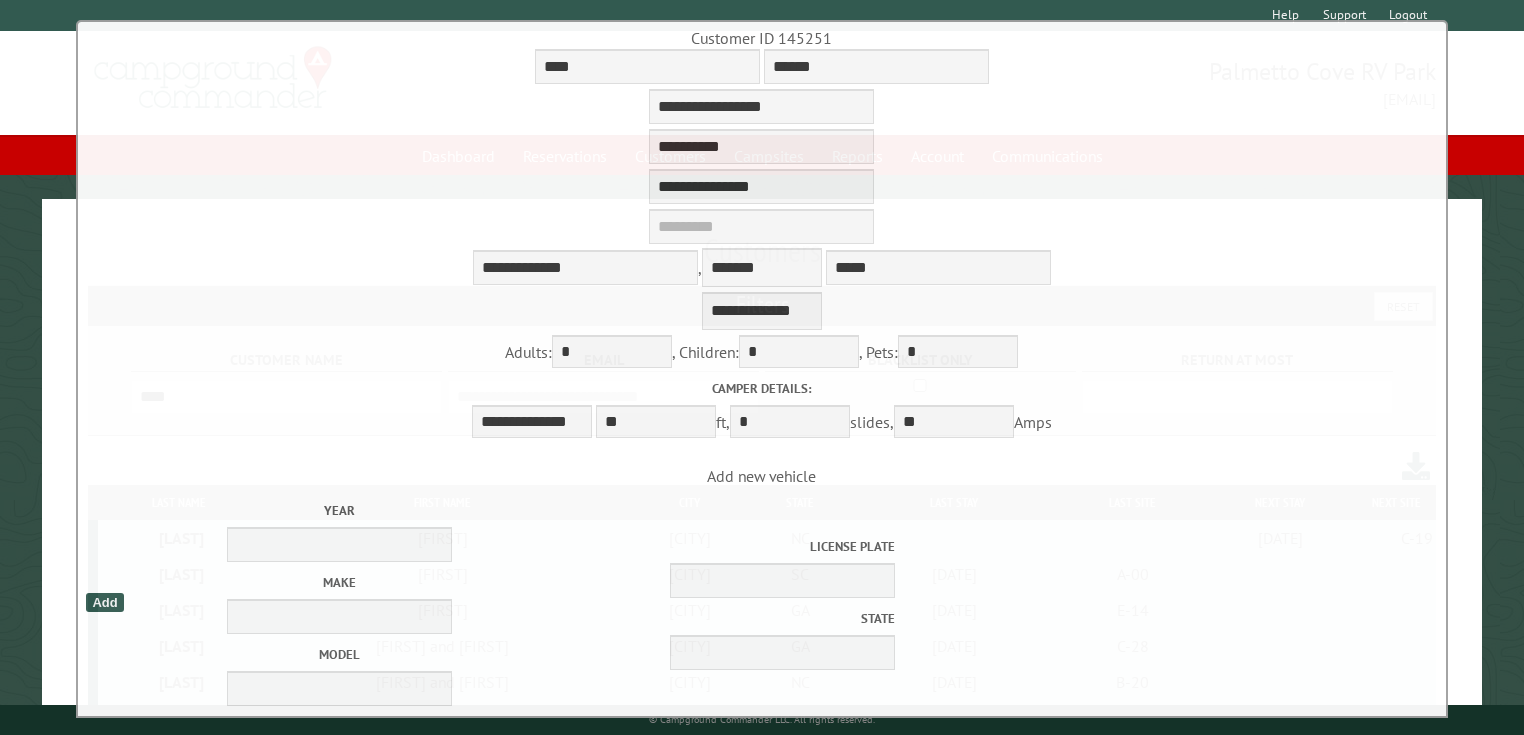 click on "**********" at bounding box center [762, 252] 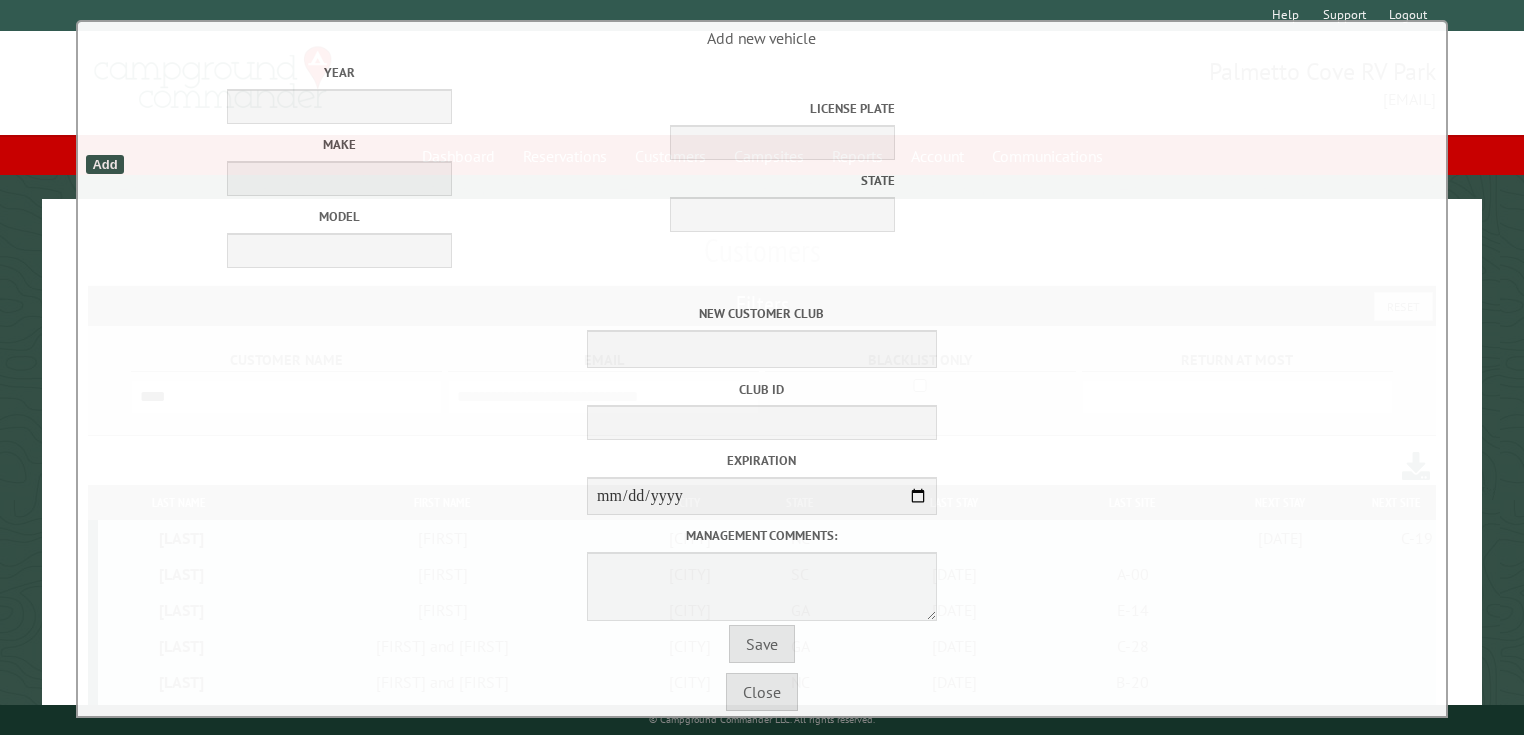 scroll, scrollTop: 493, scrollLeft: 0, axis: vertical 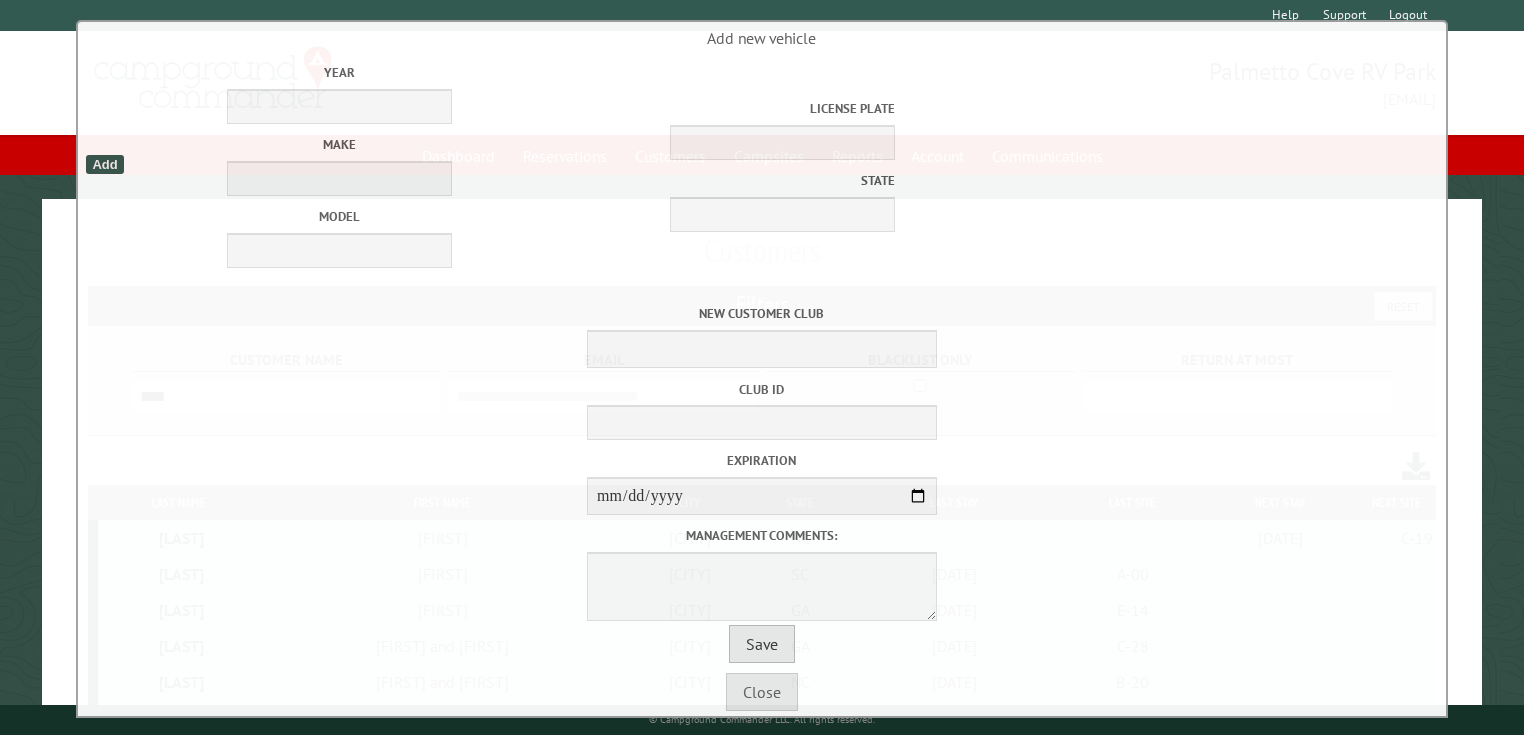 click on "Save" at bounding box center [762, 644] 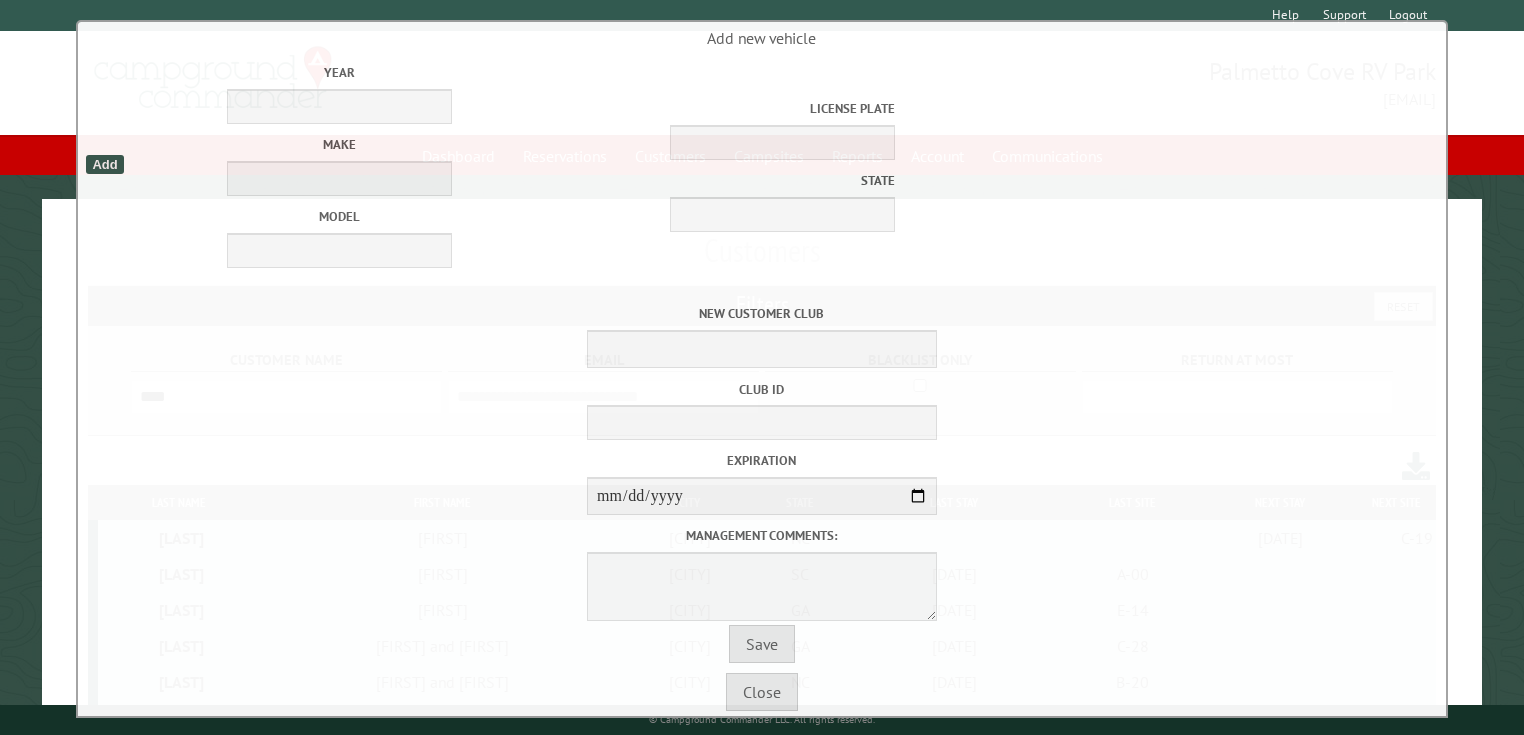 scroll, scrollTop: 0, scrollLeft: 0, axis: both 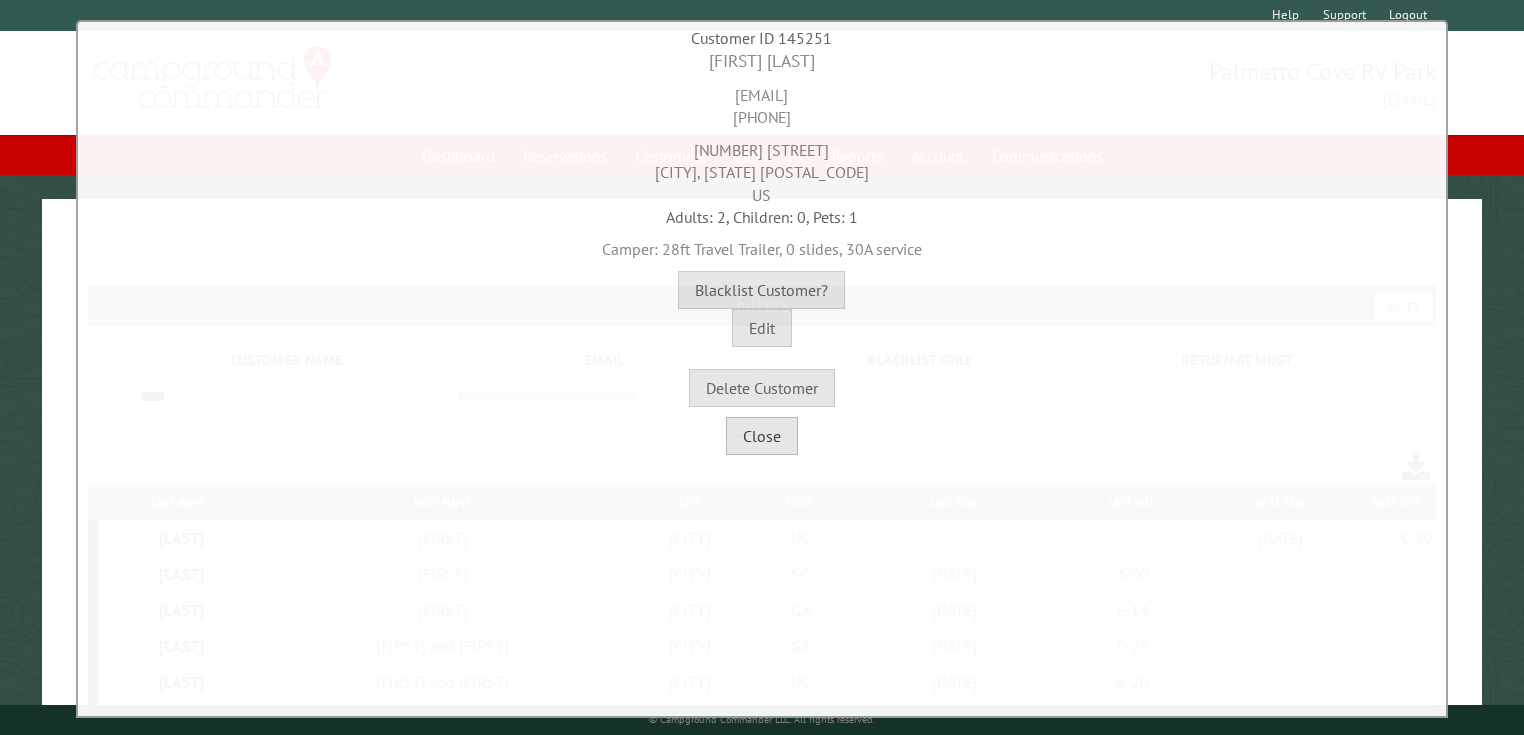 click on "Close" at bounding box center [762, 436] 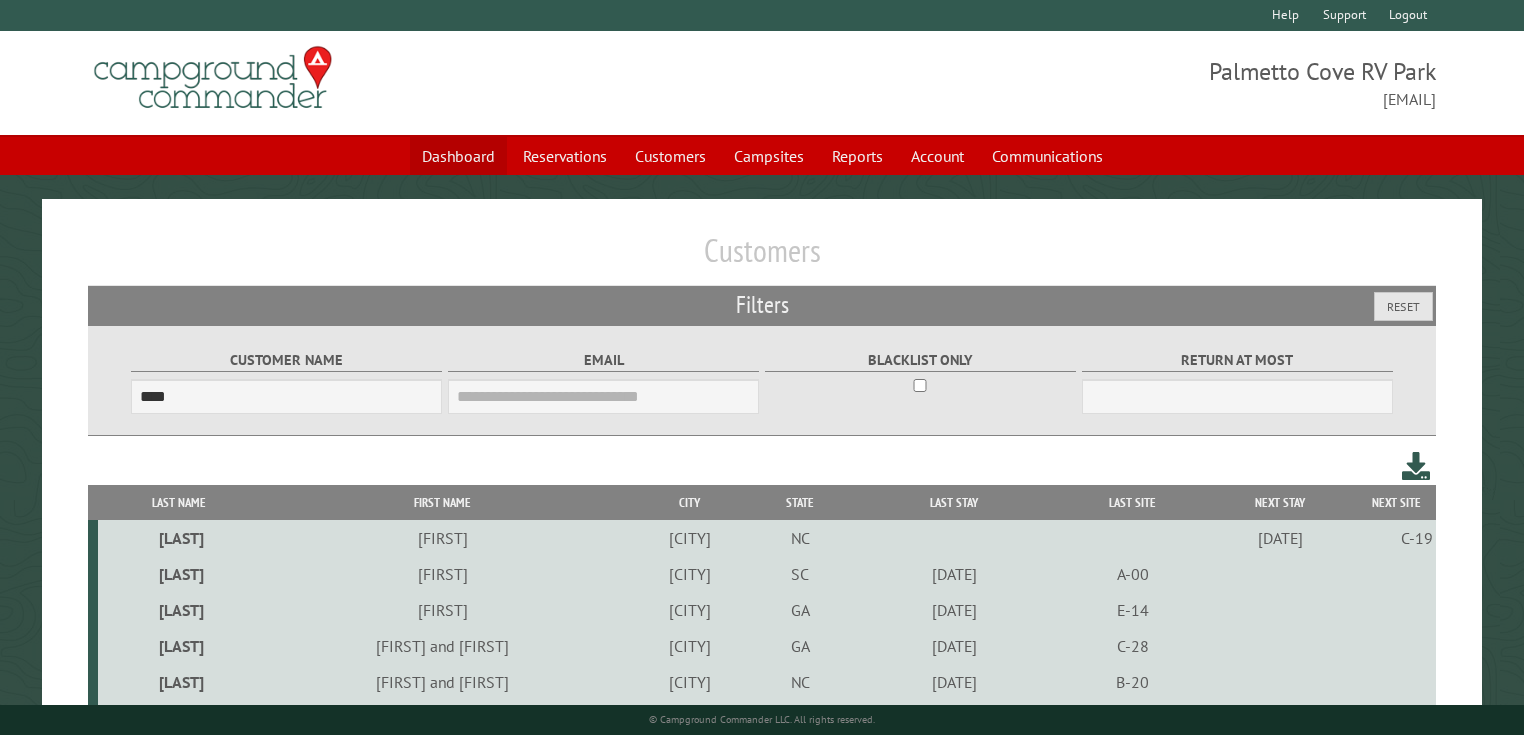 click on "Dashboard" at bounding box center (458, 156) 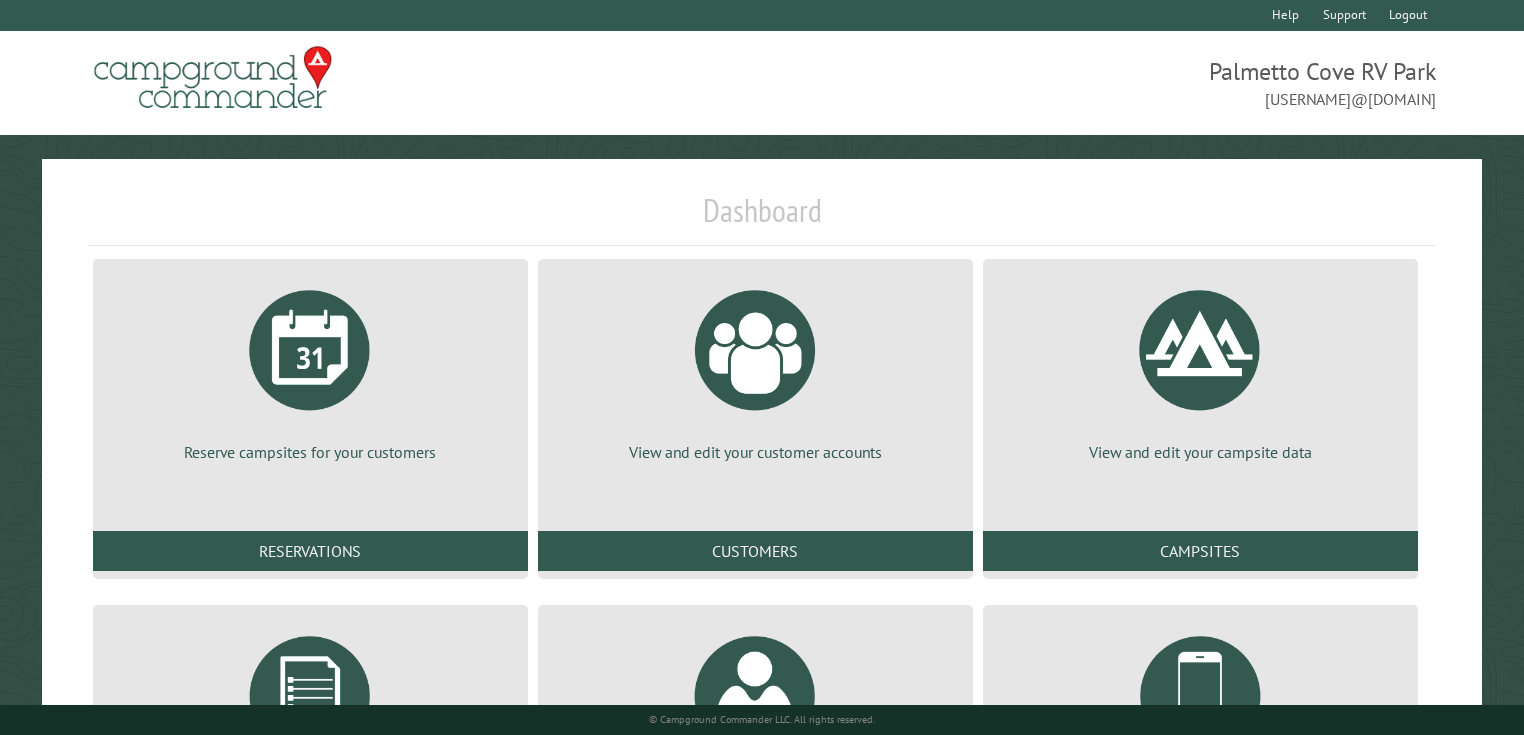 scroll, scrollTop: 0, scrollLeft: 0, axis: both 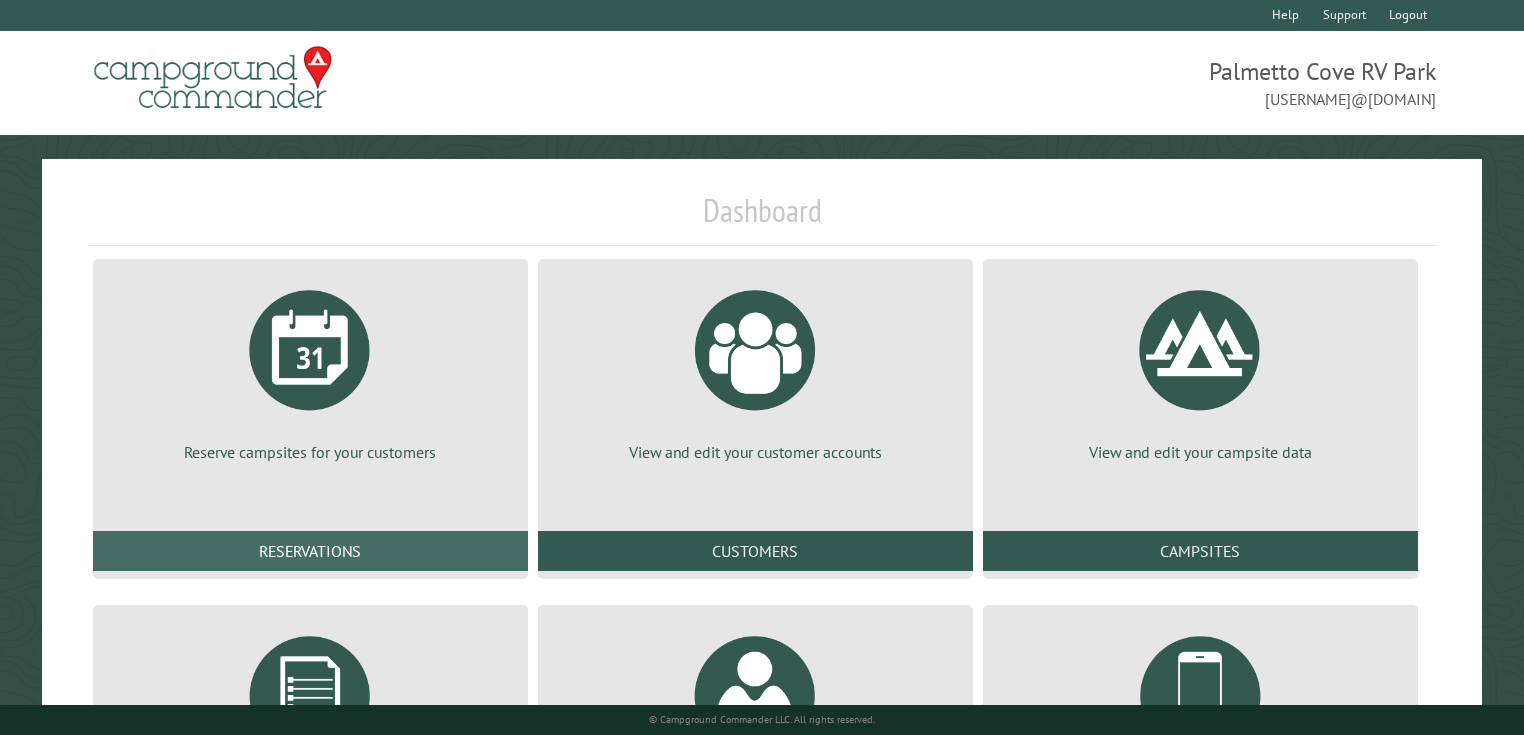 click on "Reservations" at bounding box center (310, 551) 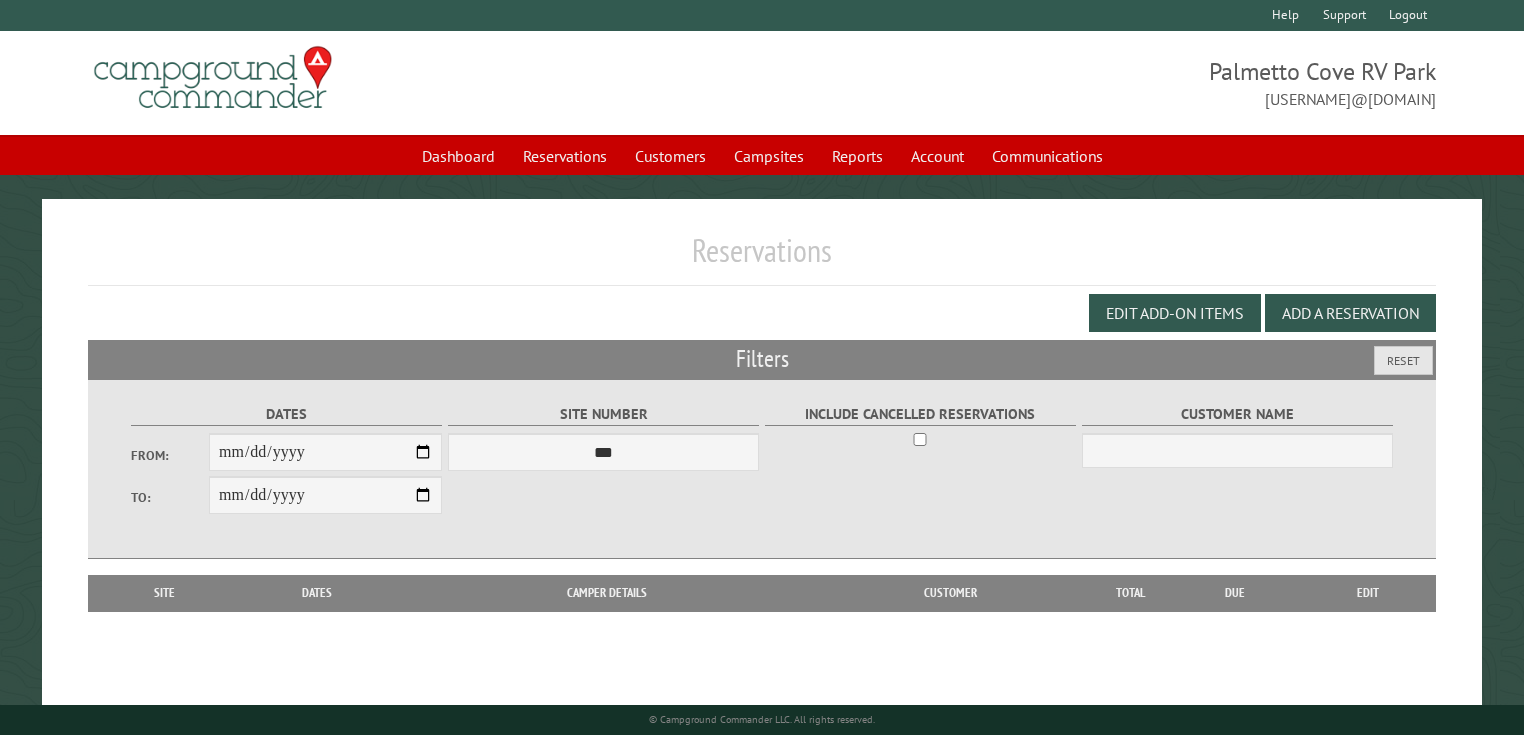 scroll, scrollTop: 0, scrollLeft: 0, axis: both 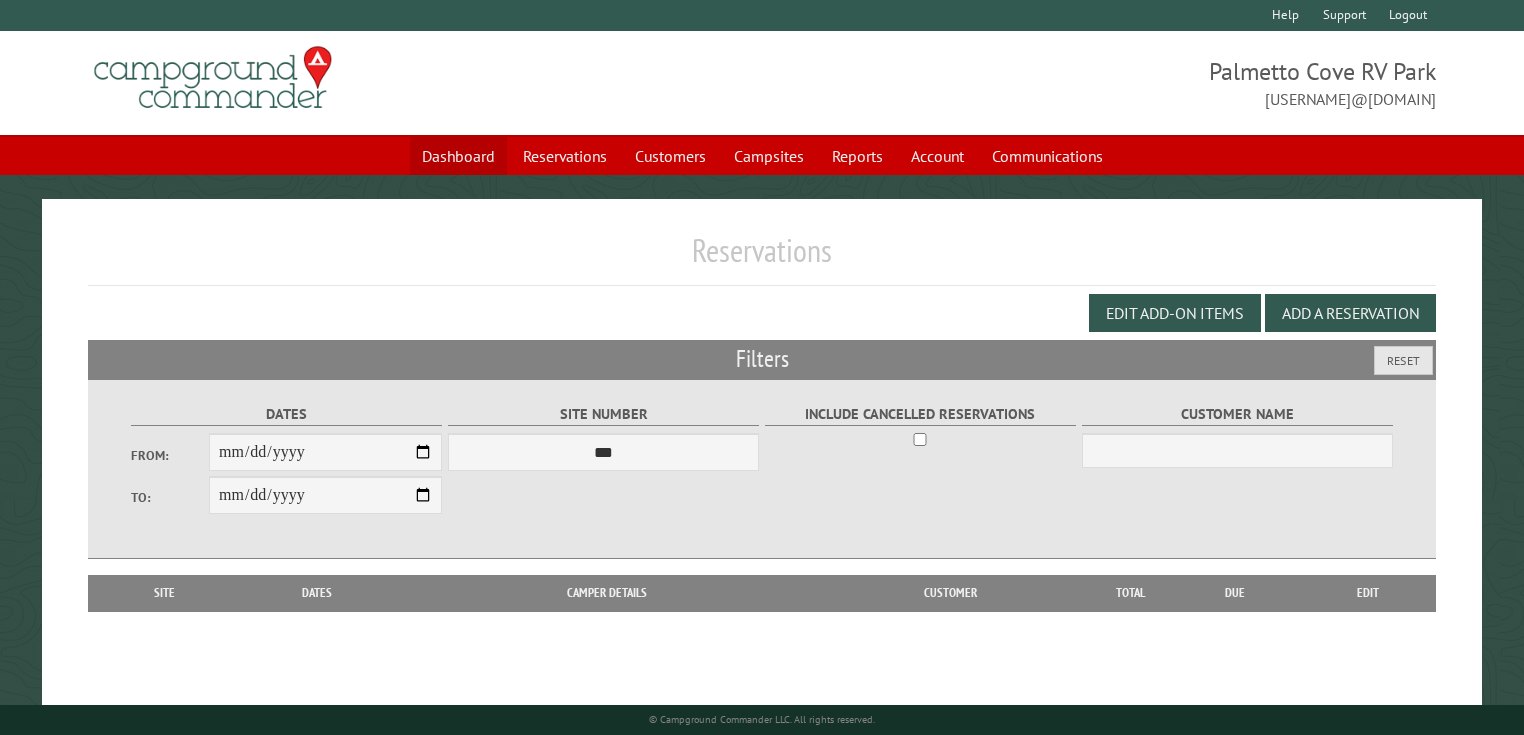 click on "Dashboard" at bounding box center [458, 156] 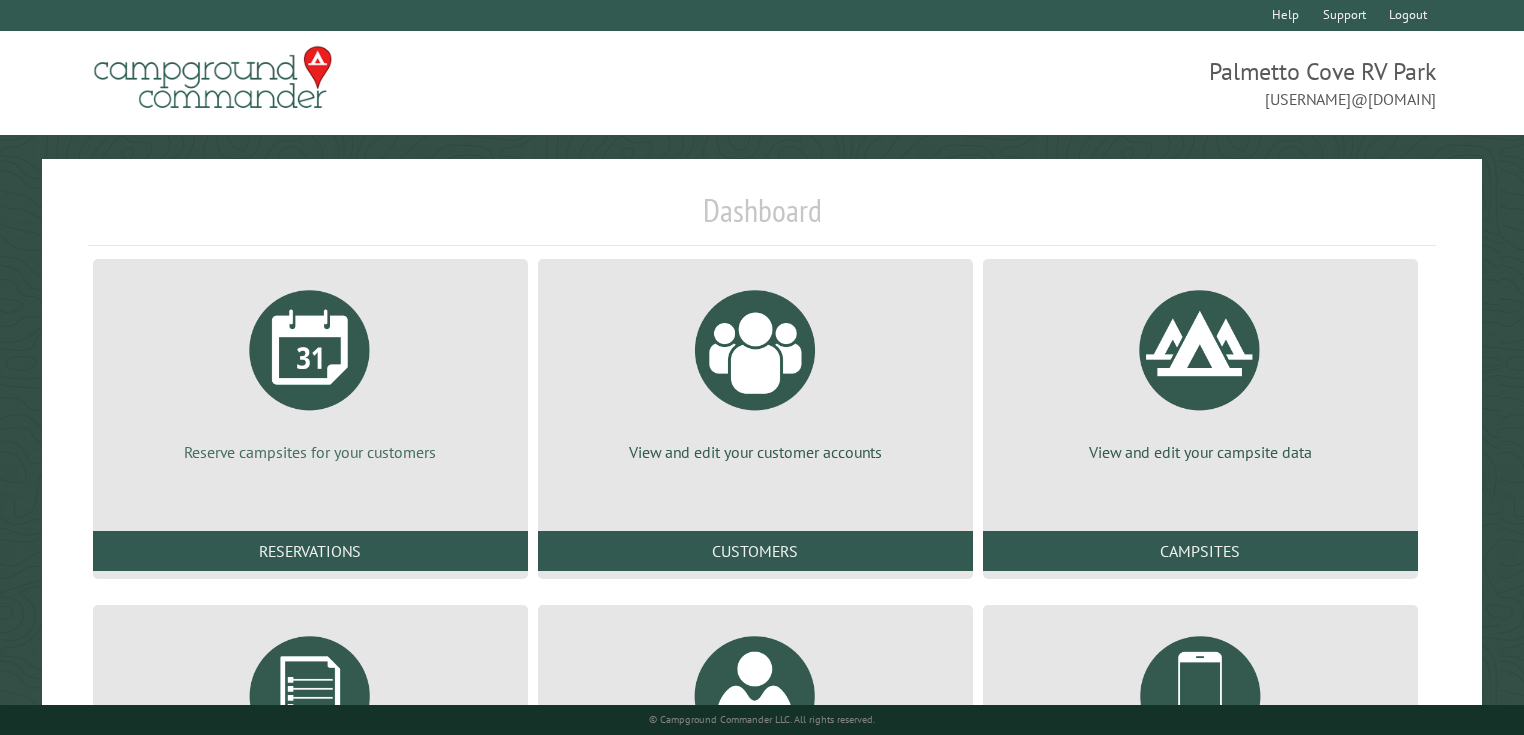 scroll, scrollTop: 266, scrollLeft: 0, axis: vertical 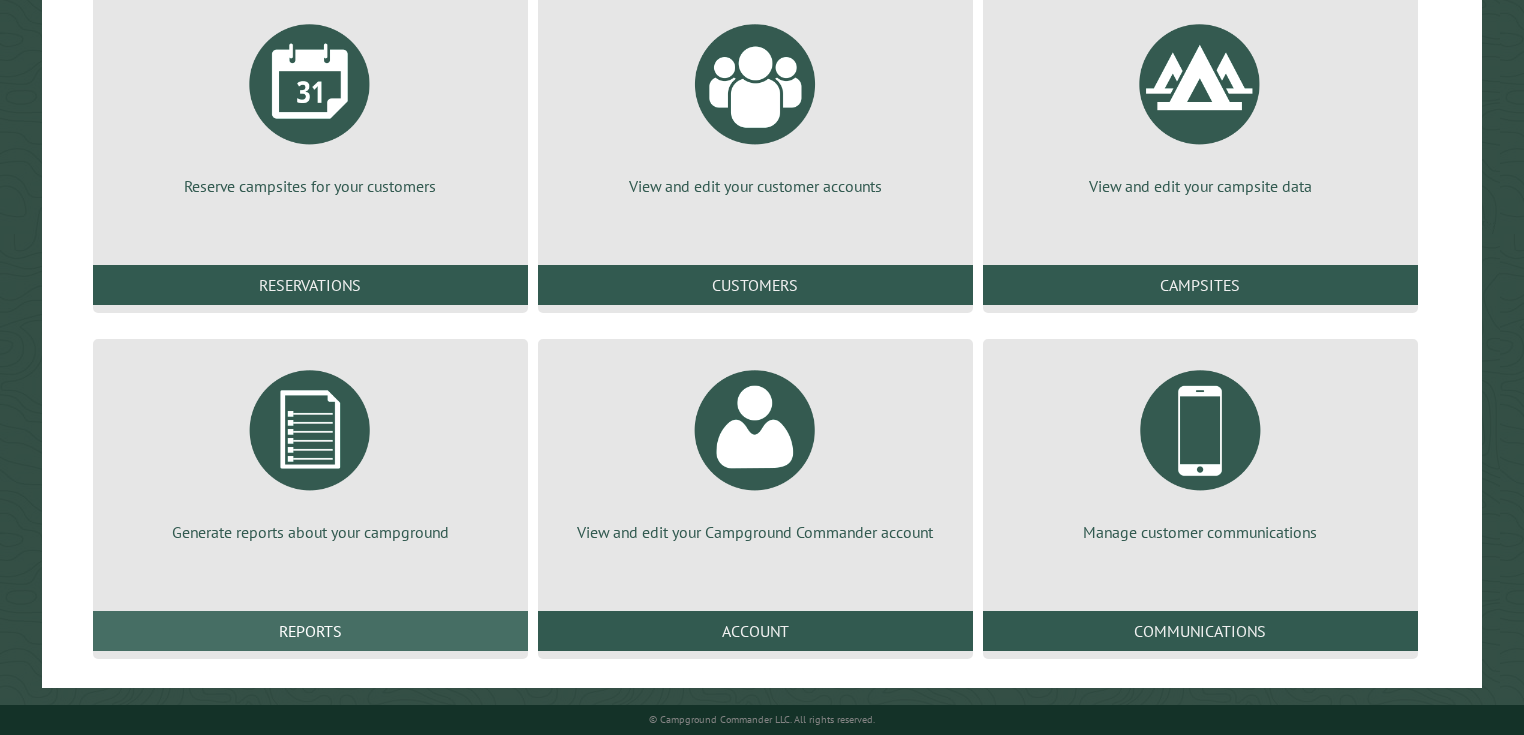 click on "Reports" at bounding box center (310, 631) 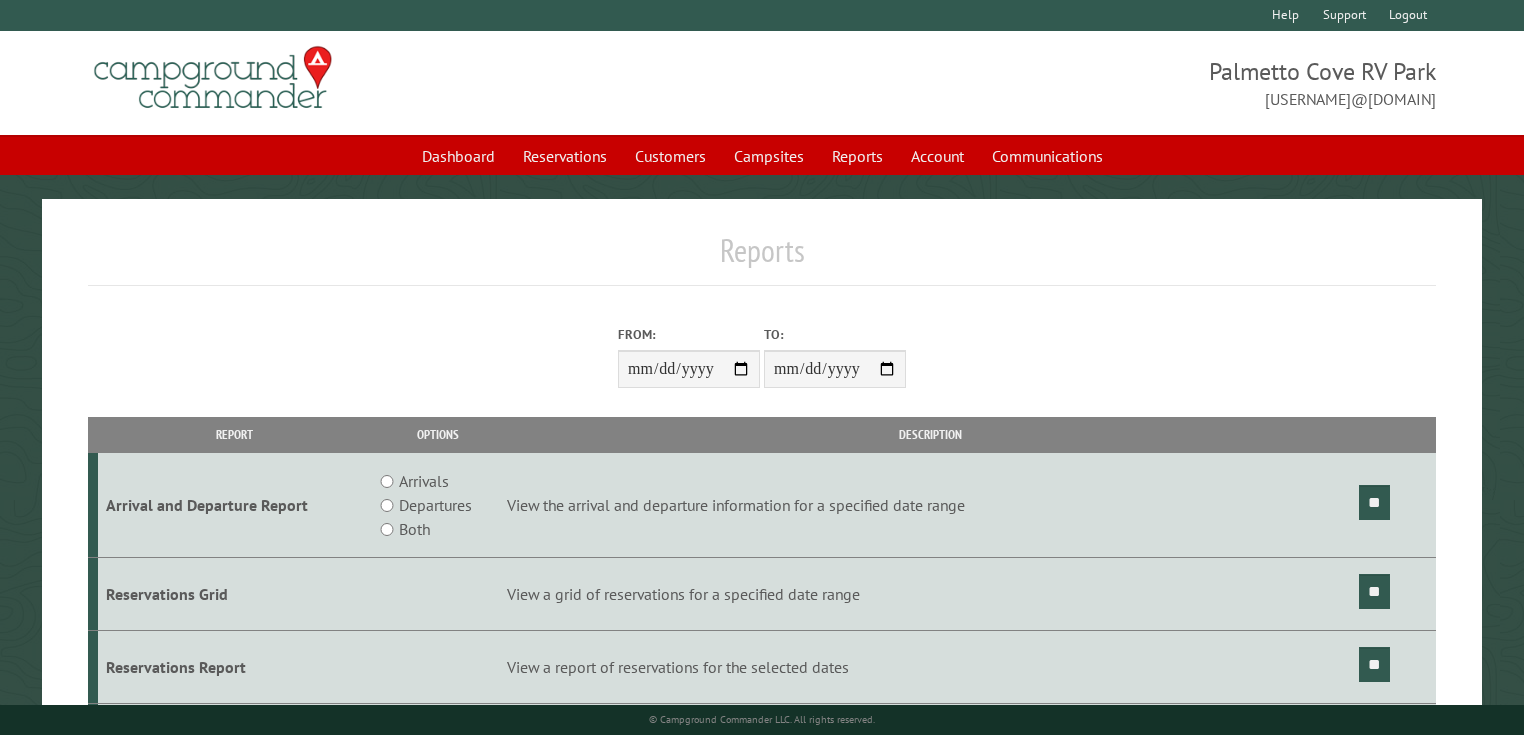 scroll, scrollTop: 0, scrollLeft: 0, axis: both 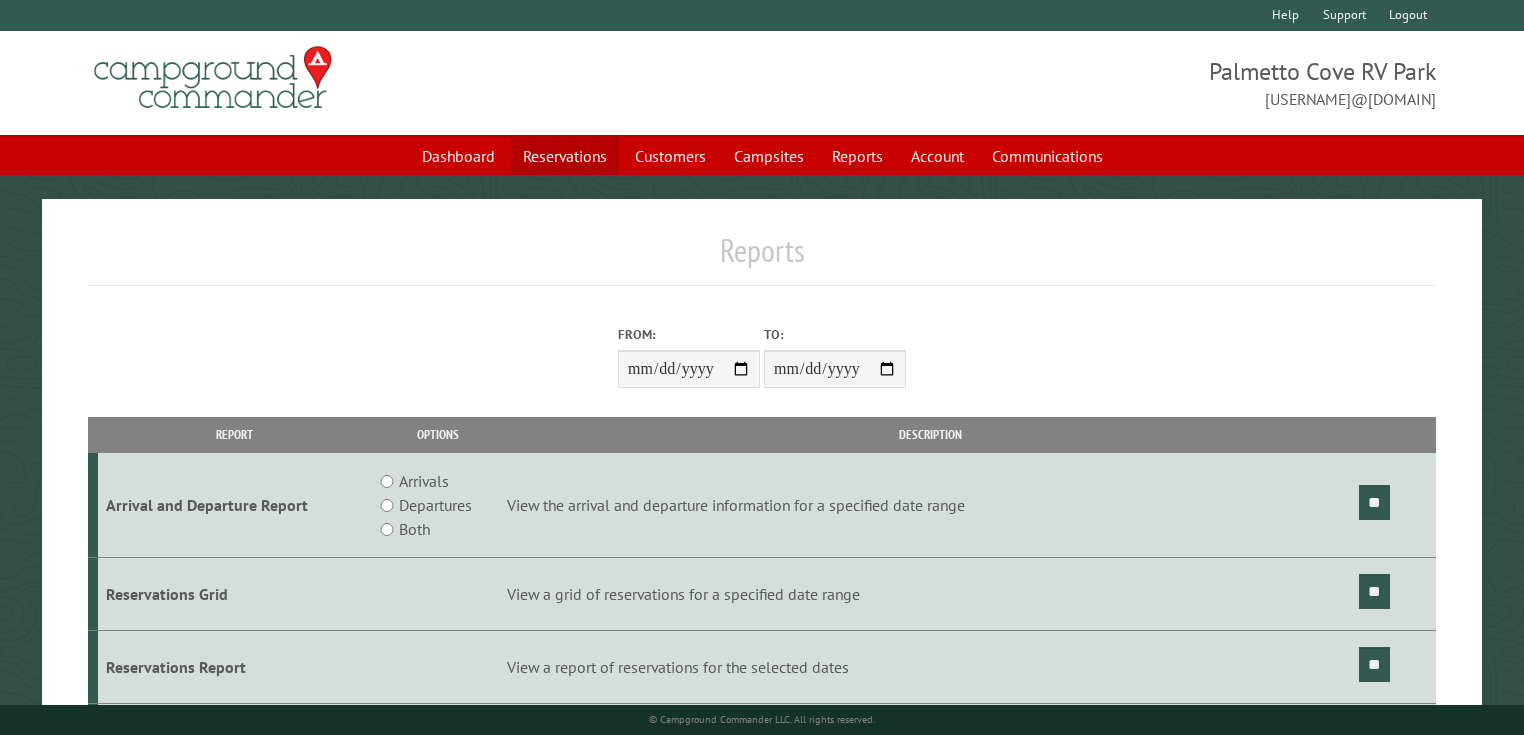 click on "Reservations" at bounding box center (565, 156) 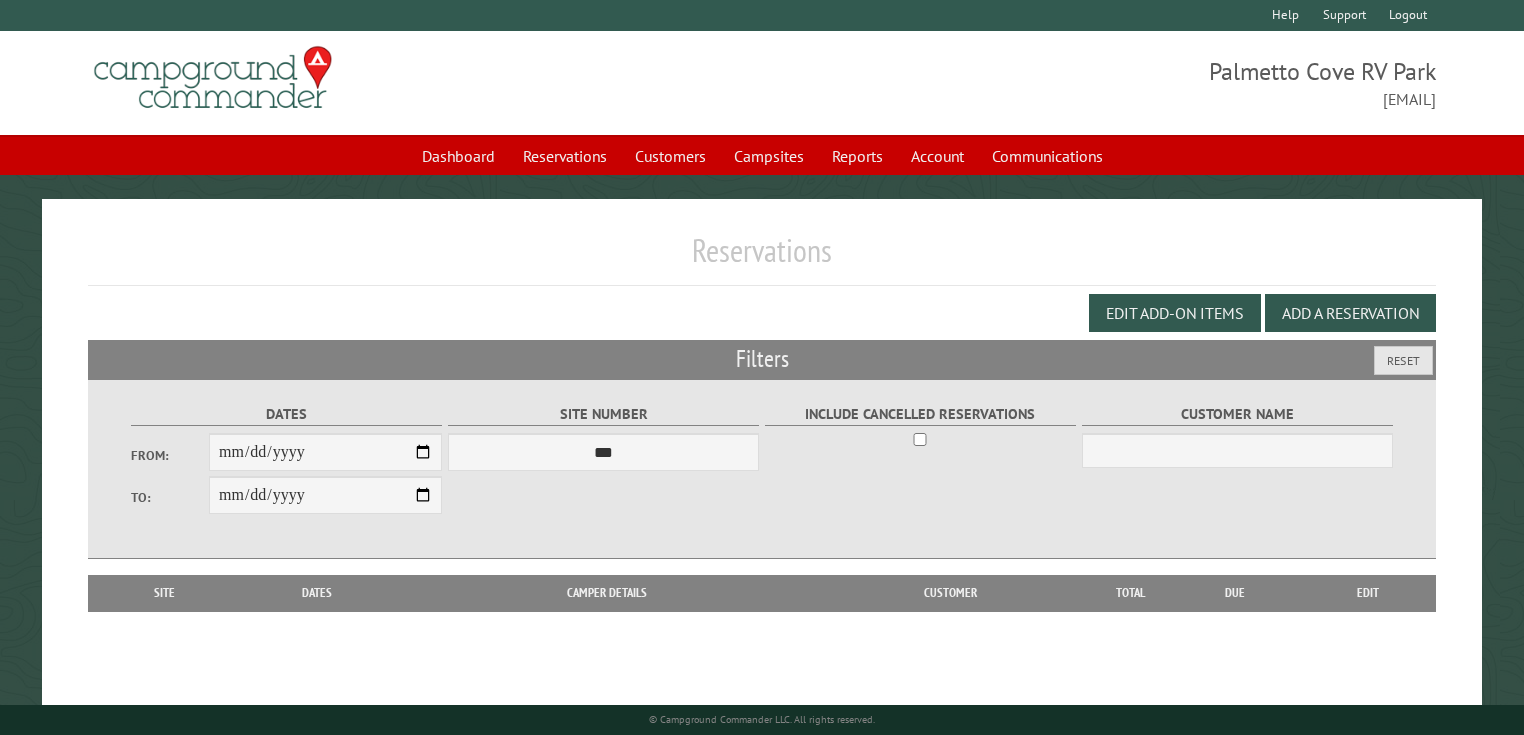 scroll, scrollTop: 0, scrollLeft: 0, axis: both 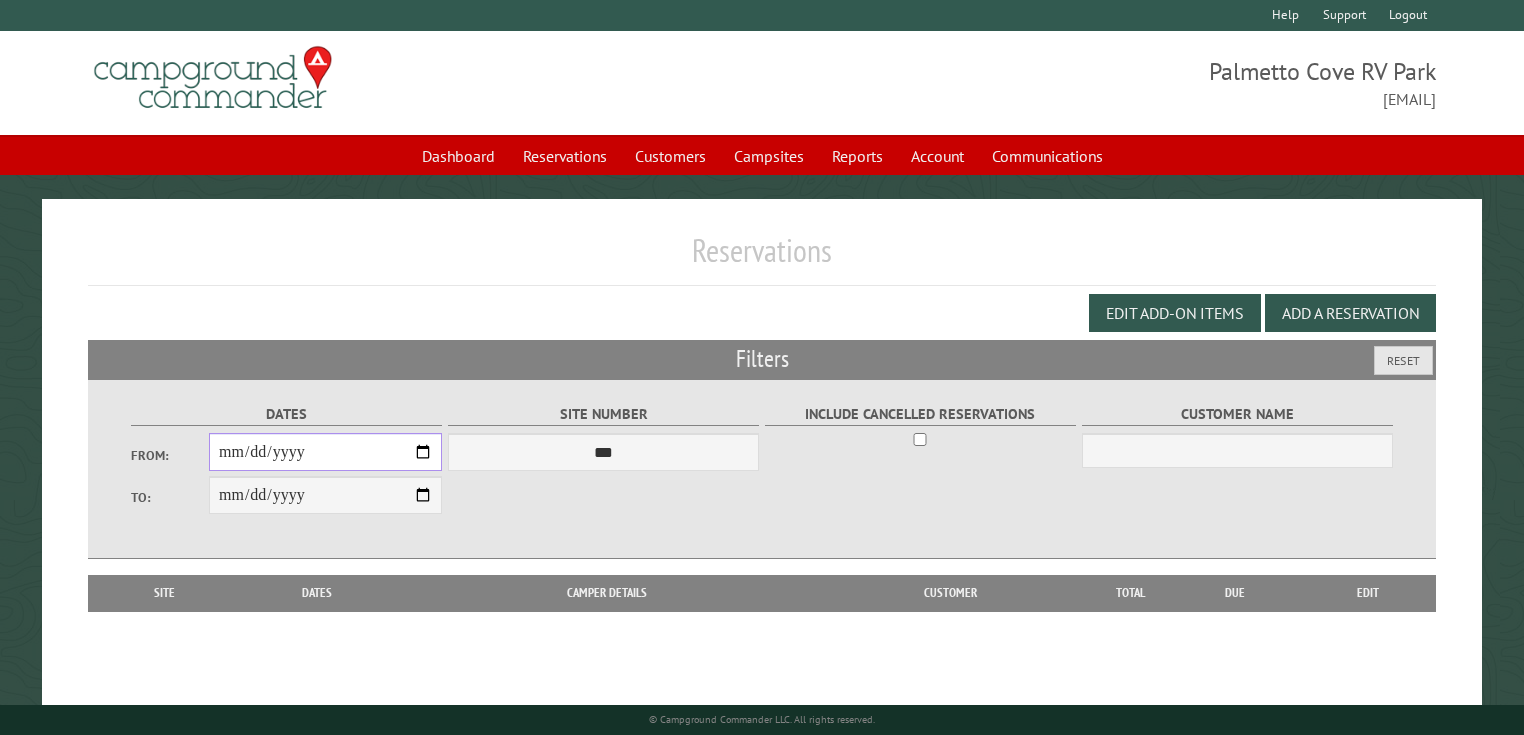 click on "From:" at bounding box center (325, 452) 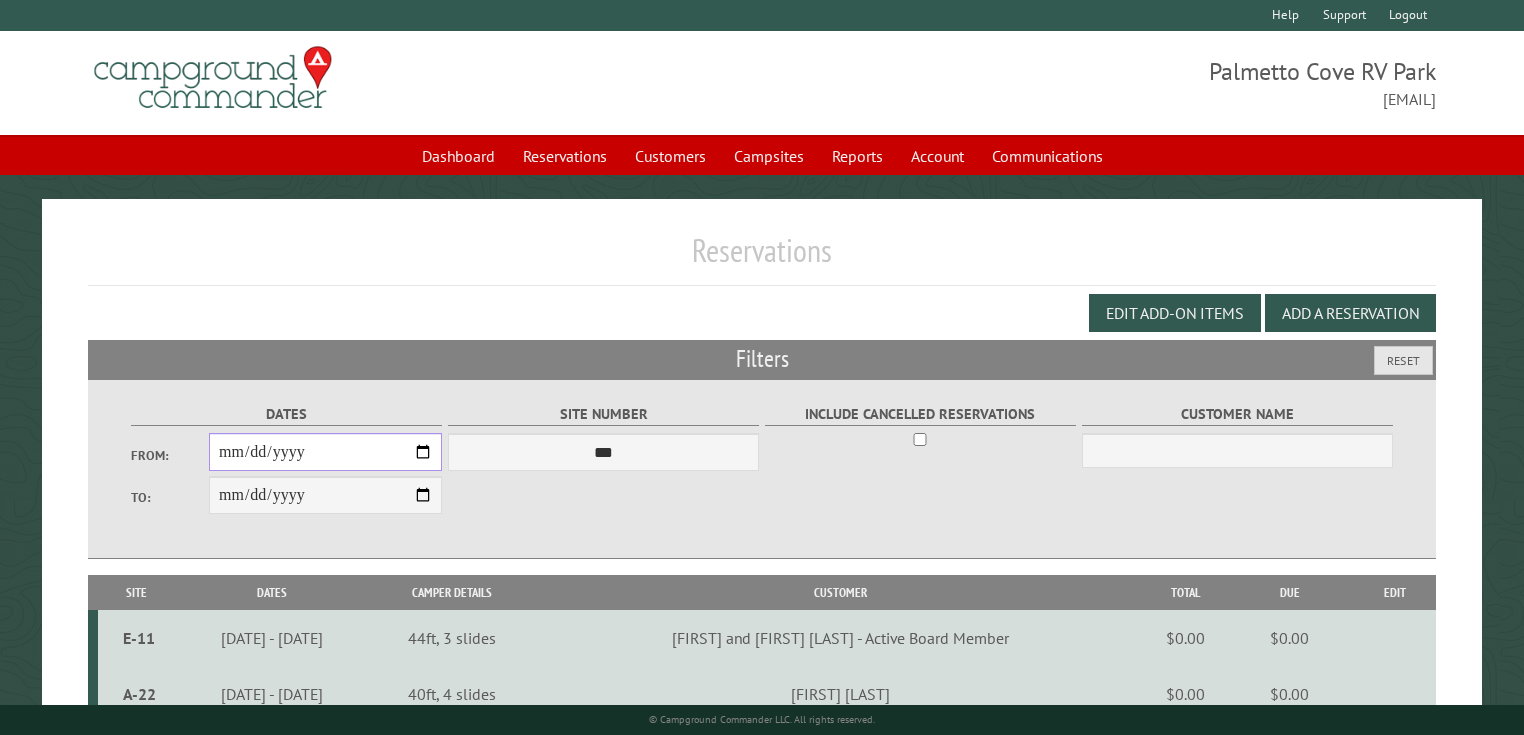 type on "**********" 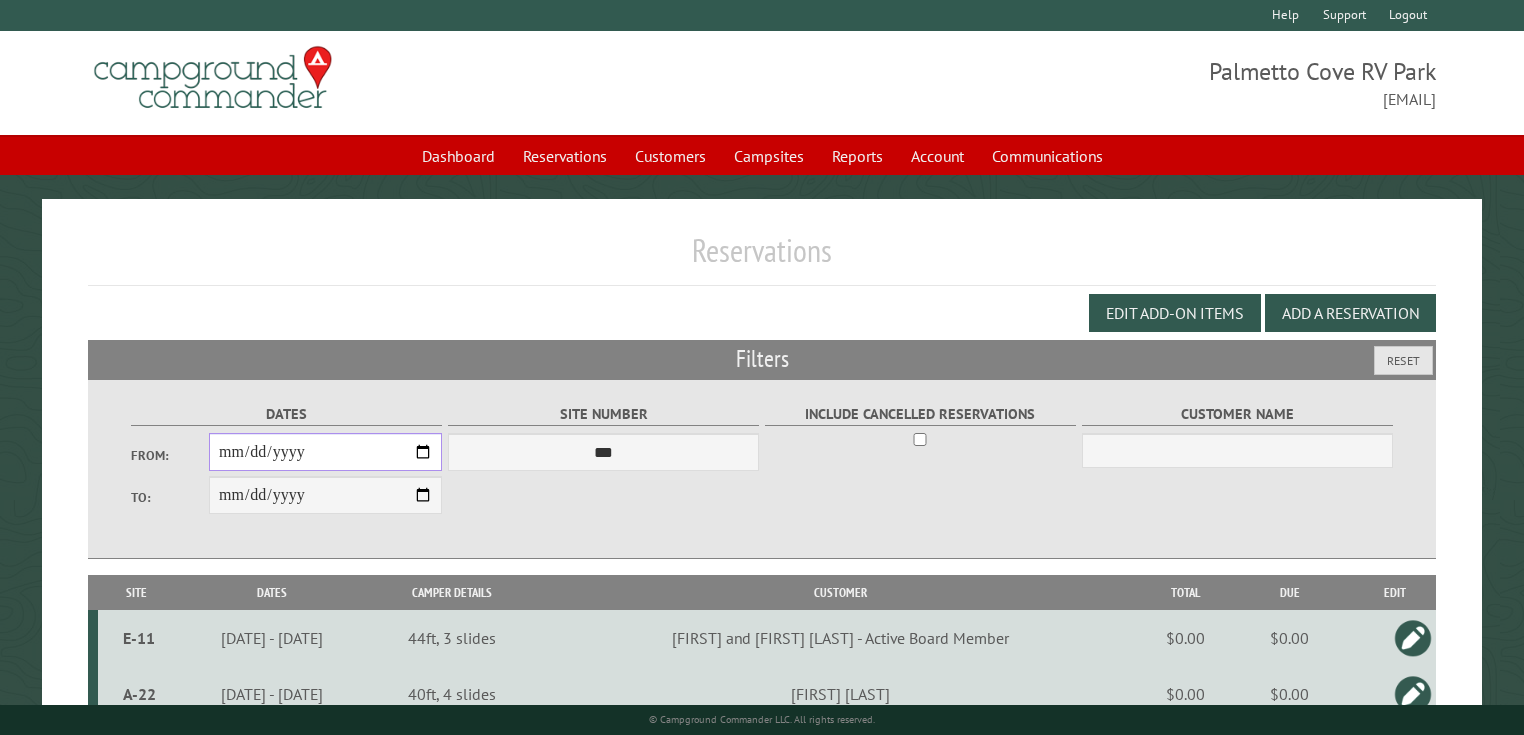 type on "**********" 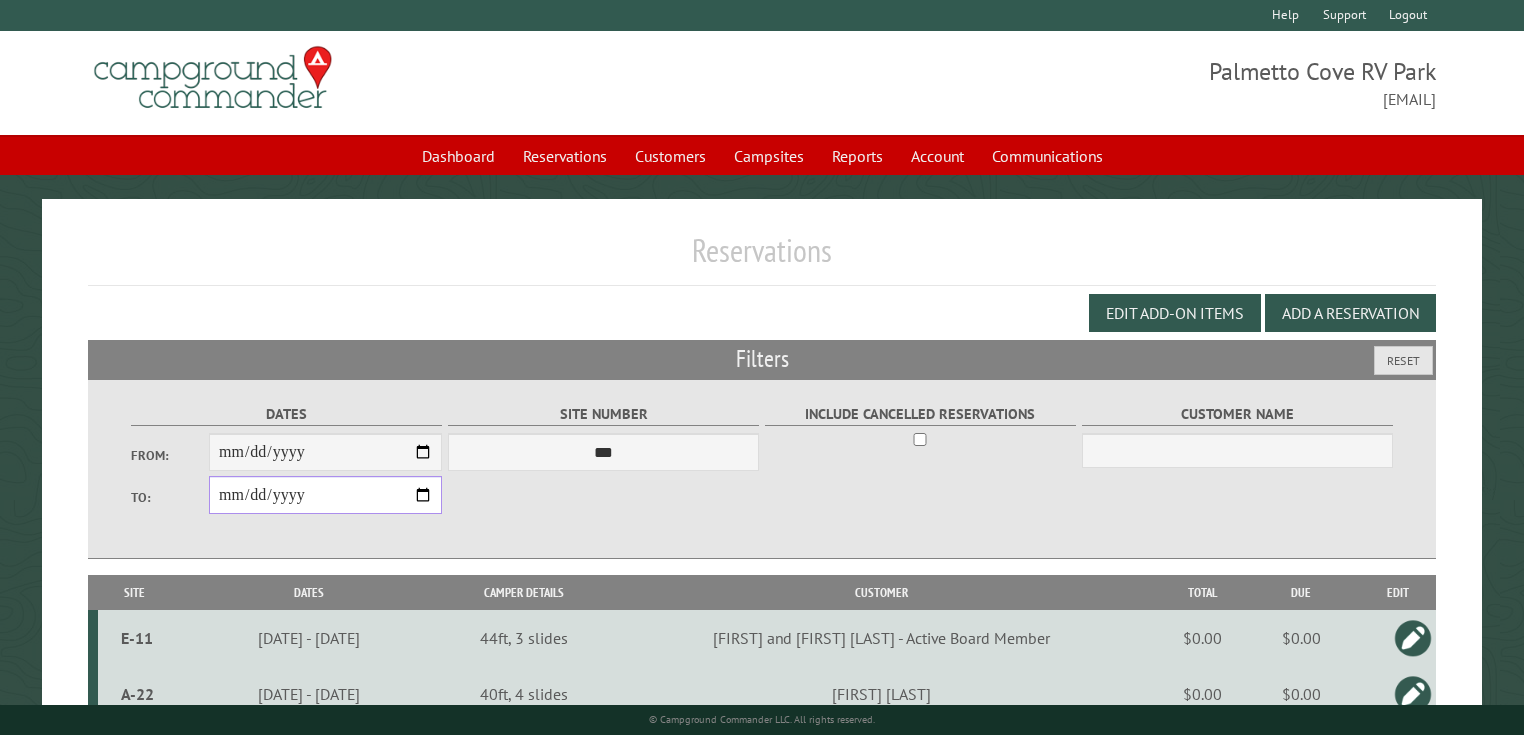 click on "**********" at bounding box center [325, 495] 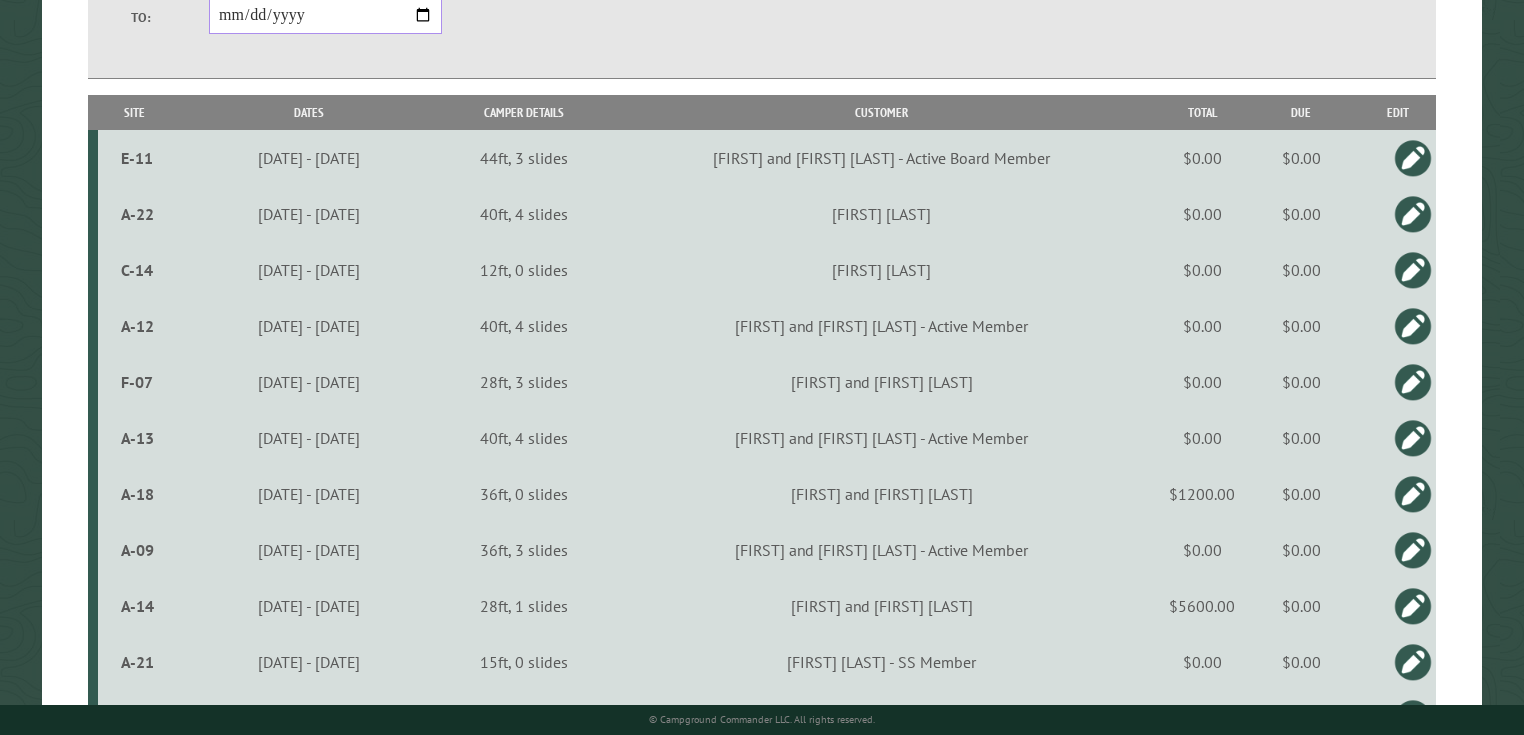scroll, scrollTop: 560, scrollLeft: 0, axis: vertical 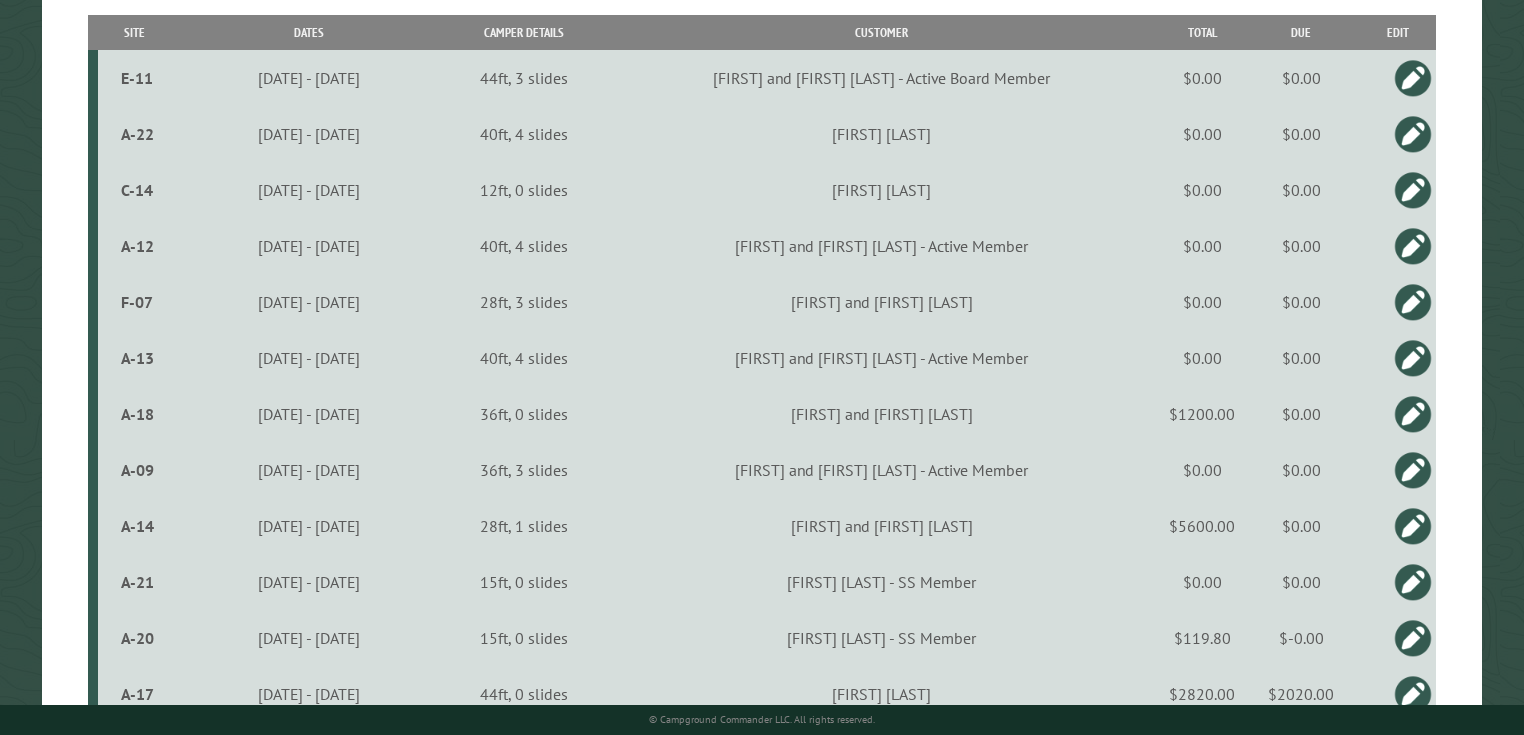 click on "Site" at bounding box center [135, 32] 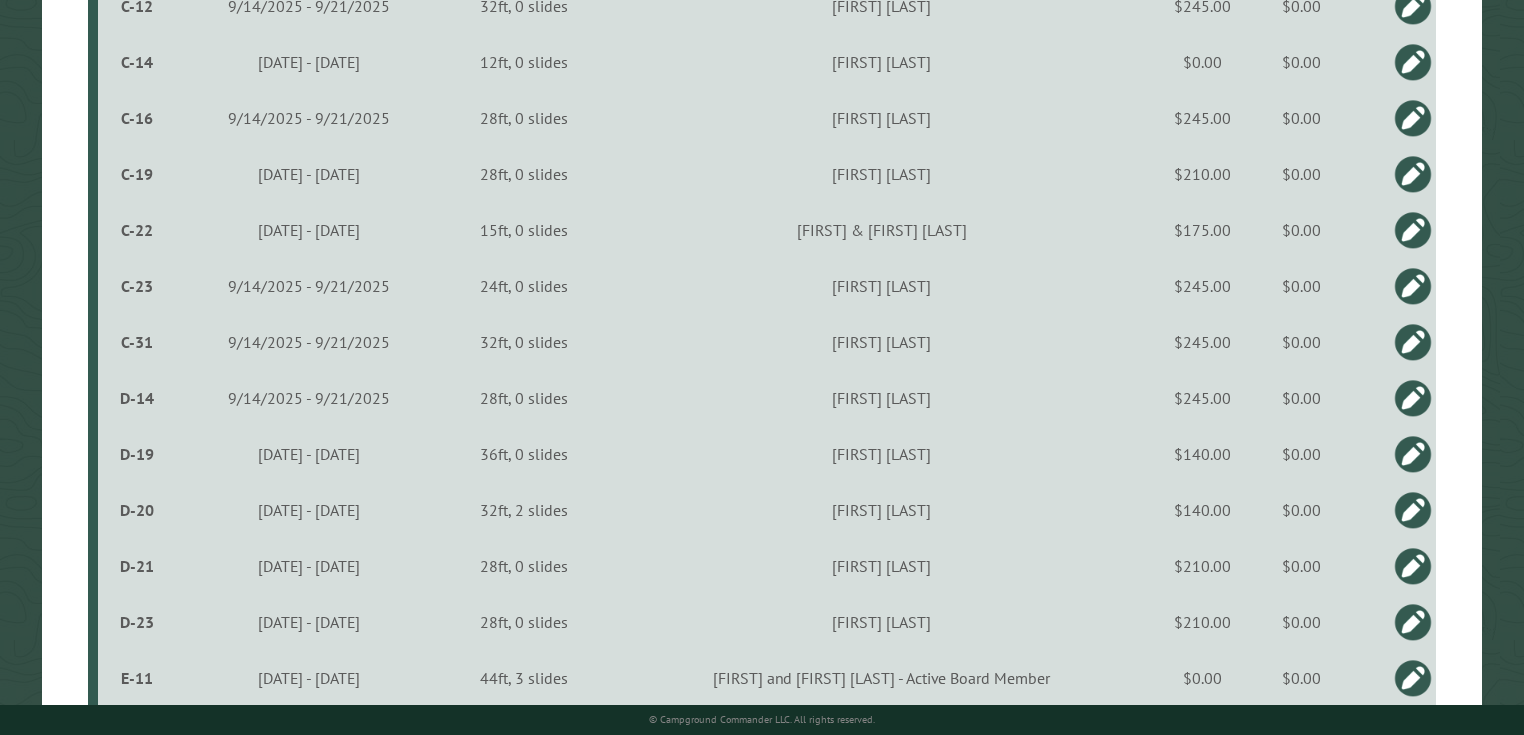 scroll, scrollTop: 1440, scrollLeft: 0, axis: vertical 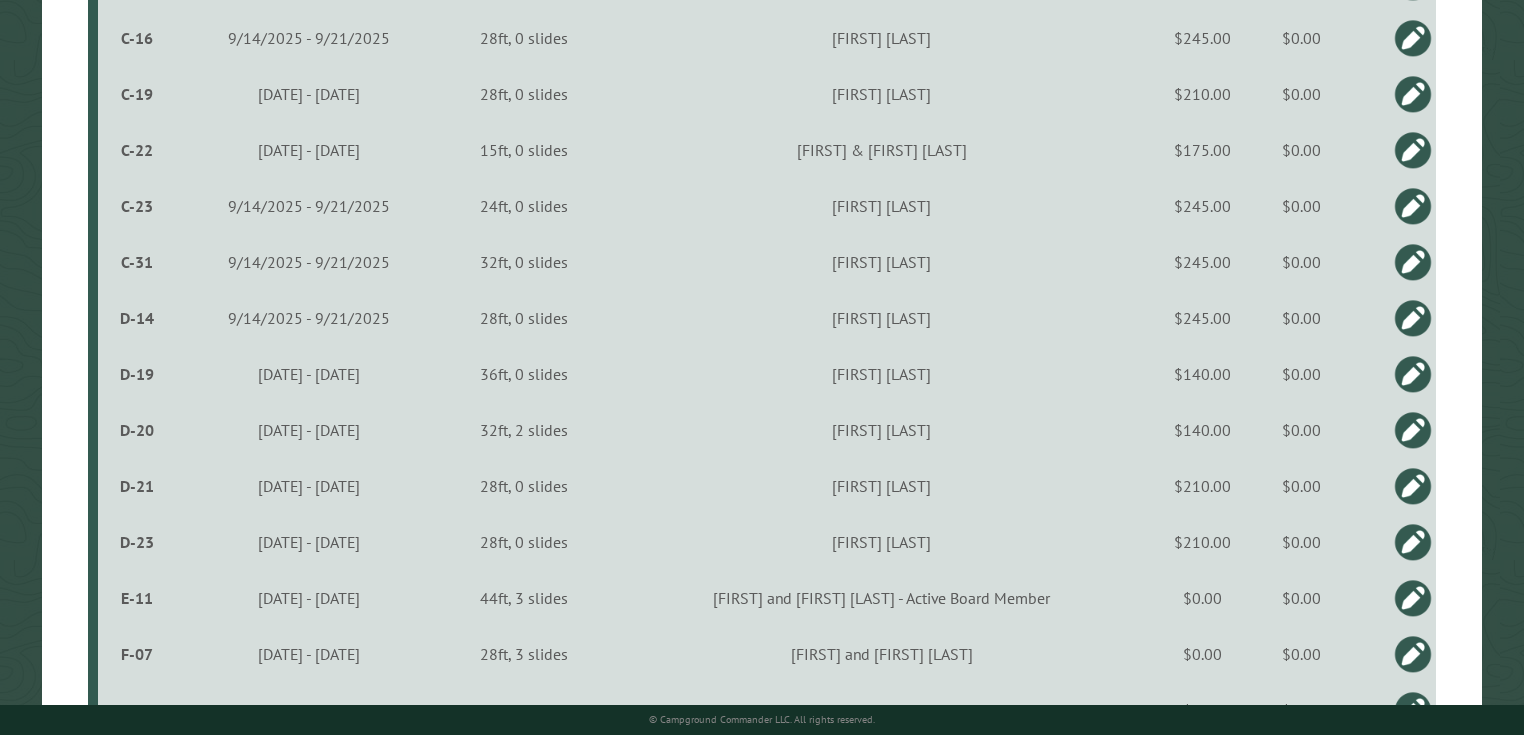 click on "D-20" at bounding box center (137, 430) 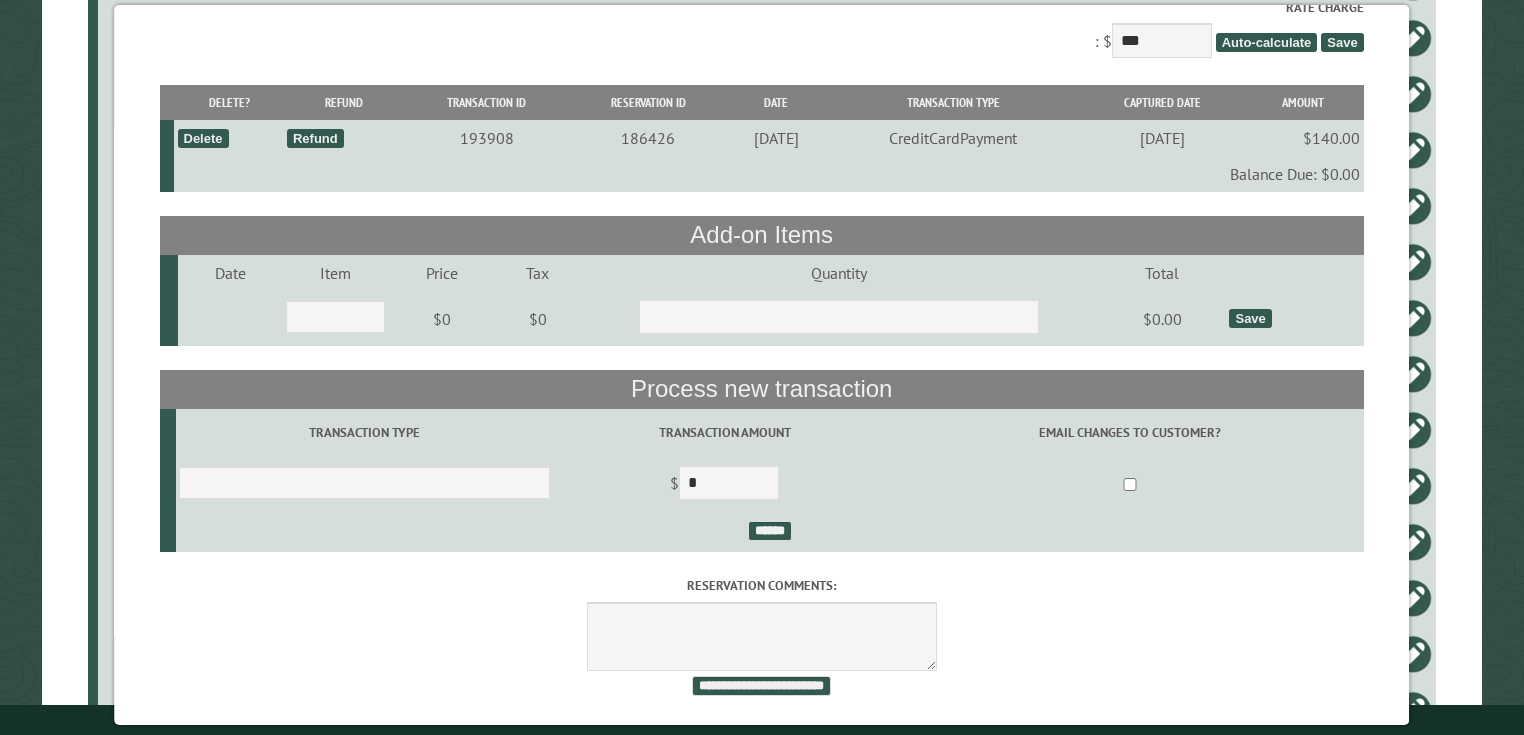 scroll, scrollTop: 162, scrollLeft: 0, axis: vertical 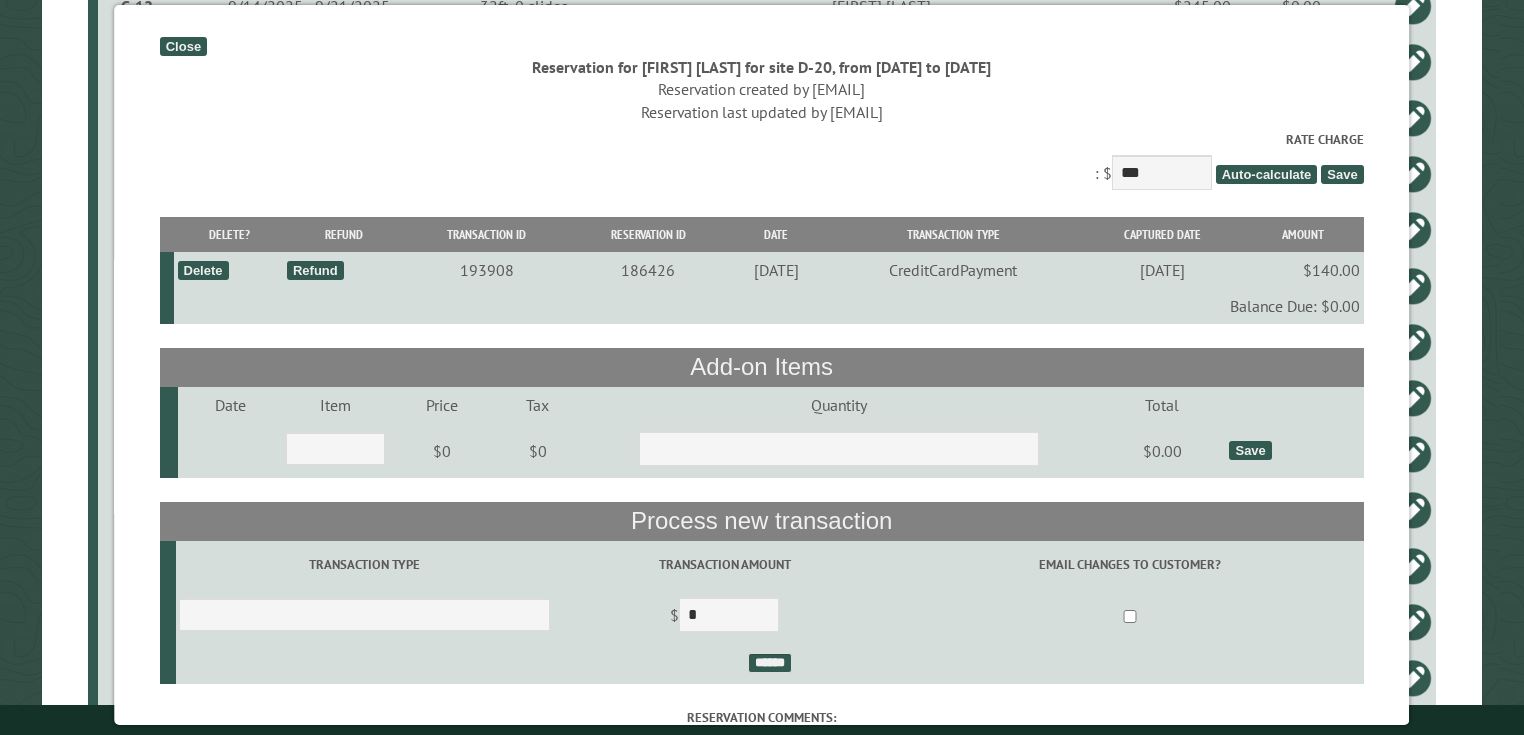 click on "Close" at bounding box center [183, 46] 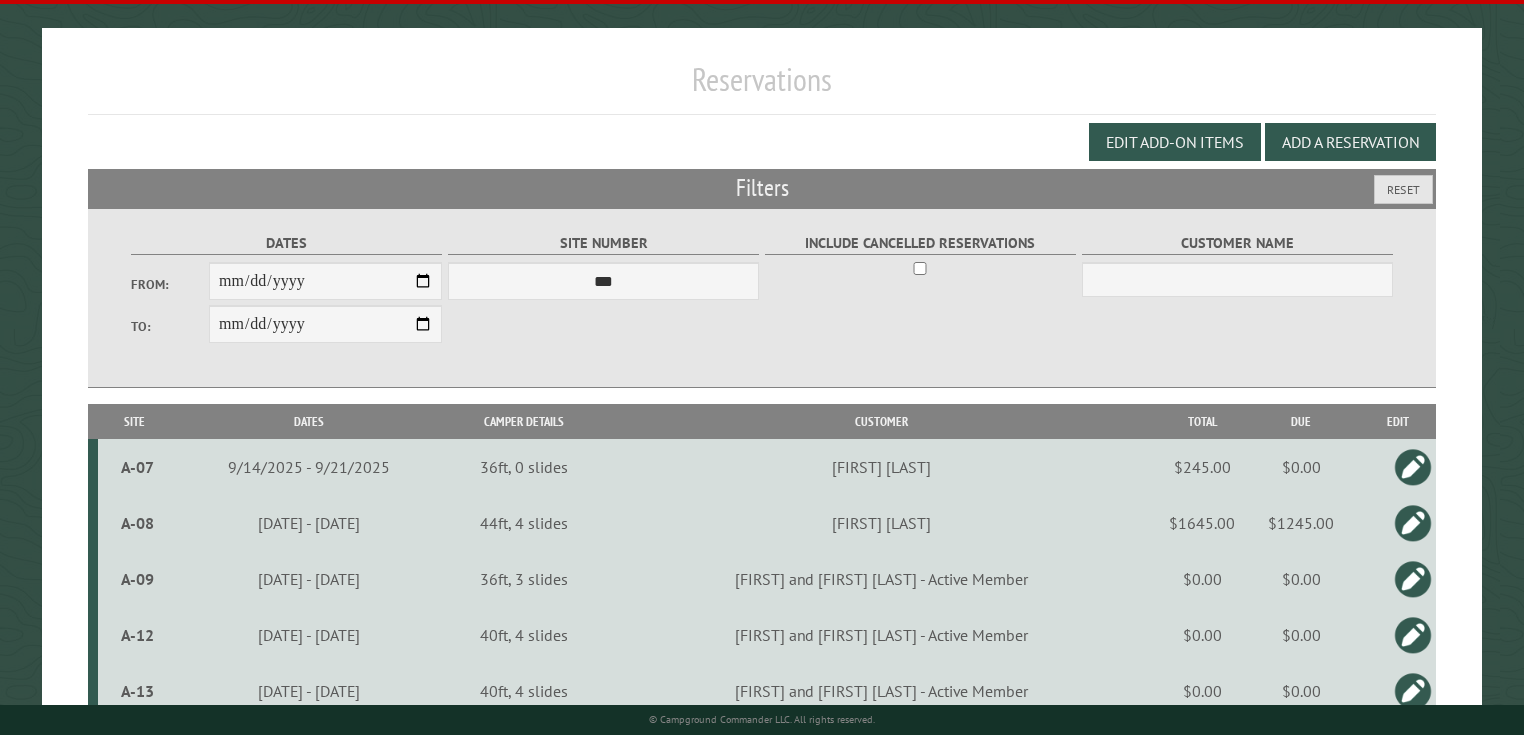 scroll, scrollTop: 0, scrollLeft: 0, axis: both 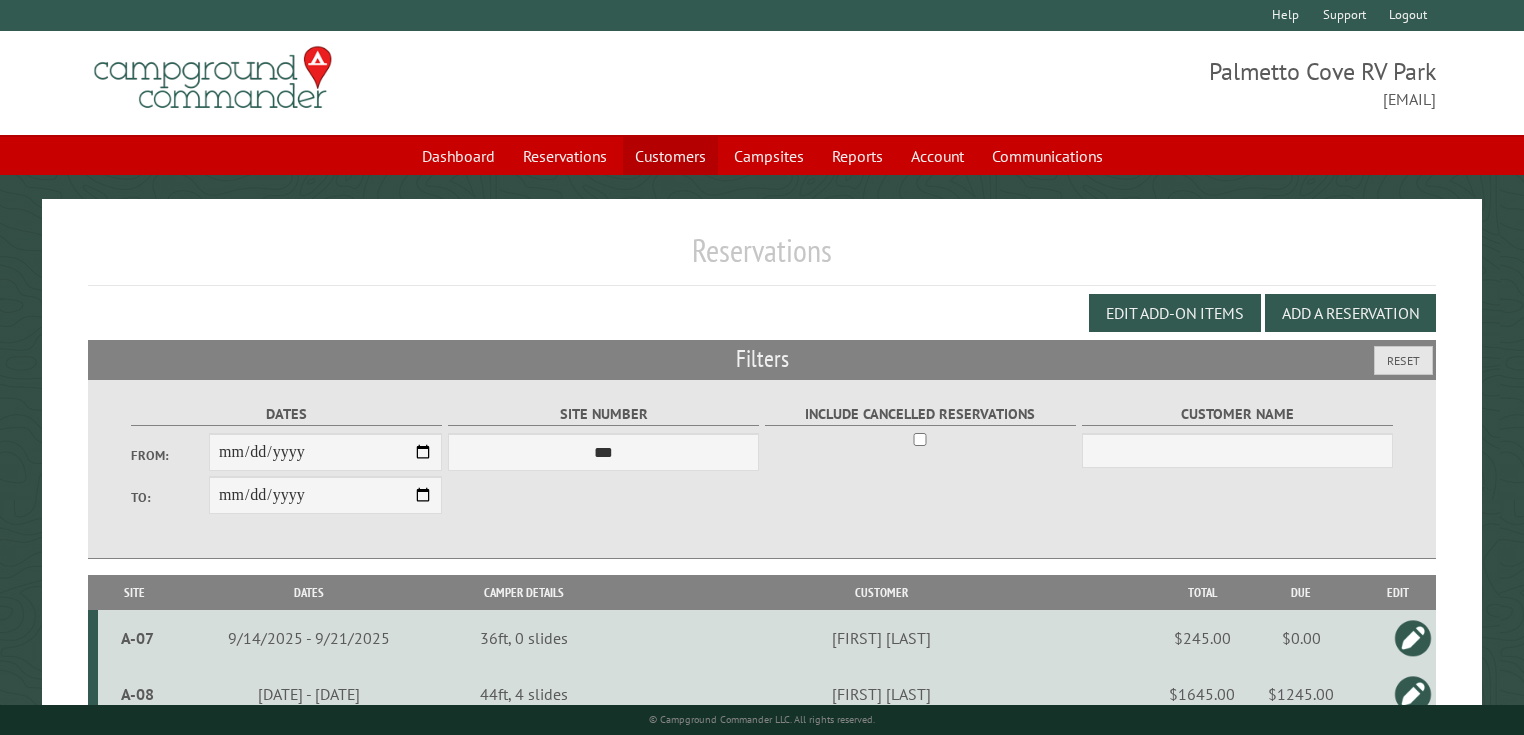 click on "Customers" at bounding box center (670, 156) 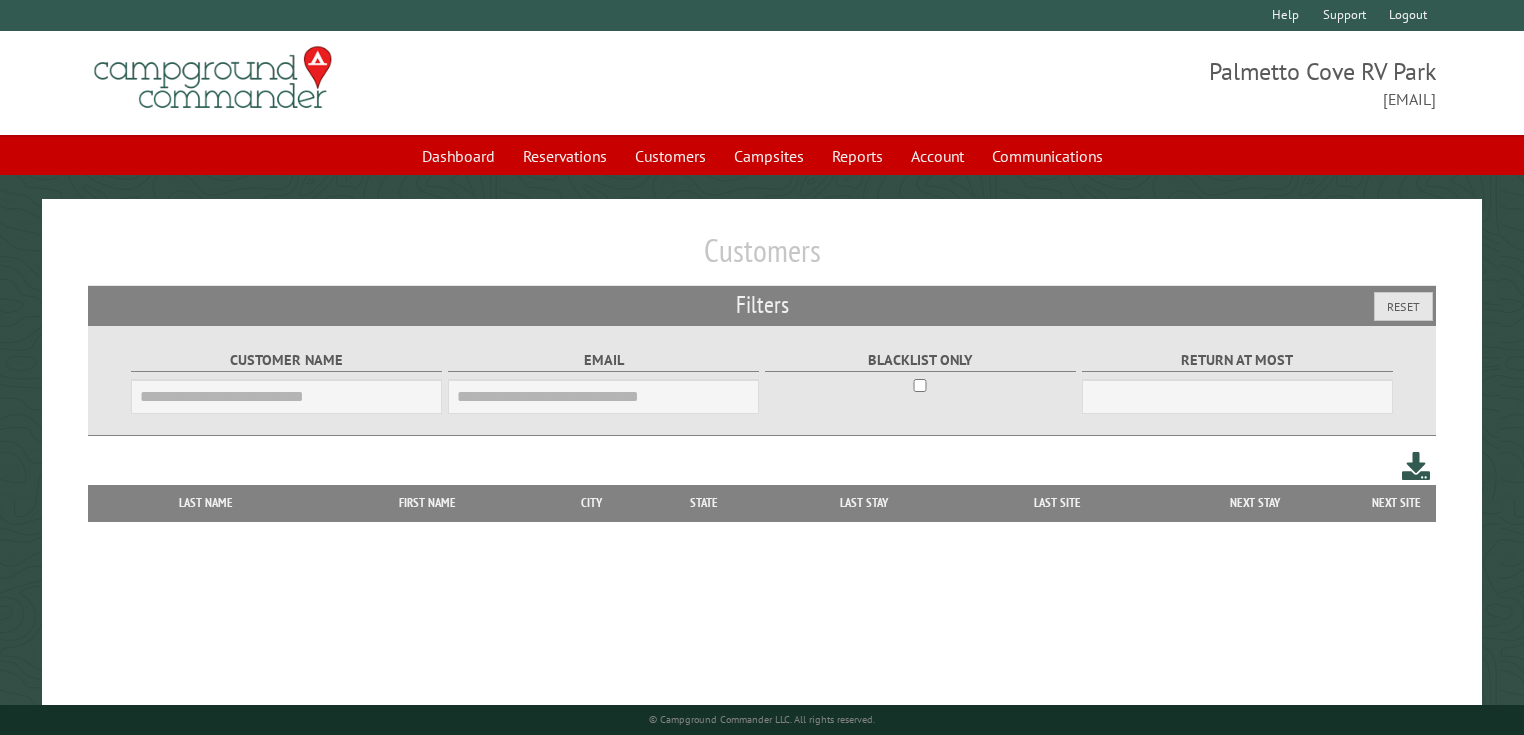 scroll, scrollTop: 0, scrollLeft: 0, axis: both 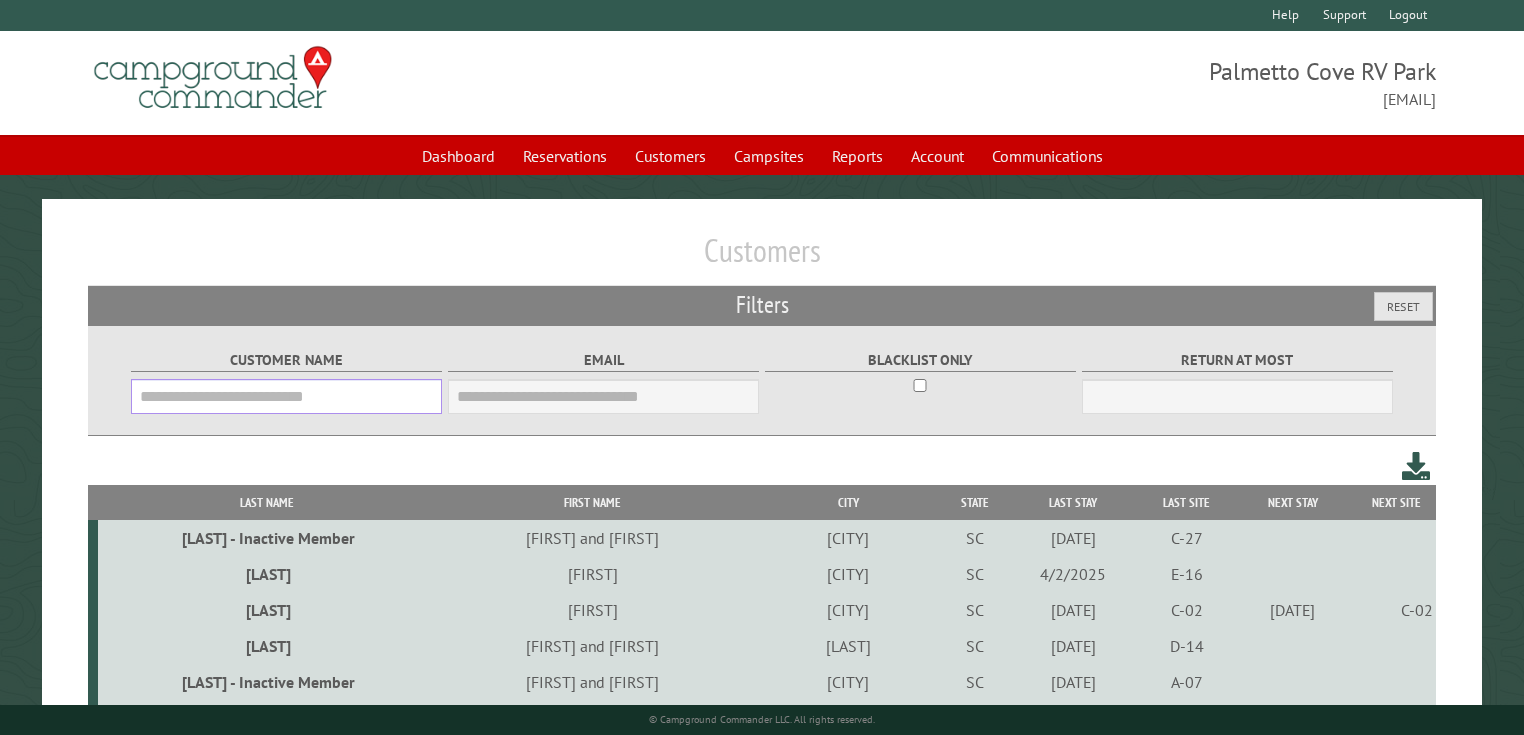 click on "Customer Name" at bounding box center [286, 396] 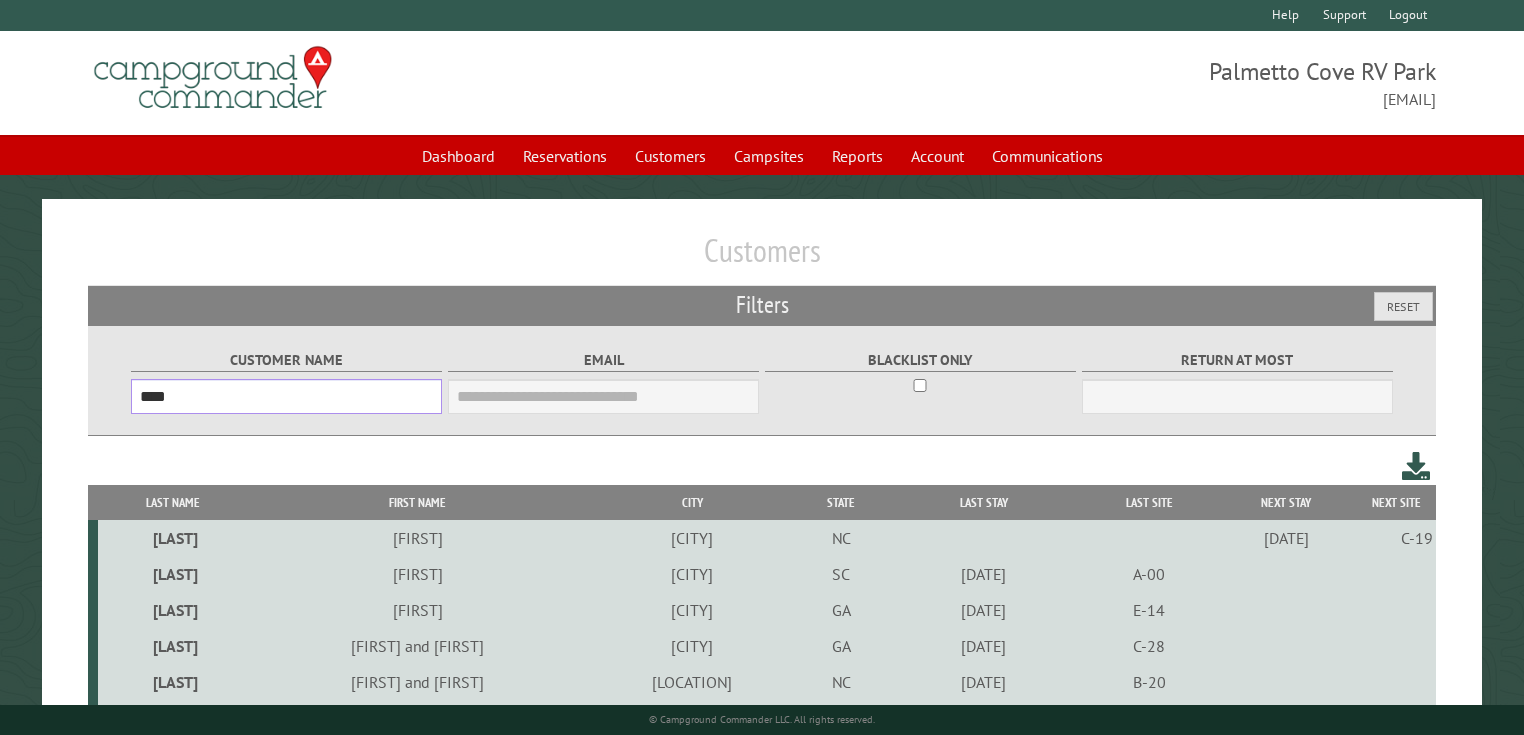 type on "****" 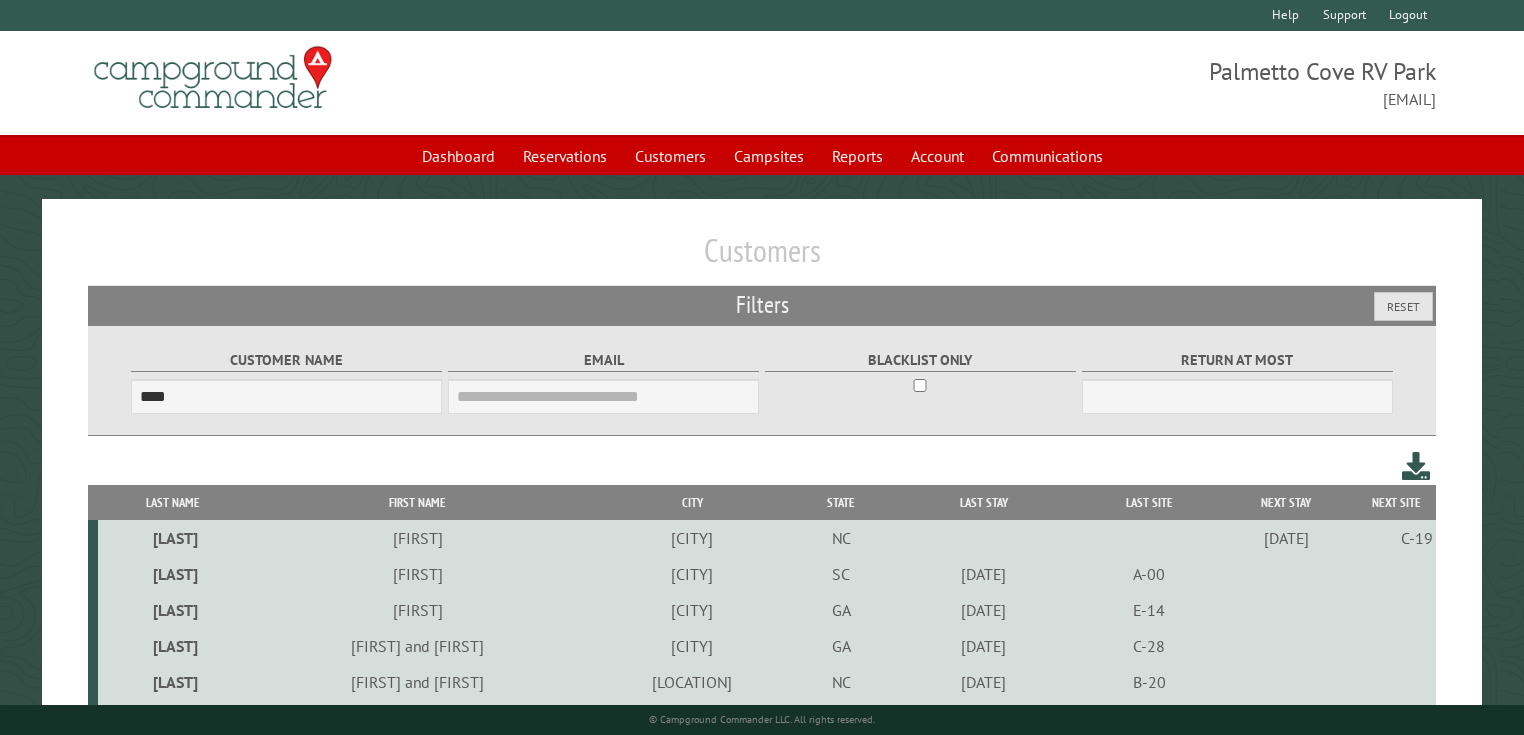 click on "Schork" at bounding box center (173, 538) 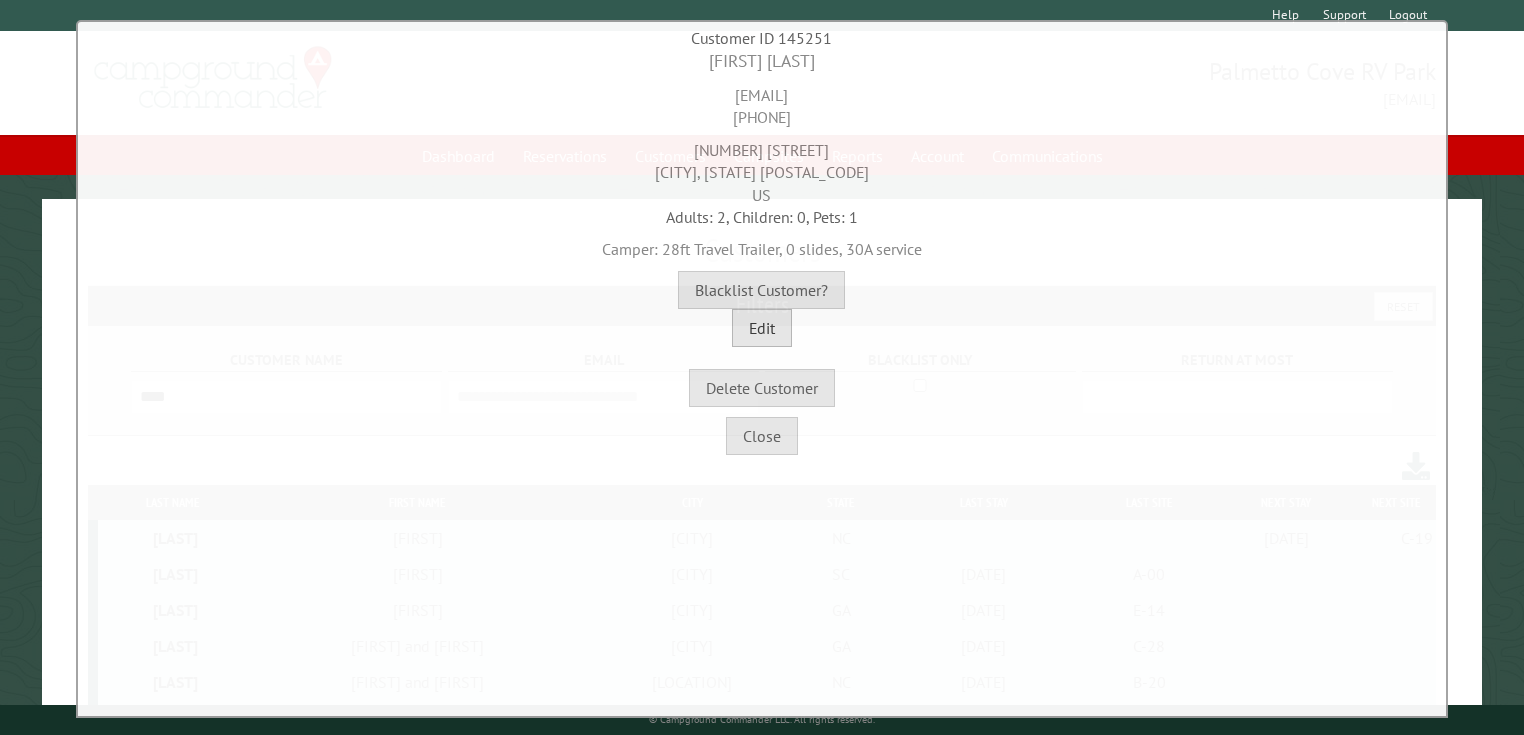 click on "Edit" at bounding box center (762, 328) 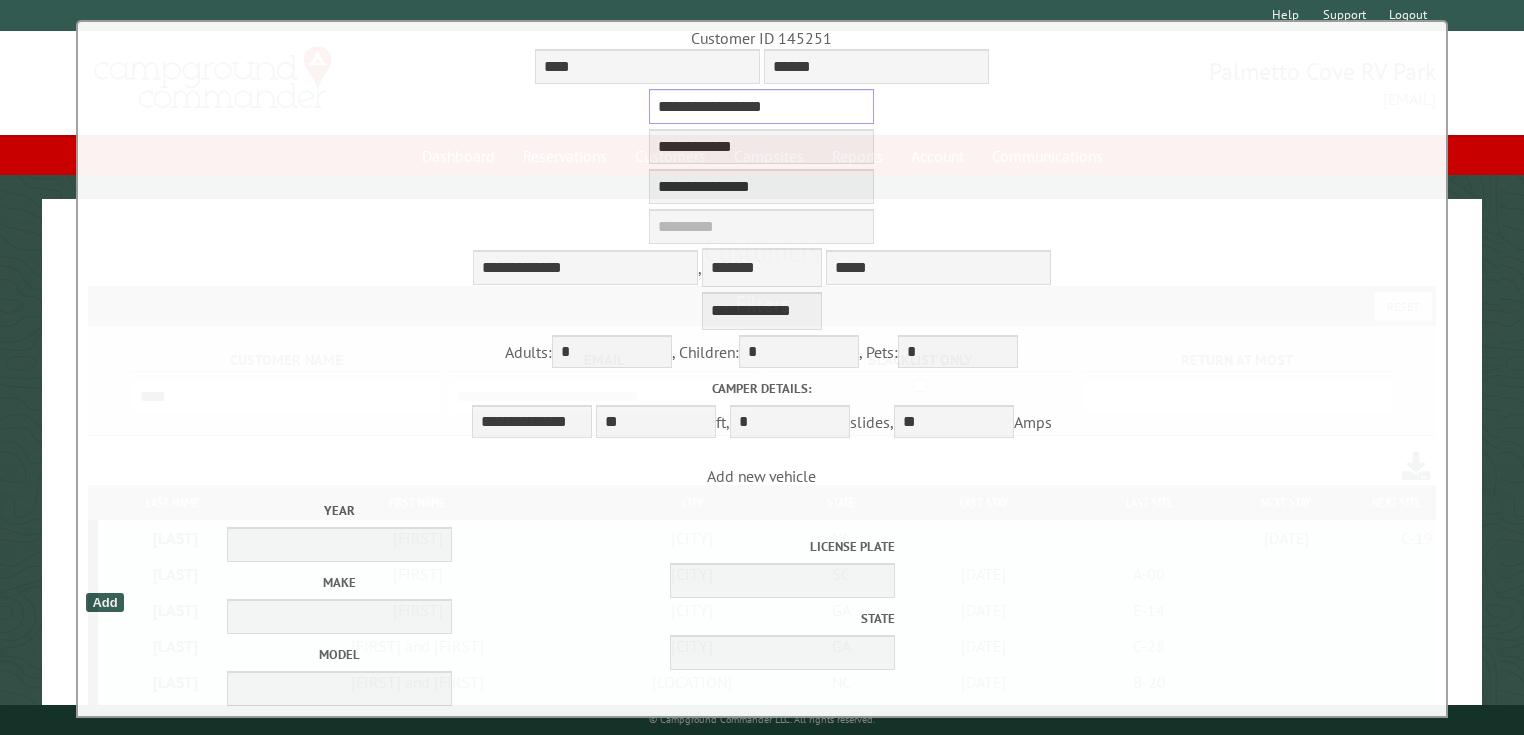 click on "**********" at bounding box center [761, 106] 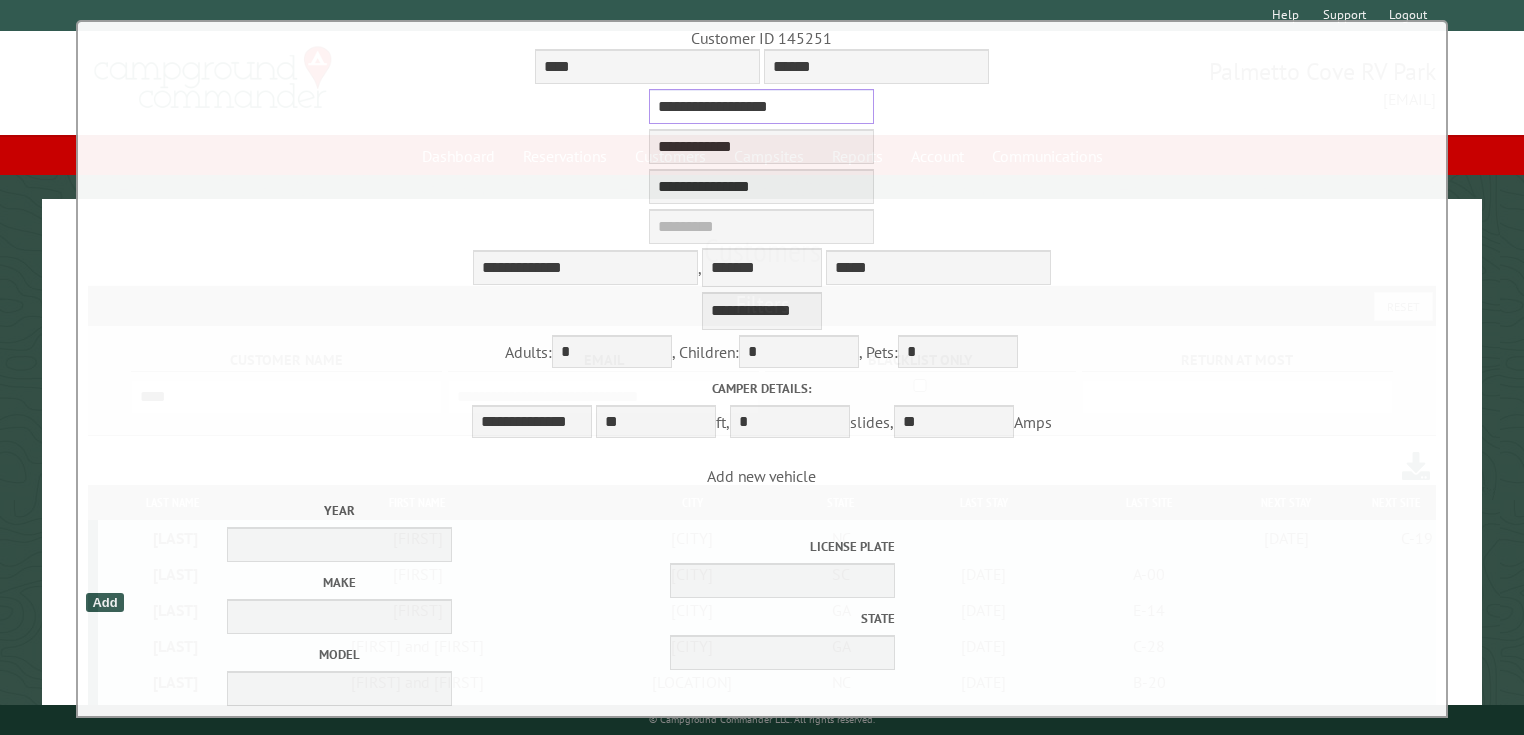 type on "**********" 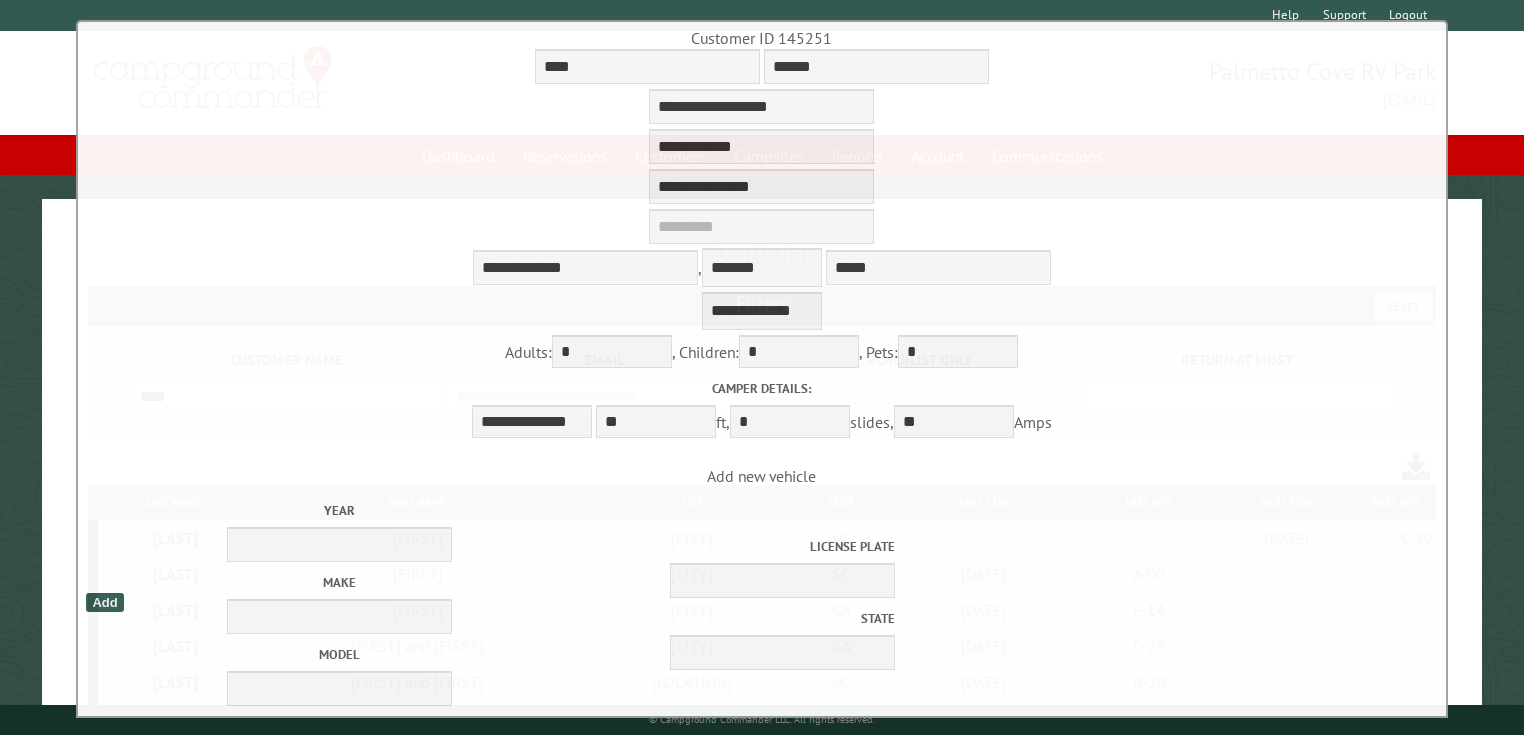 click on "Adults:  * * * * * * * * * * ** ,
Children:  * * * * * * * * * * ** ,
Pets:  * * * * * * * * * * **" at bounding box center (762, 354) 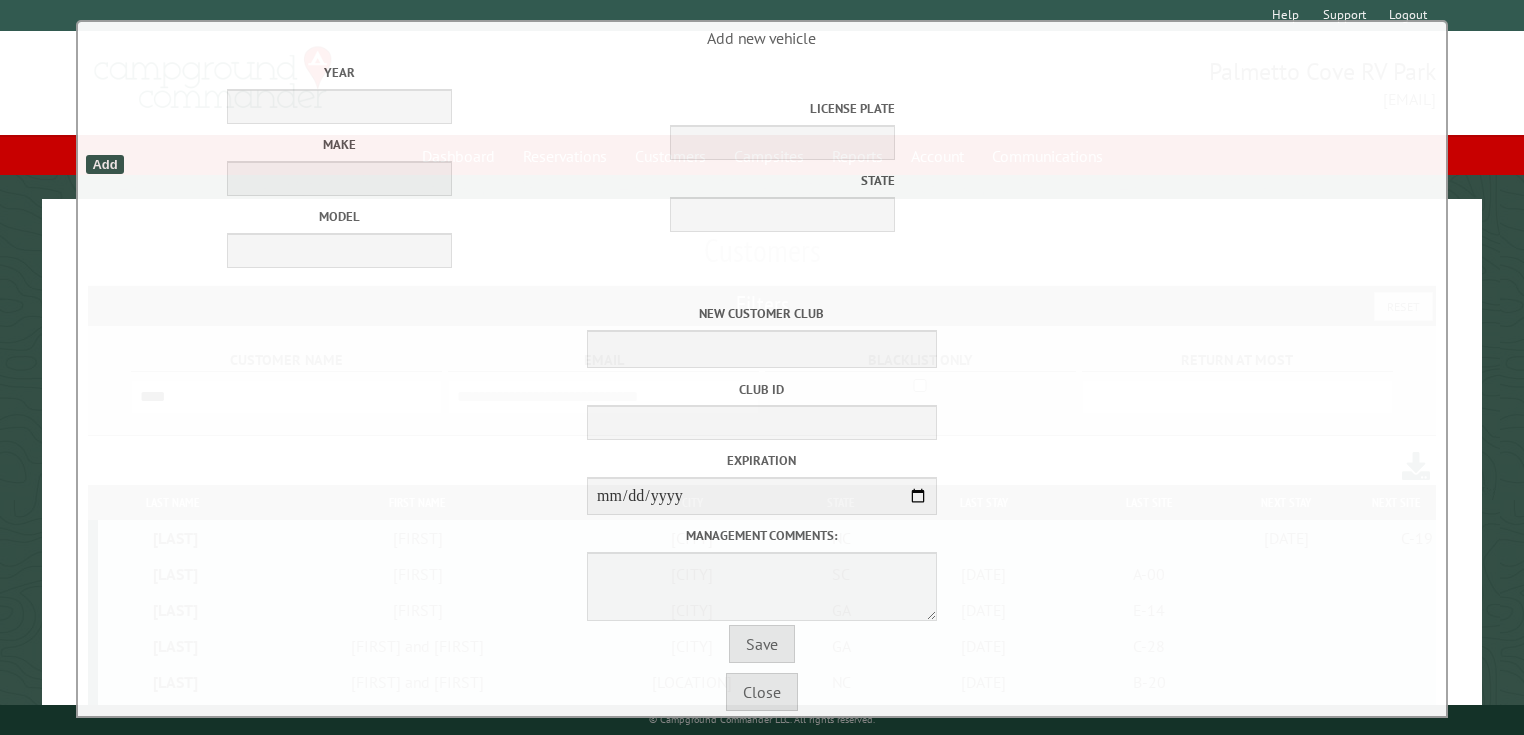 scroll, scrollTop: 493, scrollLeft: 0, axis: vertical 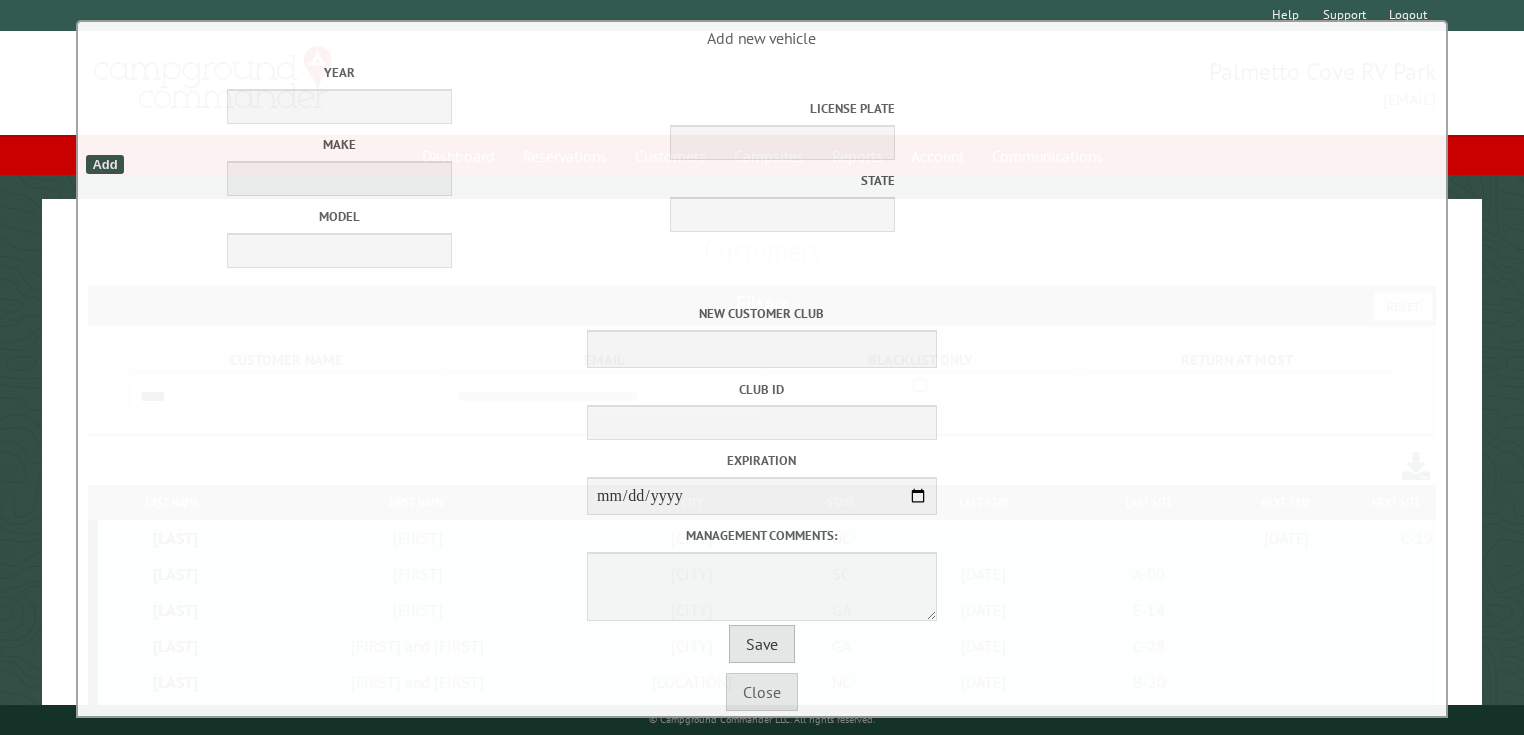 click on "Save" at bounding box center (762, 644) 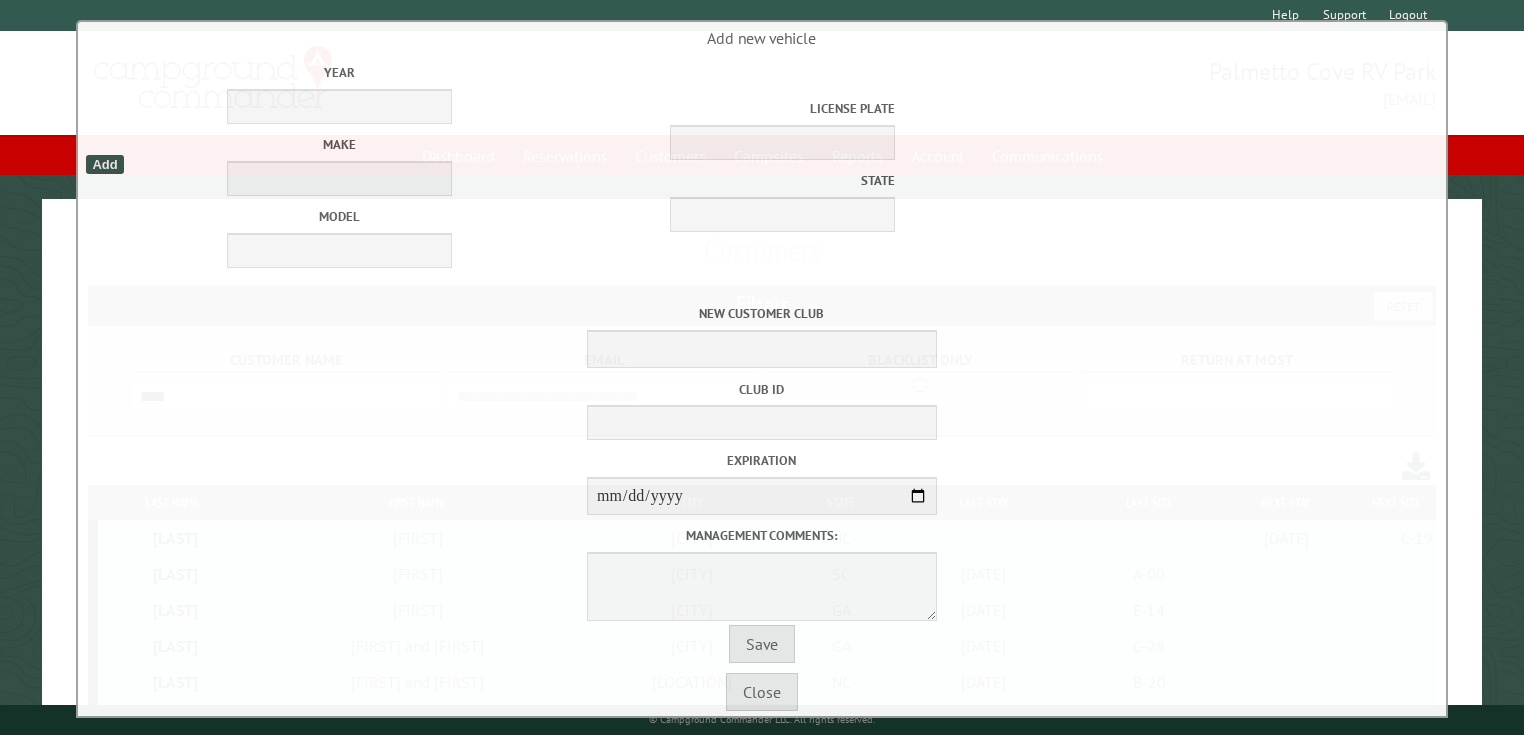 scroll, scrollTop: 0, scrollLeft: 0, axis: both 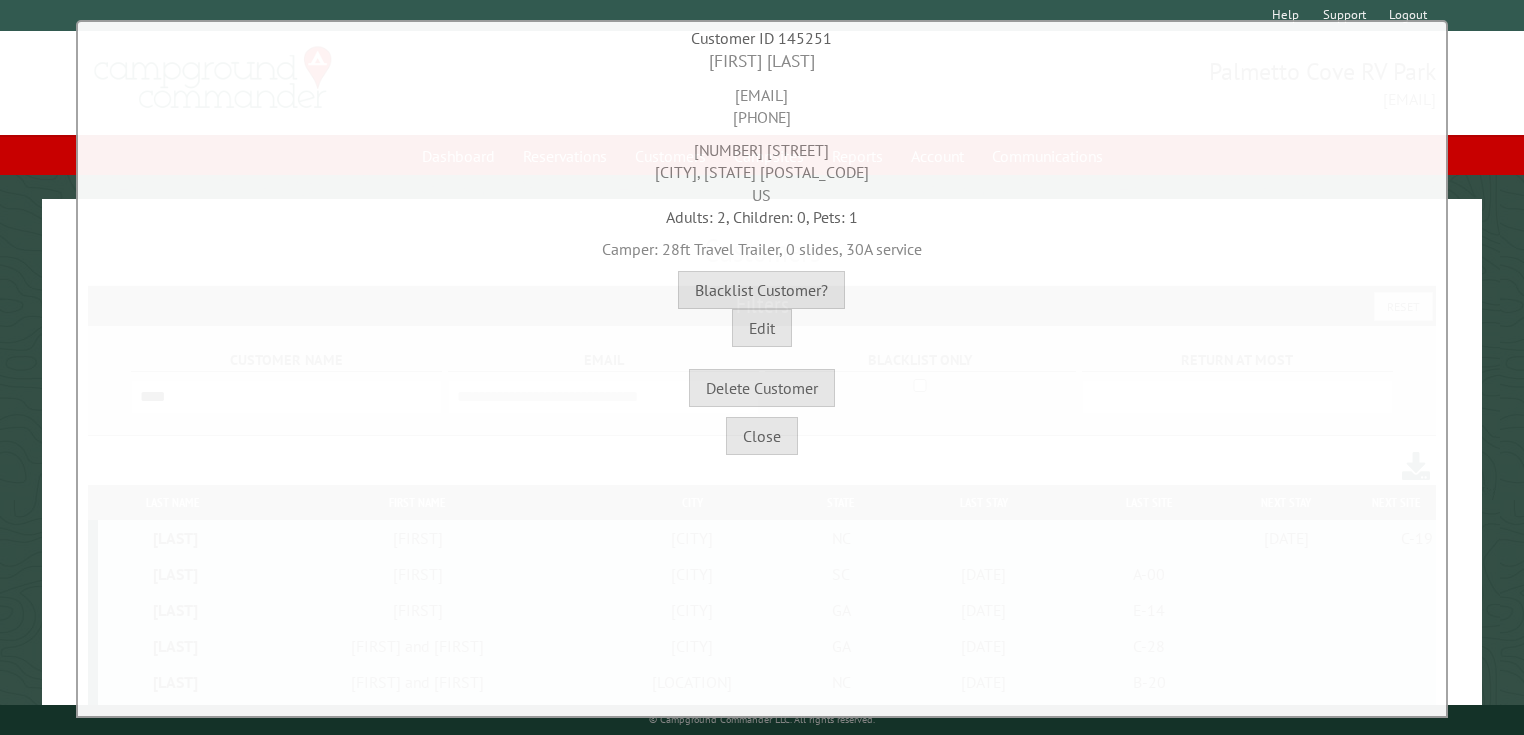 click on "**********" at bounding box center [762, 83] 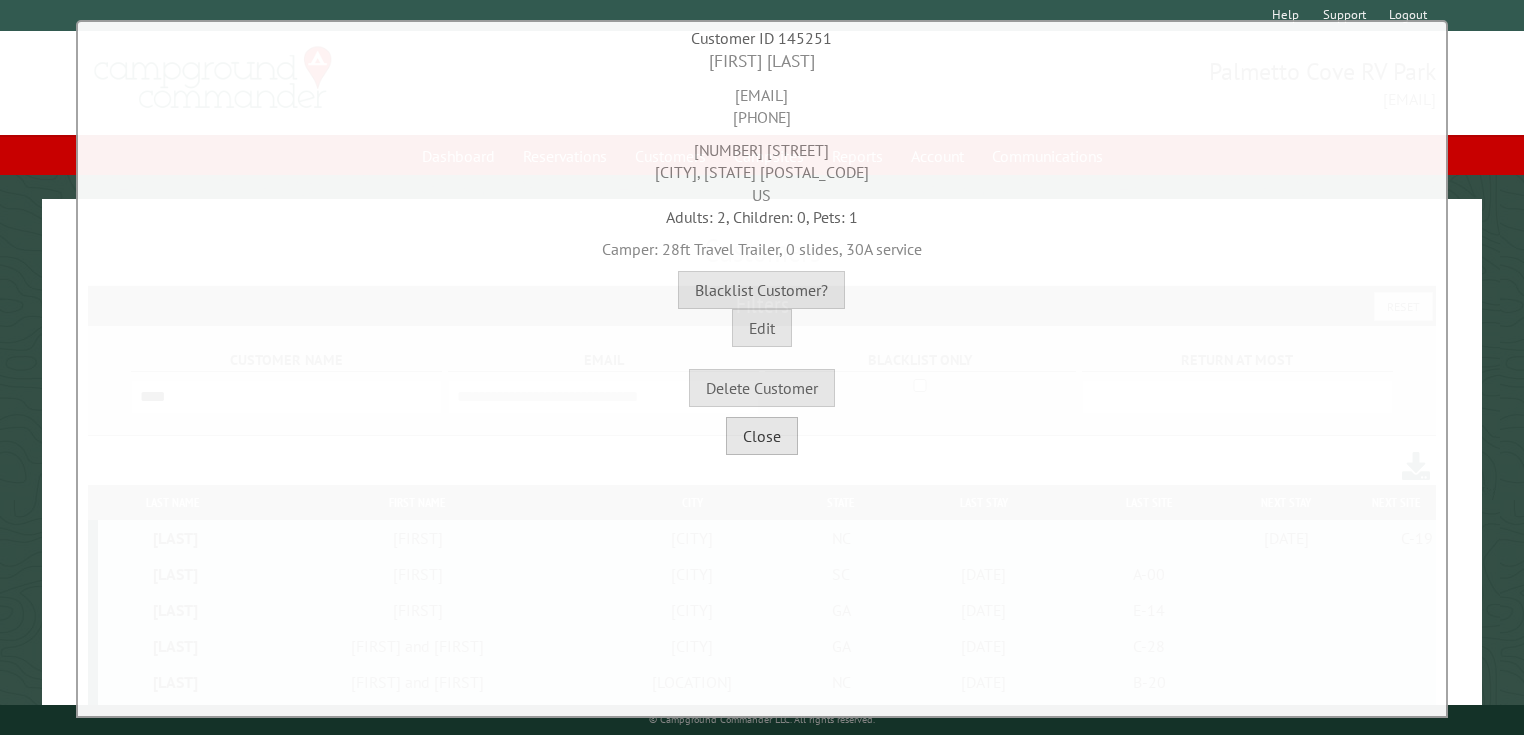 click on "Close" at bounding box center (762, 436) 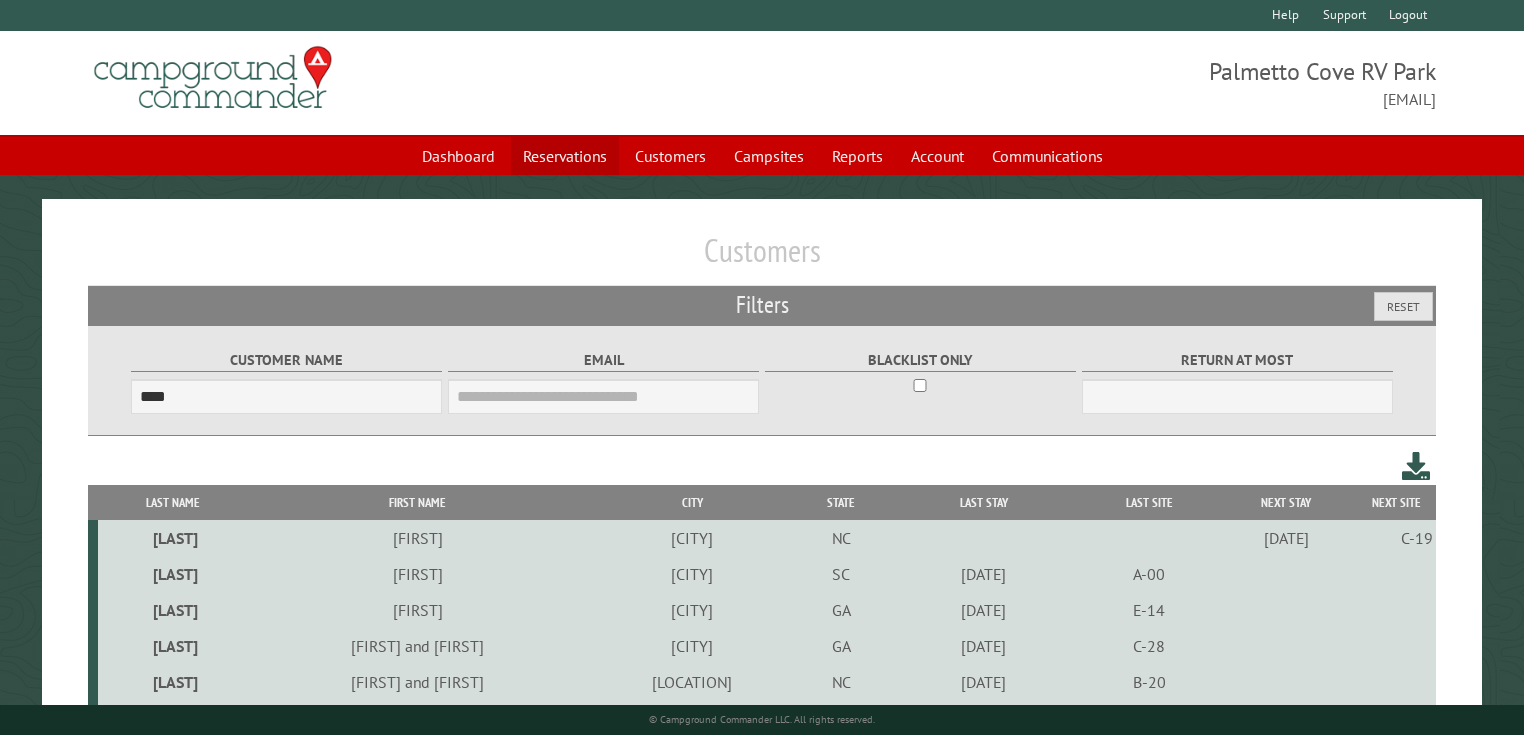 click on "Reservations" at bounding box center (565, 156) 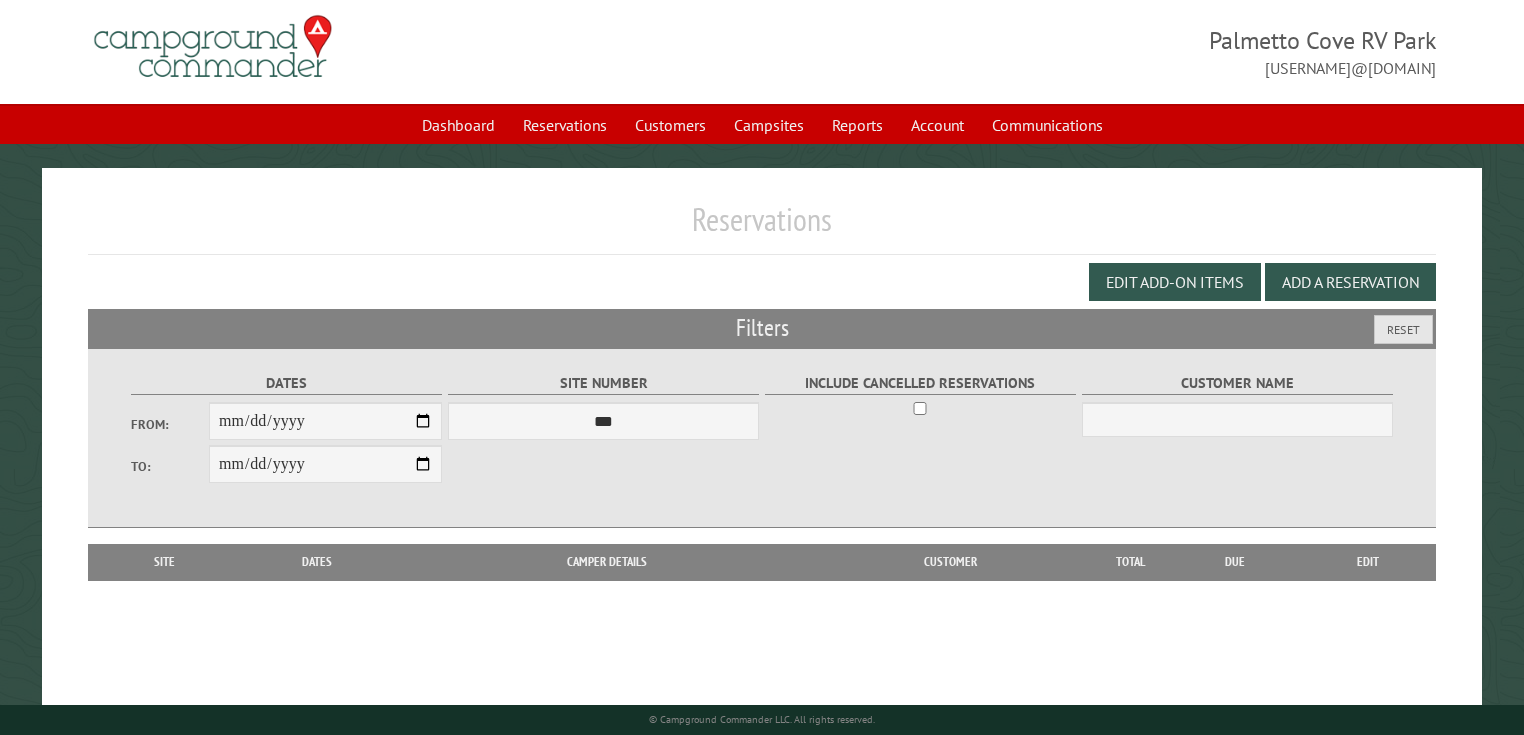 scroll, scrollTop: 0, scrollLeft: 0, axis: both 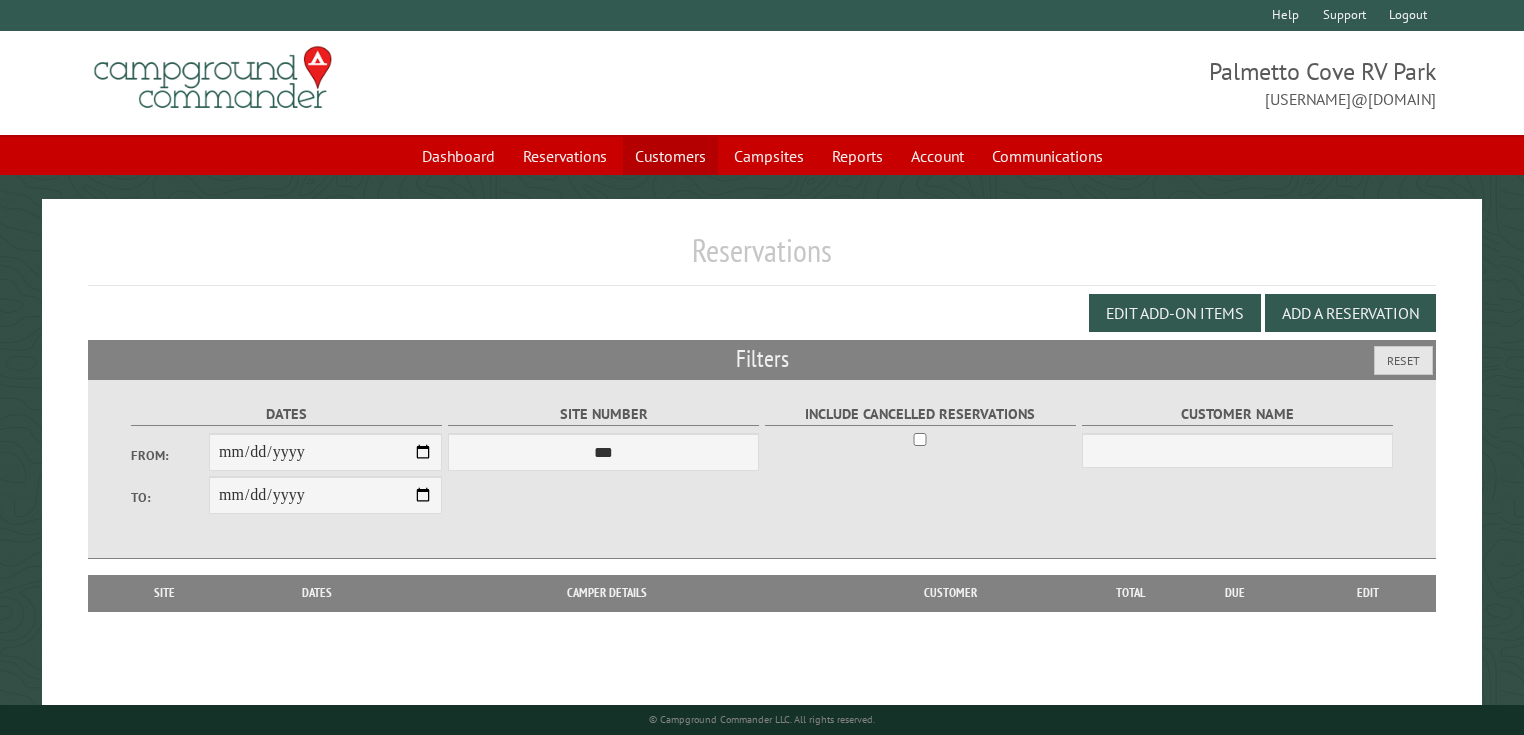 click on "Customers" at bounding box center (670, 156) 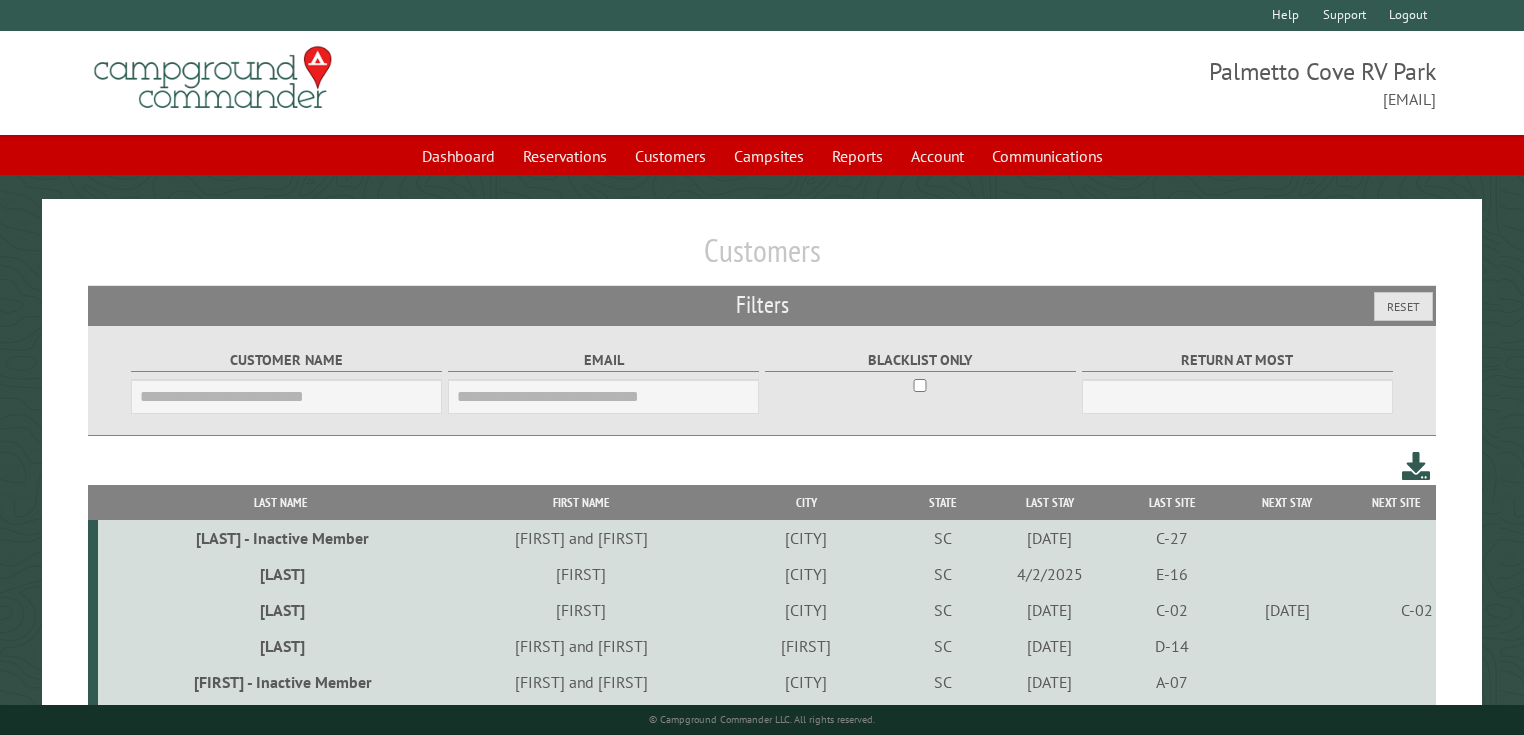 scroll, scrollTop: 0, scrollLeft: 0, axis: both 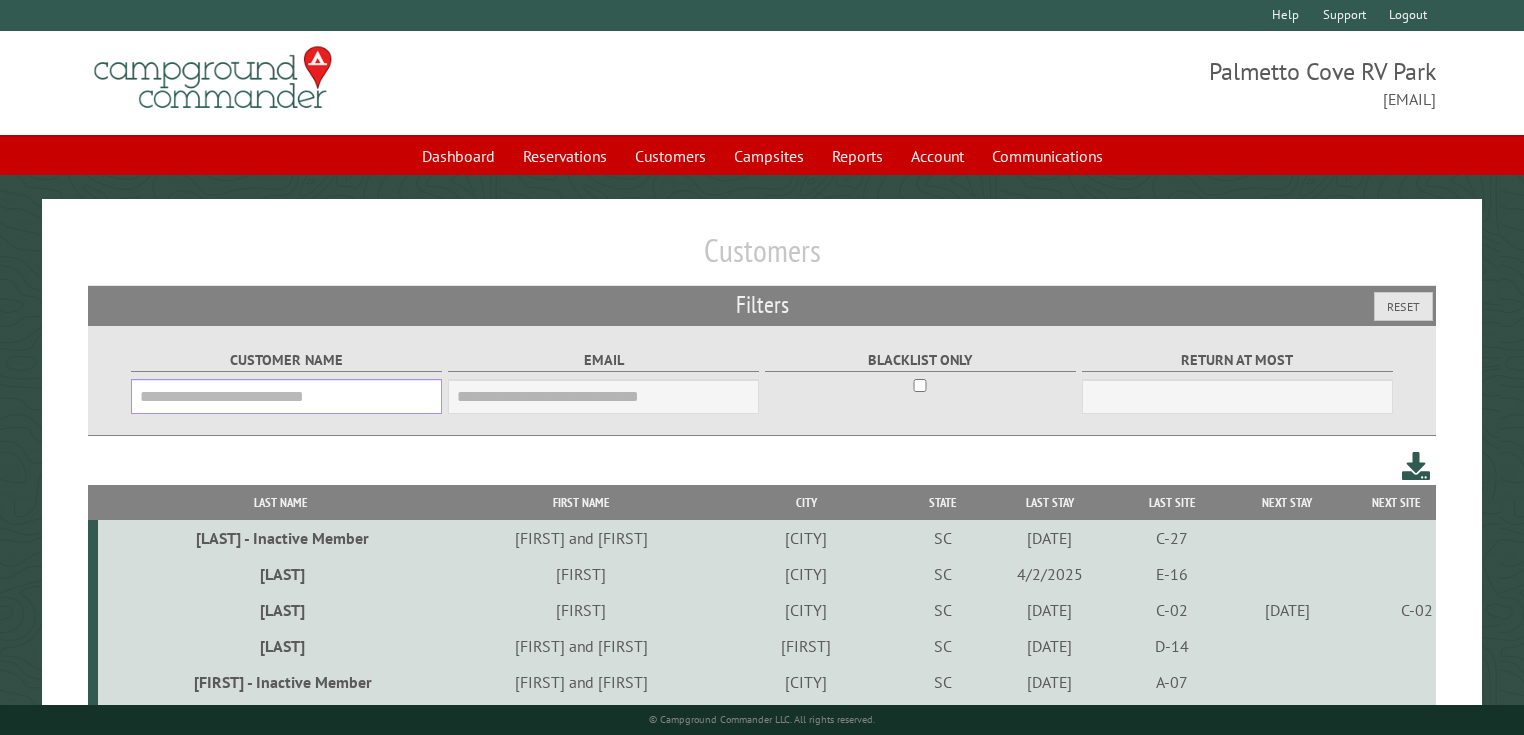 click on "Customer Name" at bounding box center [286, 396] 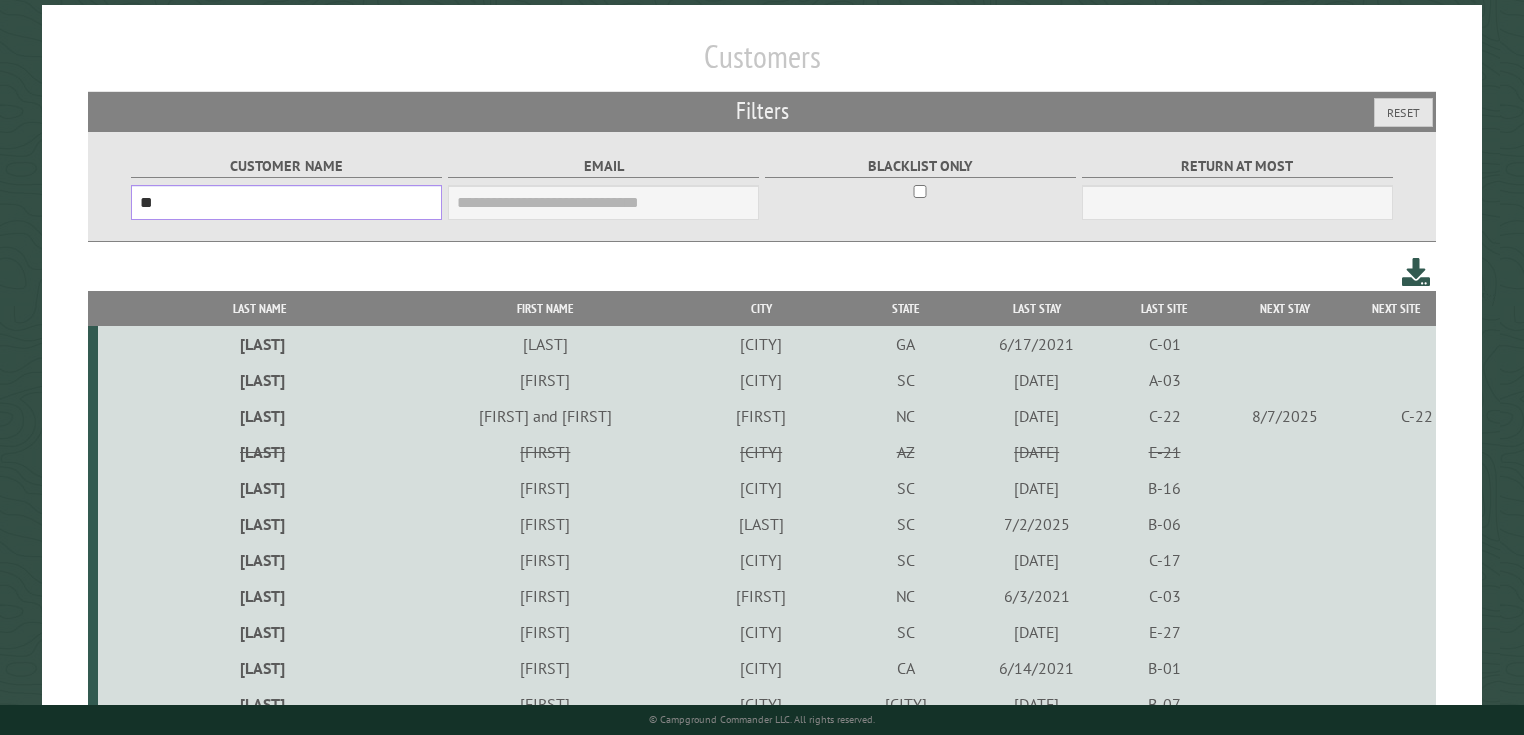 scroll, scrollTop: 160, scrollLeft: 0, axis: vertical 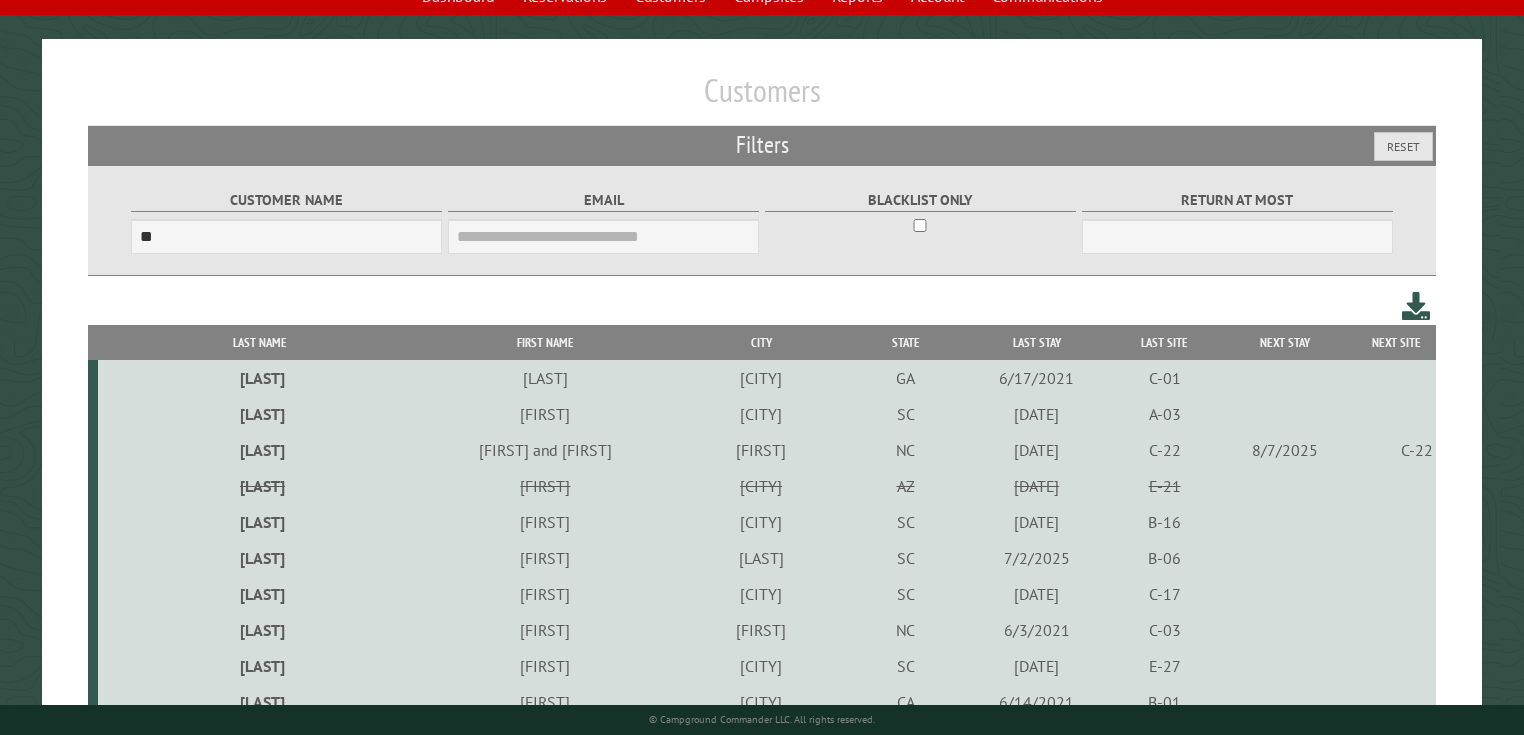 click on "Last Name" at bounding box center (260, 342) 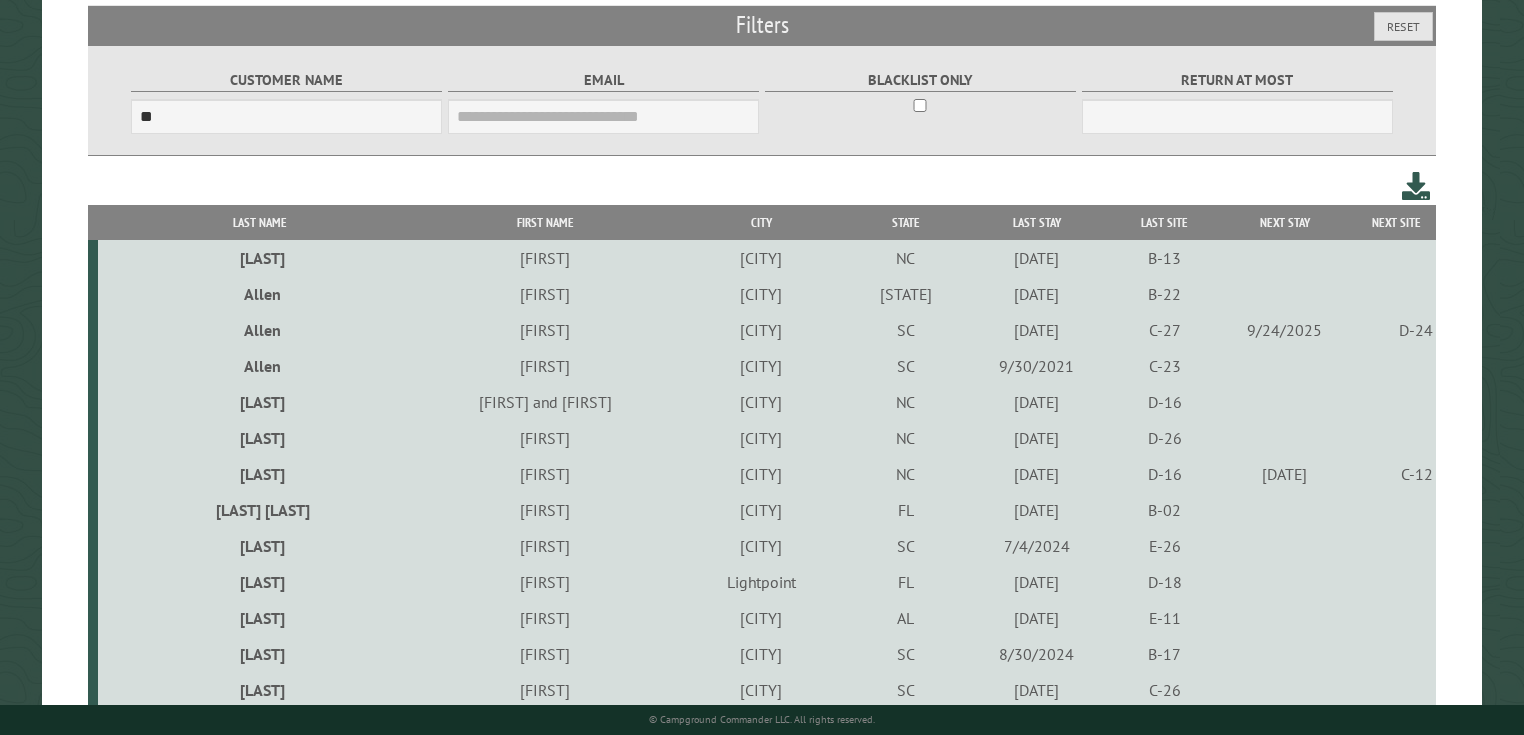 scroll, scrollTop: 0, scrollLeft: 0, axis: both 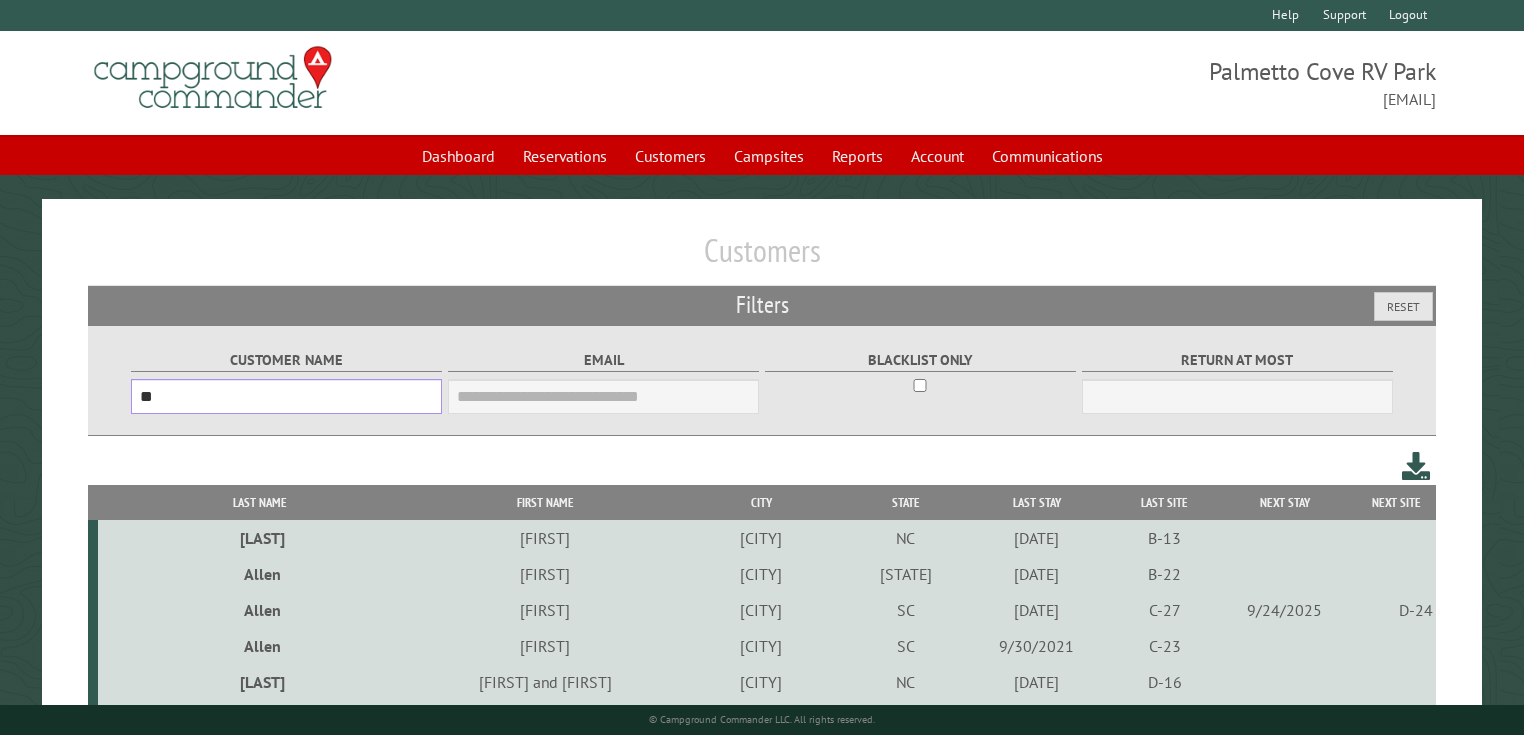 drag, startPoint x: 164, startPoint y: 394, endPoint x: 135, endPoint y: 390, distance: 29.274563 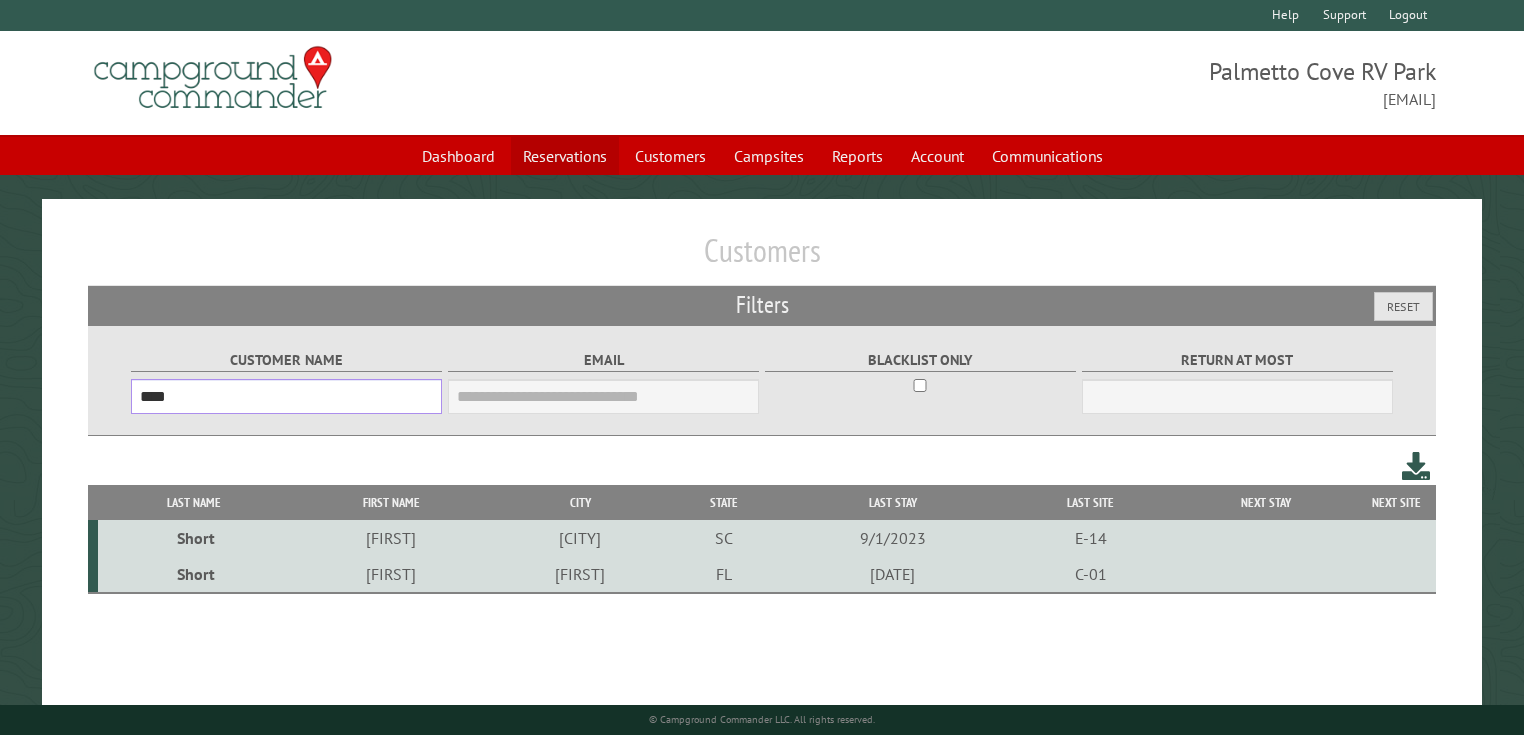 type on "****" 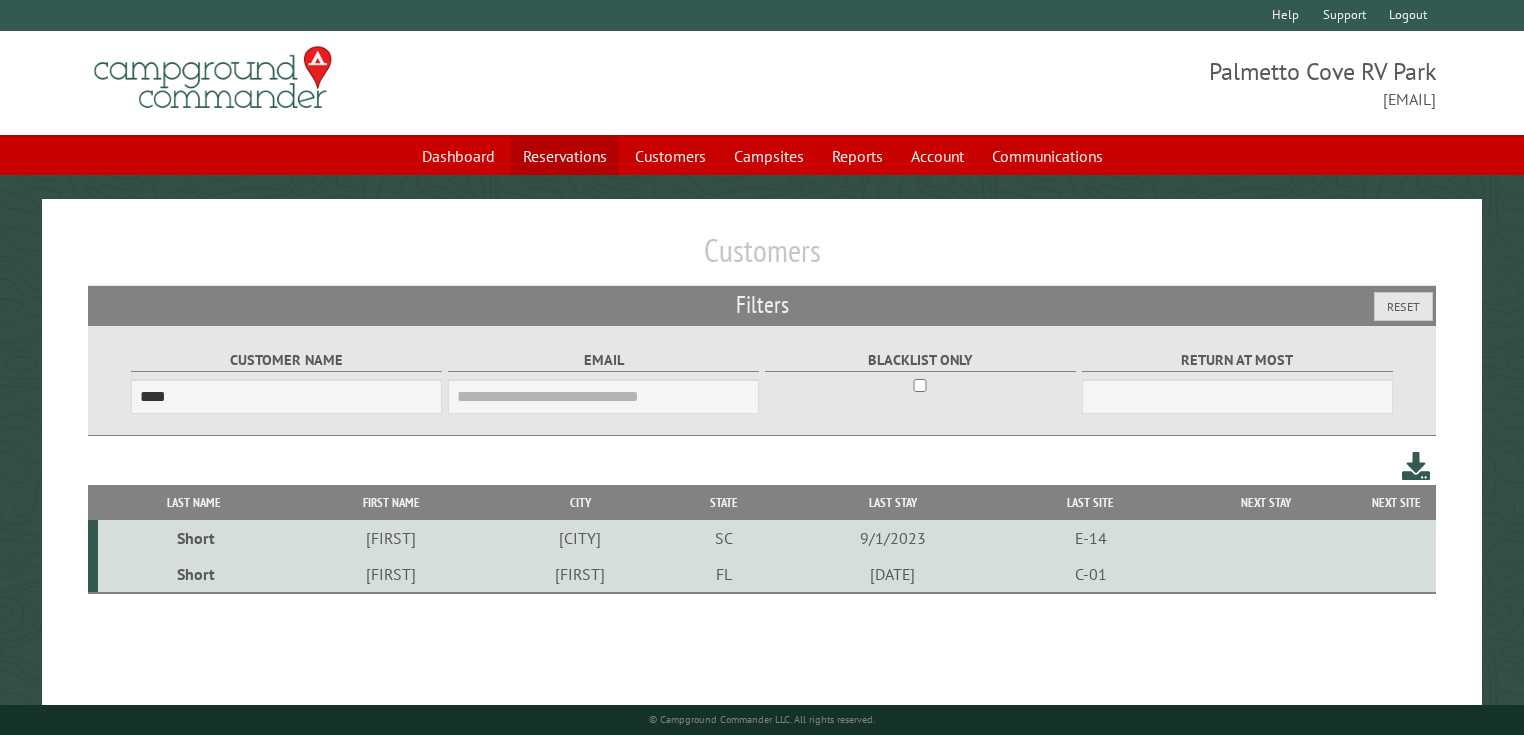 click on "Reservations" at bounding box center (565, 156) 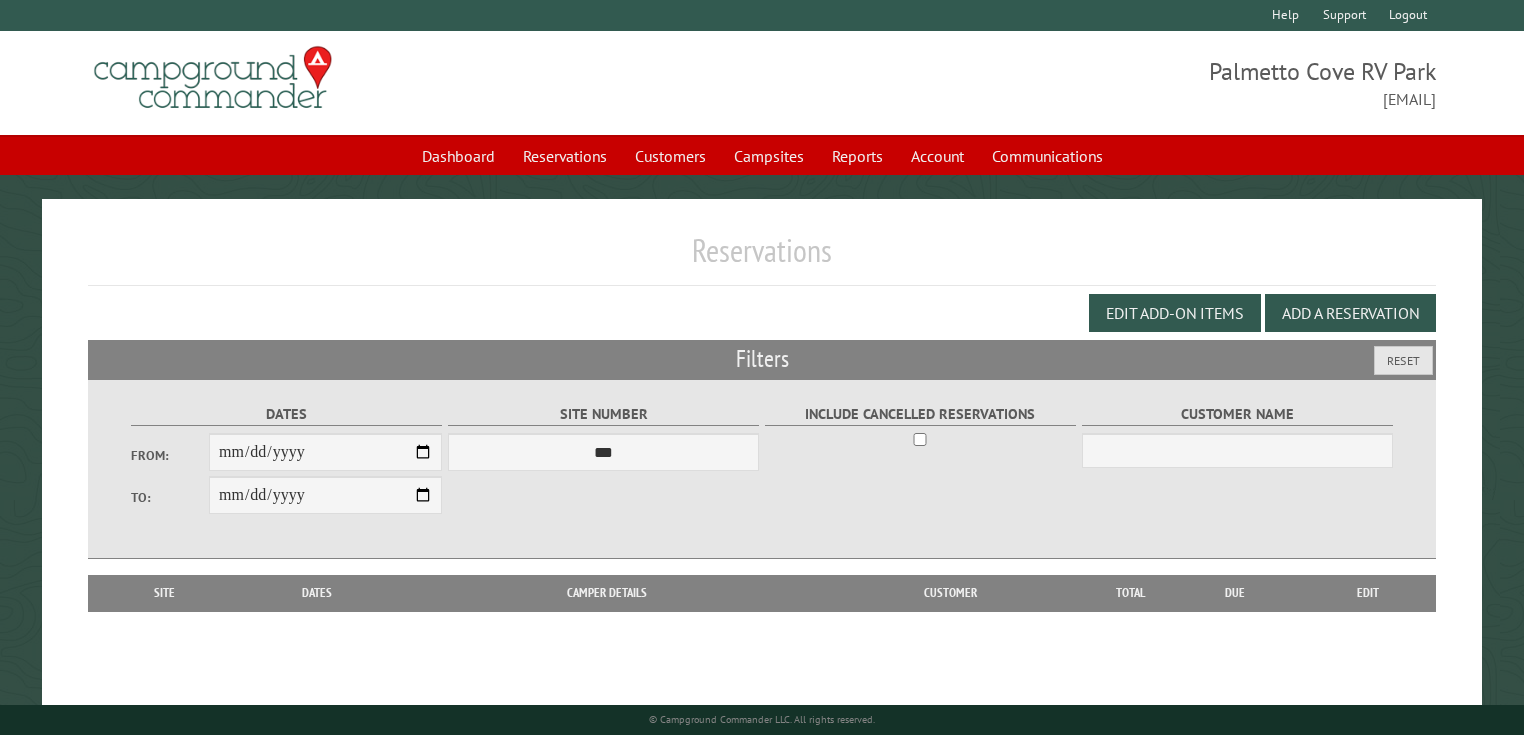 scroll, scrollTop: 0, scrollLeft: 0, axis: both 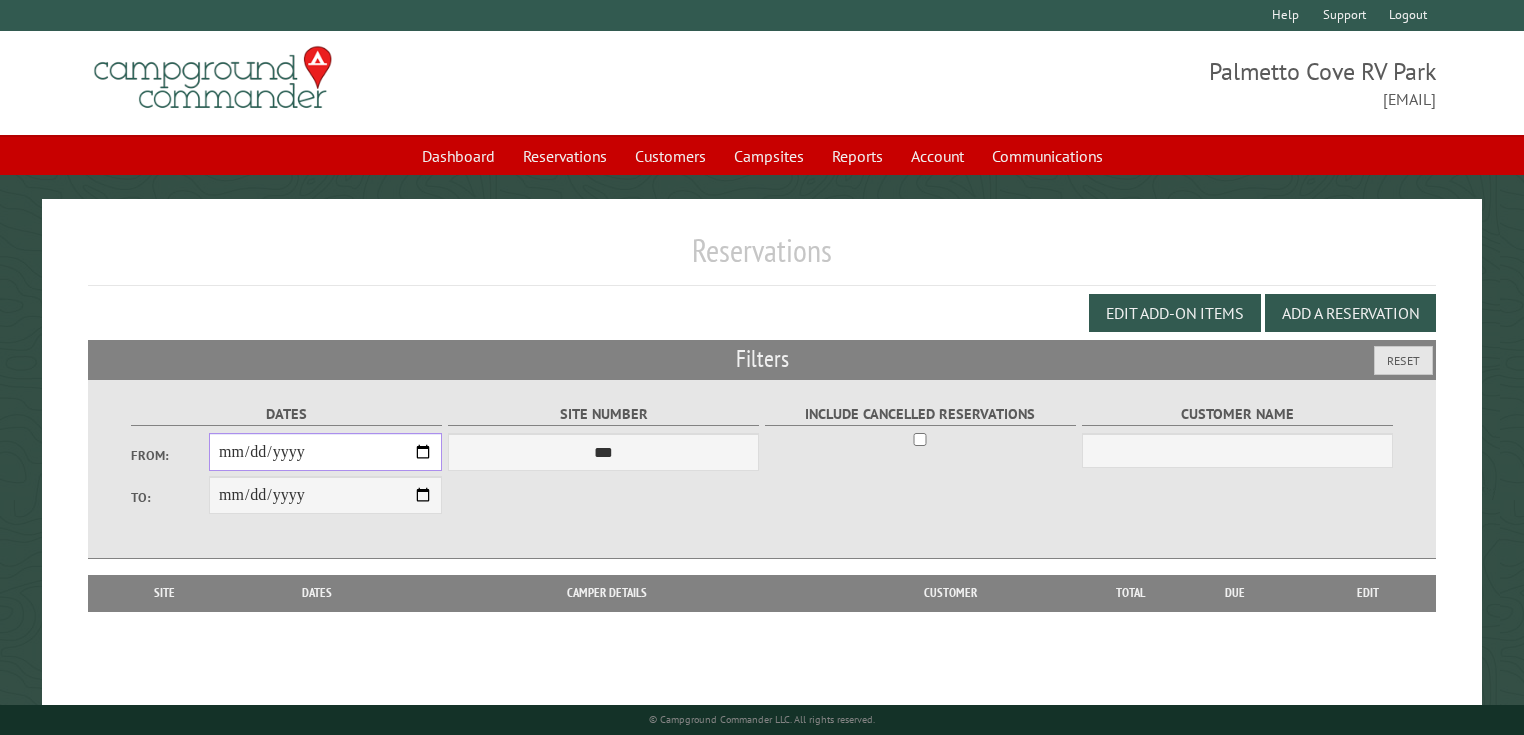 click on "From:" at bounding box center (325, 452) 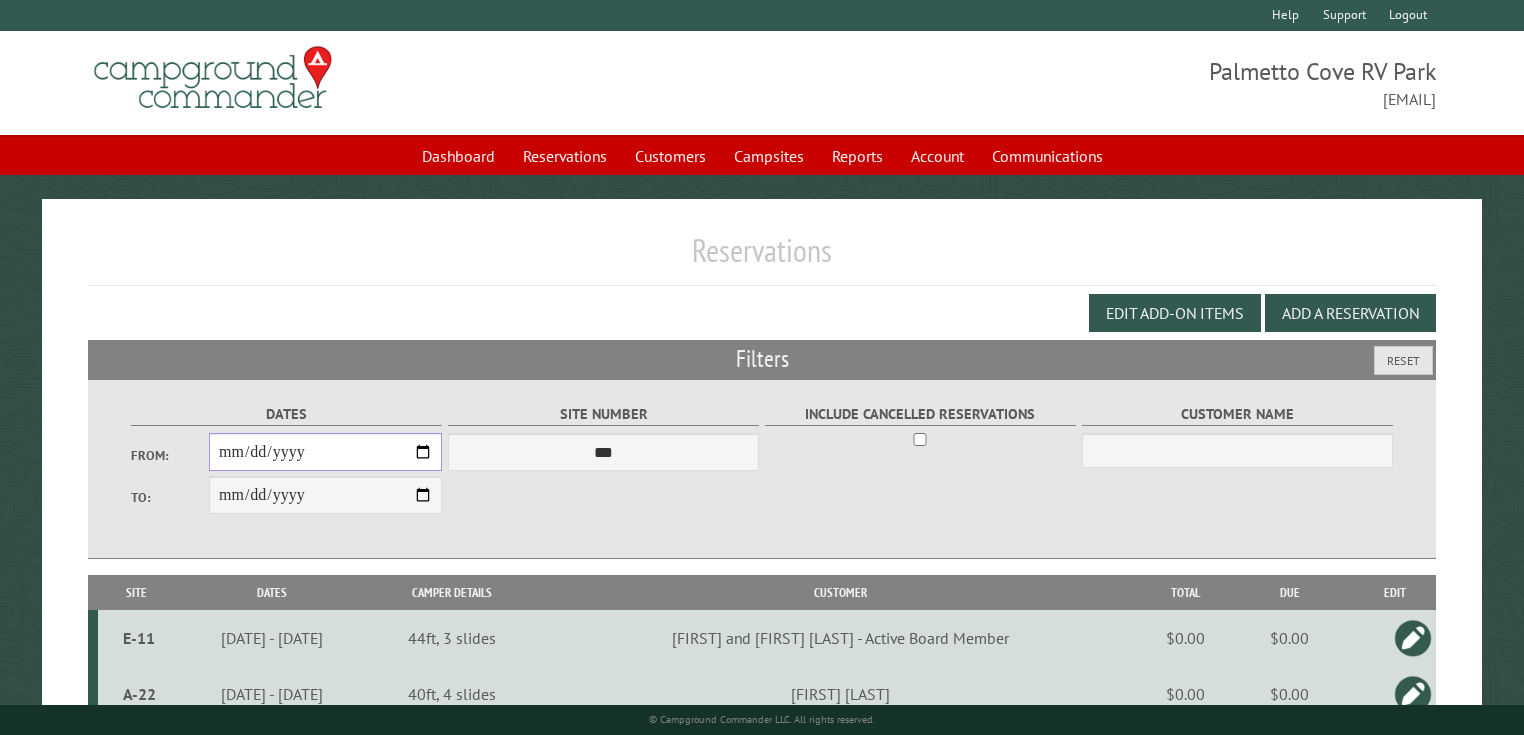 type on "**********" 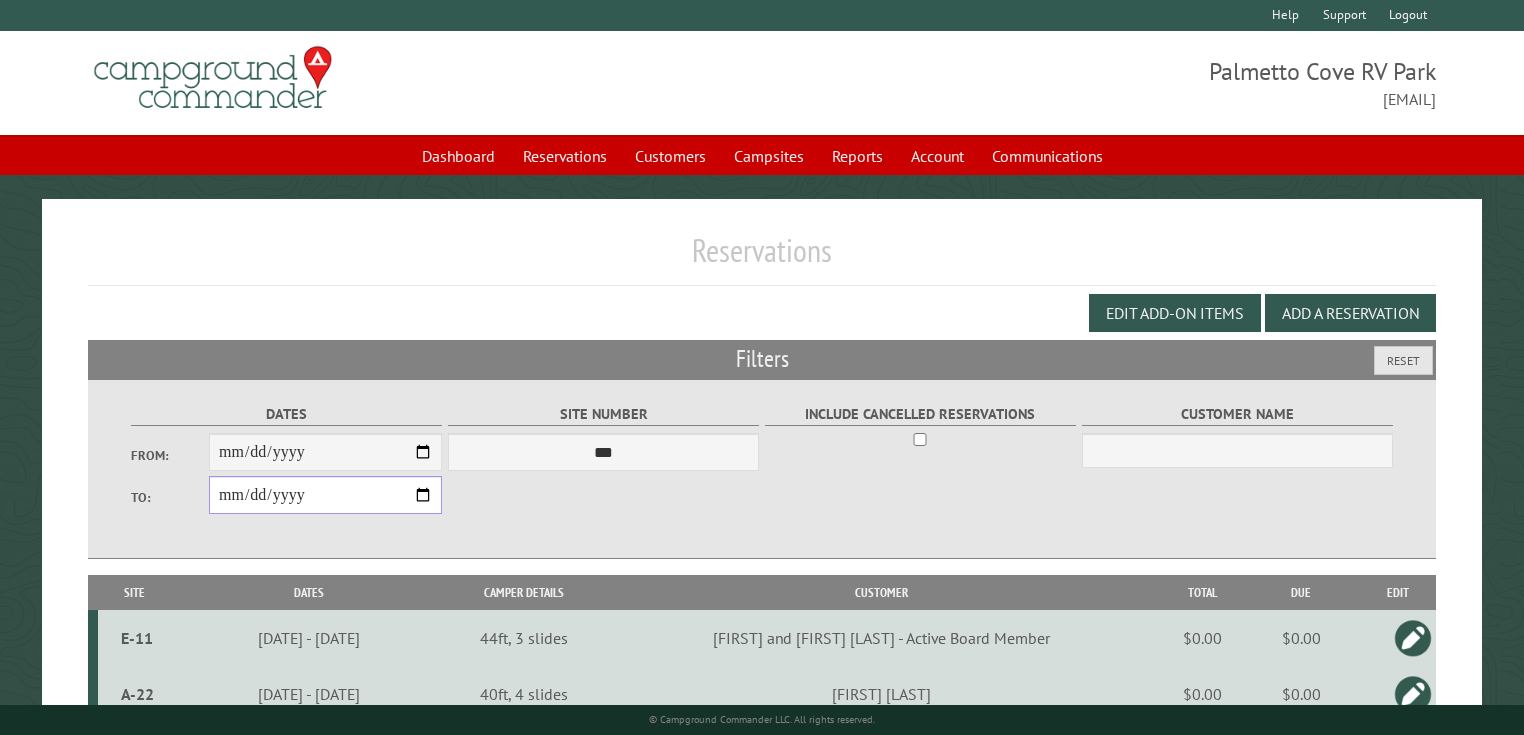 drag, startPoint x: 424, startPoint y: 496, endPoint x: 406, endPoint y: 492, distance: 18.439089 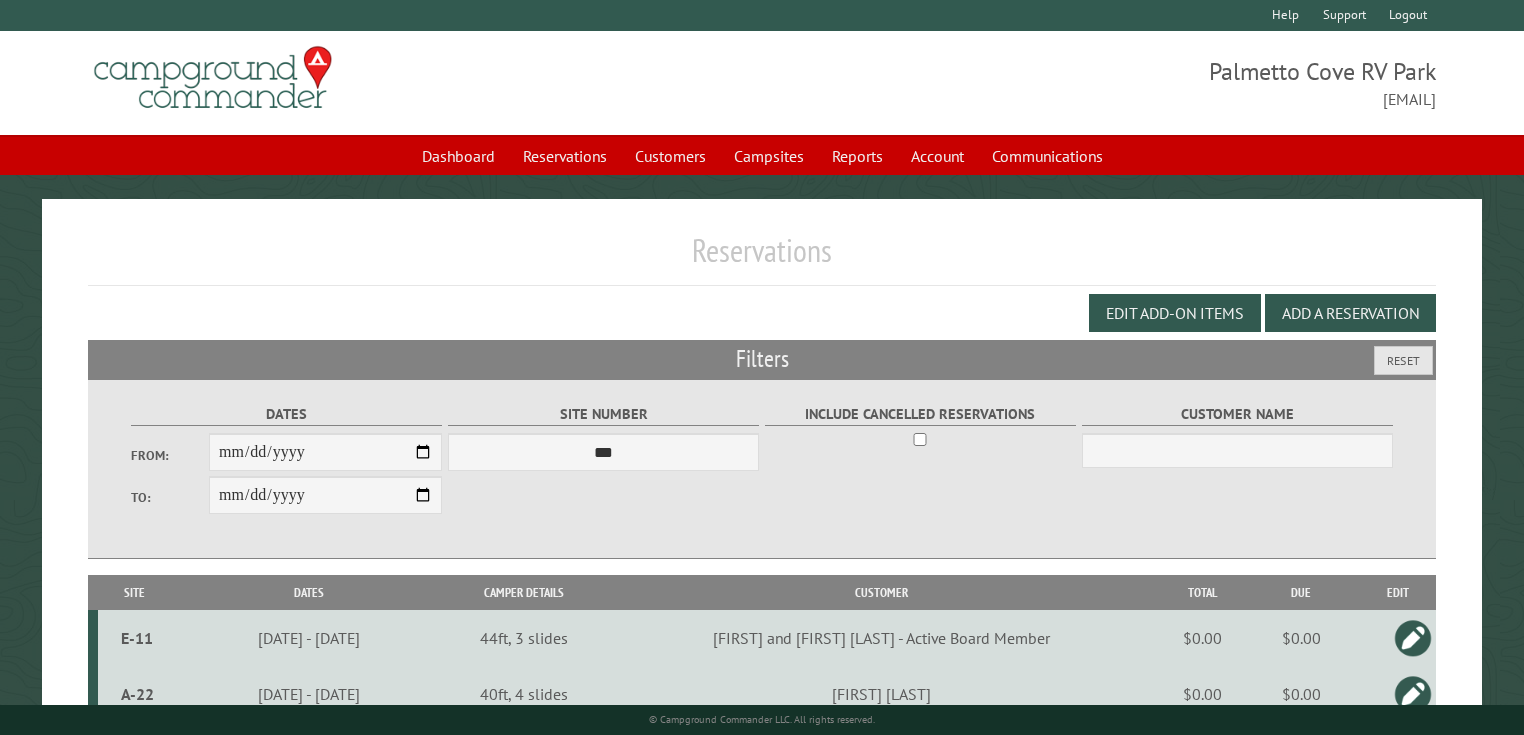 click on "Site Number
*** **** **** **** **** **** **** **** **** **** **** **** **** **** **** **** **** **** **** **** **** **** **** **** **** **** **** **** **** **** **** **** **** **** **** **** **** **** **** **** **** **** **** **** **** **** **** **** **** **** **** **** **** **** **** **** **** **** **** **** **** **** **** **** **** **** **** **** **** **** **** **** **** **** **** **** **** **** **** **** **** **** **** **** **** **** **** **** **** **** **** **** **** **** **** **** **** **** **** **** **** **** **** **** **** **** **** **** **** **** **** **** **** **** **** **** **** **** **** **** **** **** **** **** **** **** **** **** **** **** **** **** **** **** **** **** **** **** **** **** **** **** **** **** **** **** ****" at bounding box center (603, 436) 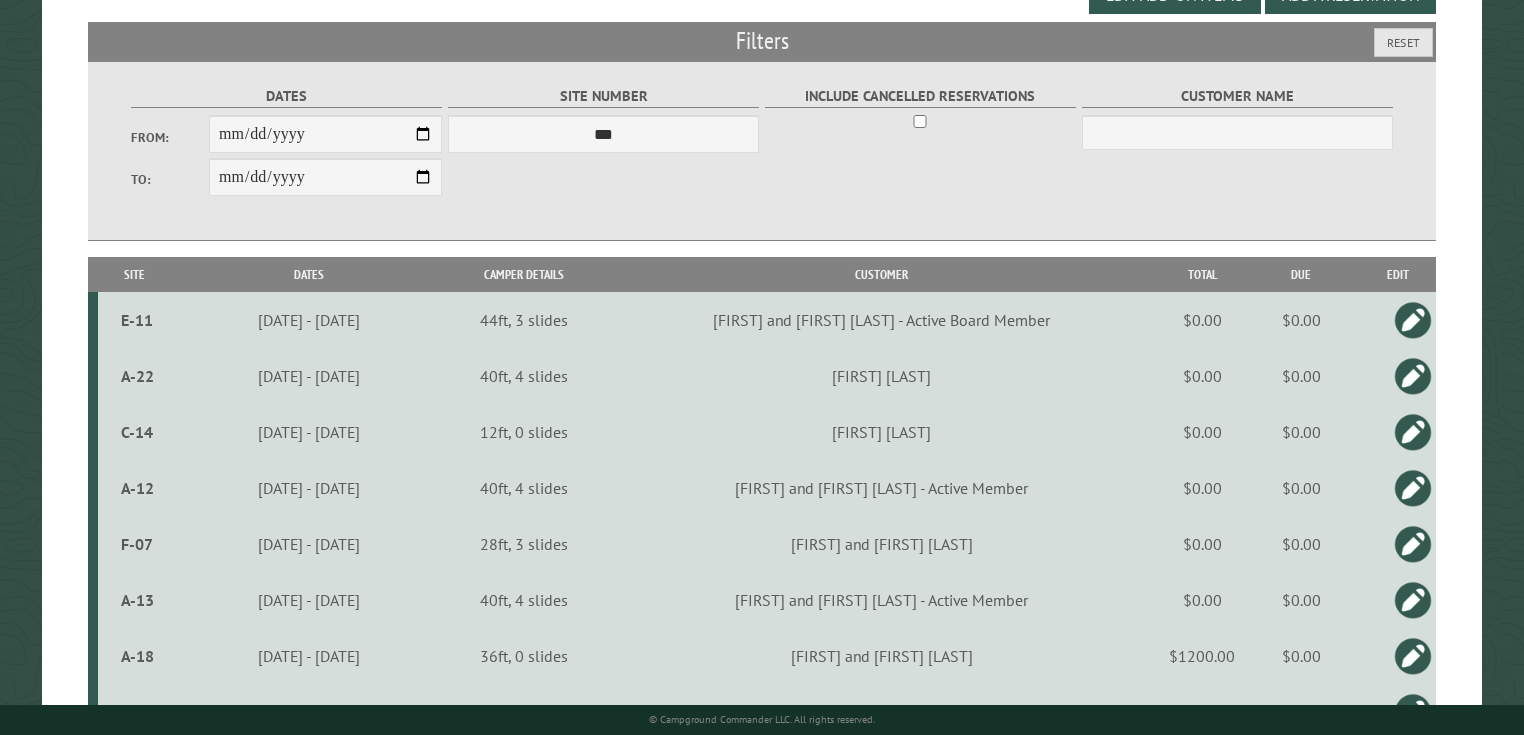 scroll, scrollTop: 400, scrollLeft: 0, axis: vertical 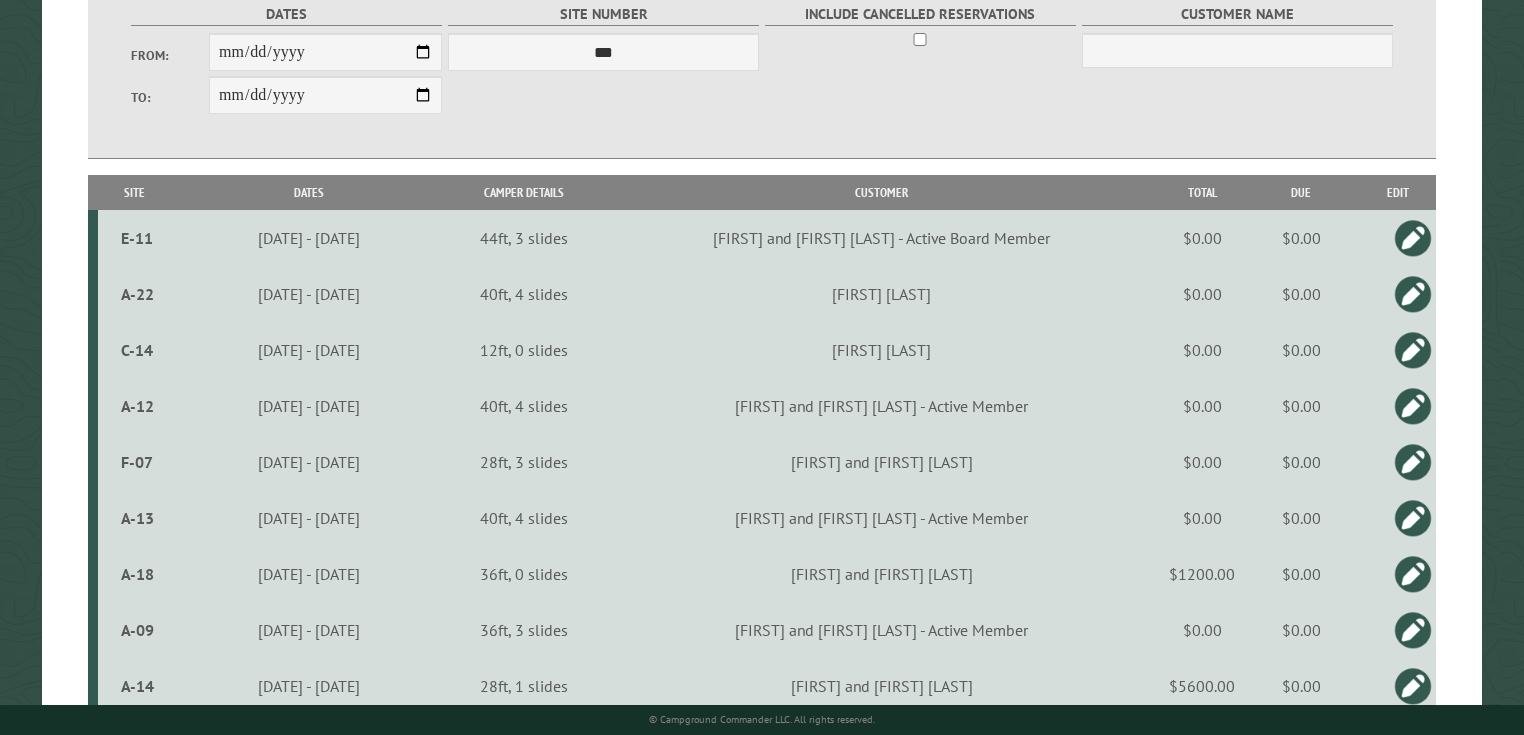 click on "Site" at bounding box center (135, 192) 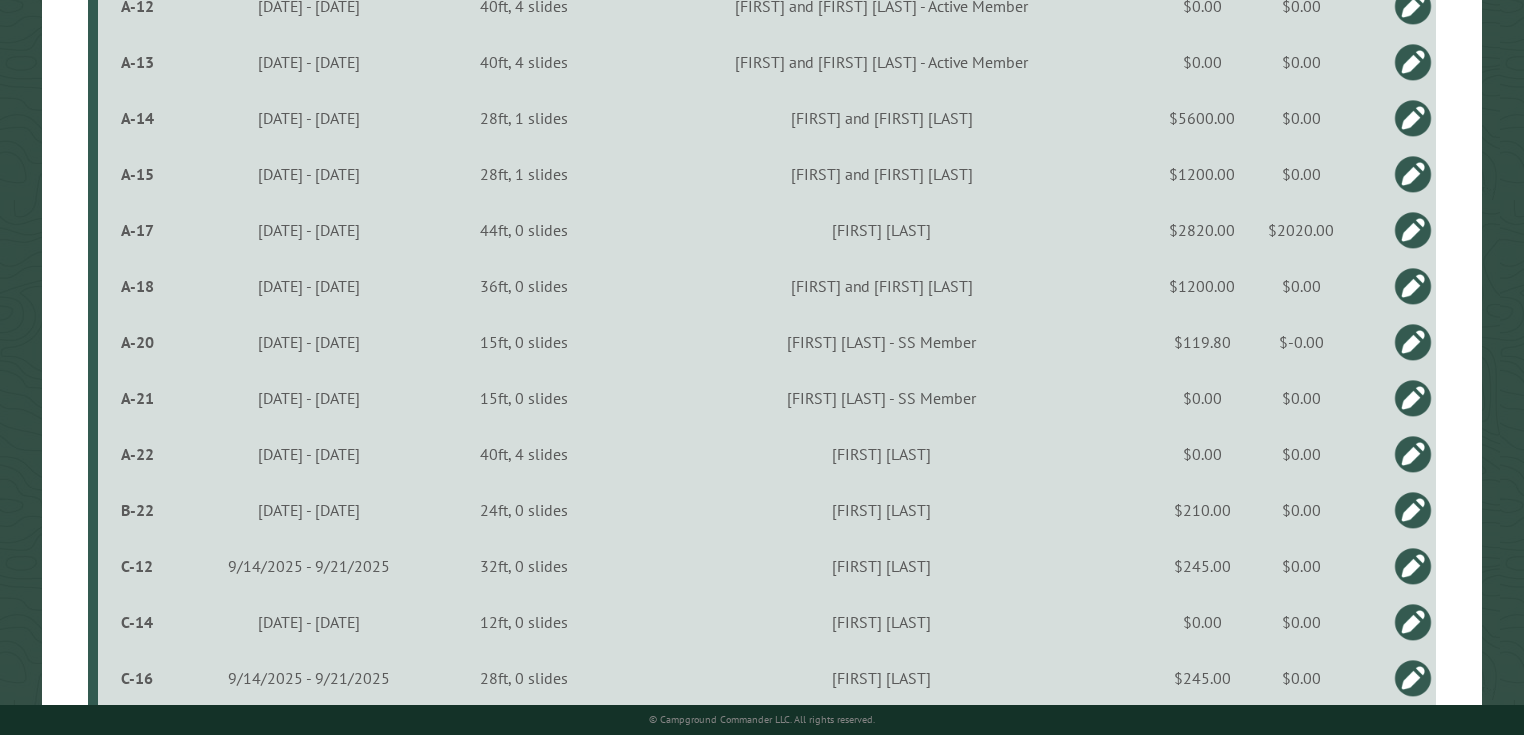 scroll, scrollTop: 1040, scrollLeft: 0, axis: vertical 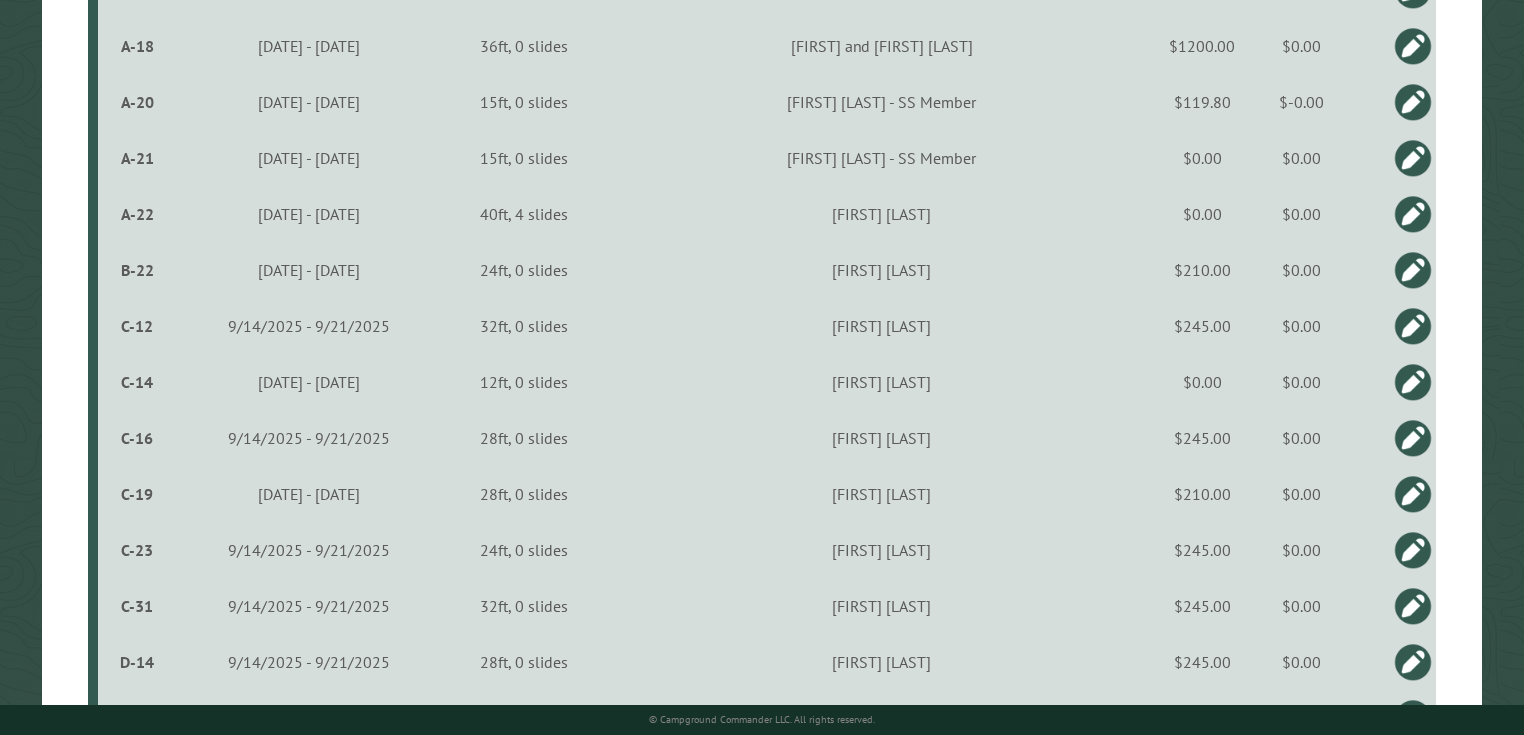 click on "C-19" at bounding box center [137, 494] 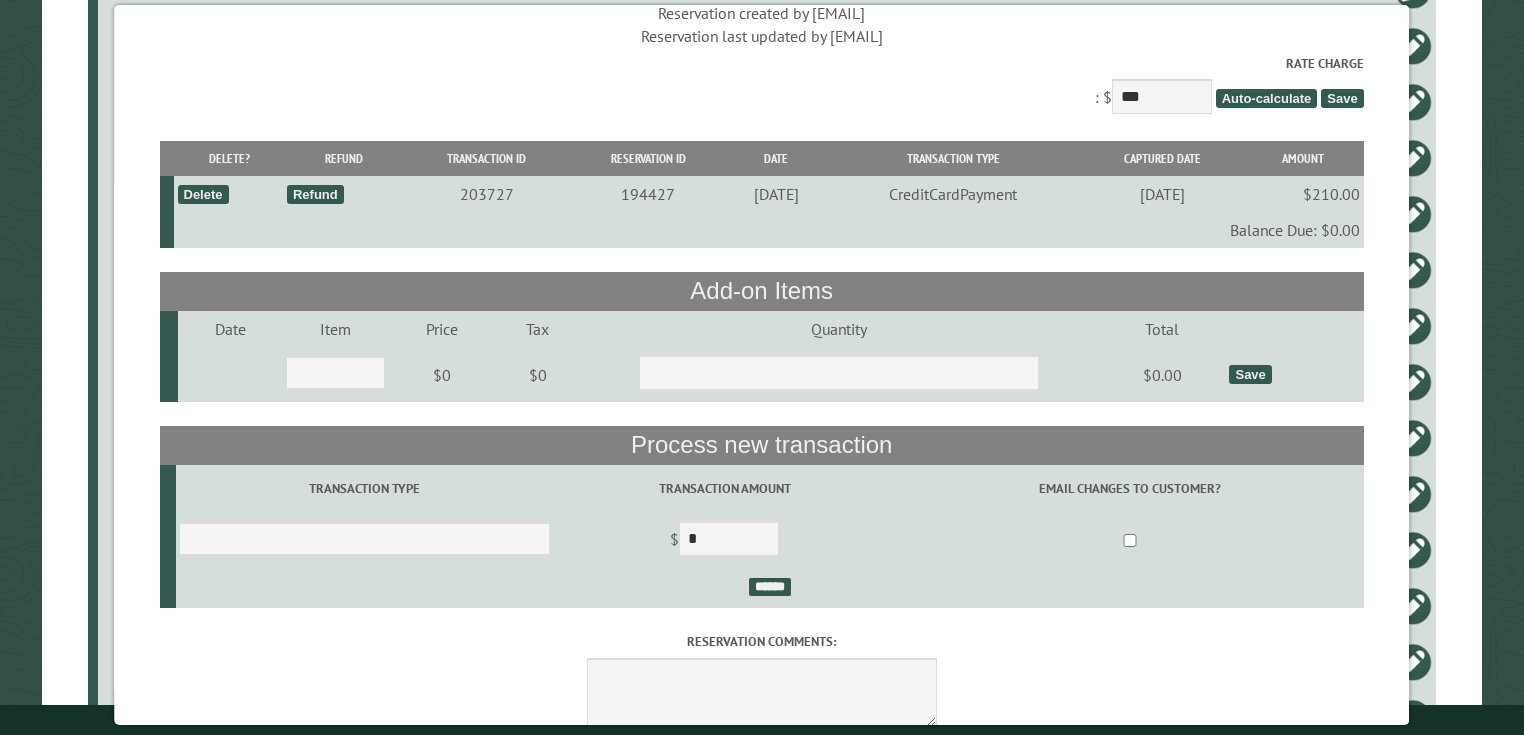 scroll, scrollTop: 0, scrollLeft: 0, axis: both 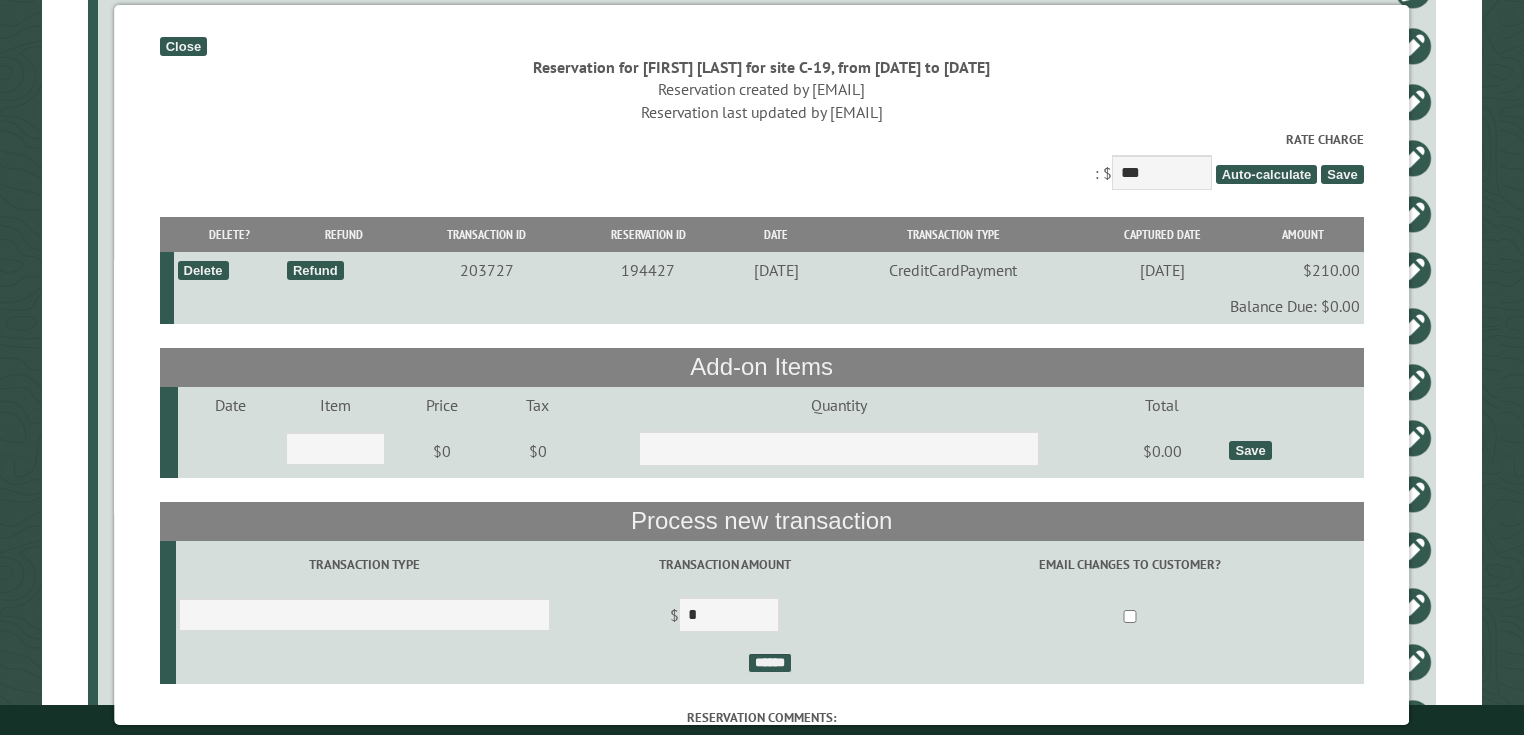 click on "Close" at bounding box center [183, 46] 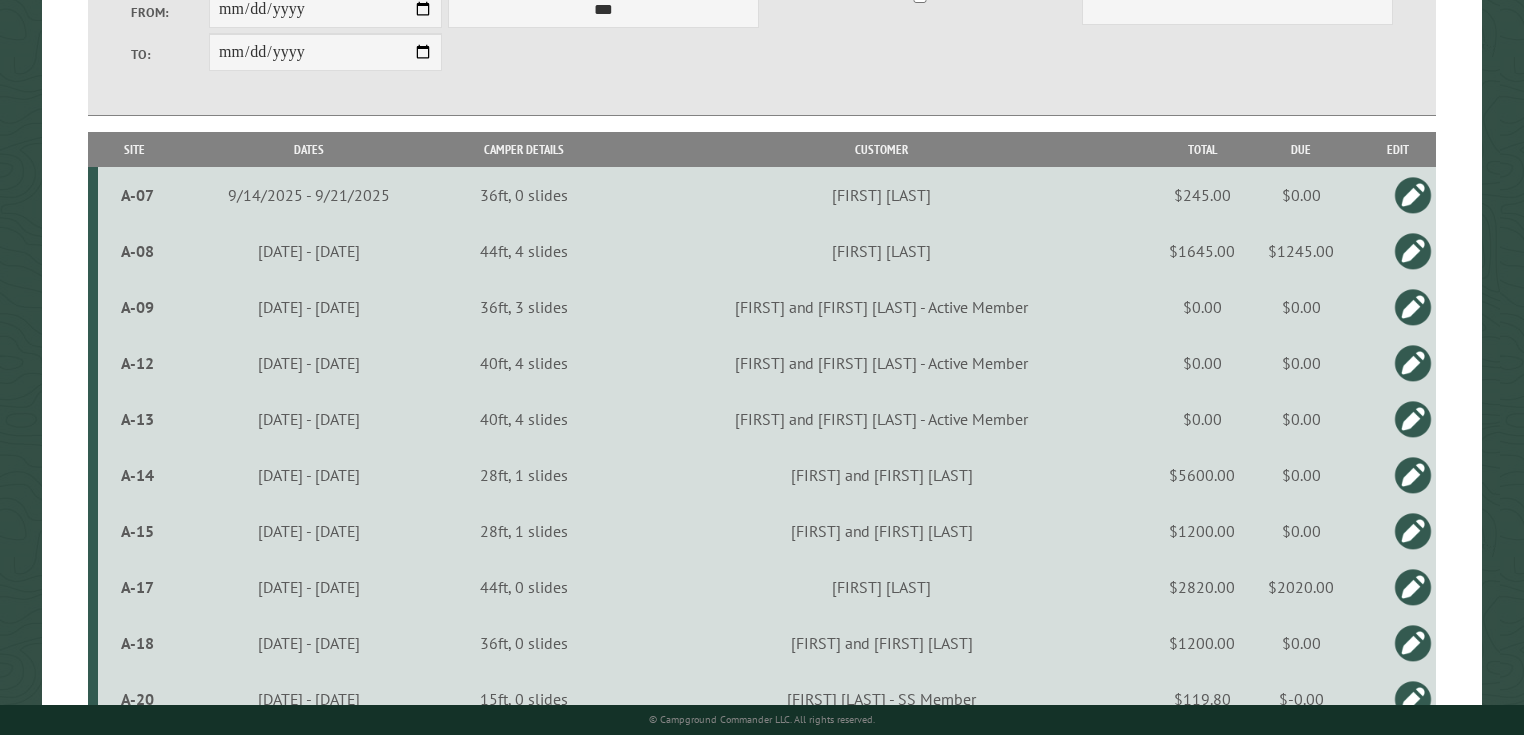 scroll, scrollTop: 0, scrollLeft: 0, axis: both 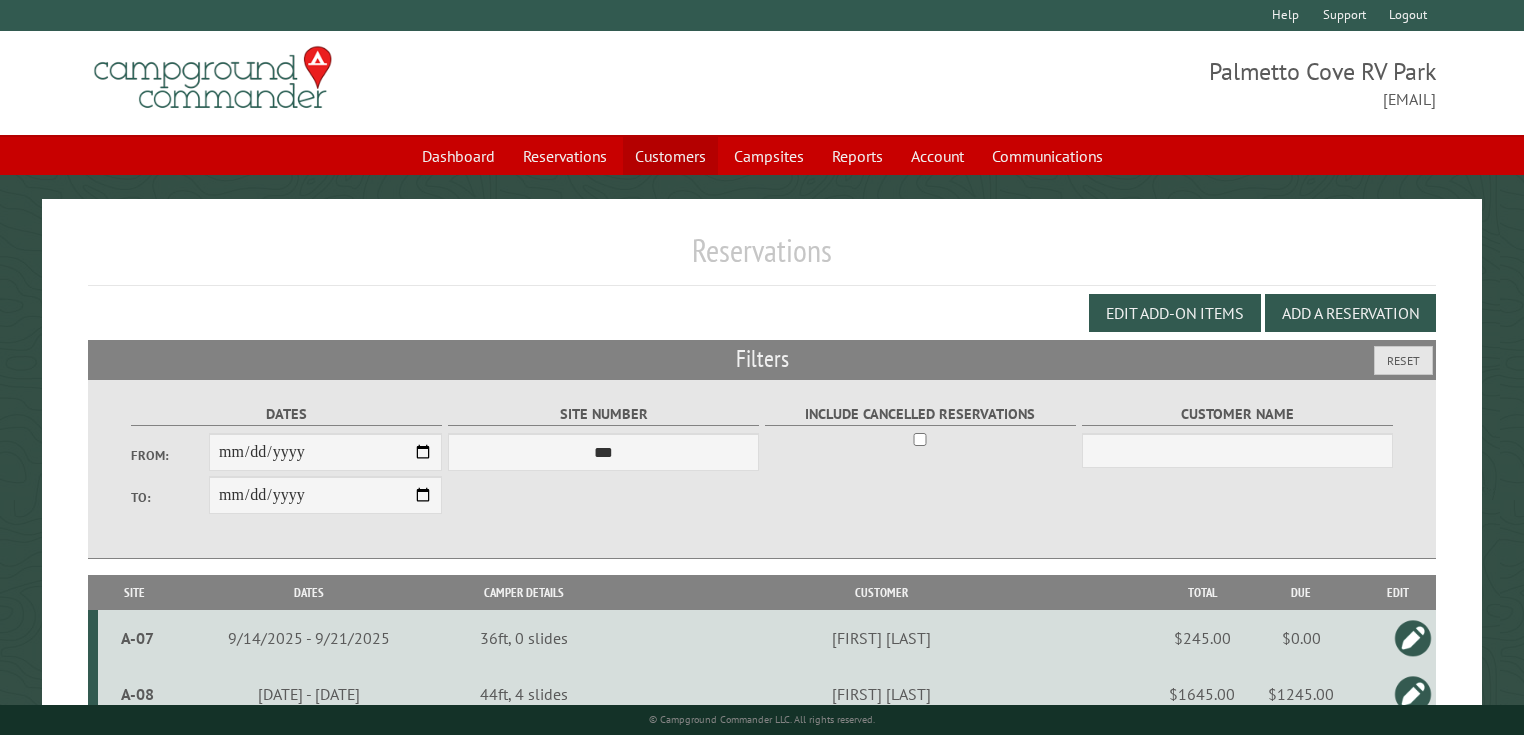 click on "Customers" at bounding box center [670, 156] 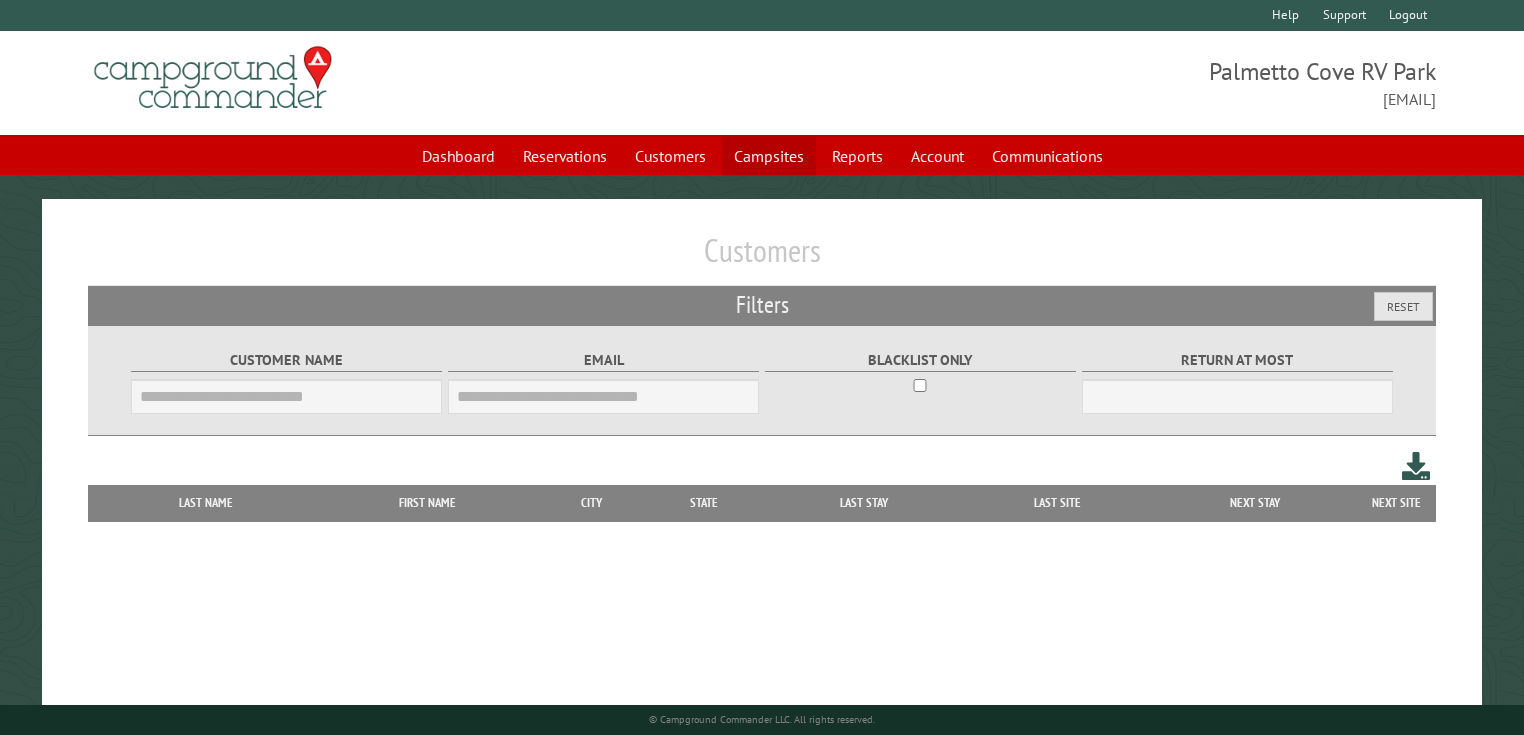 scroll, scrollTop: 0, scrollLeft: 0, axis: both 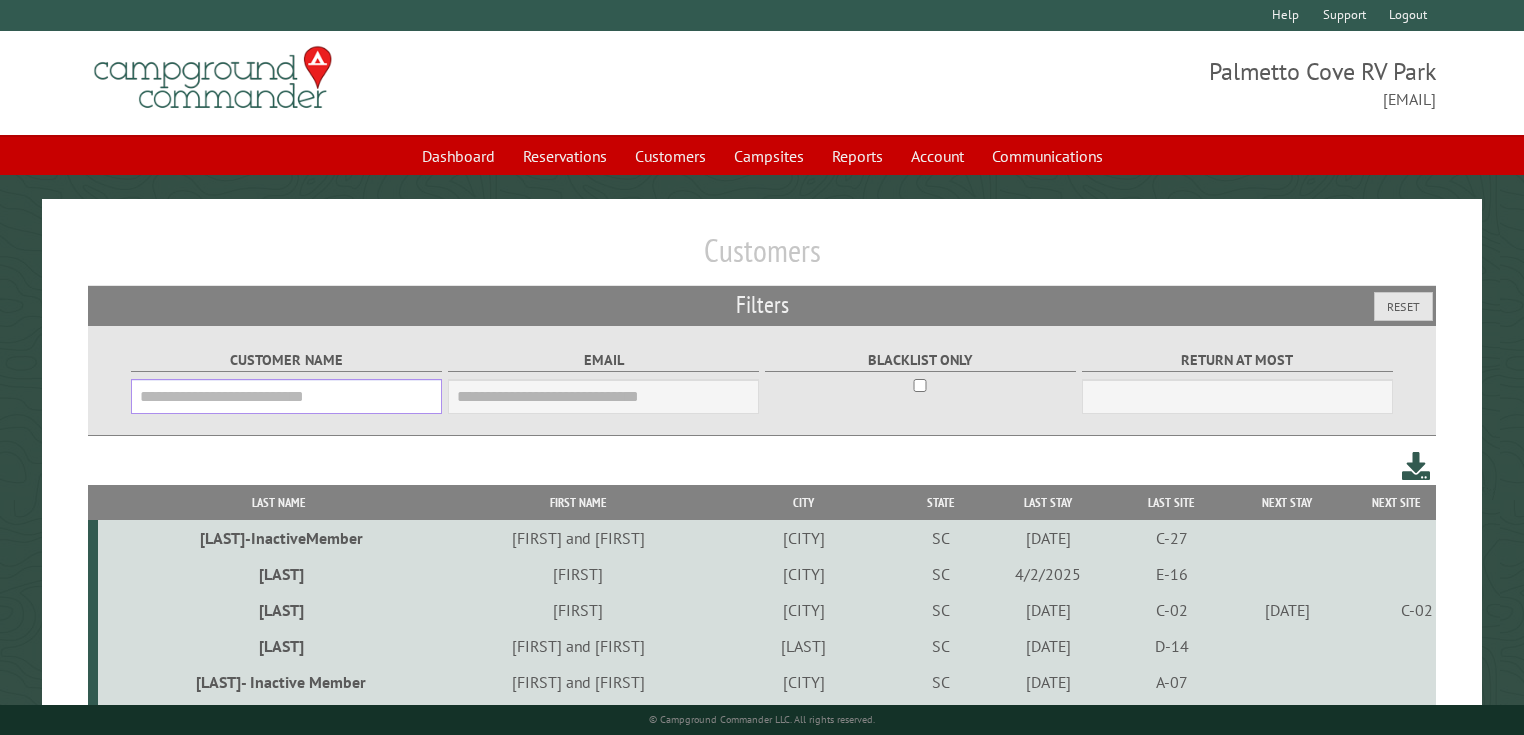 click on "Customer Name" at bounding box center (286, 396) 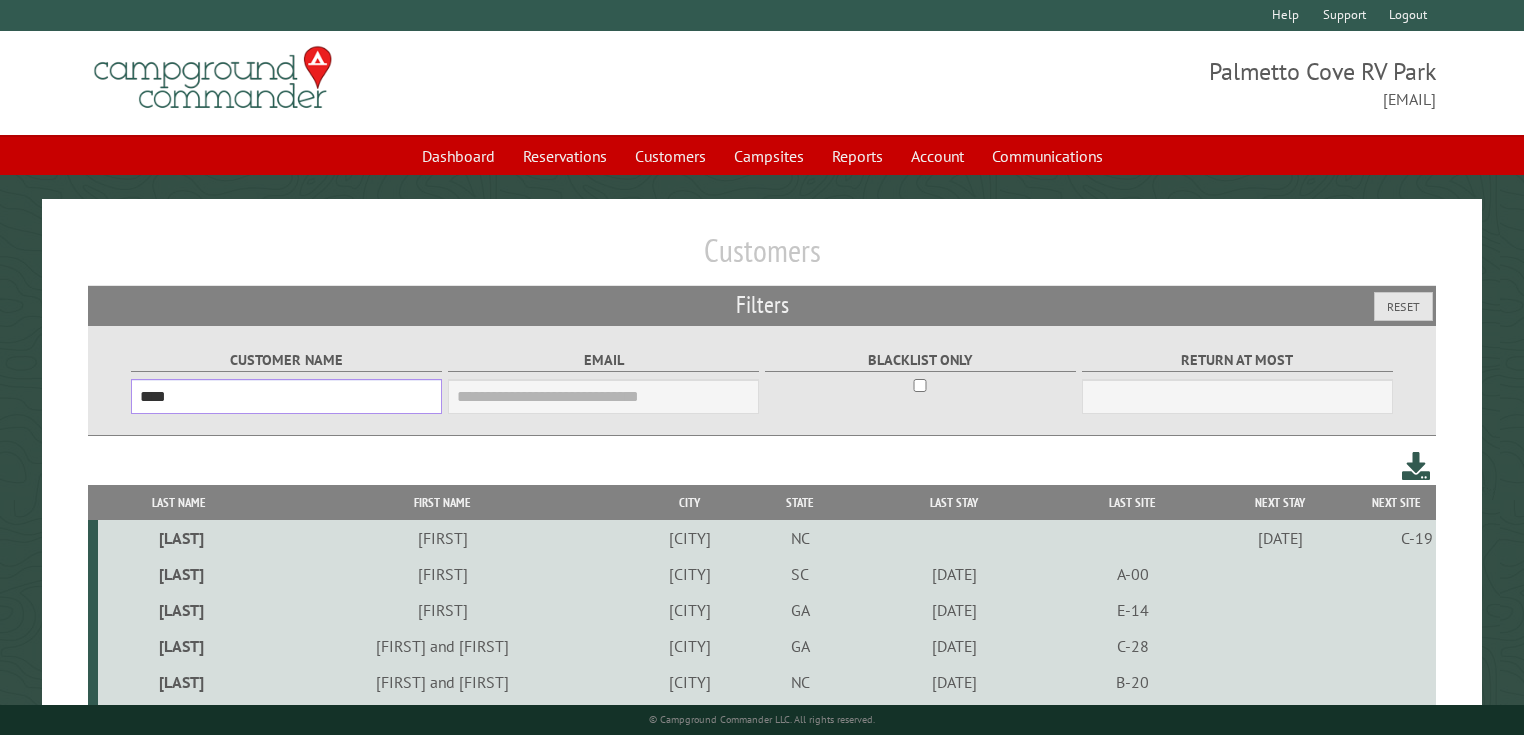 type on "****" 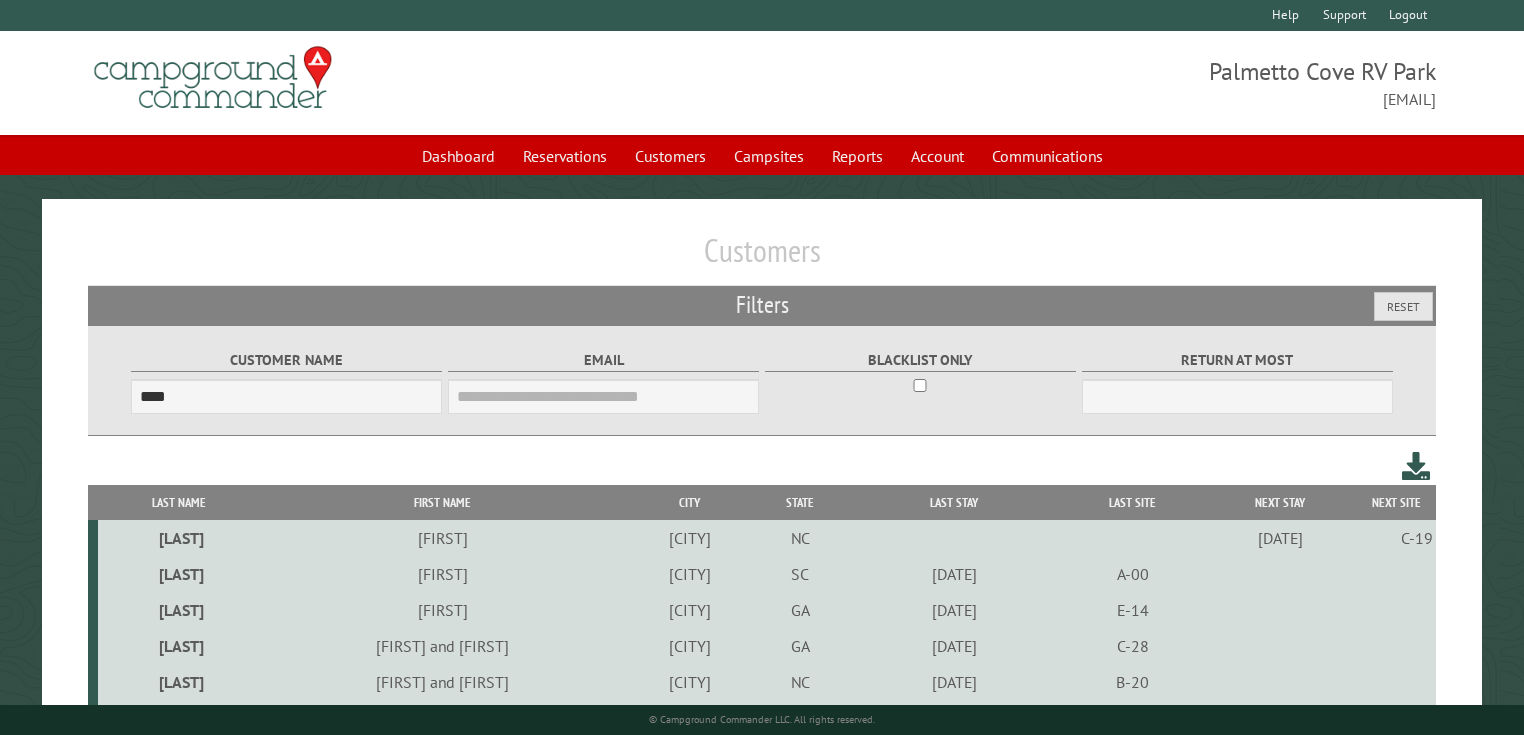 click on "Schork" at bounding box center [179, 538] 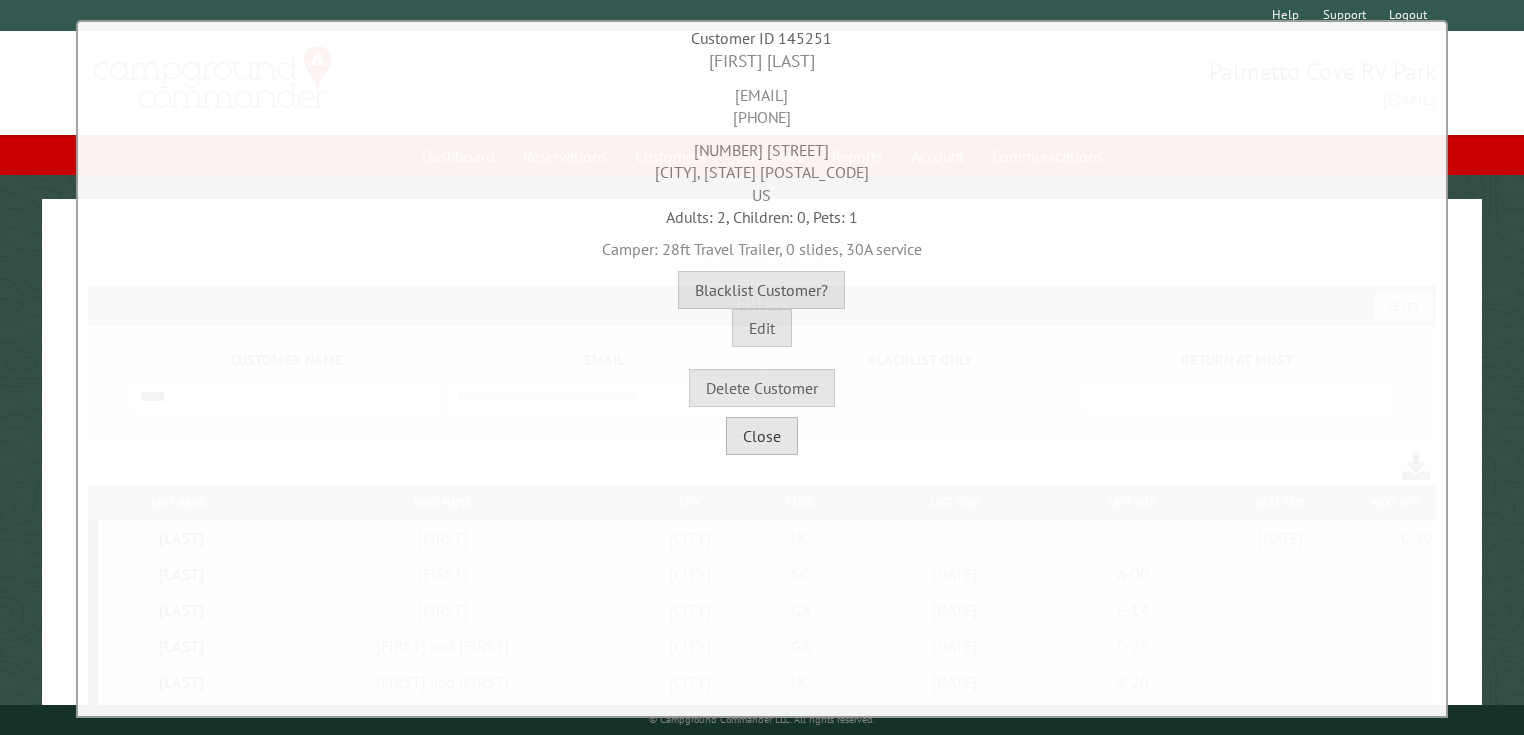 click on "Close" at bounding box center (762, 436) 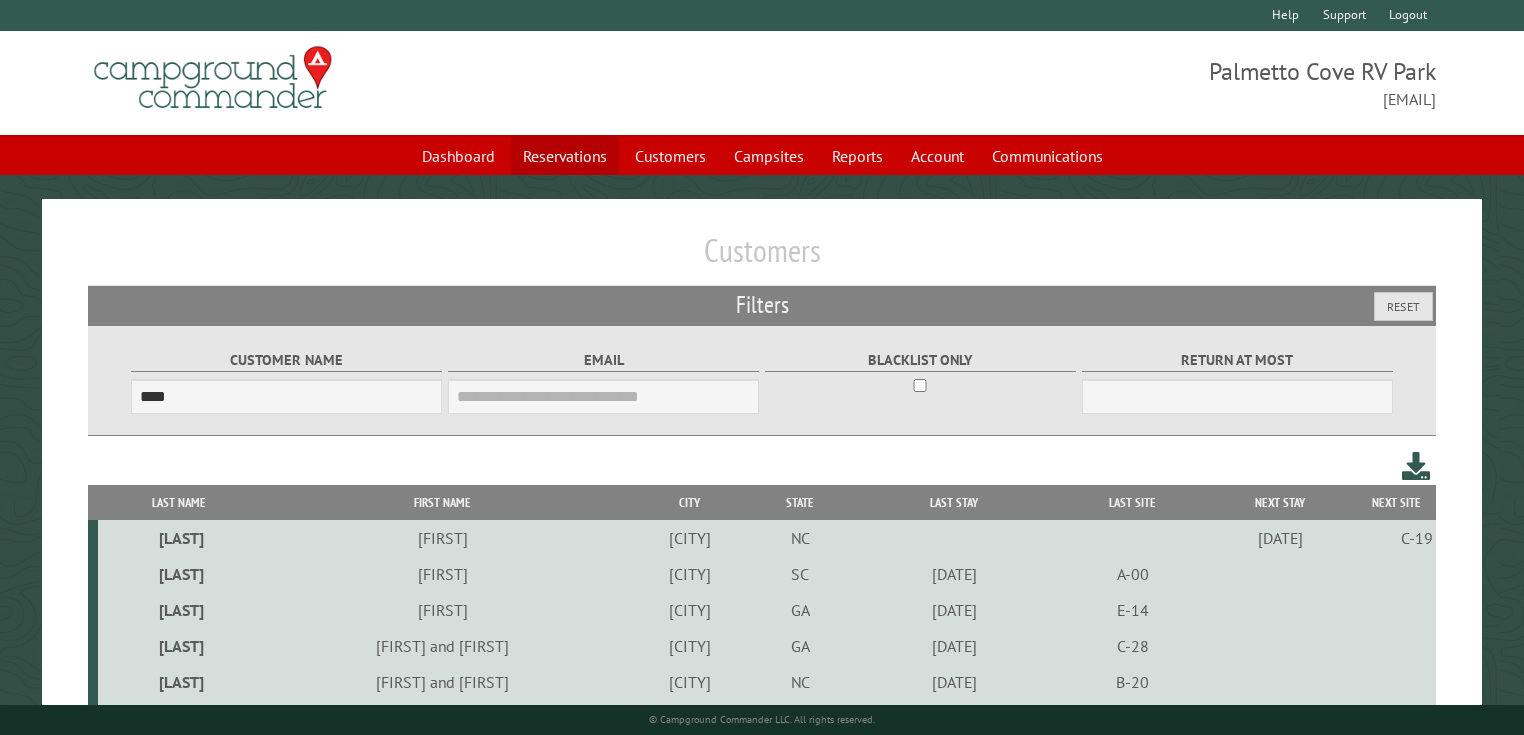 click on "Reservations" at bounding box center (565, 156) 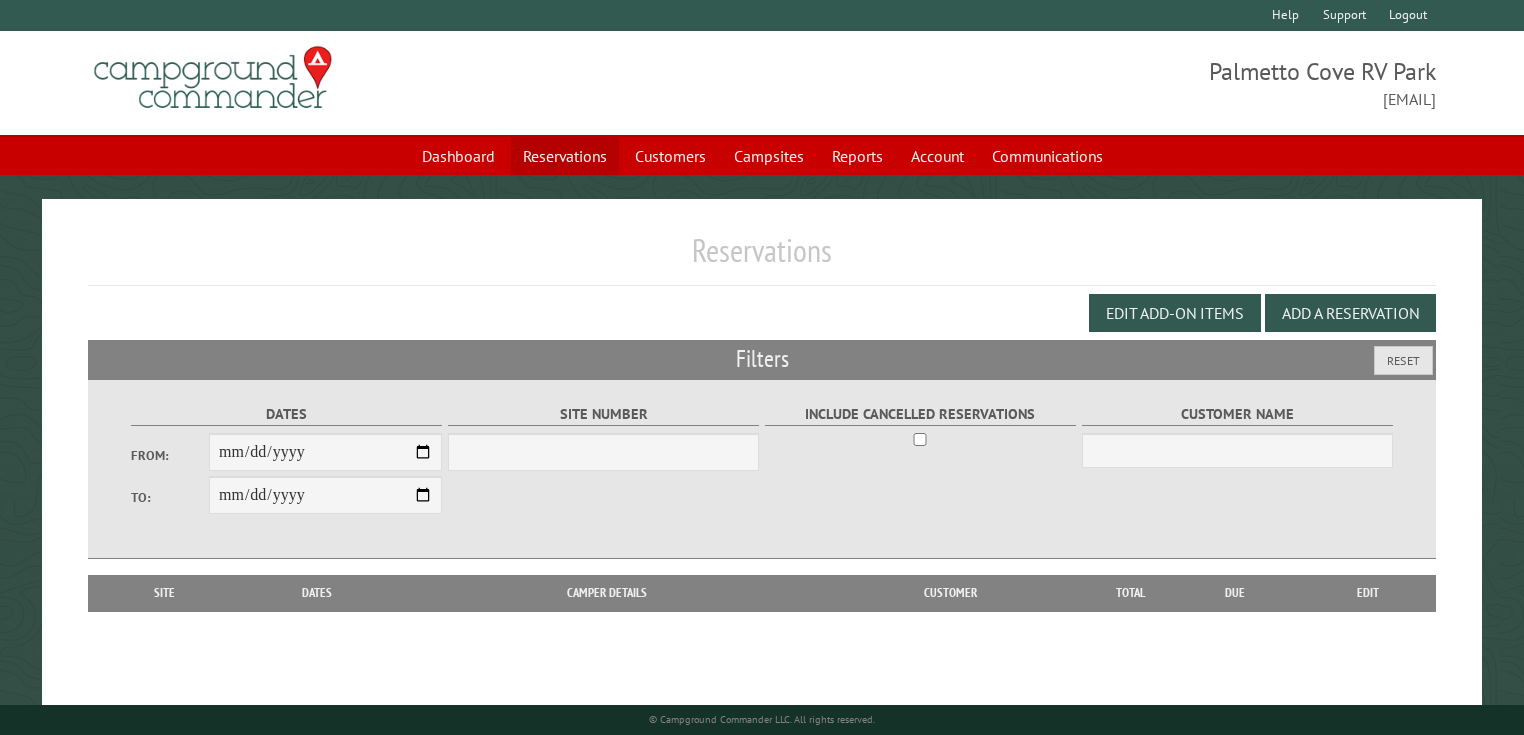 scroll, scrollTop: 0, scrollLeft: 0, axis: both 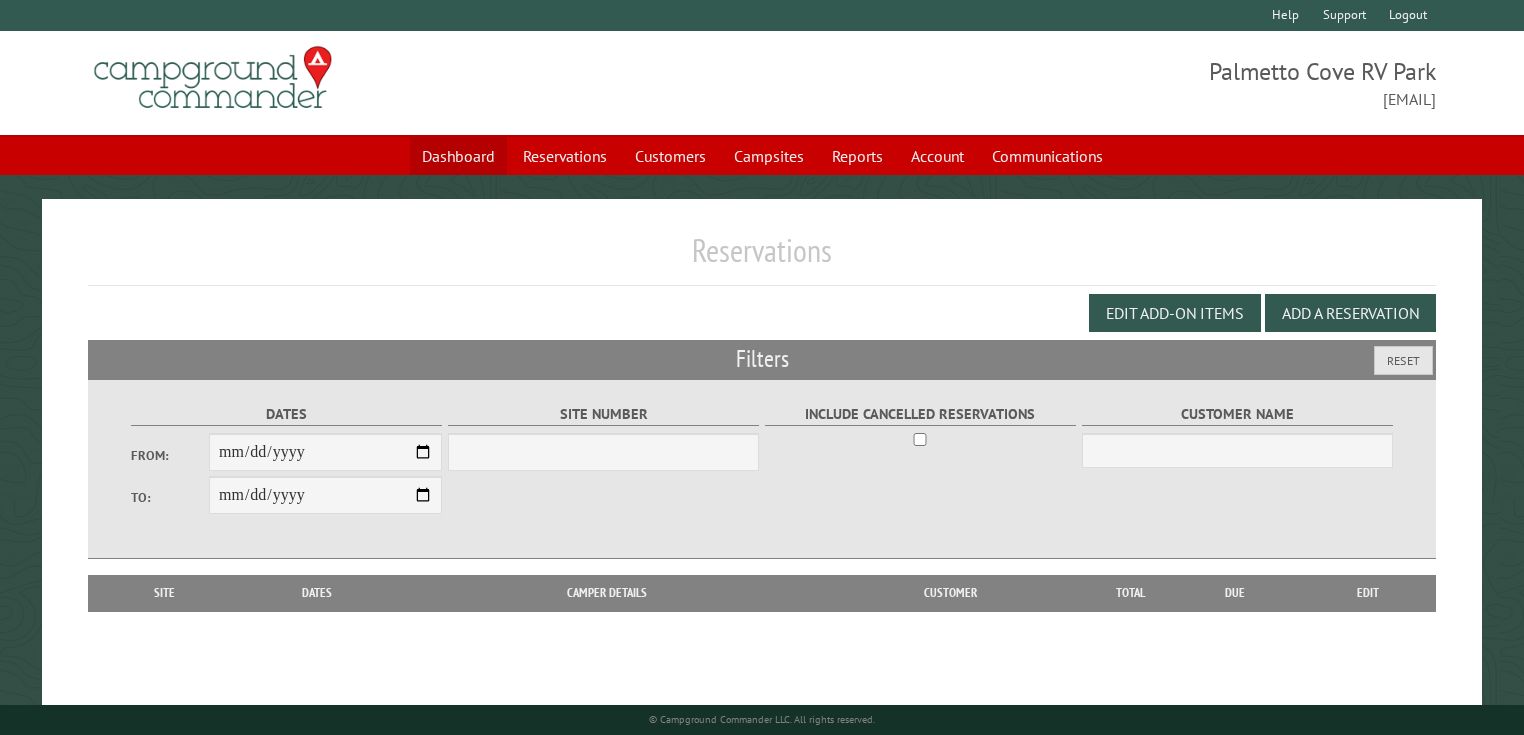 select on "***" 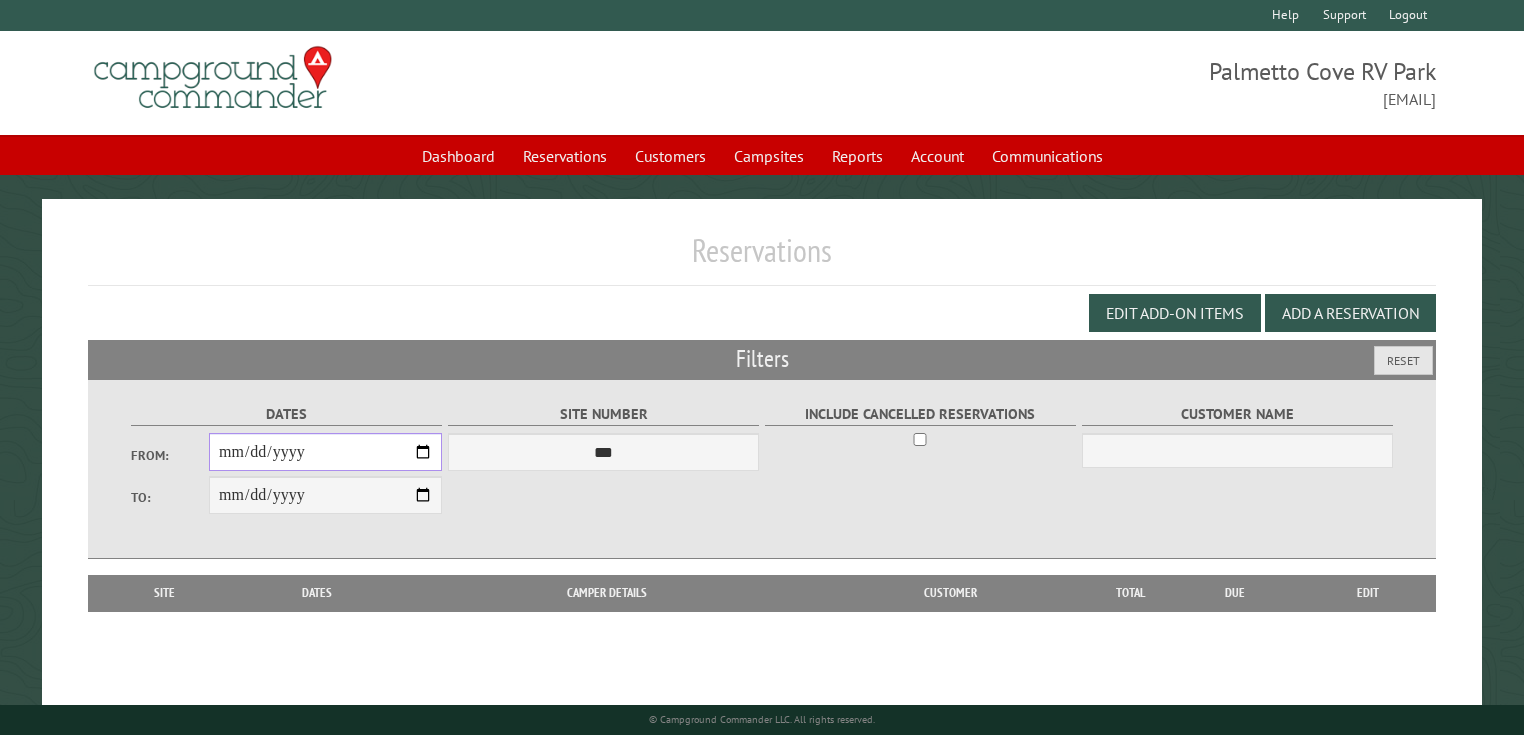click on "From:" at bounding box center [325, 452] 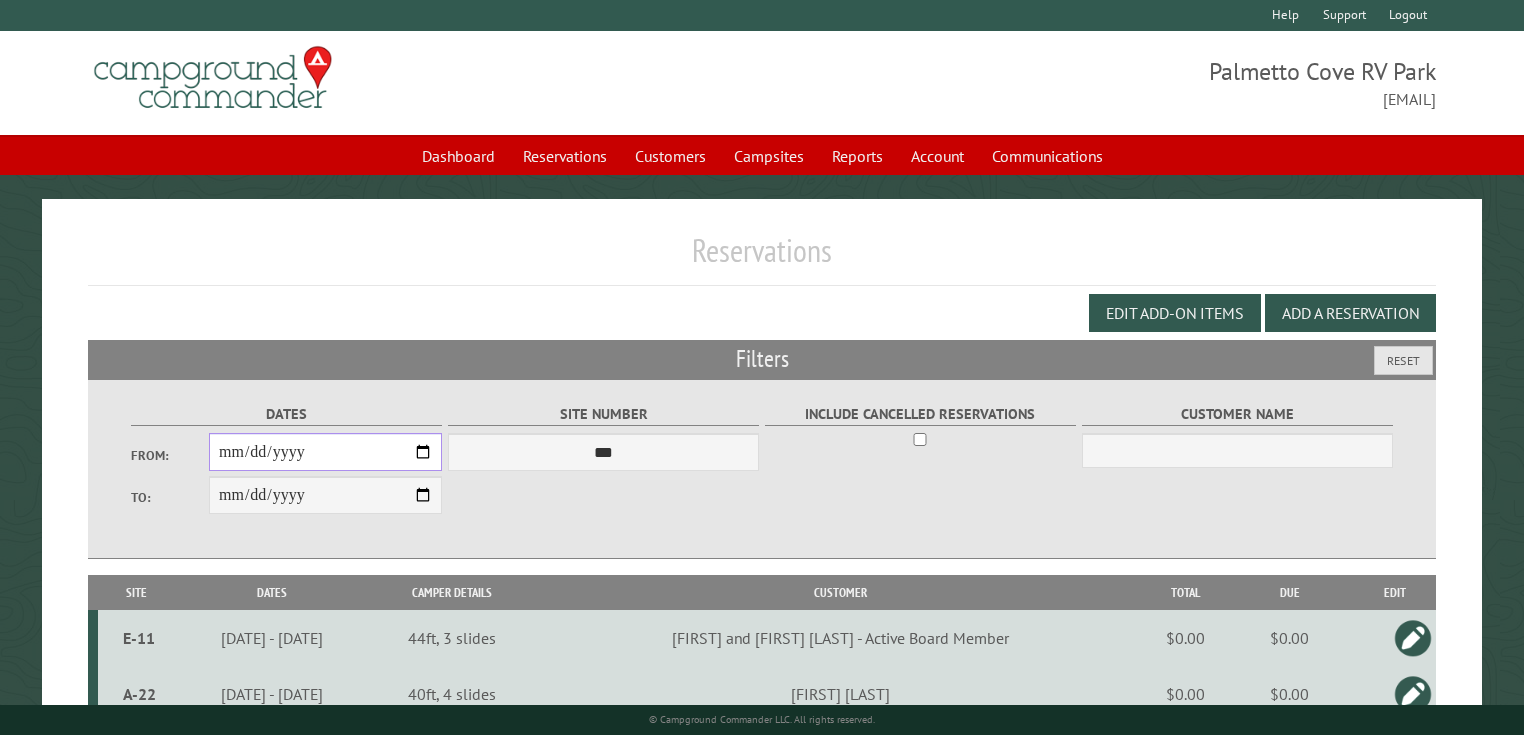 type on "**********" 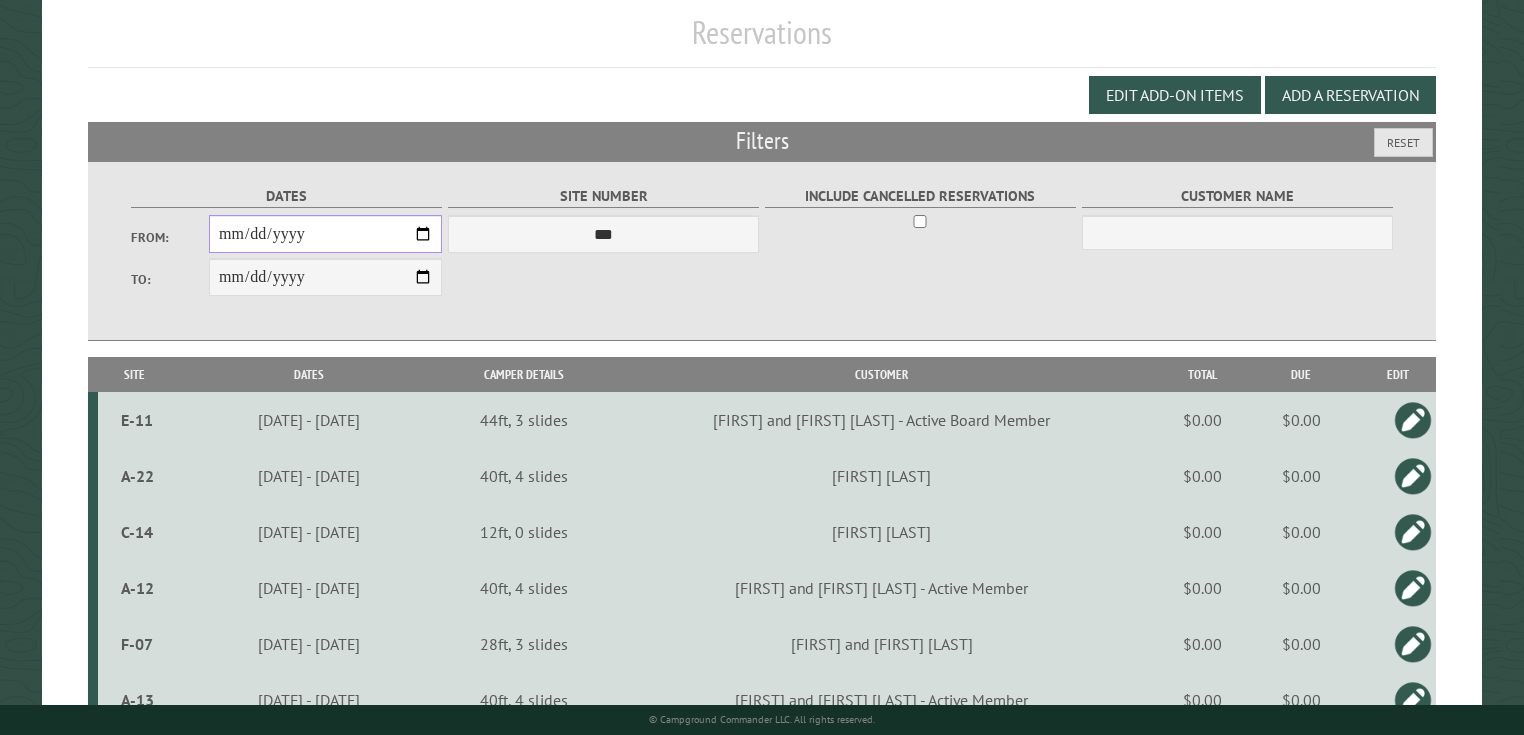 scroll, scrollTop: 0, scrollLeft: 0, axis: both 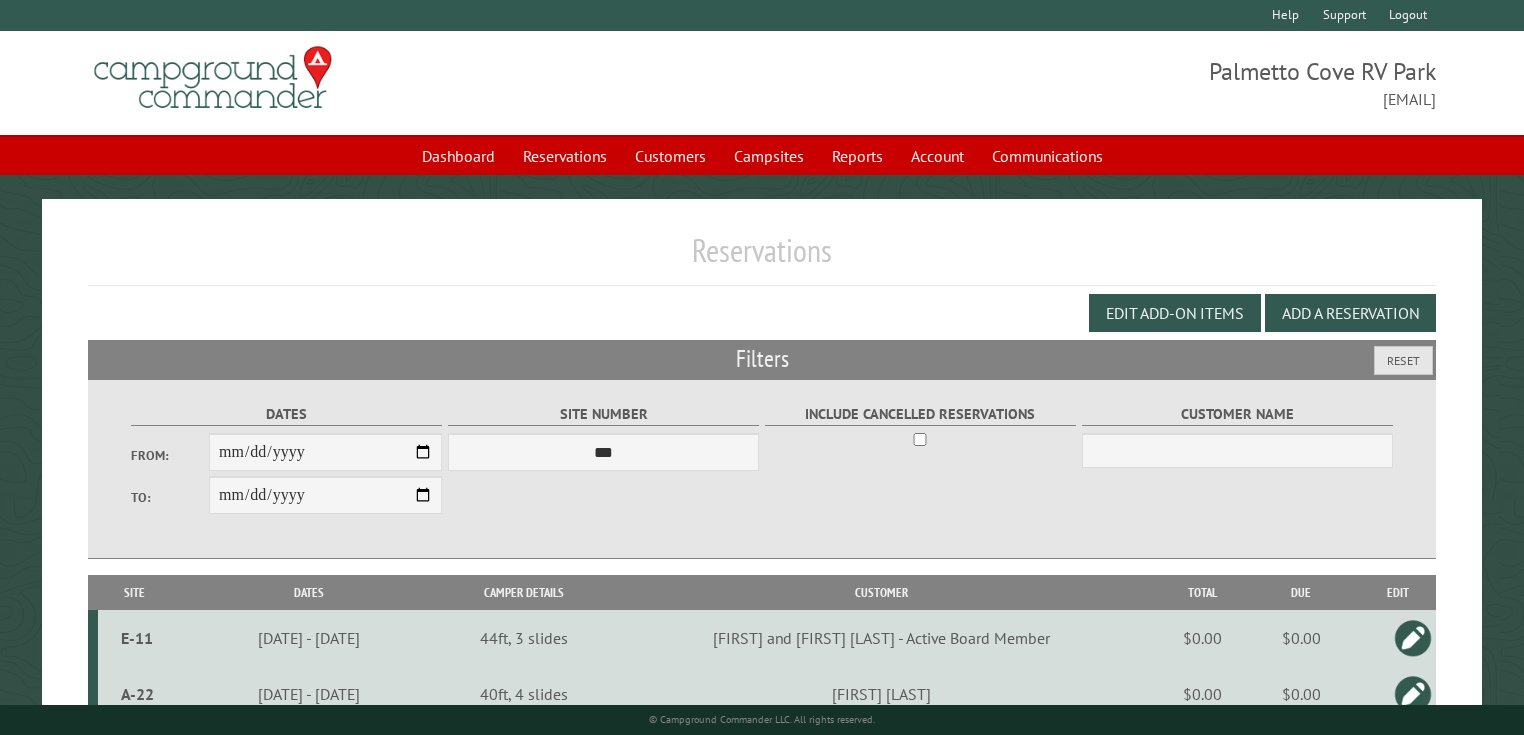 click on "Site" at bounding box center (135, 592) 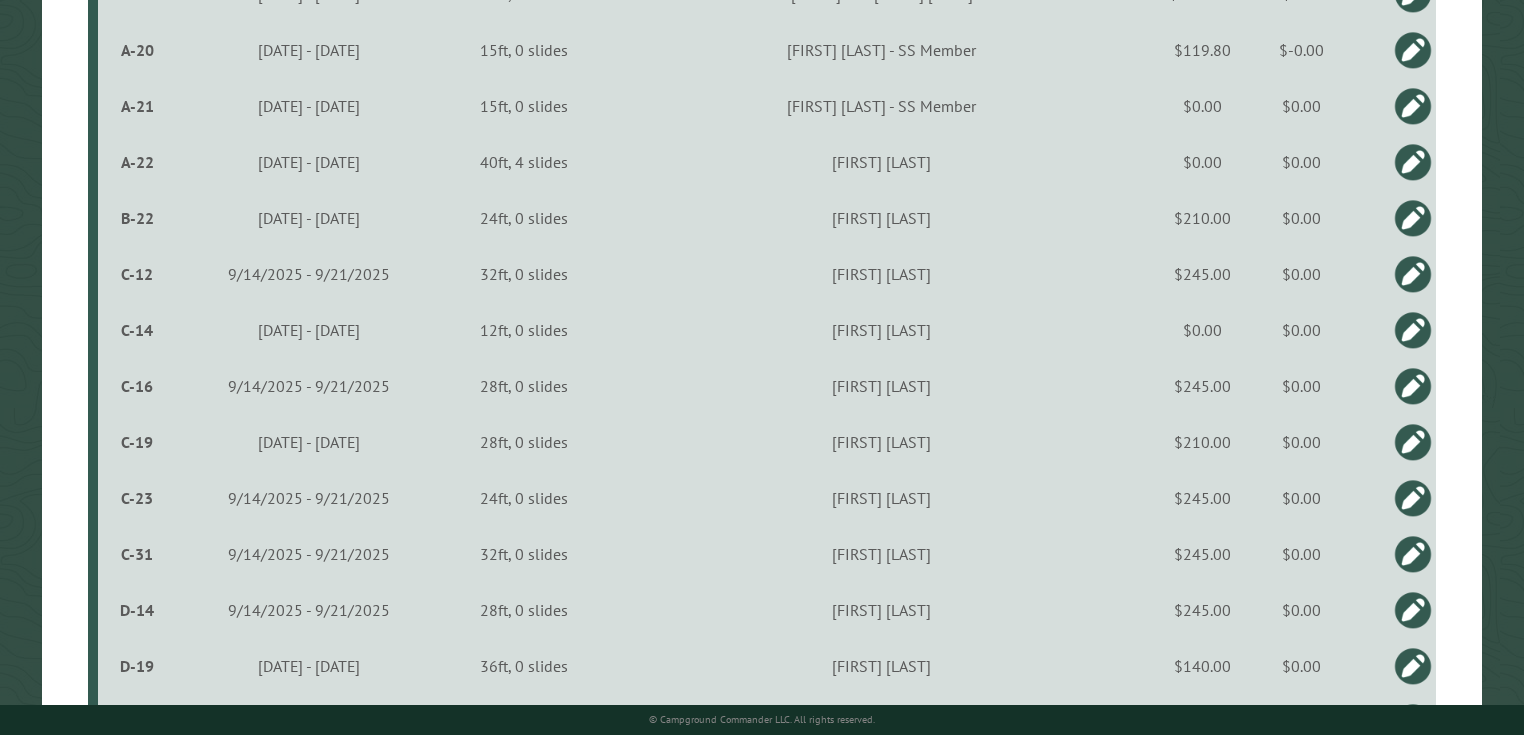 scroll, scrollTop: 1120, scrollLeft: 0, axis: vertical 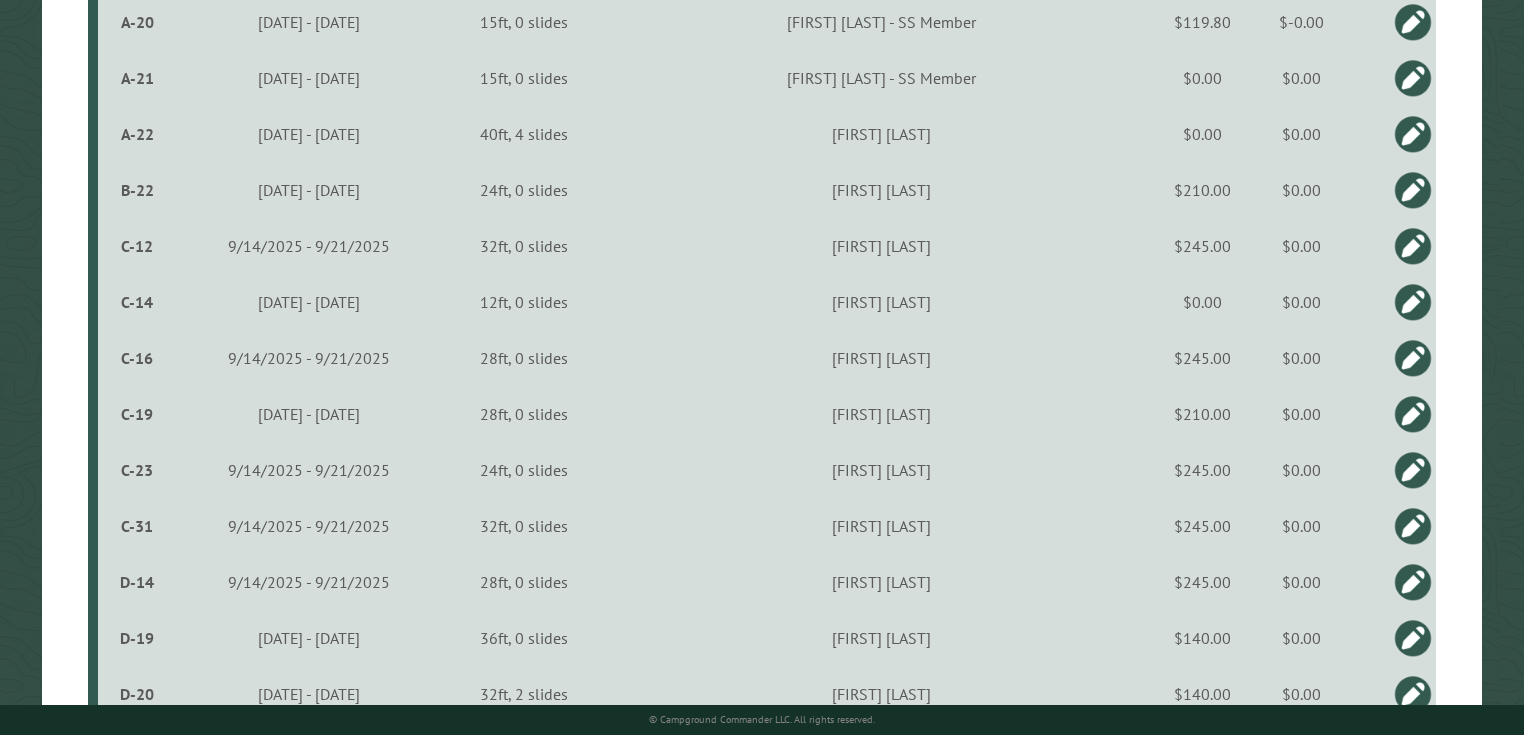 click on "C-19" at bounding box center [137, 414] 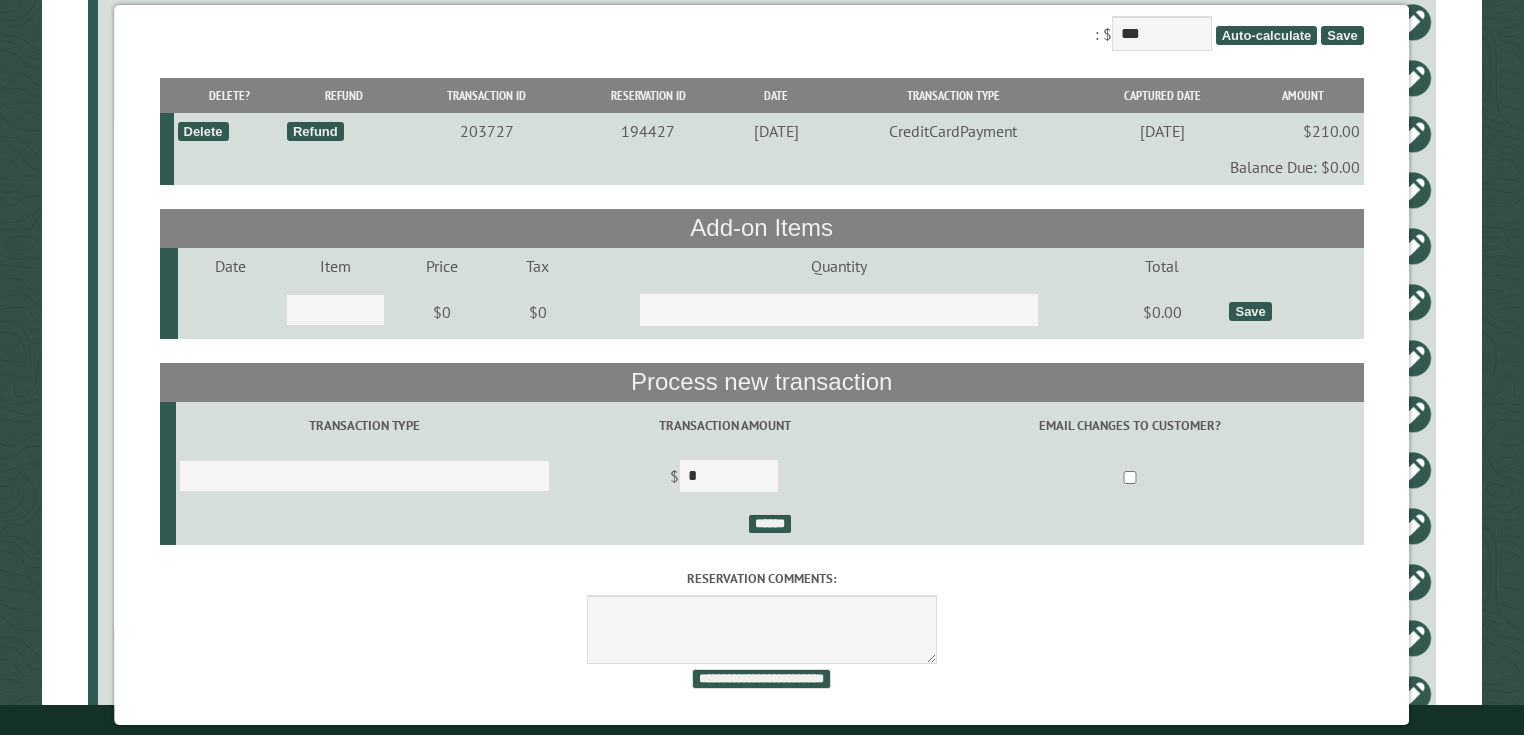 scroll, scrollTop: 162, scrollLeft: 0, axis: vertical 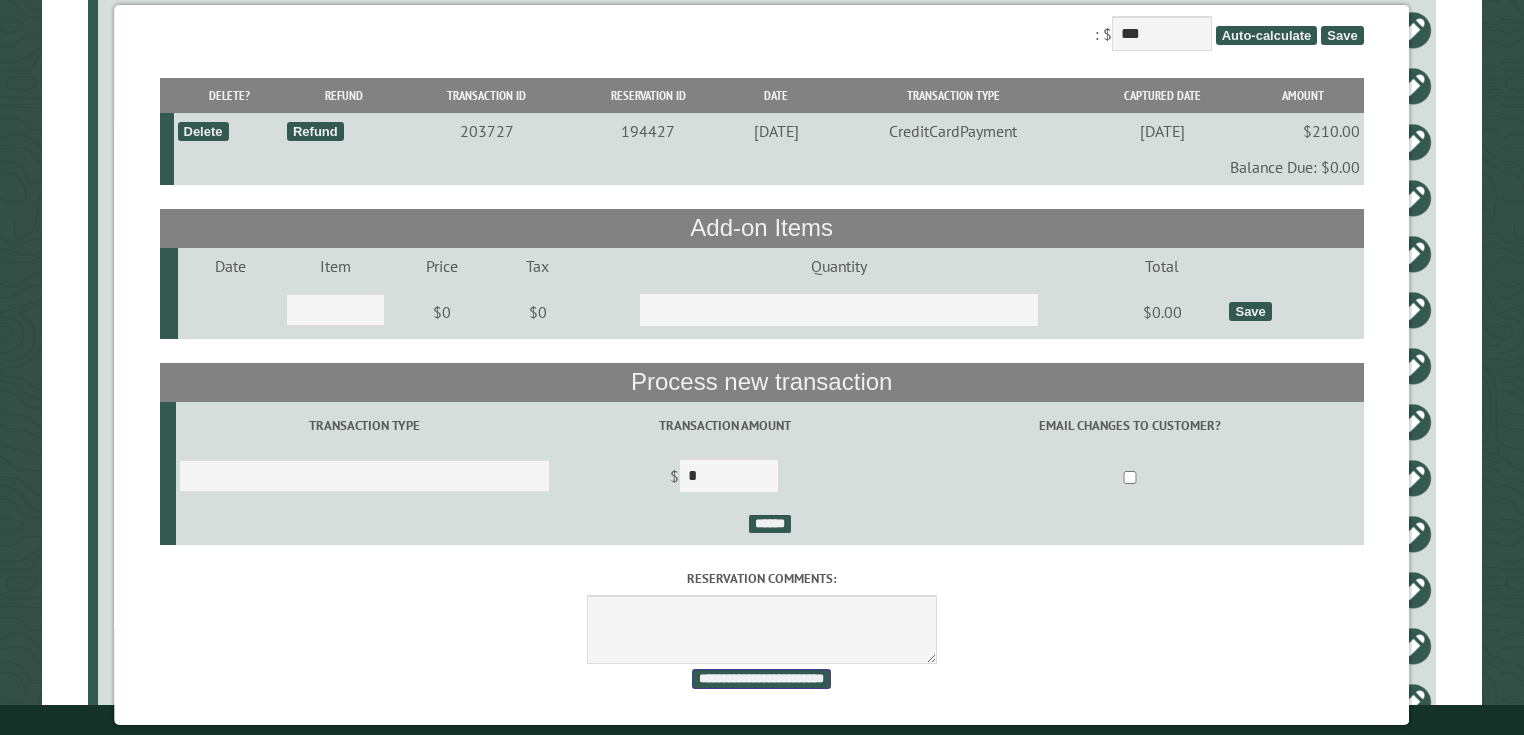 click on "**********" at bounding box center (761, 679) 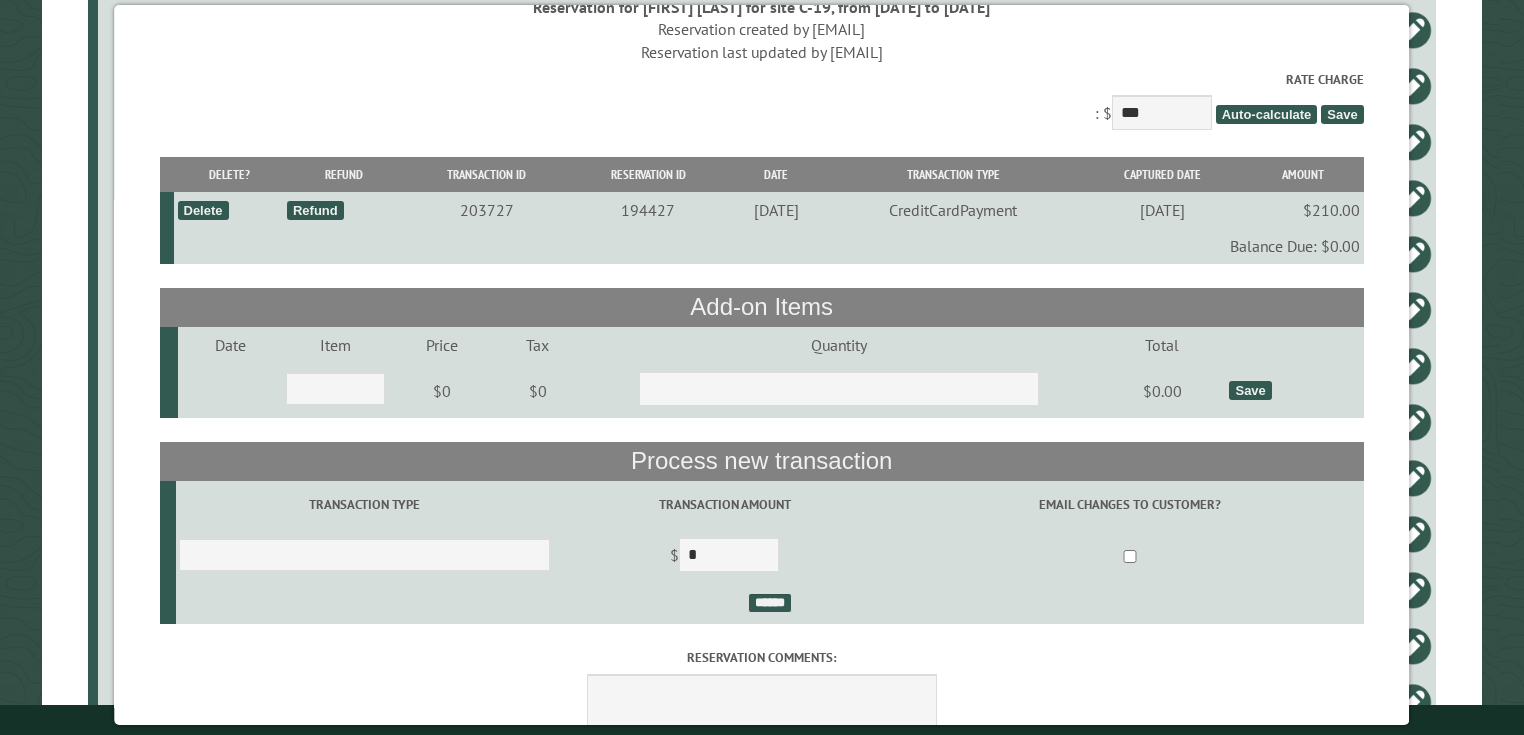scroll, scrollTop: 0, scrollLeft: 0, axis: both 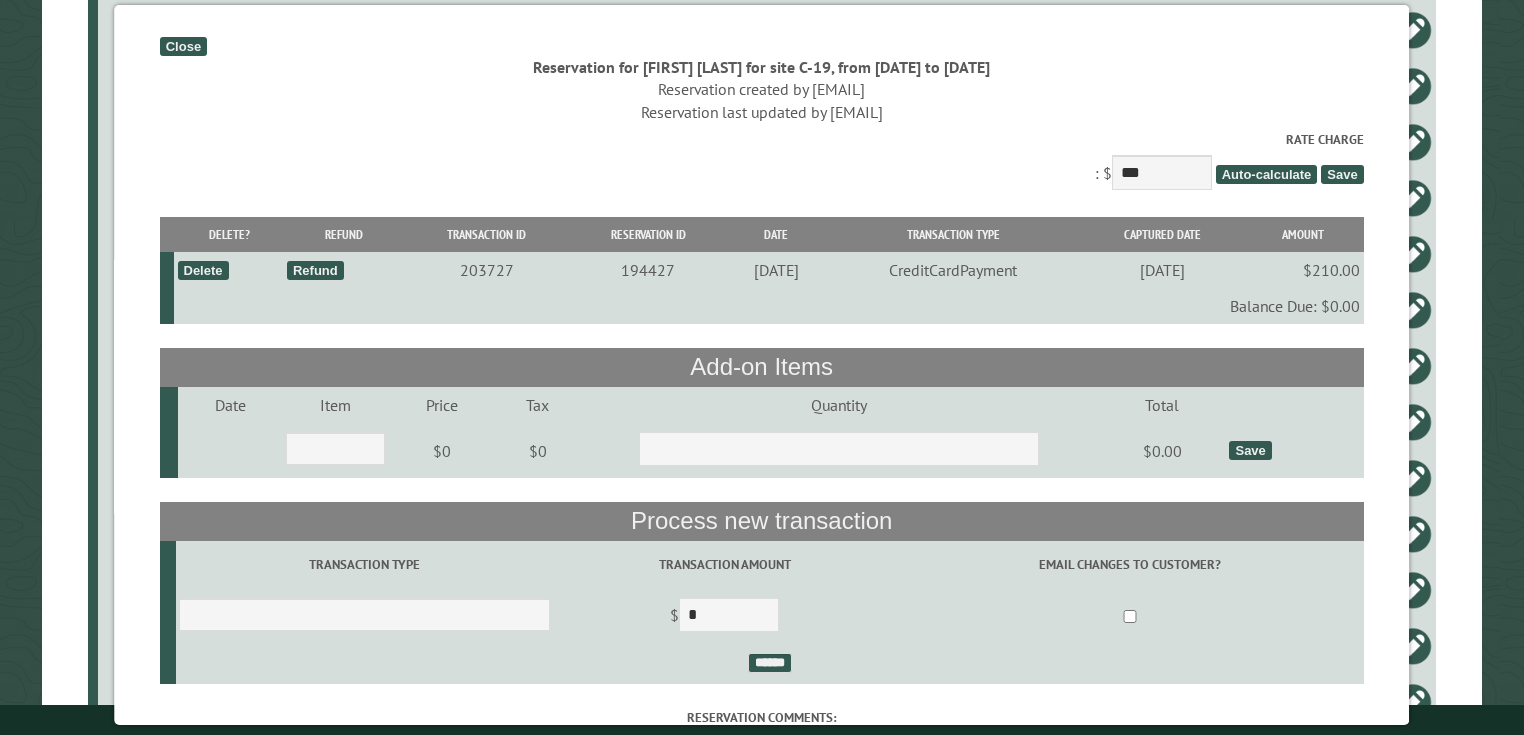click on "Close" at bounding box center (183, 46) 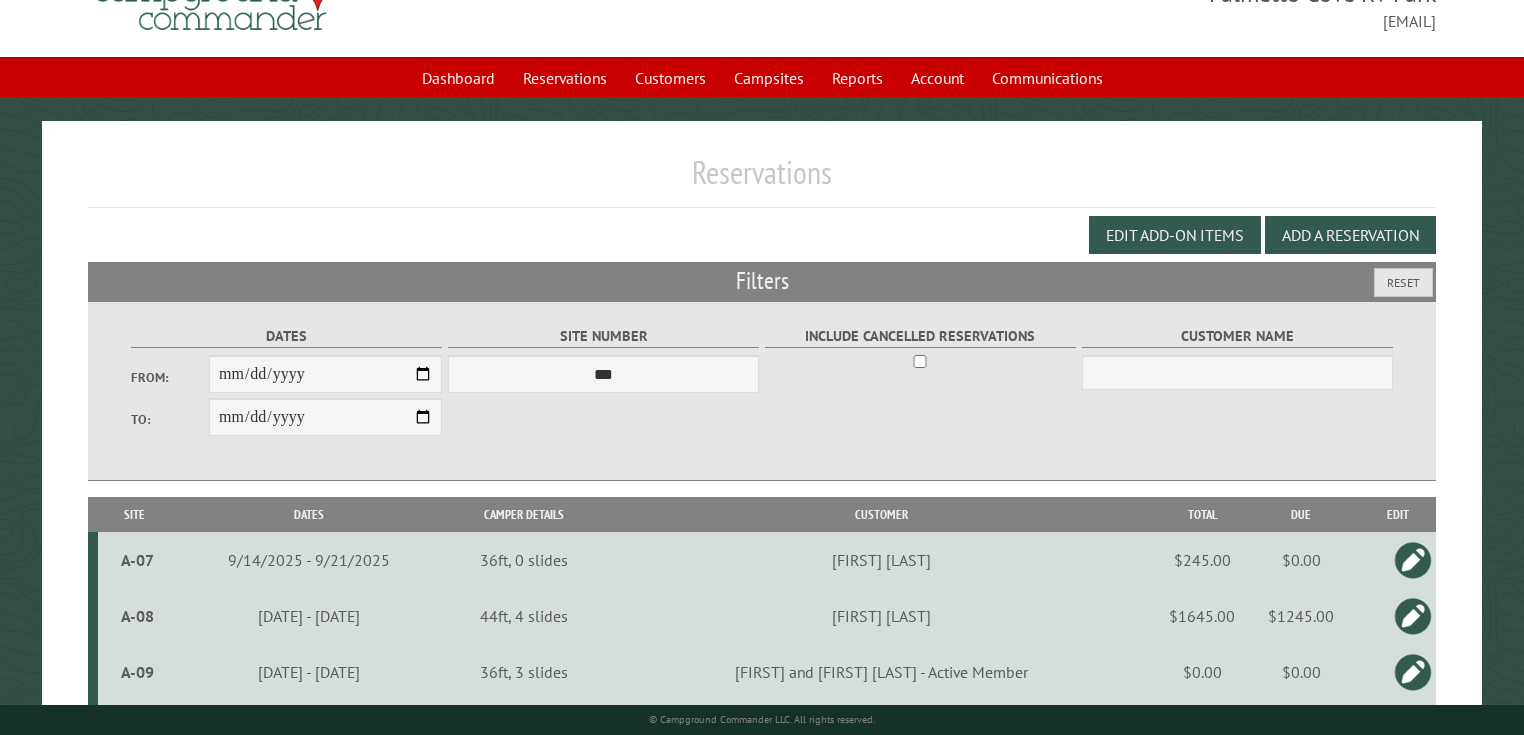 scroll, scrollTop: 0, scrollLeft: 0, axis: both 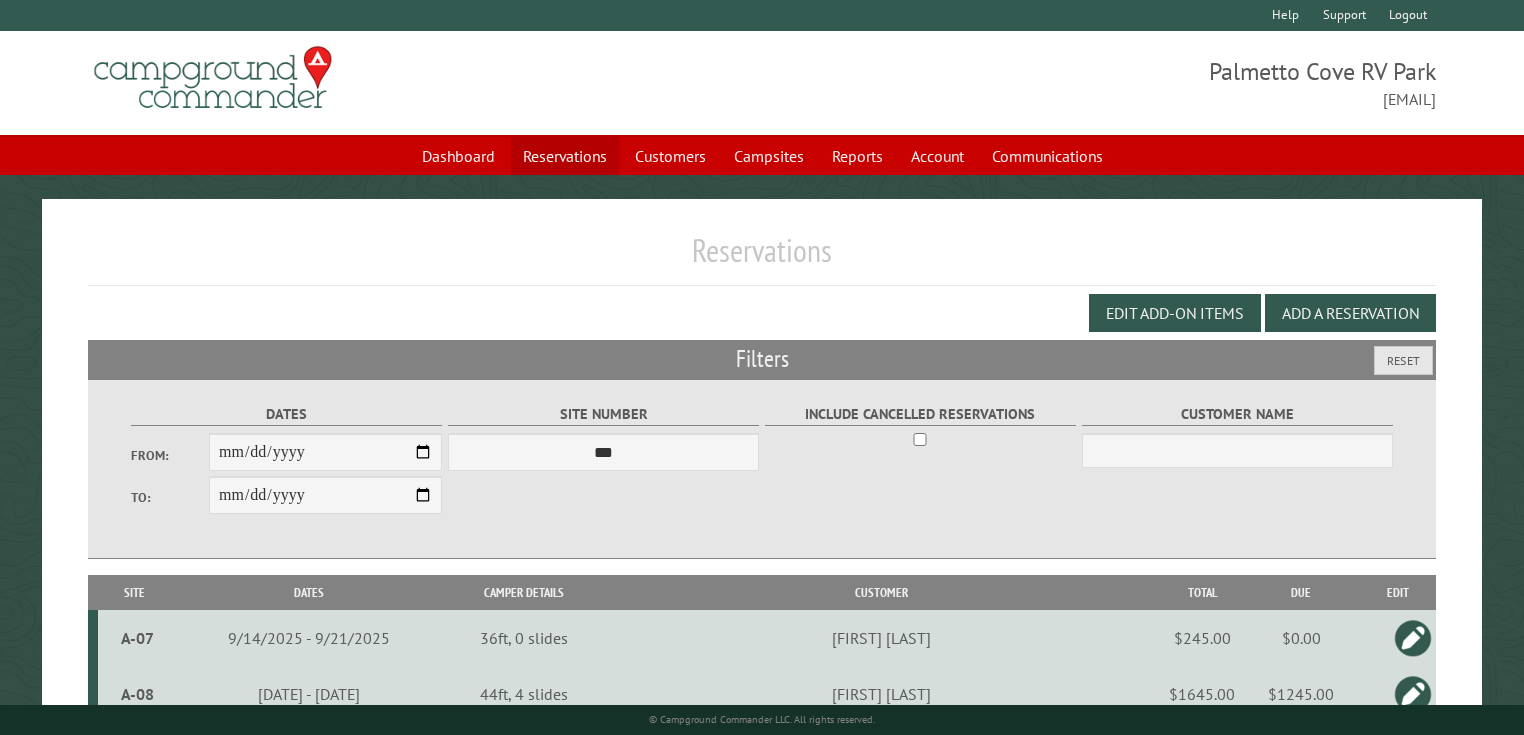 click on "Reservations" at bounding box center [565, 156] 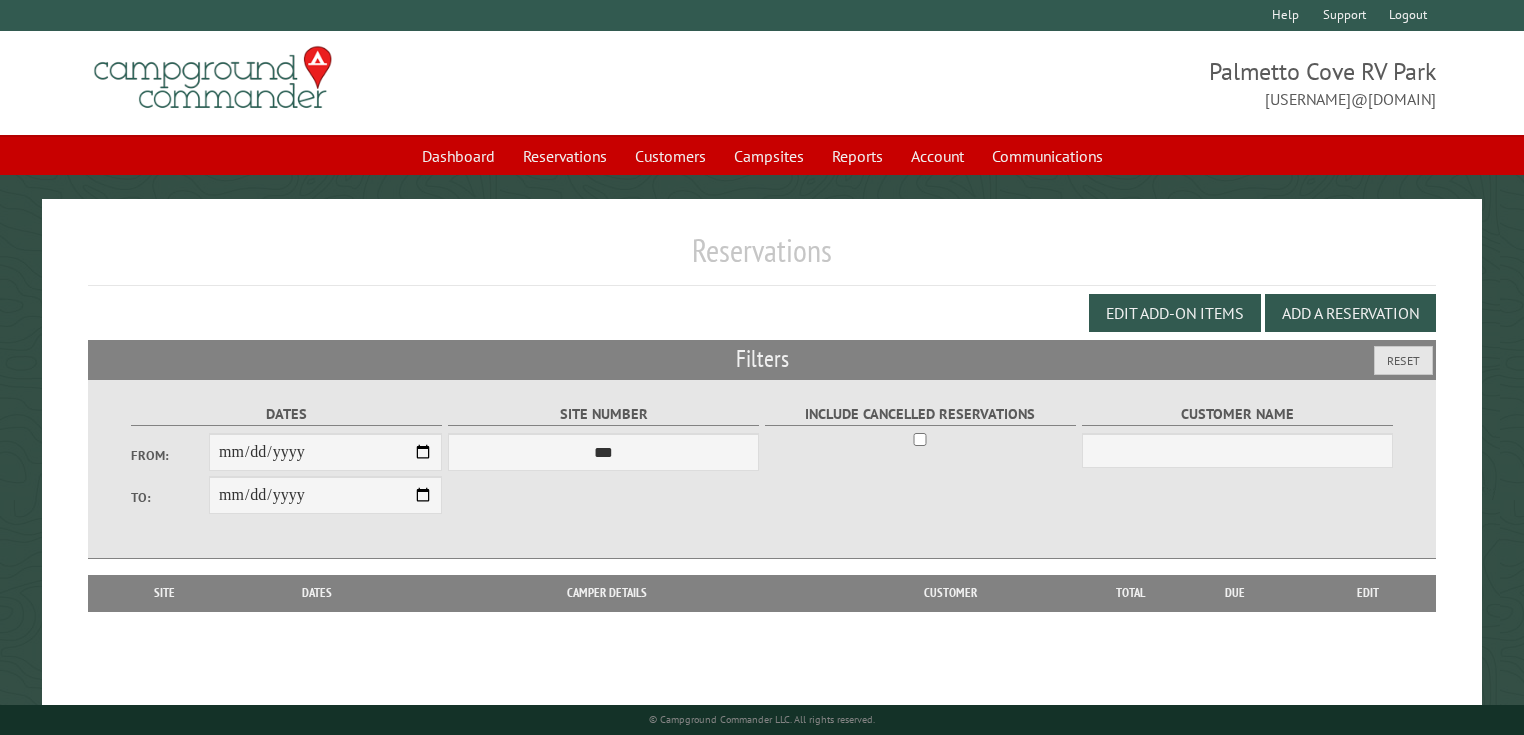 scroll, scrollTop: 0, scrollLeft: 0, axis: both 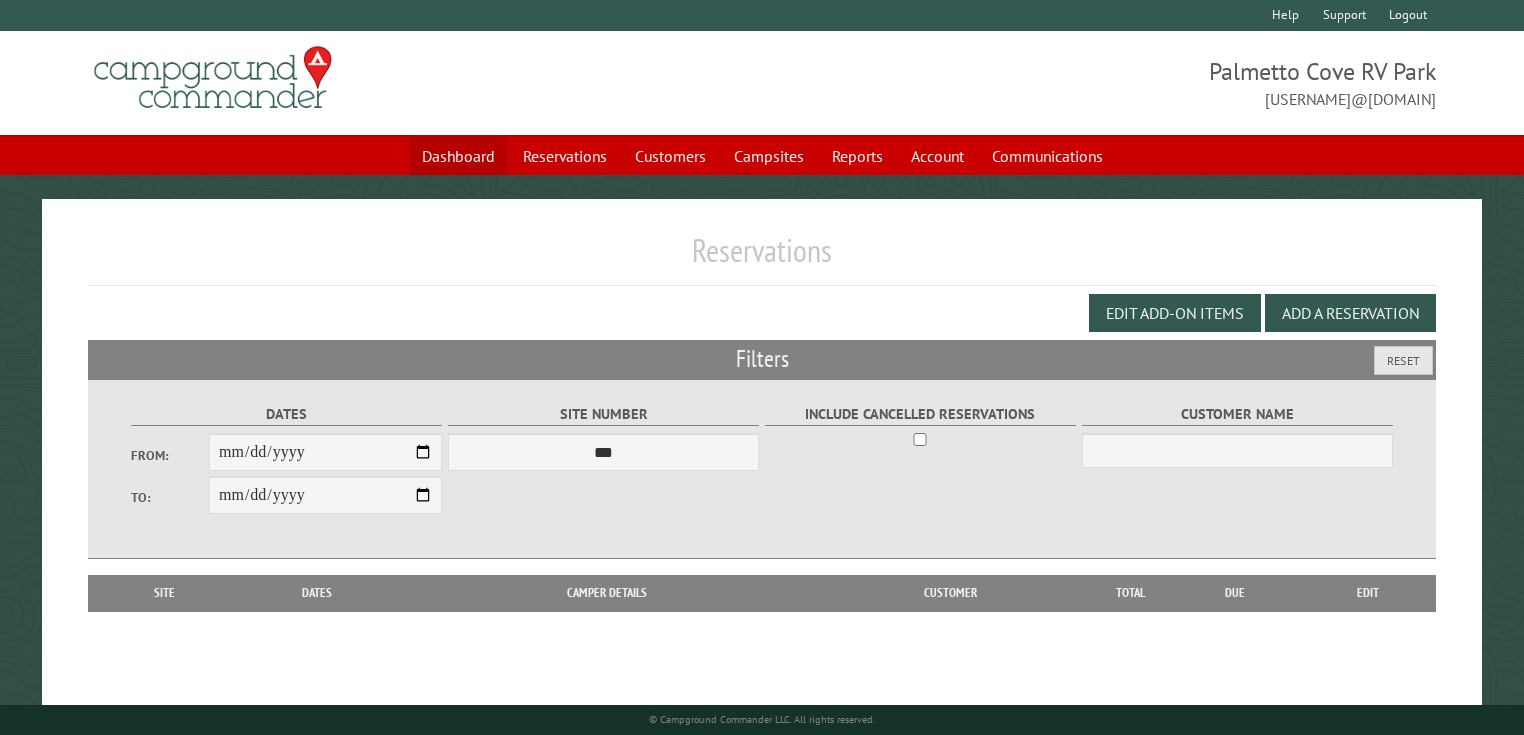 click on "Dashboard" at bounding box center (458, 156) 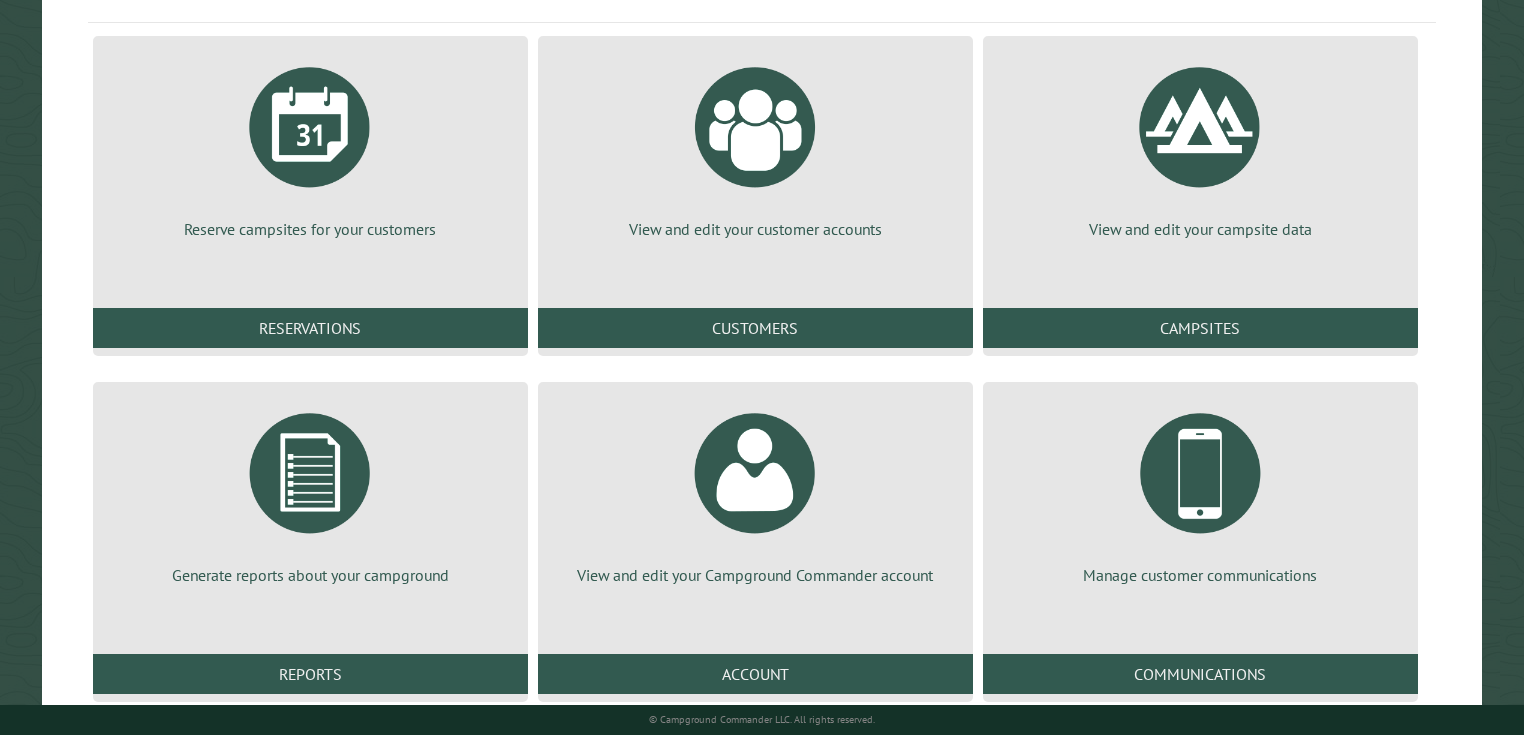scroll, scrollTop: 266, scrollLeft: 0, axis: vertical 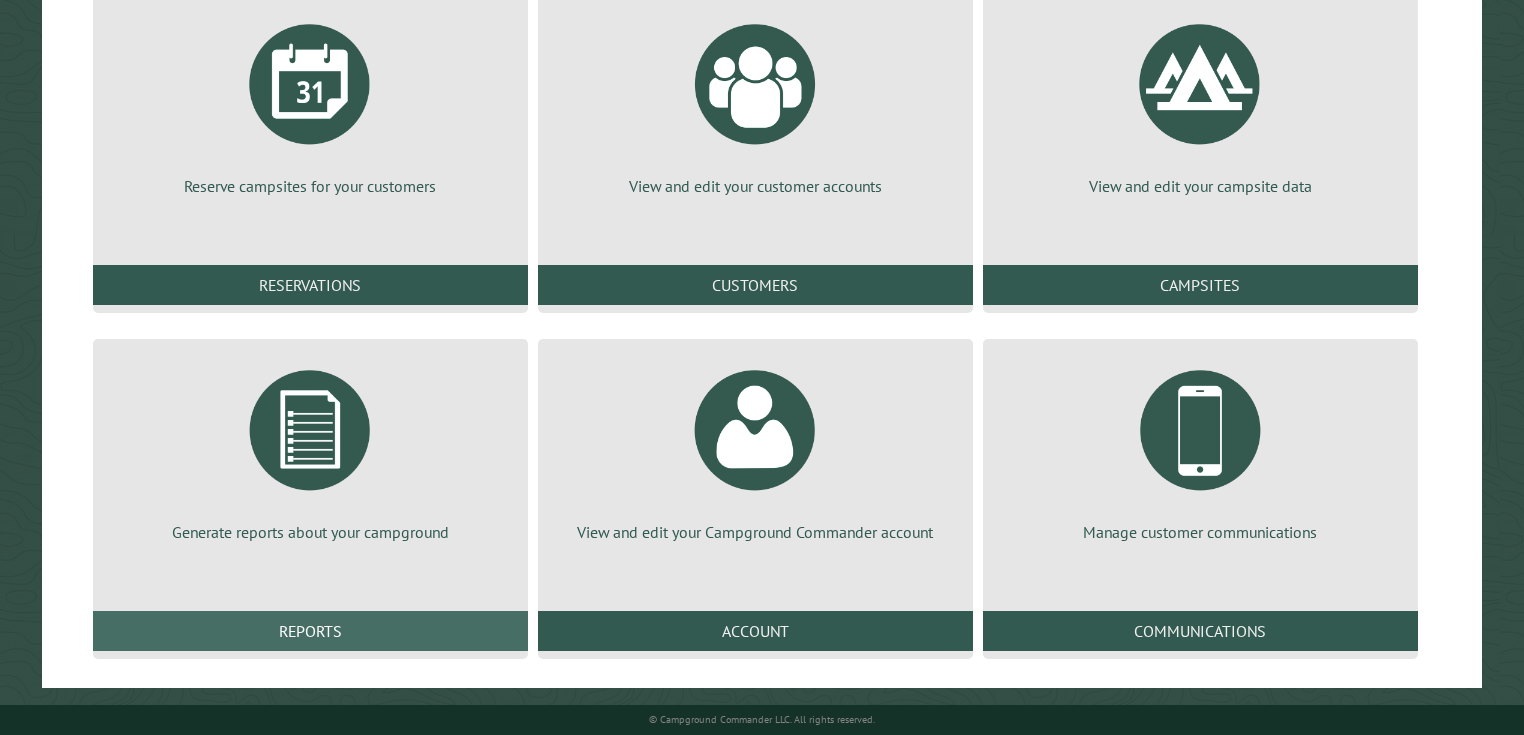 click on "Reports" at bounding box center (310, 631) 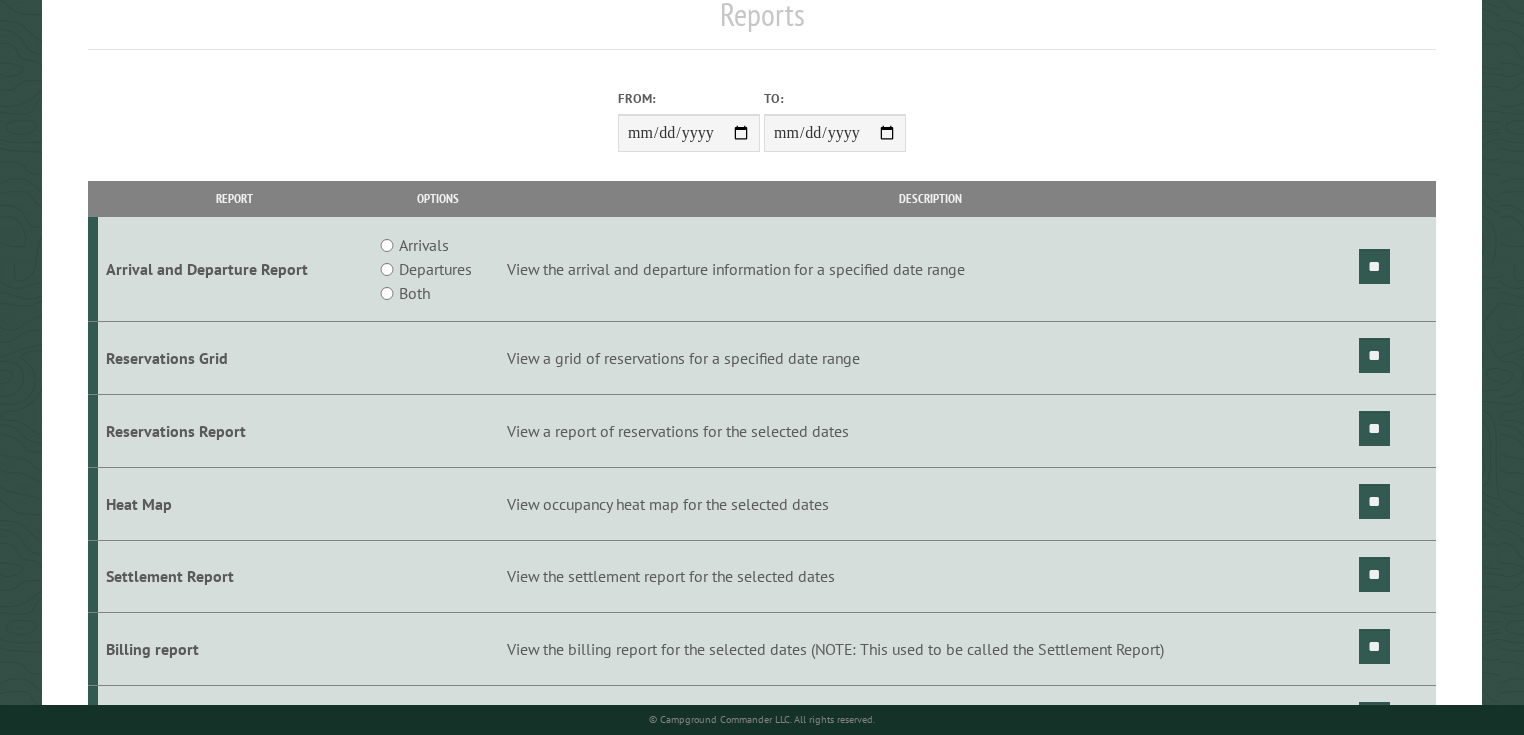 scroll, scrollTop: 240, scrollLeft: 0, axis: vertical 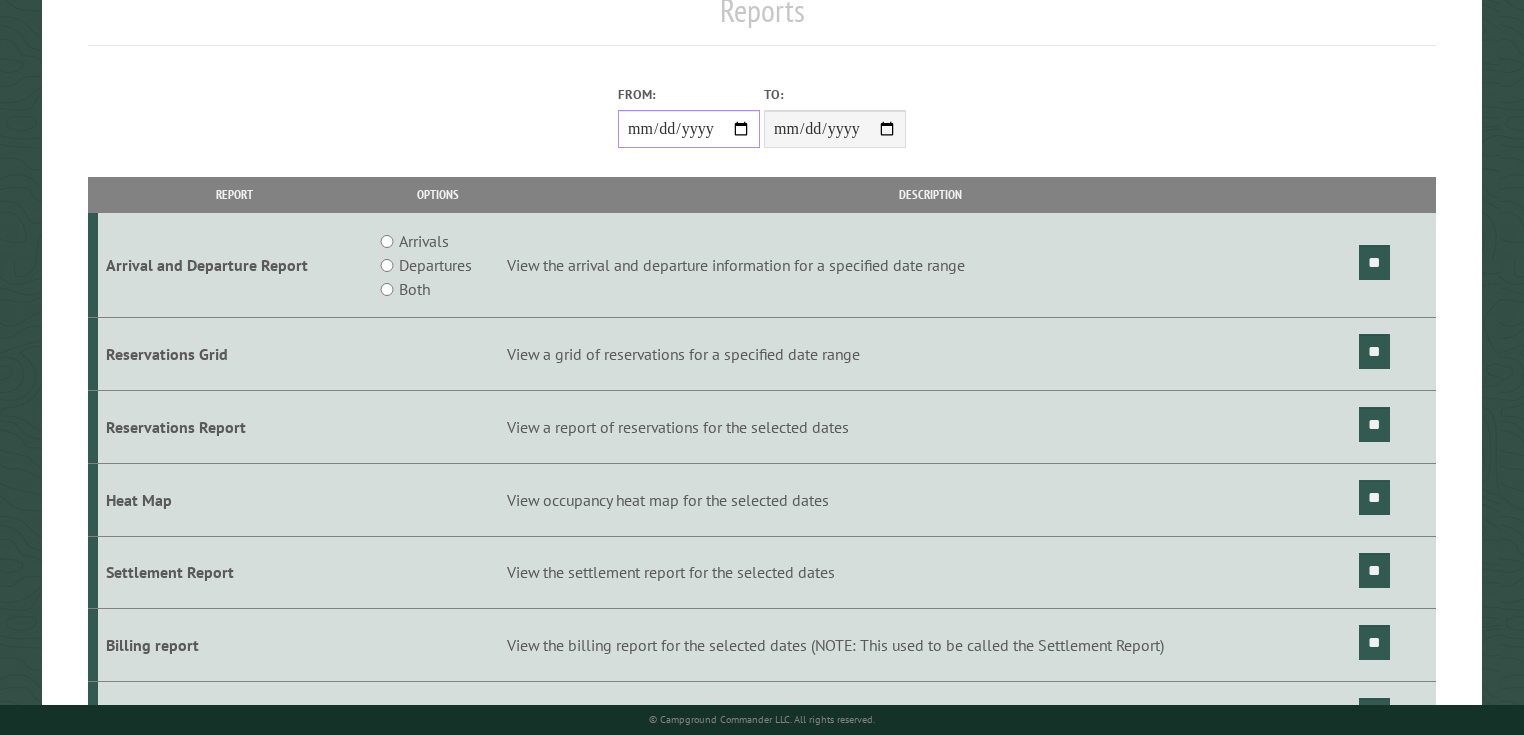 click on "From:" at bounding box center [689, 129] 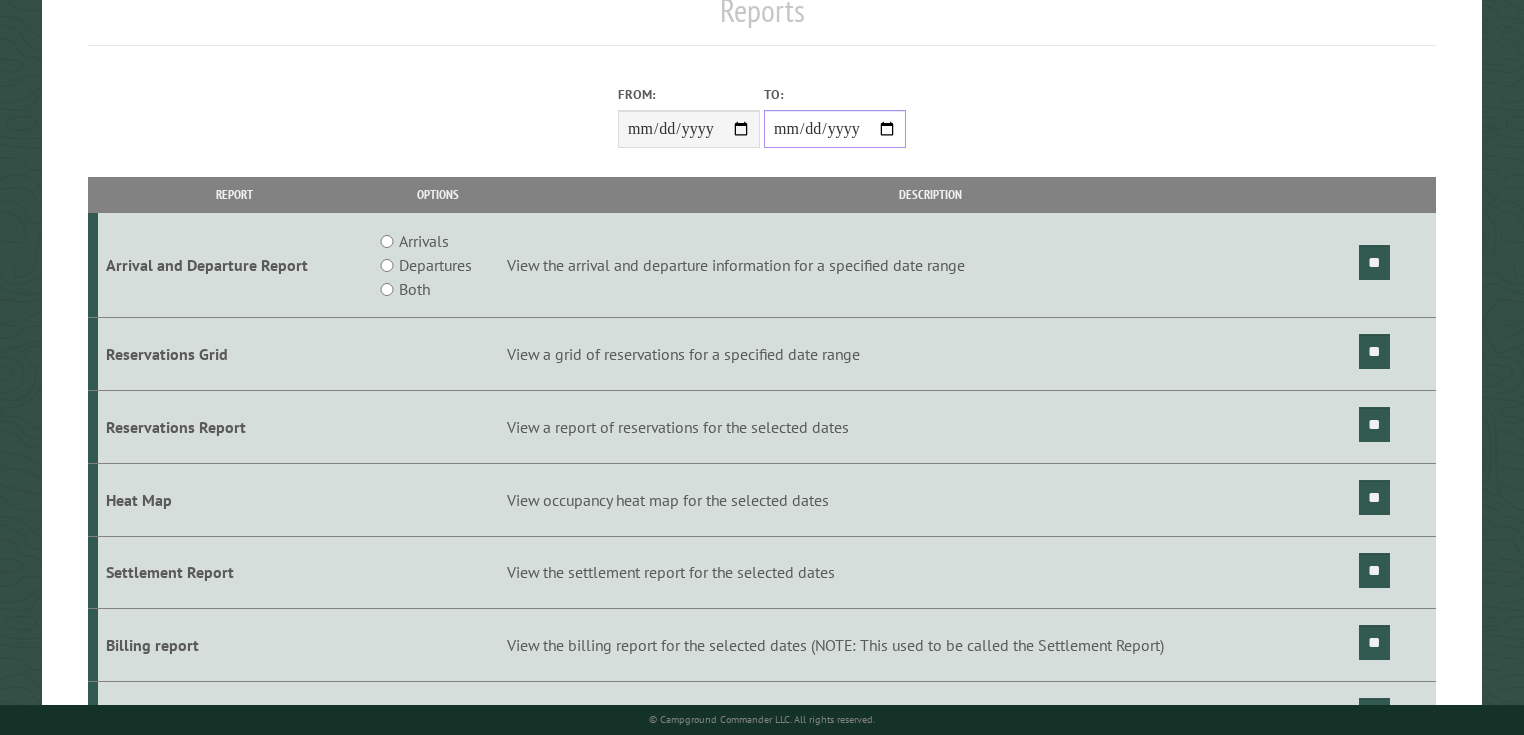 click on "**********" at bounding box center (835, 129) 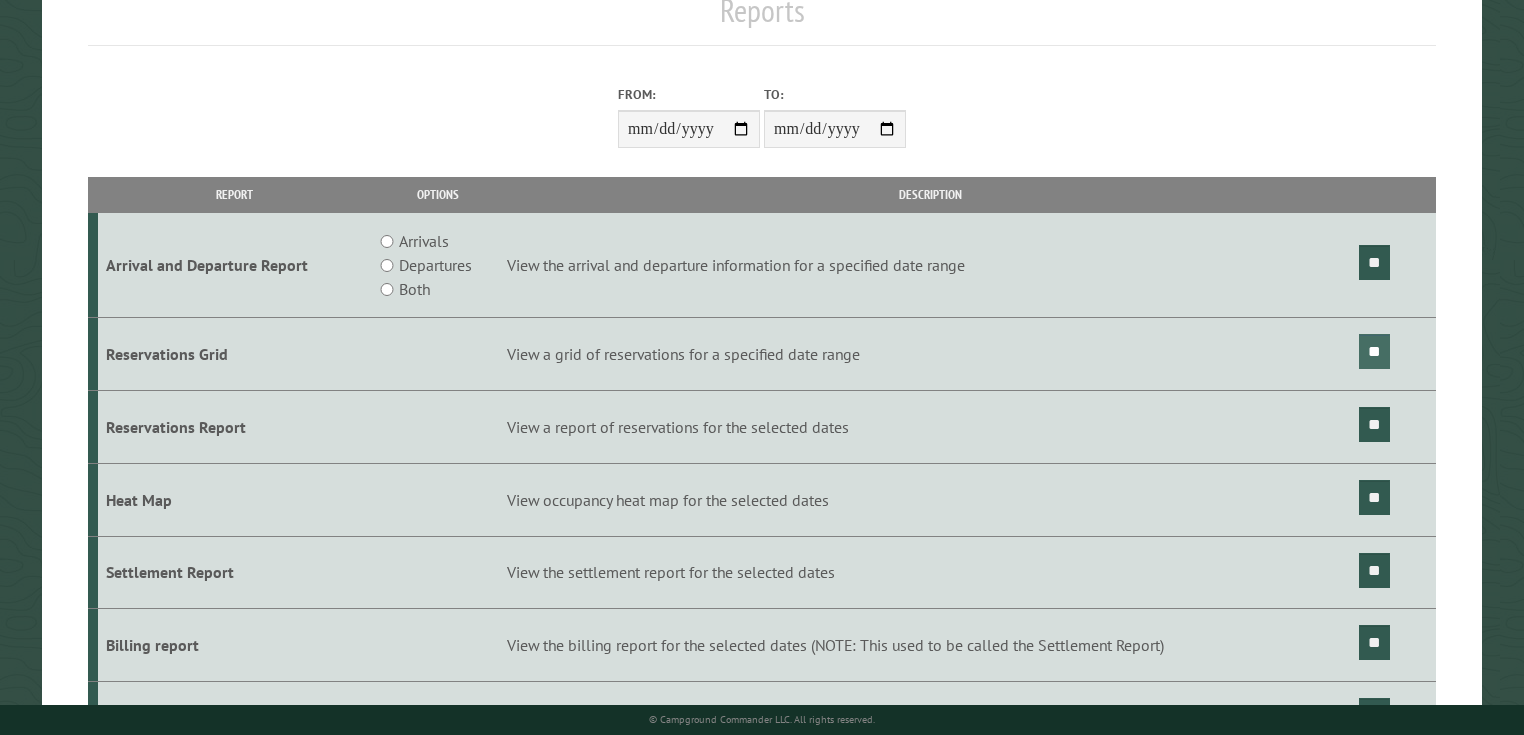 click on "**" at bounding box center (1374, 351) 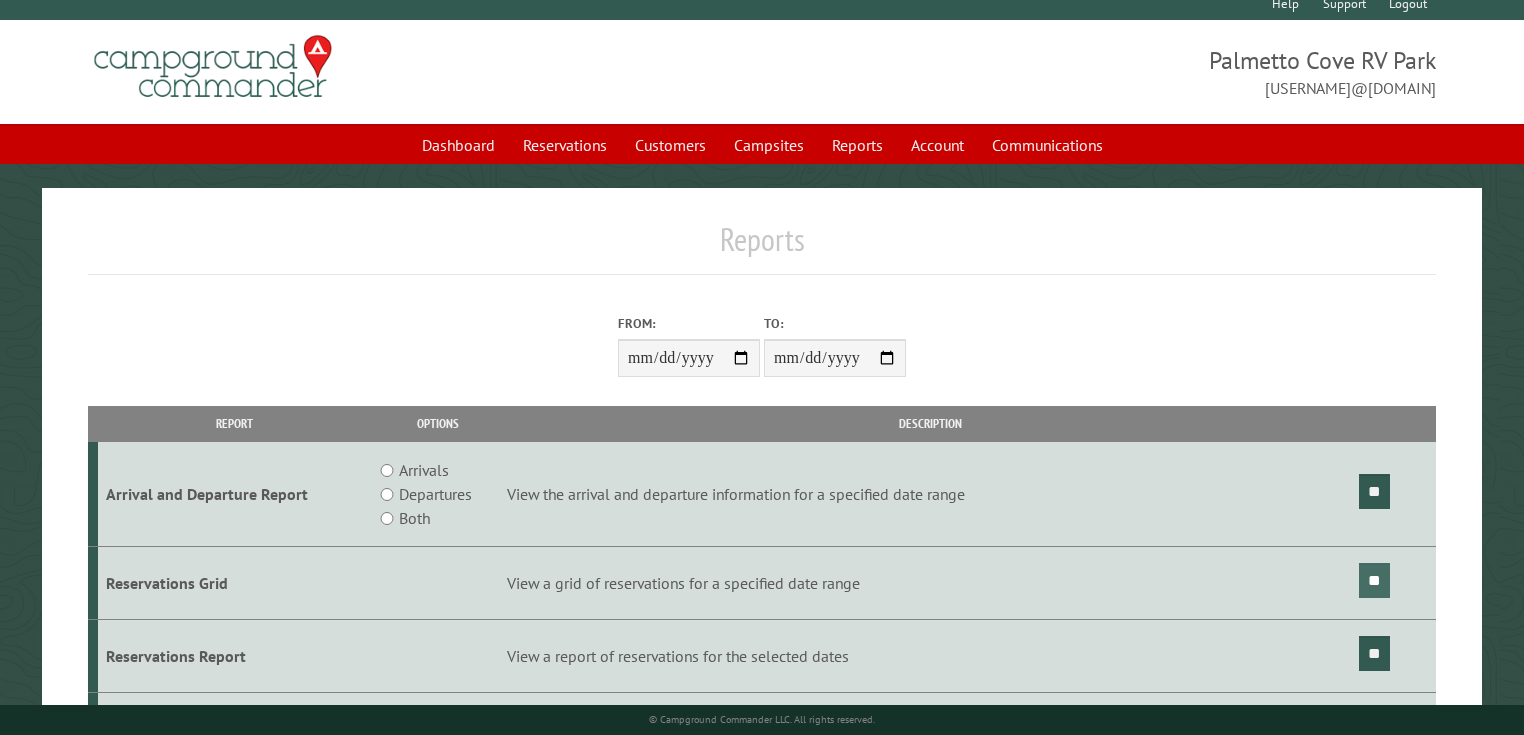 scroll, scrollTop: 0, scrollLeft: 0, axis: both 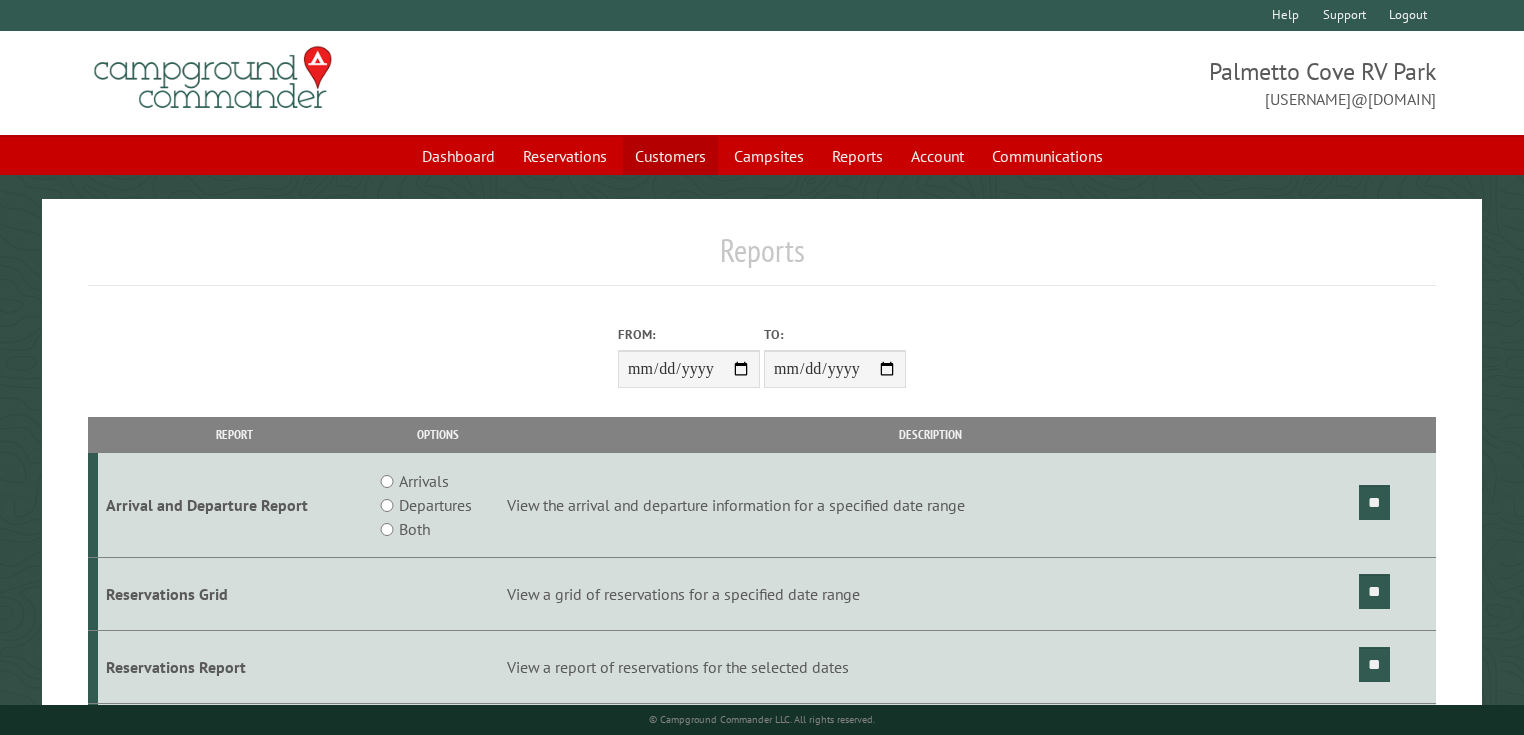click on "Customers" at bounding box center [670, 156] 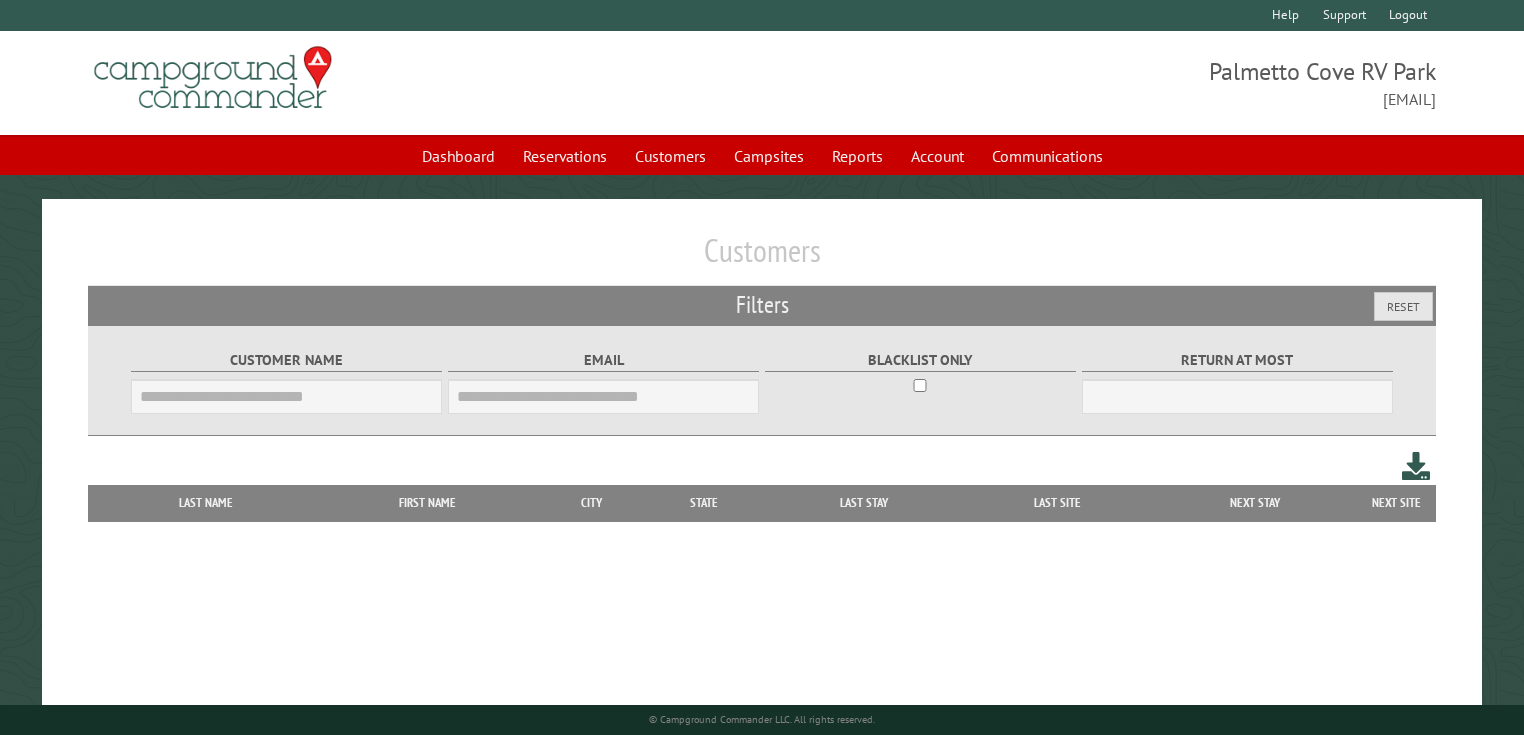 scroll, scrollTop: 0, scrollLeft: 0, axis: both 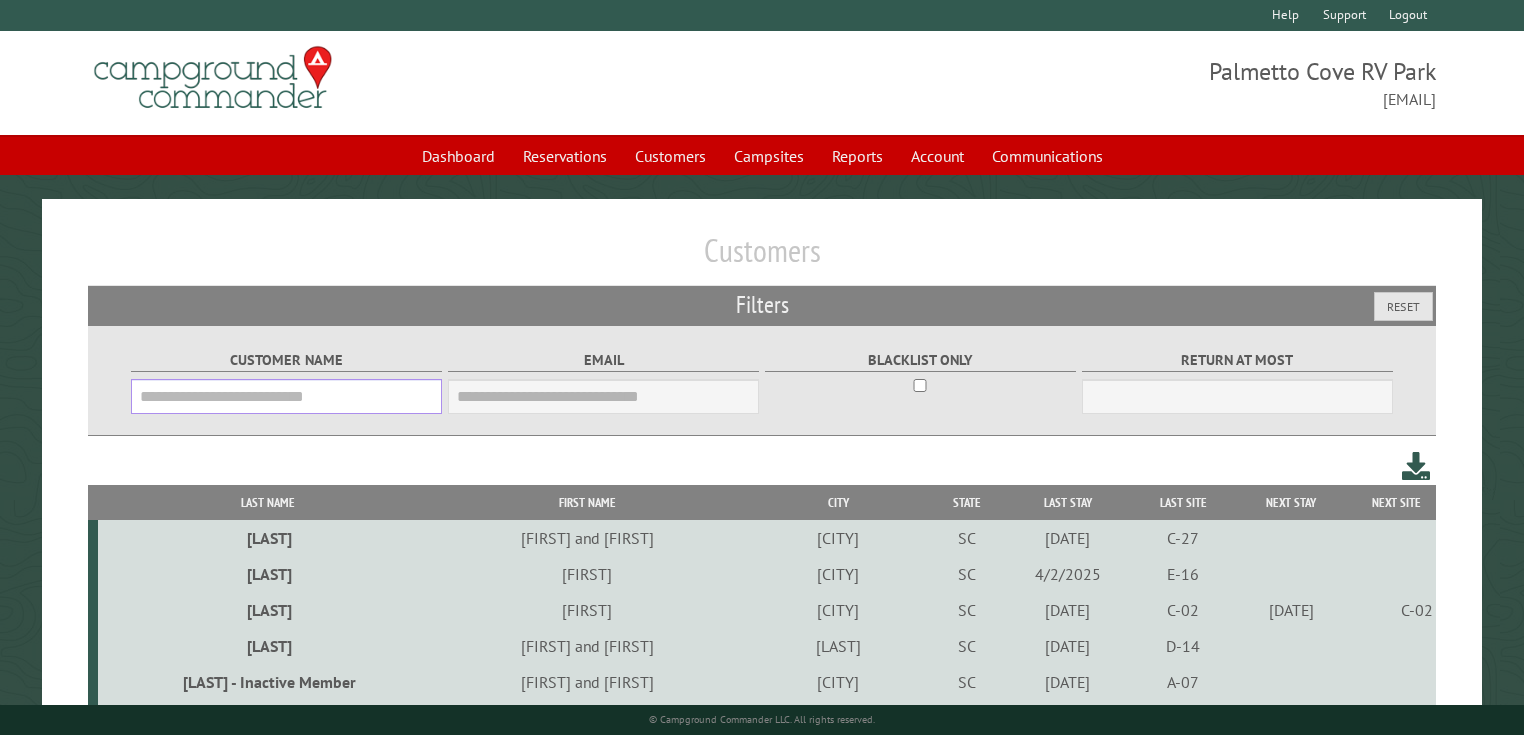 click on "Customer Name" at bounding box center (286, 396) 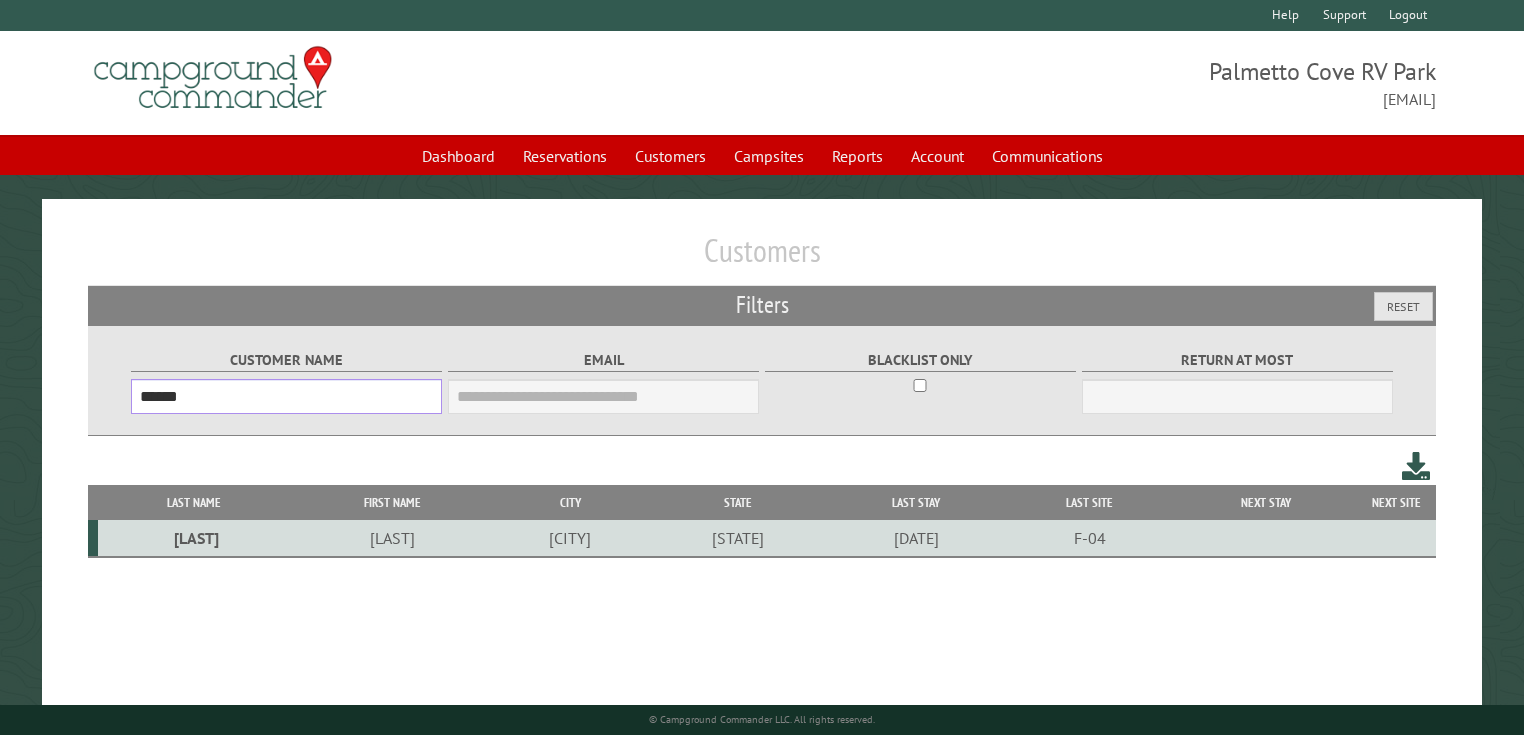 type on "******" 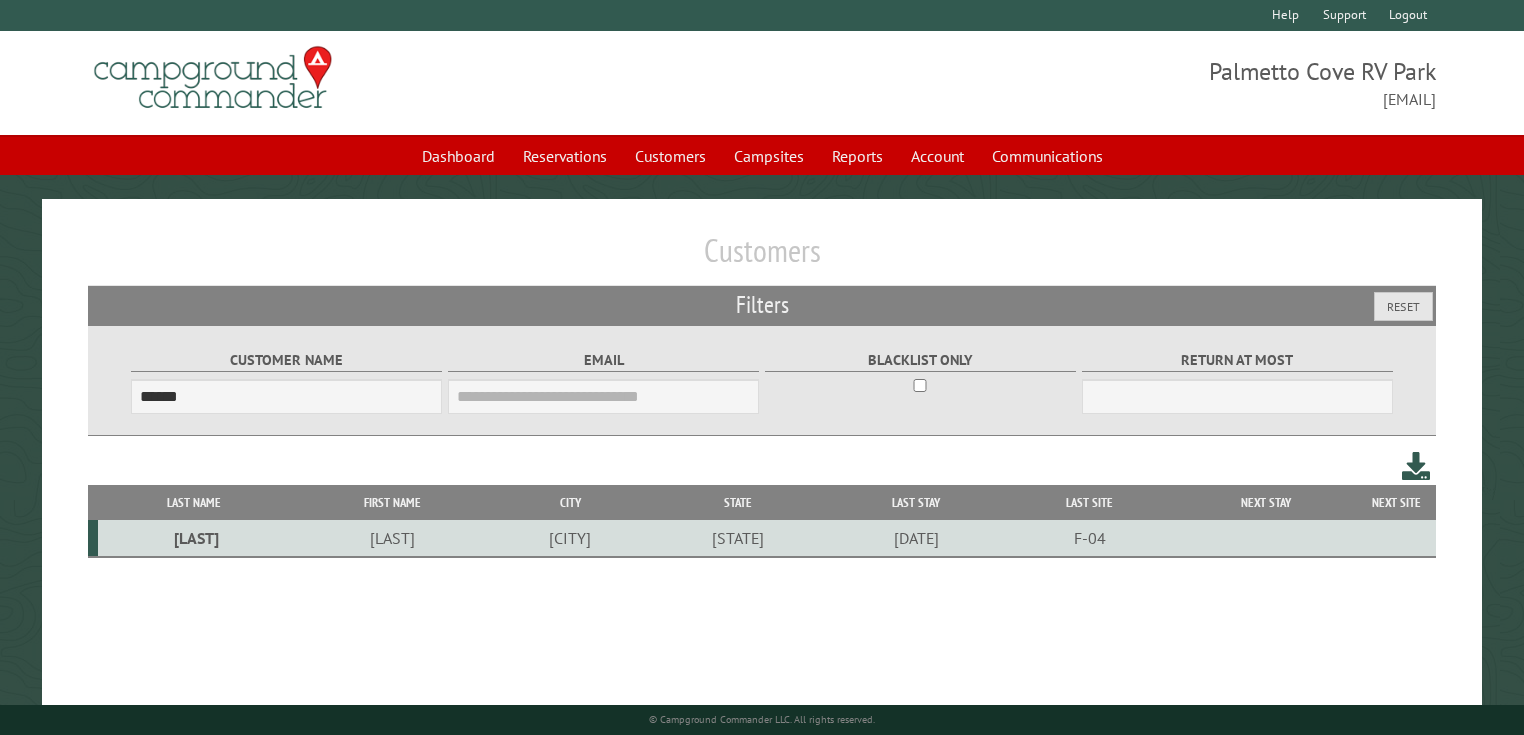 click on "Stoner" at bounding box center (194, 538) 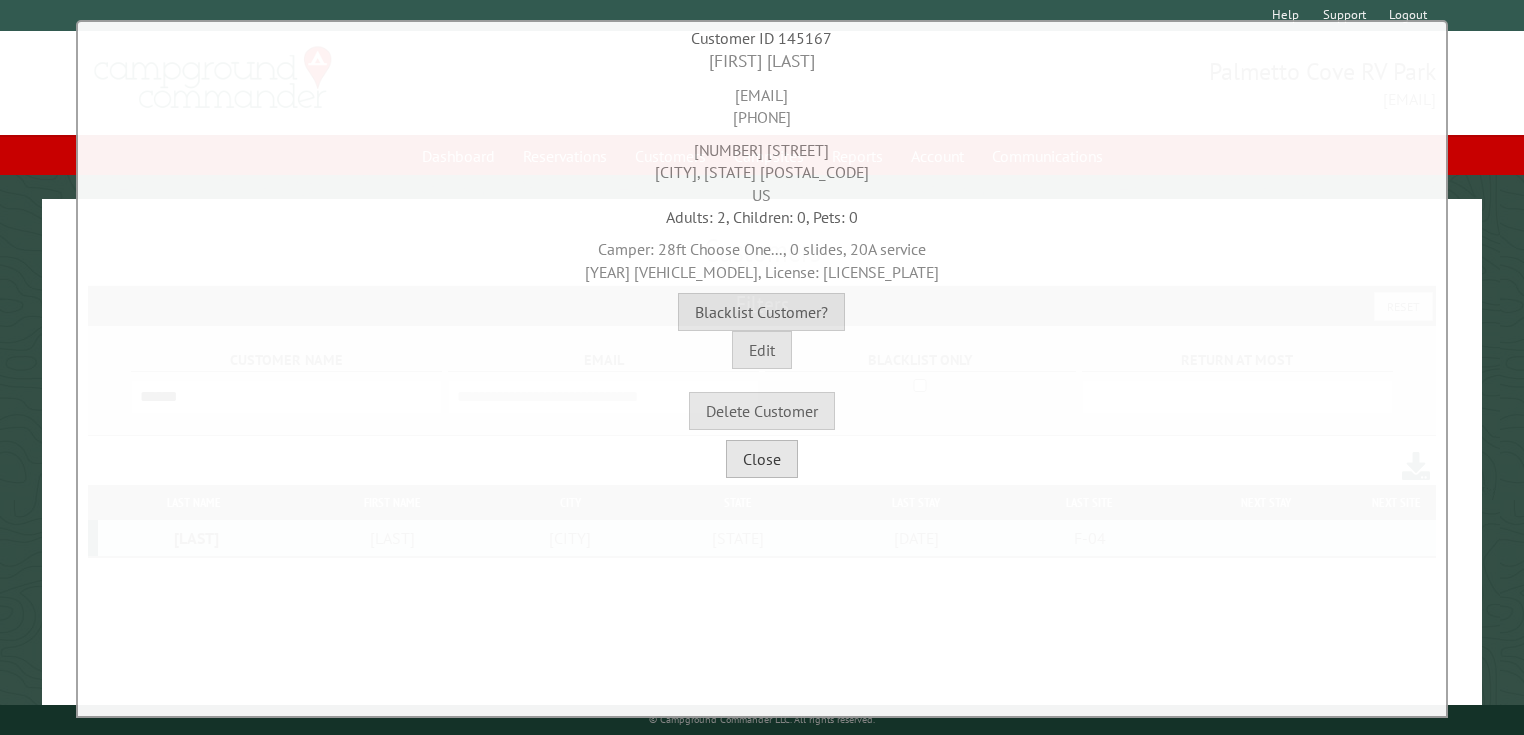 click on "Close" at bounding box center (762, 459) 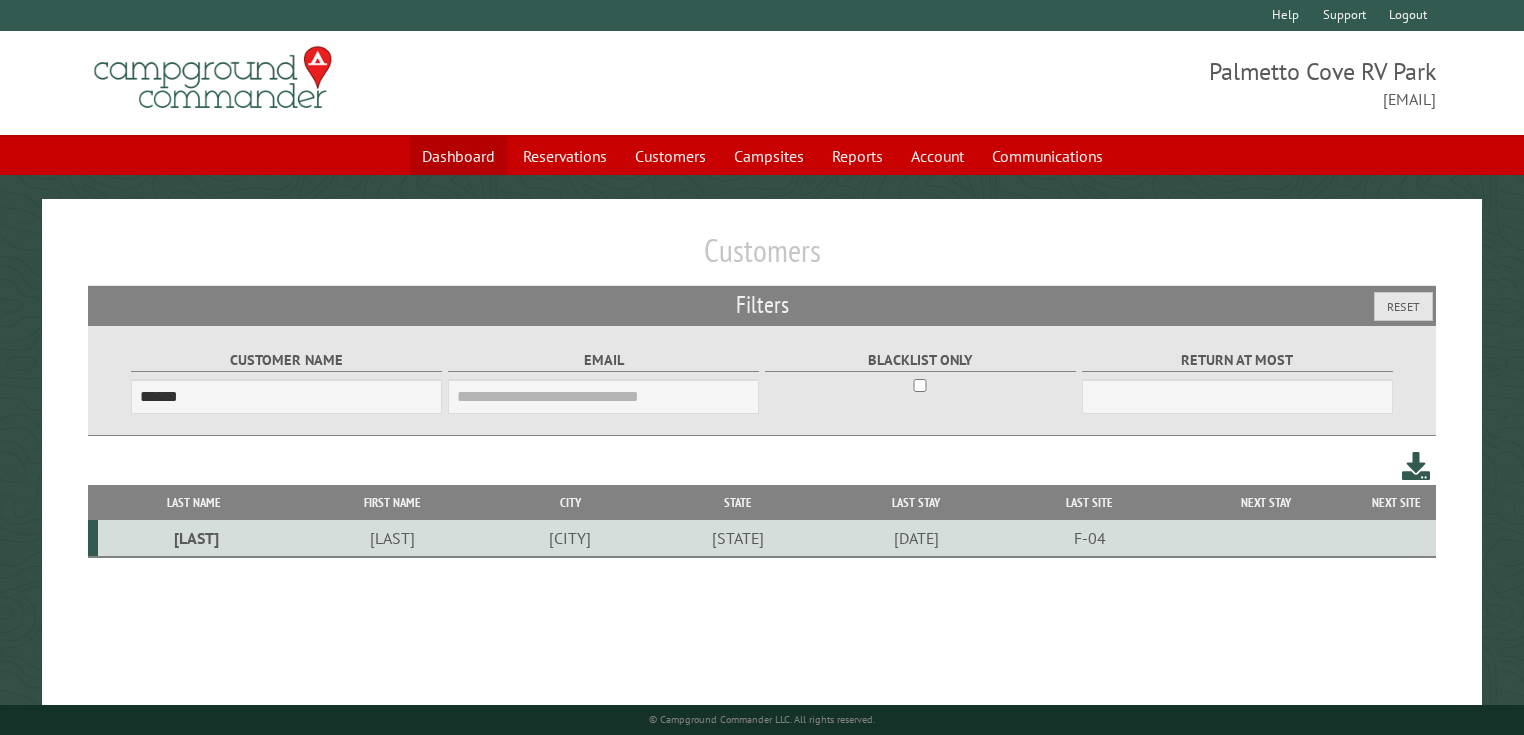 click on "Dashboard" at bounding box center (458, 156) 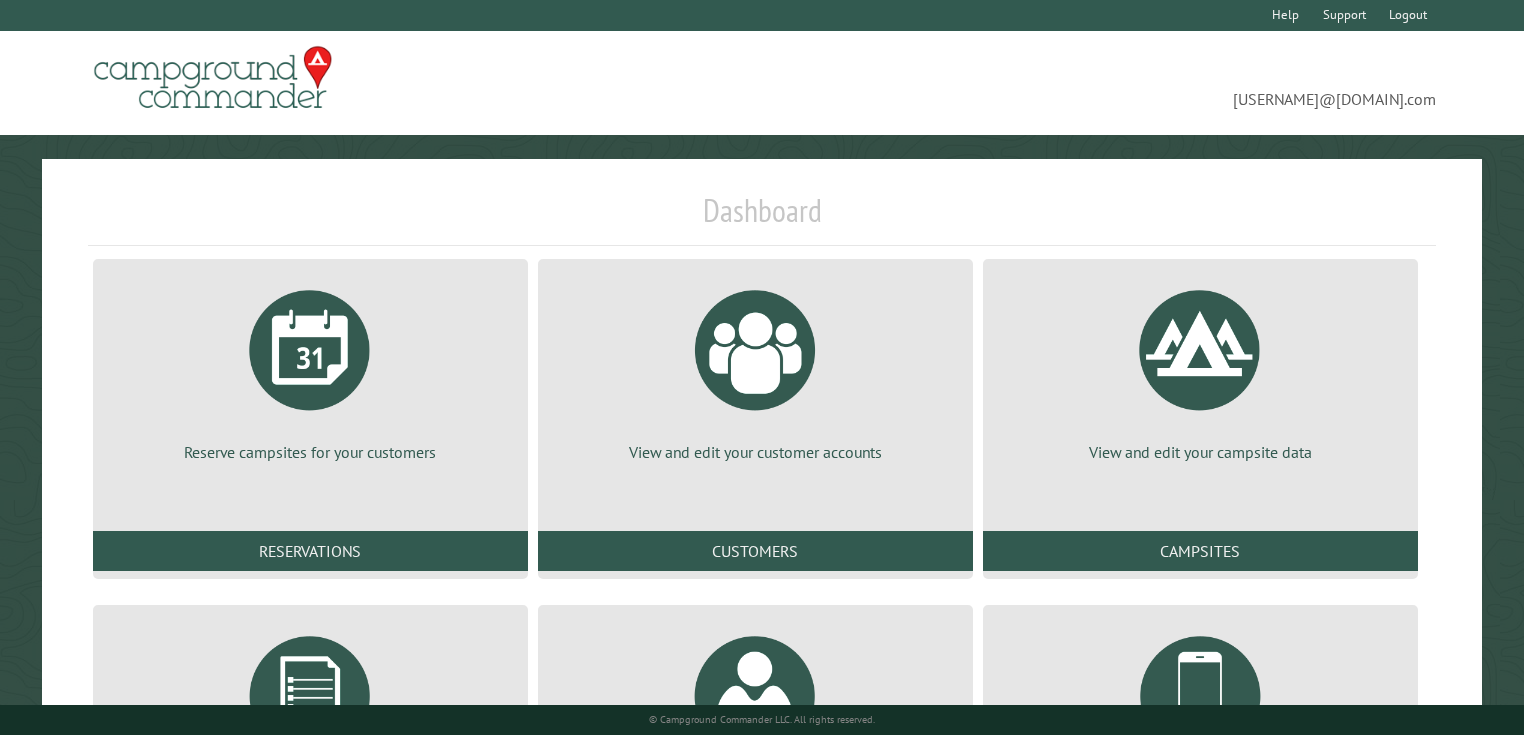 scroll, scrollTop: 0, scrollLeft: 0, axis: both 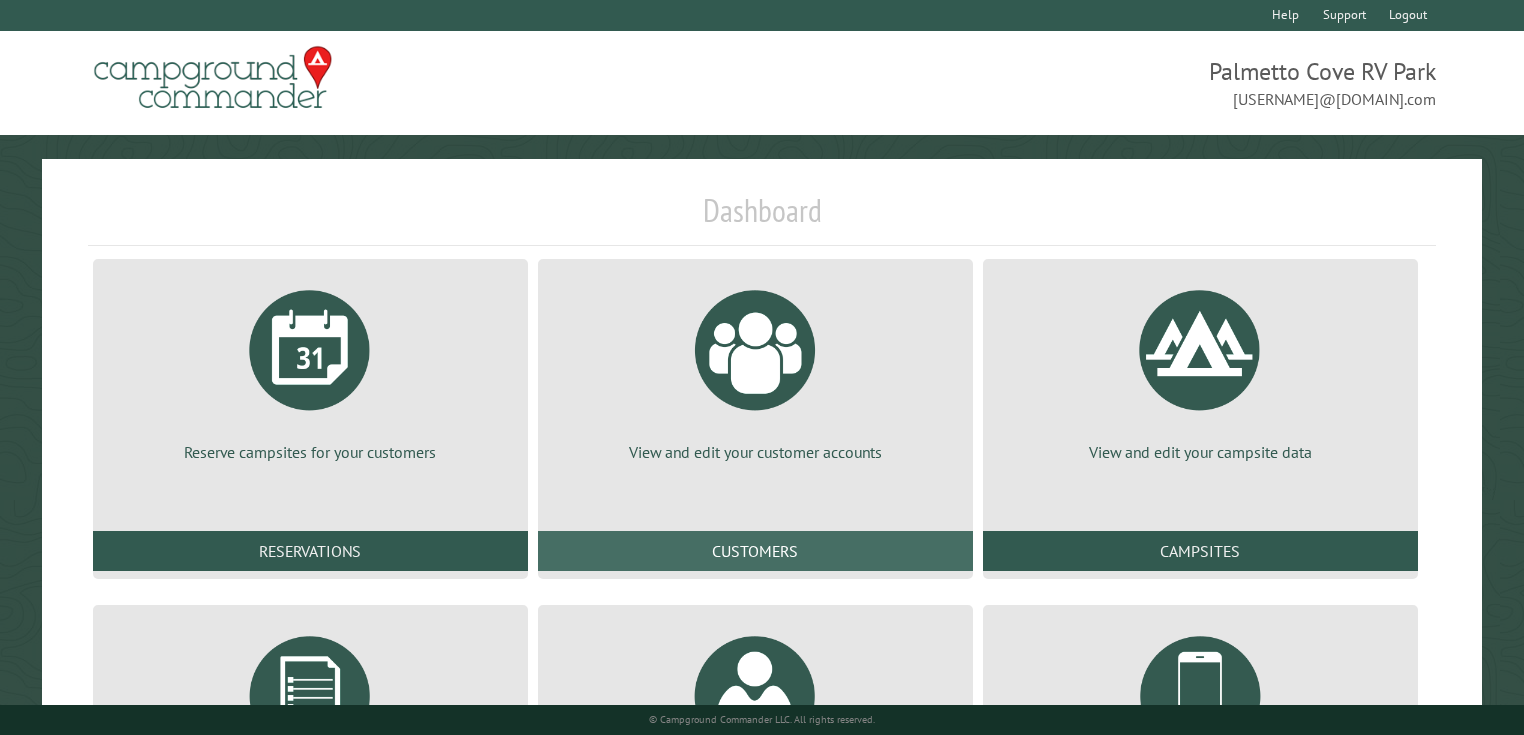 click on "Customers" at bounding box center (755, 551) 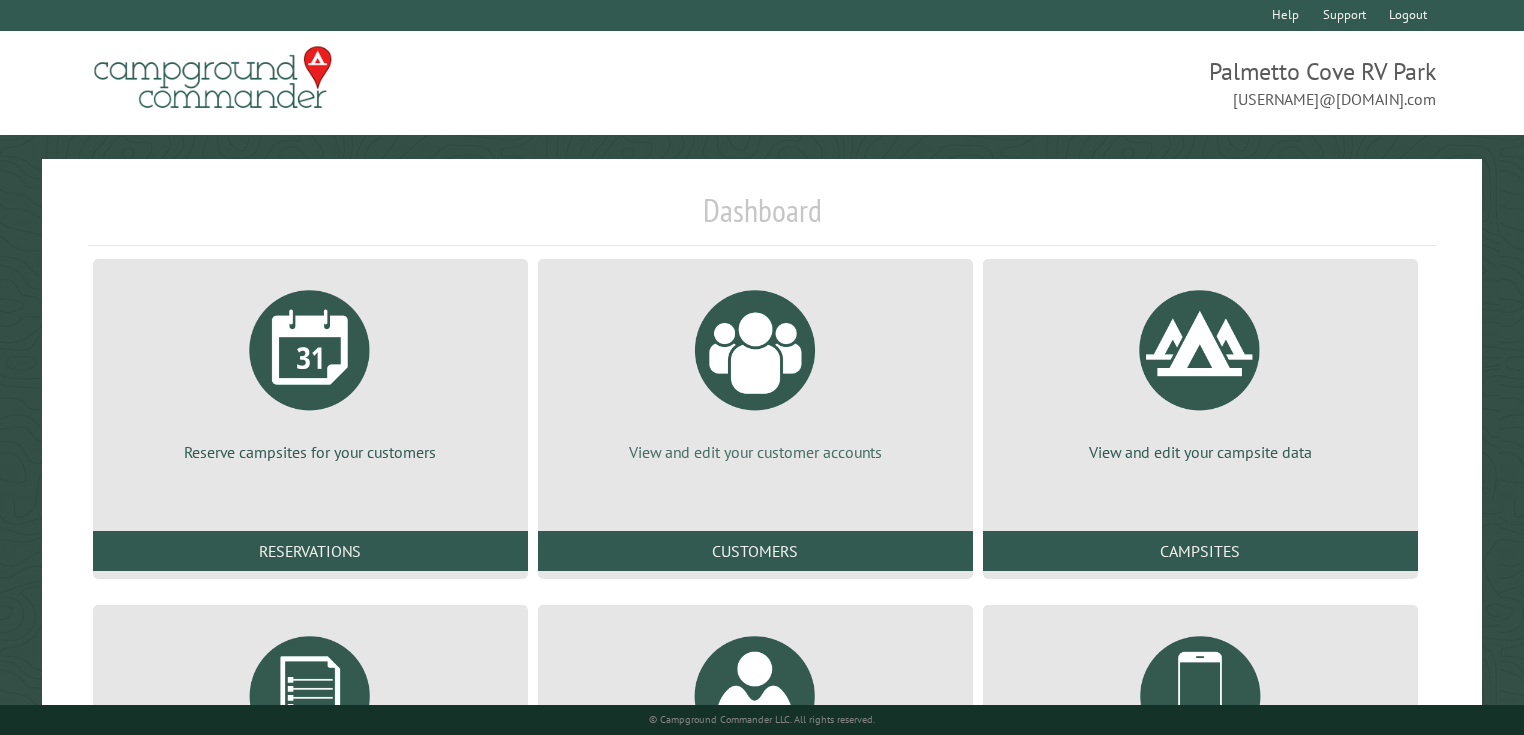 click at bounding box center (755, 350) 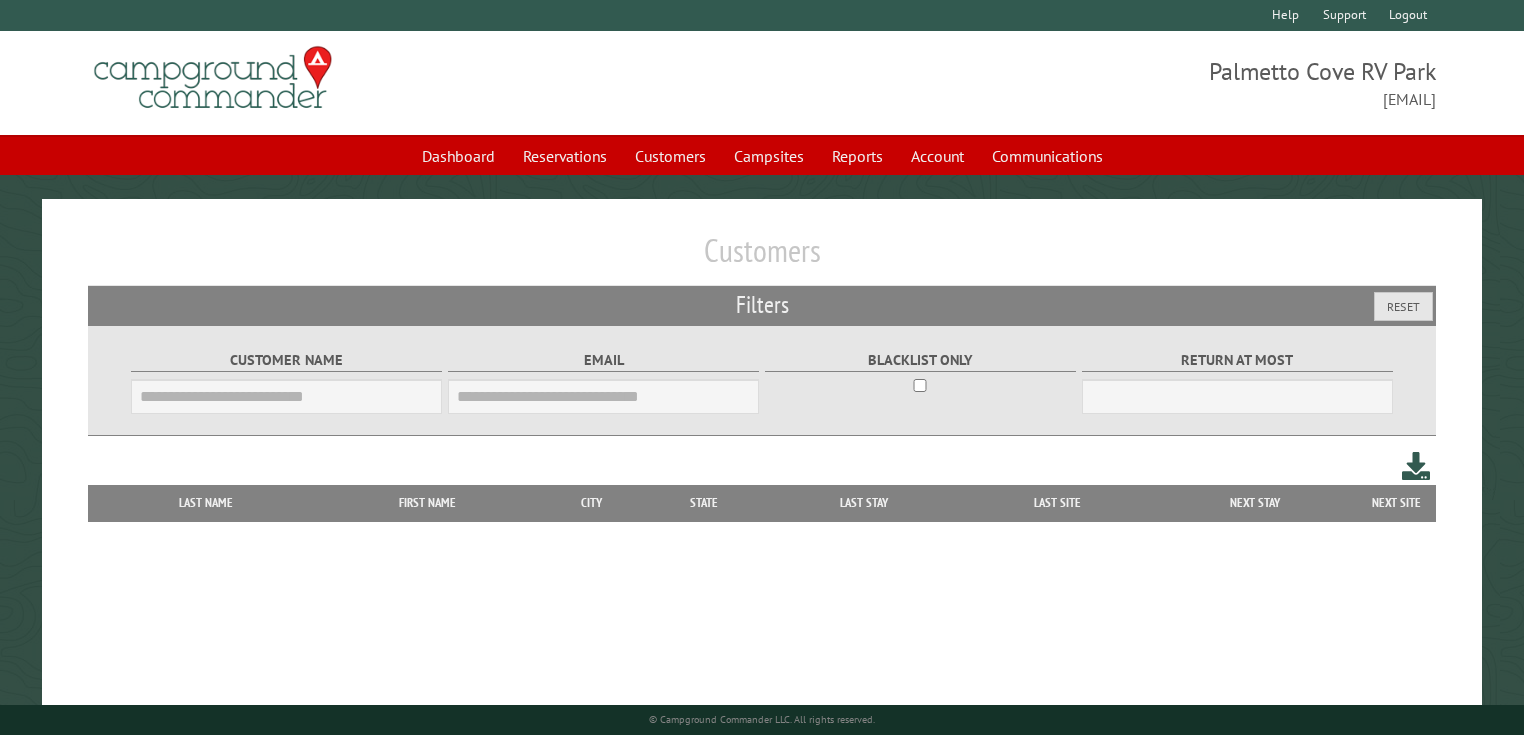 scroll, scrollTop: 0, scrollLeft: 0, axis: both 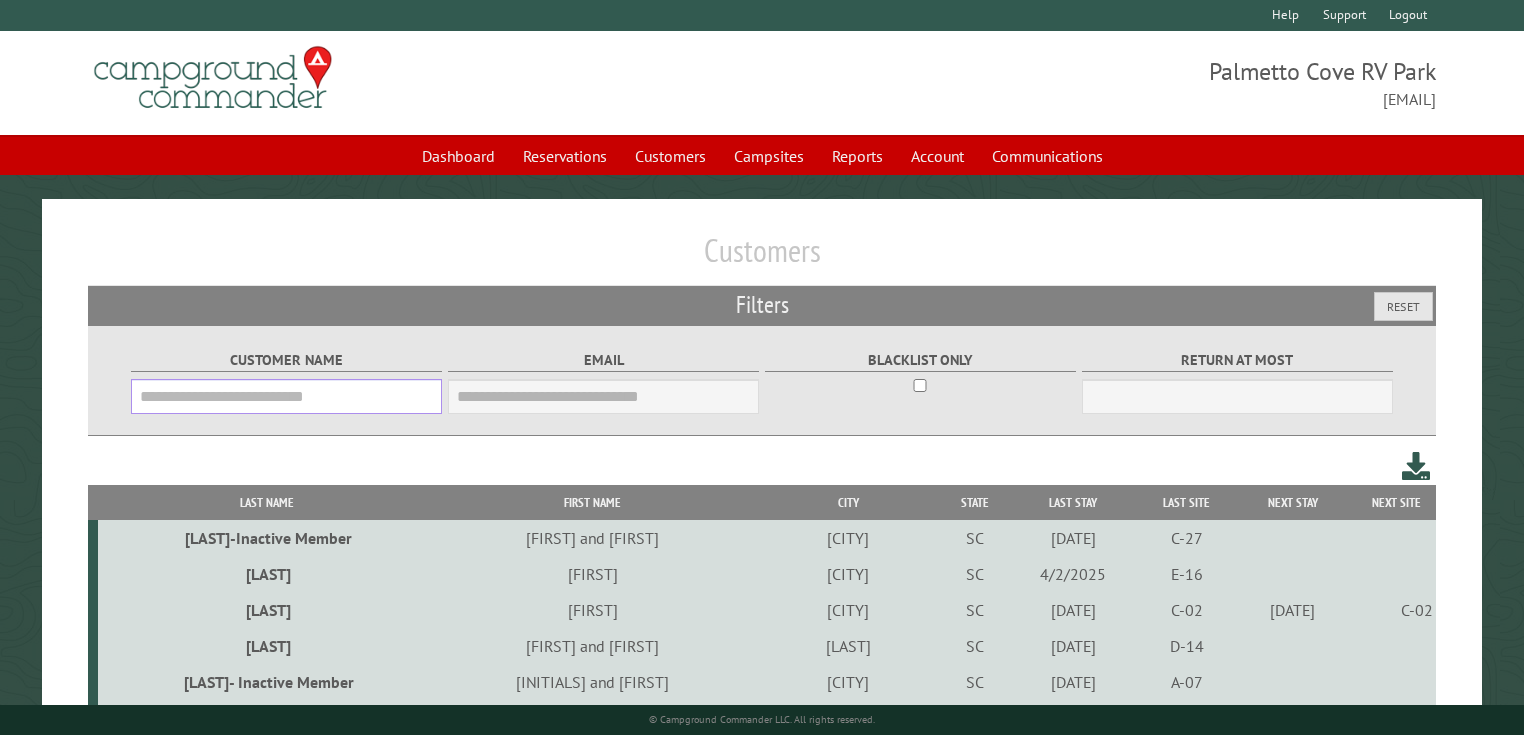 click on "Customer Name" at bounding box center (286, 396) 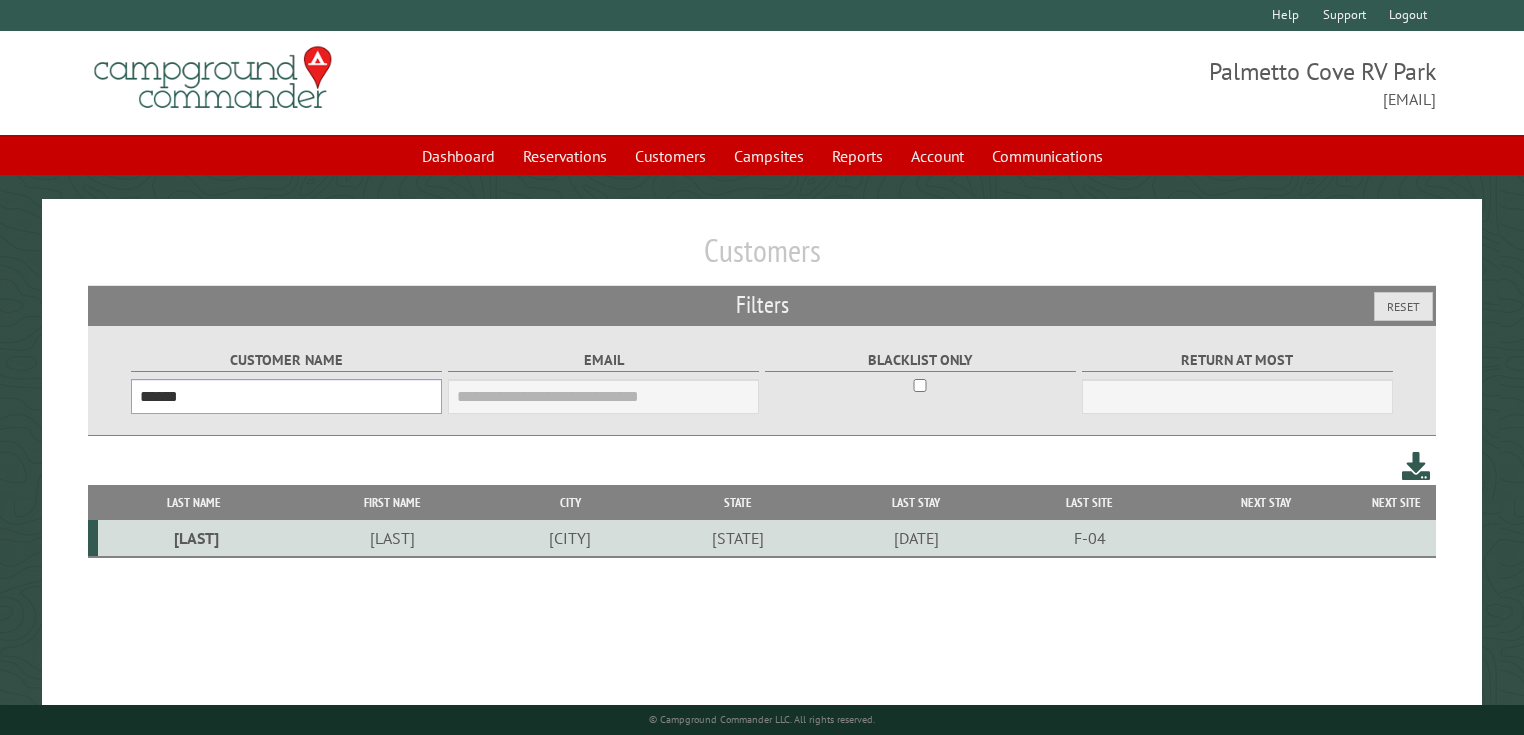 type on "******" 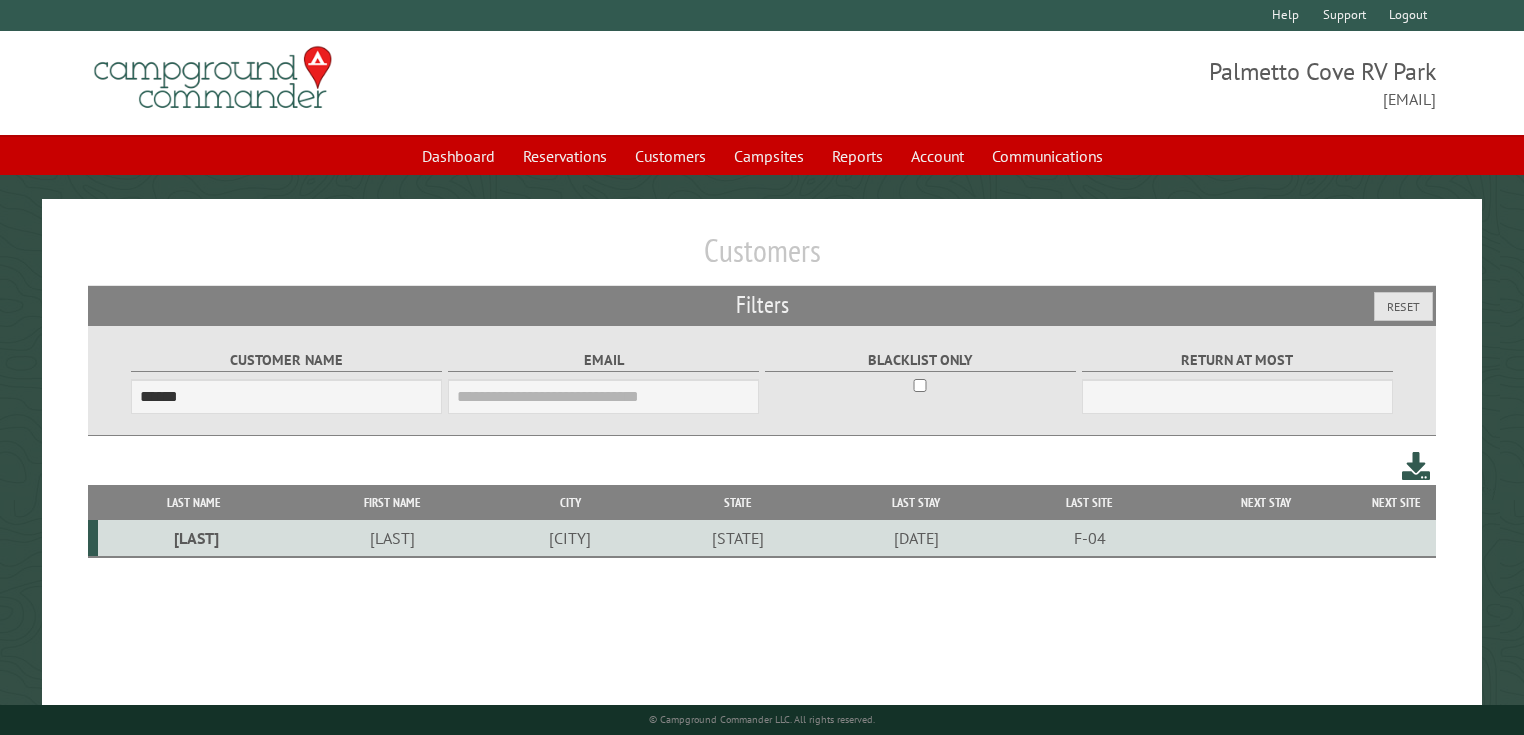 click on "[LAST]" at bounding box center [194, 538] 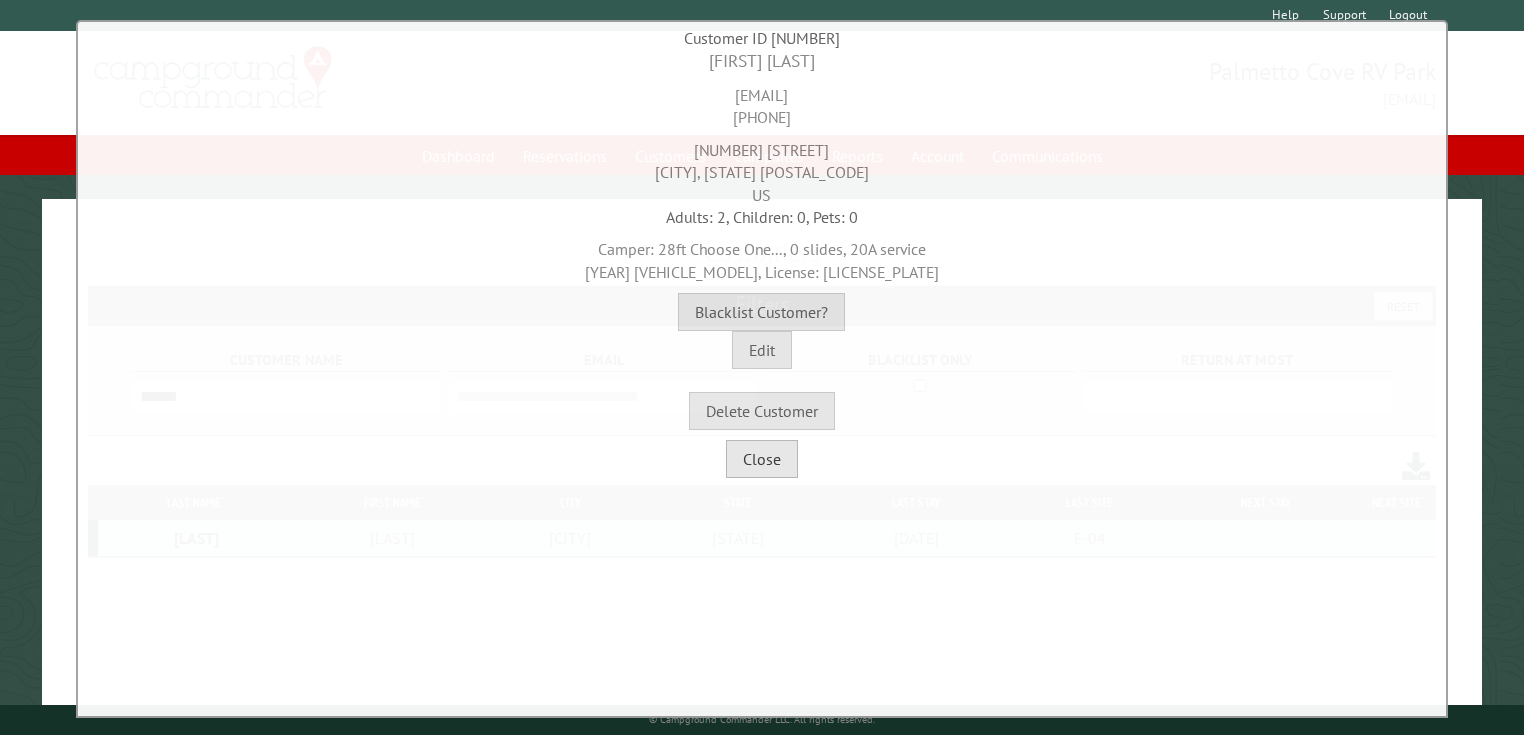 click on "Close" at bounding box center [762, 459] 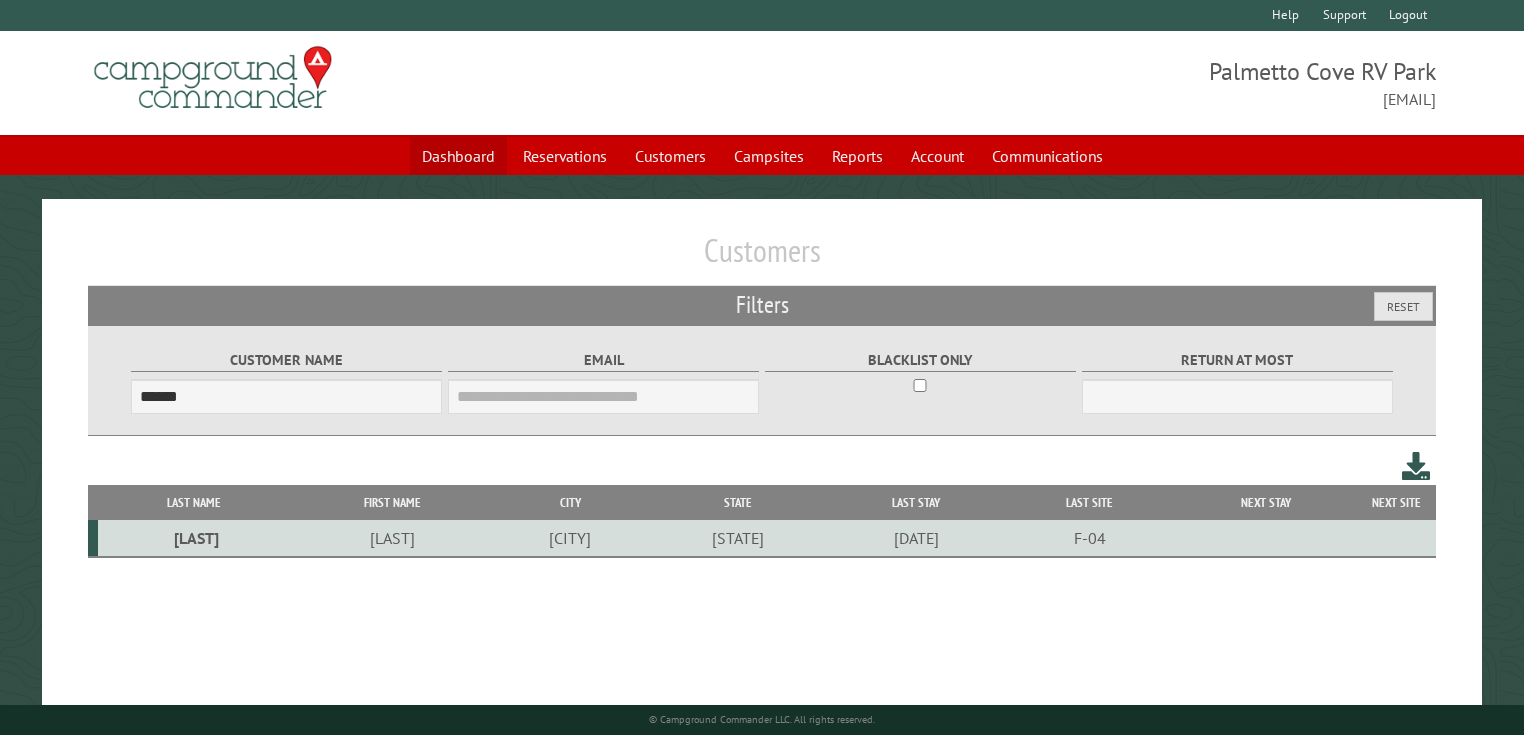 click on "Dashboard" at bounding box center [458, 156] 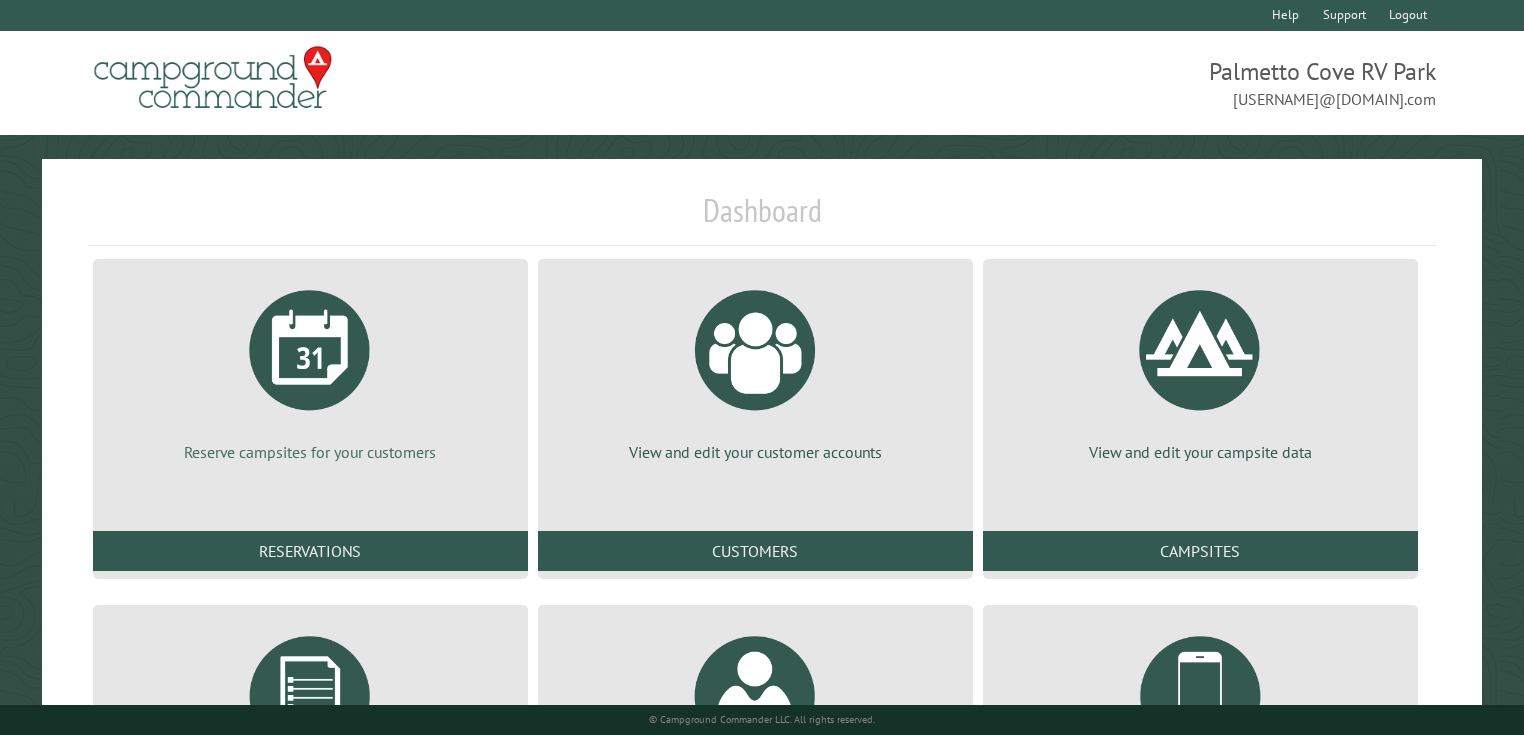 scroll, scrollTop: 0, scrollLeft: 0, axis: both 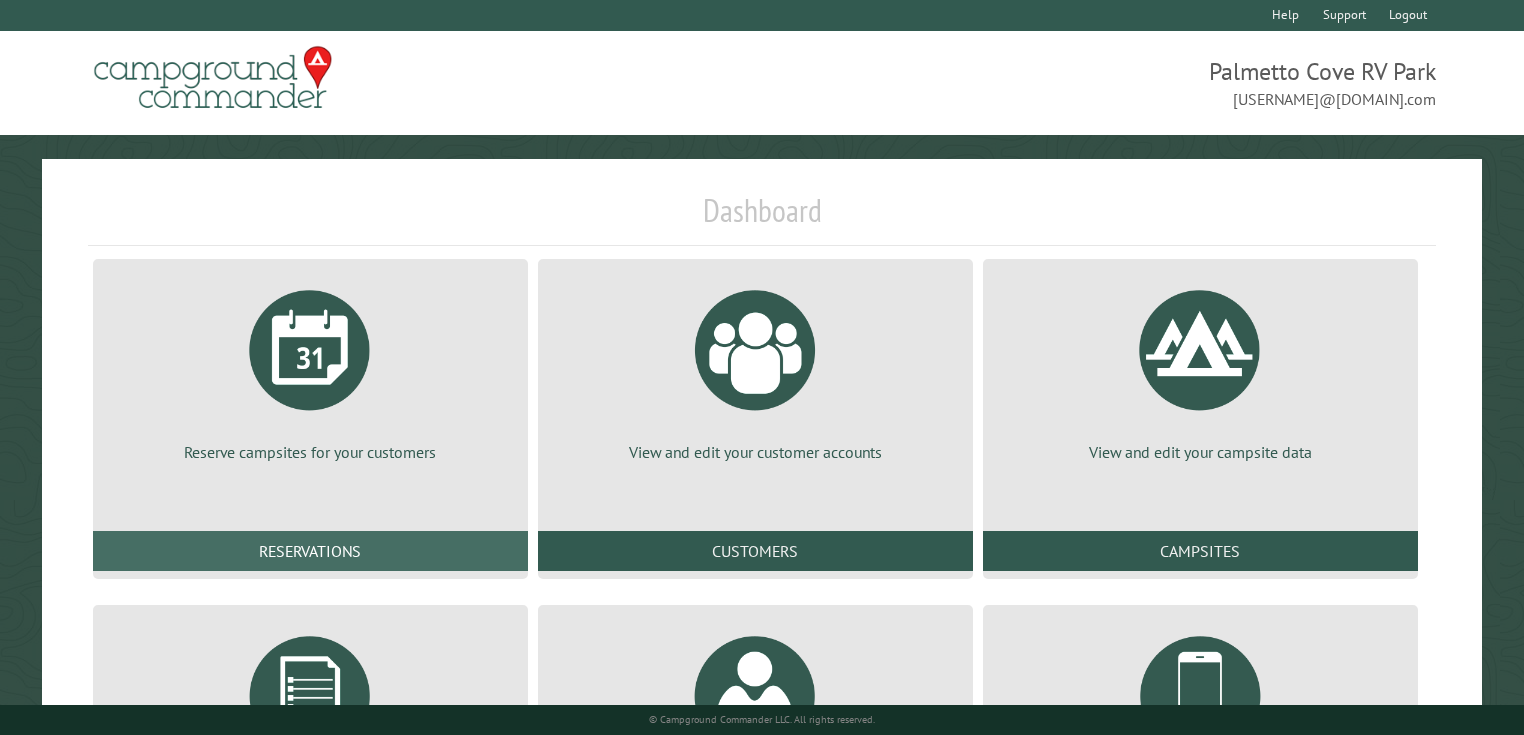 click on "Reservations" at bounding box center [310, 551] 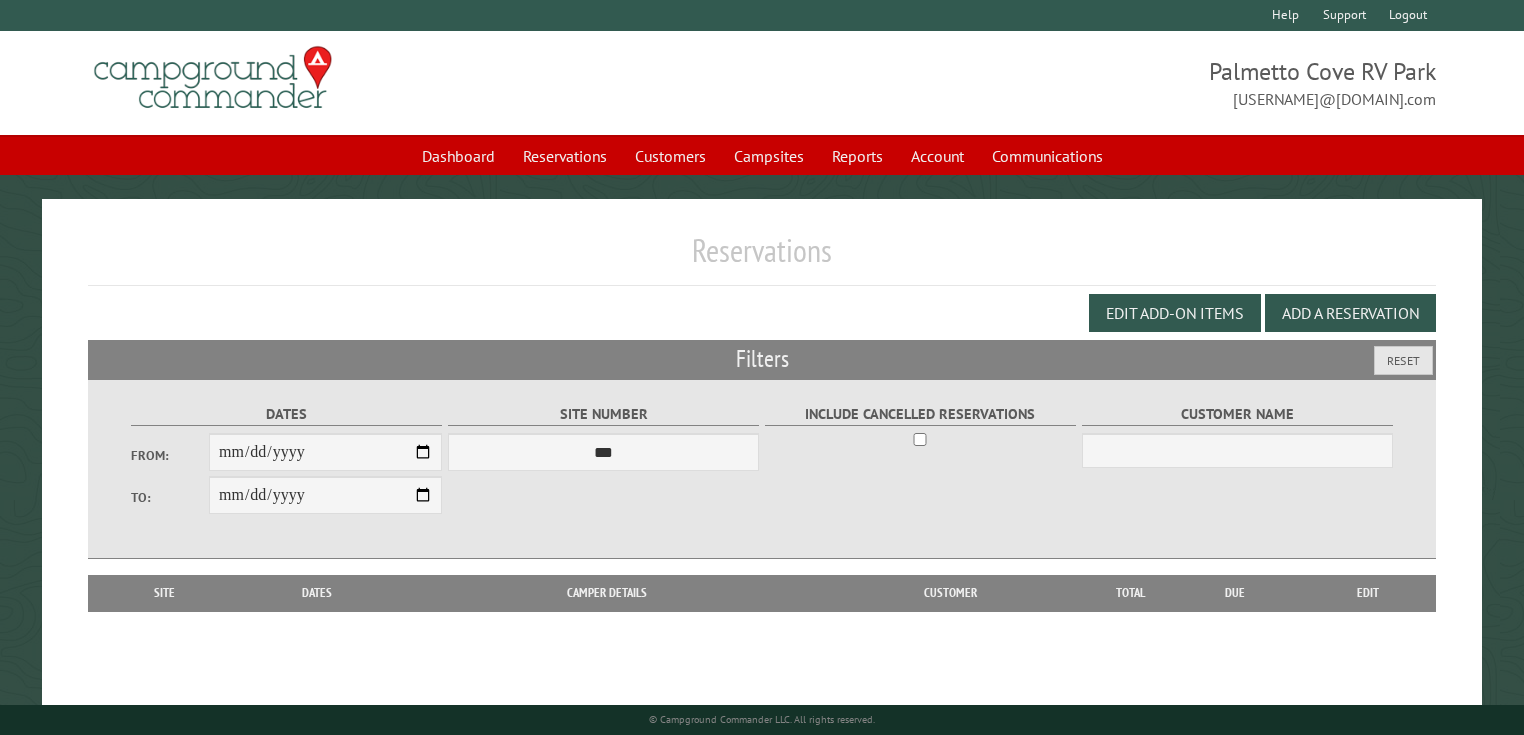 scroll, scrollTop: 0, scrollLeft: 0, axis: both 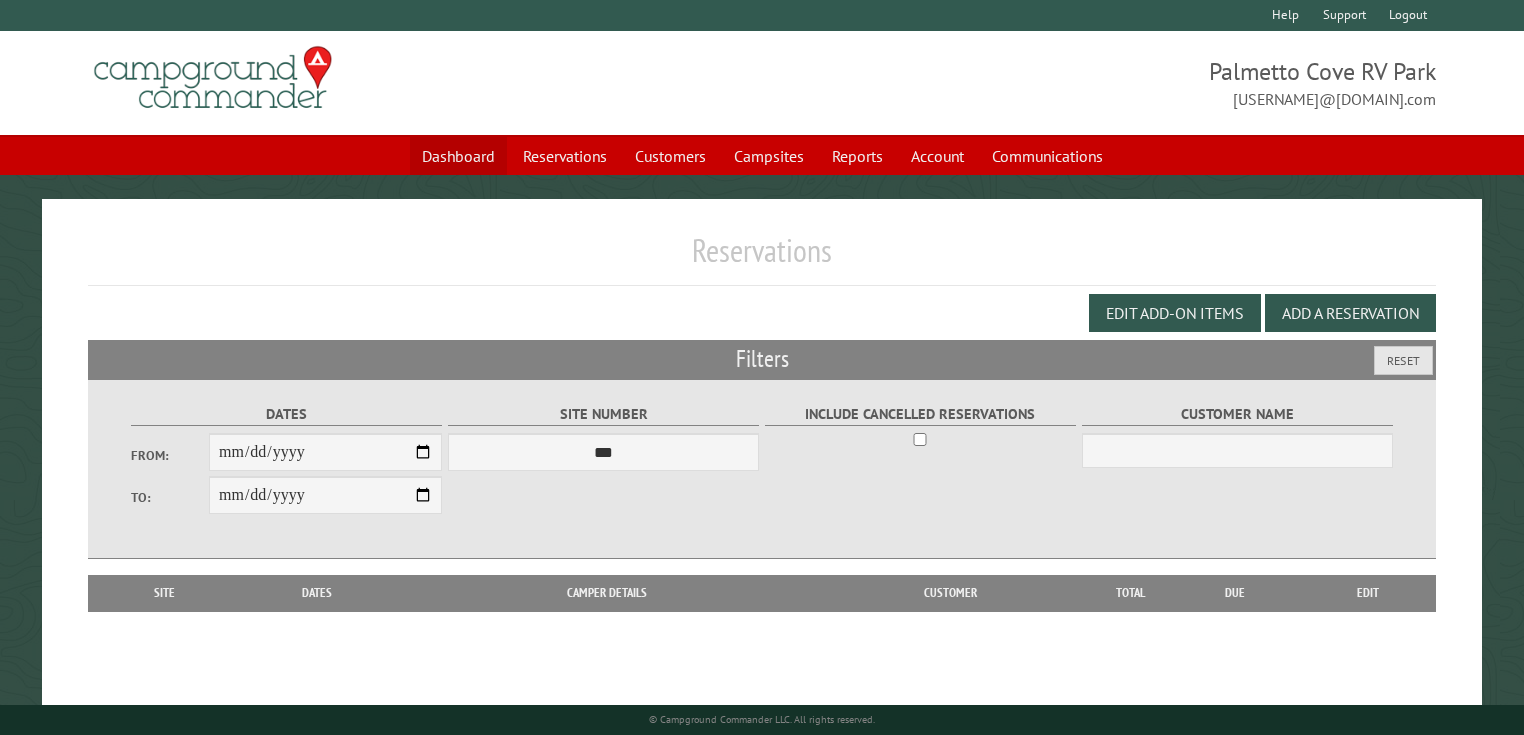 click on "Dashboard" at bounding box center [458, 156] 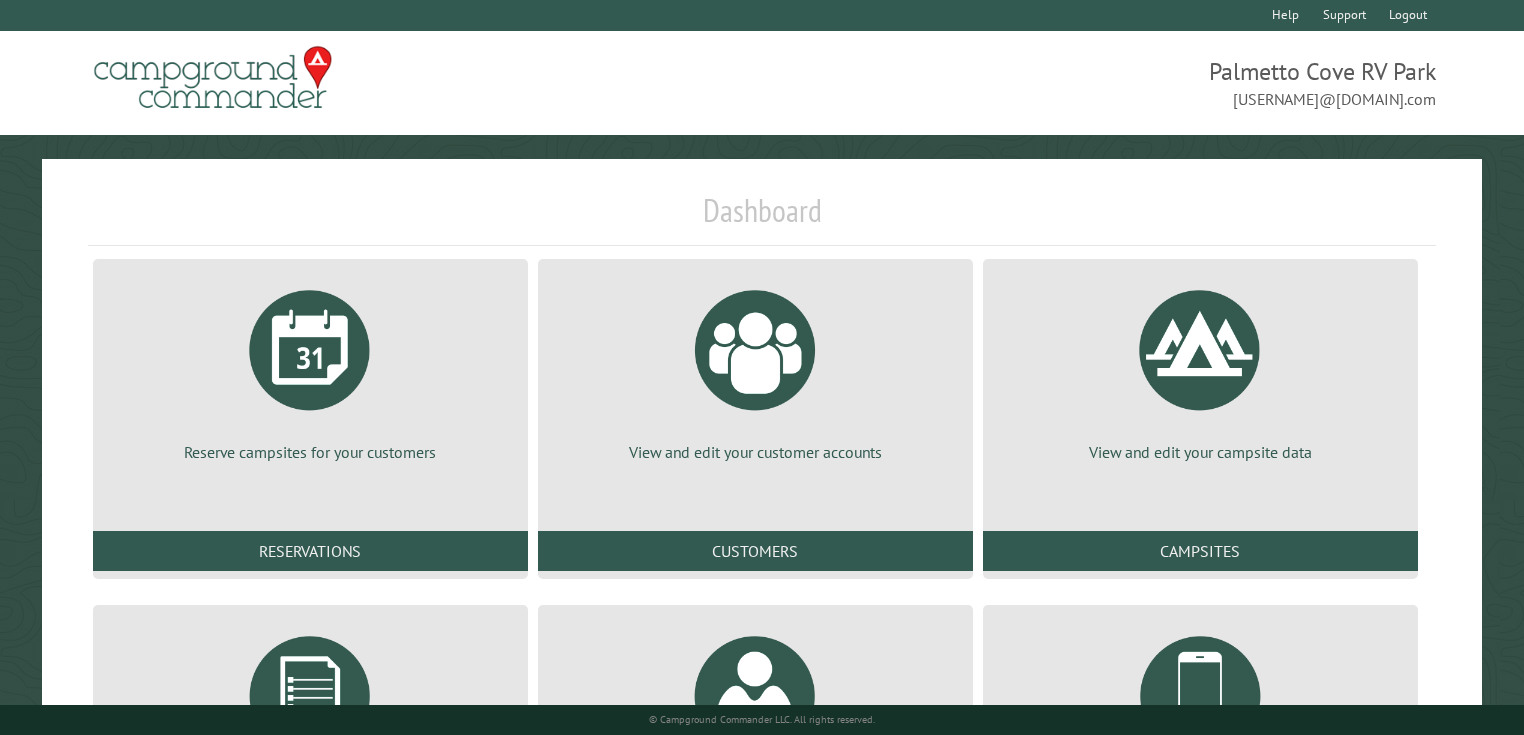 scroll, scrollTop: 266, scrollLeft: 0, axis: vertical 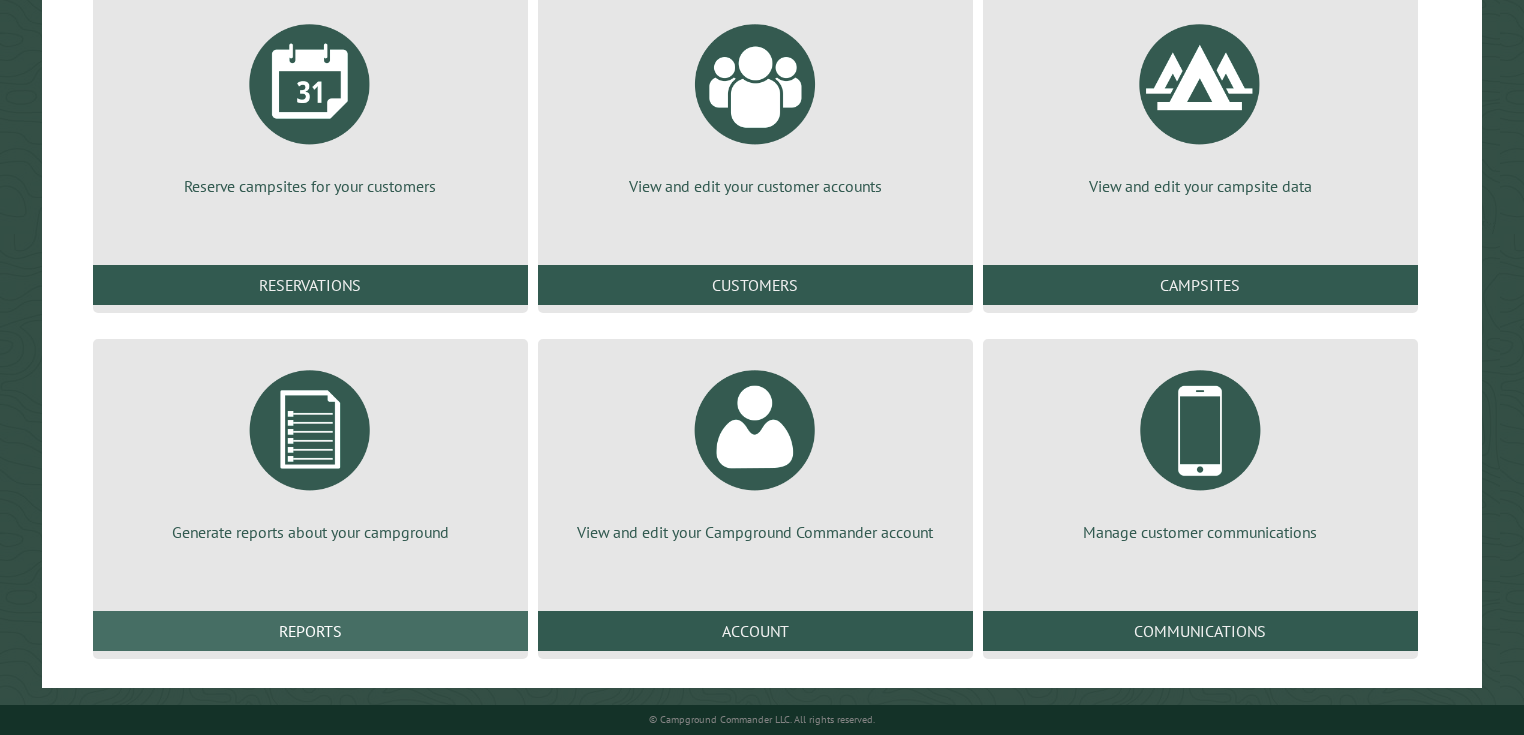 click on "Reports" at bounding box center (310, 631) 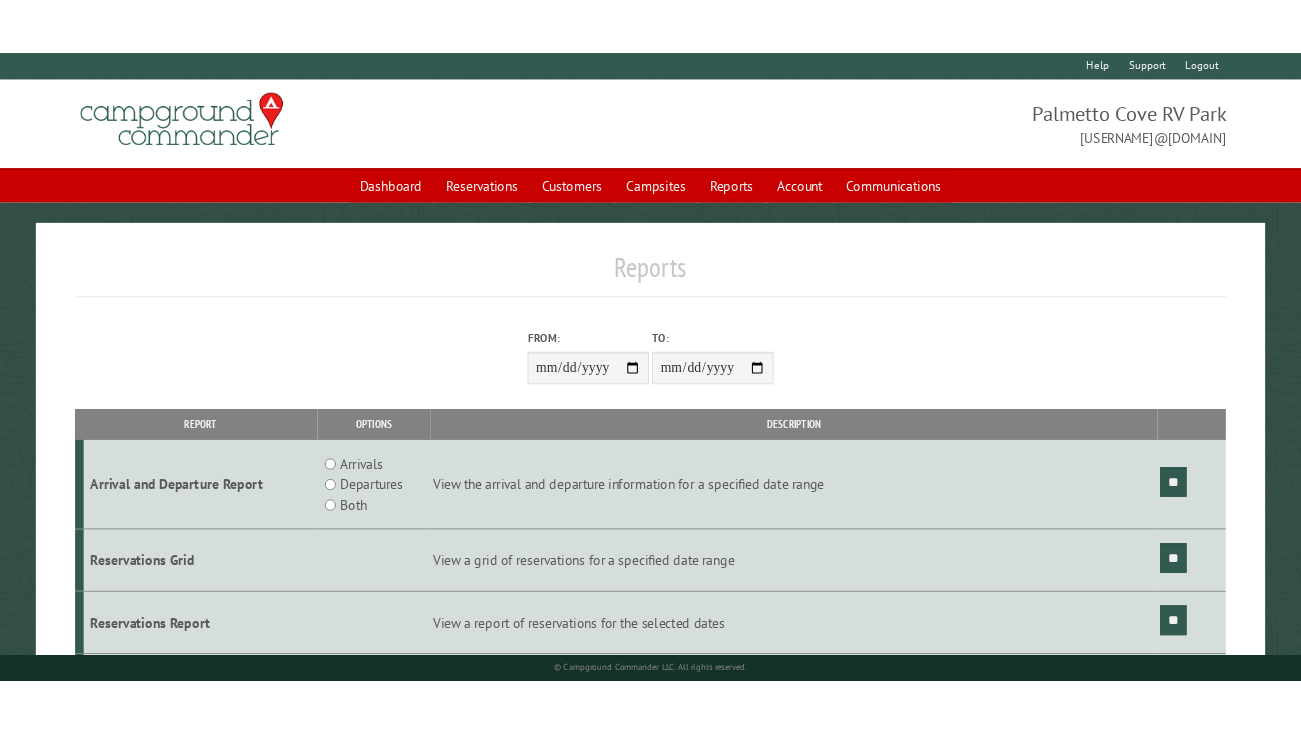 scroll, scrollTop: 0, scrollLeft: 0, axis: both 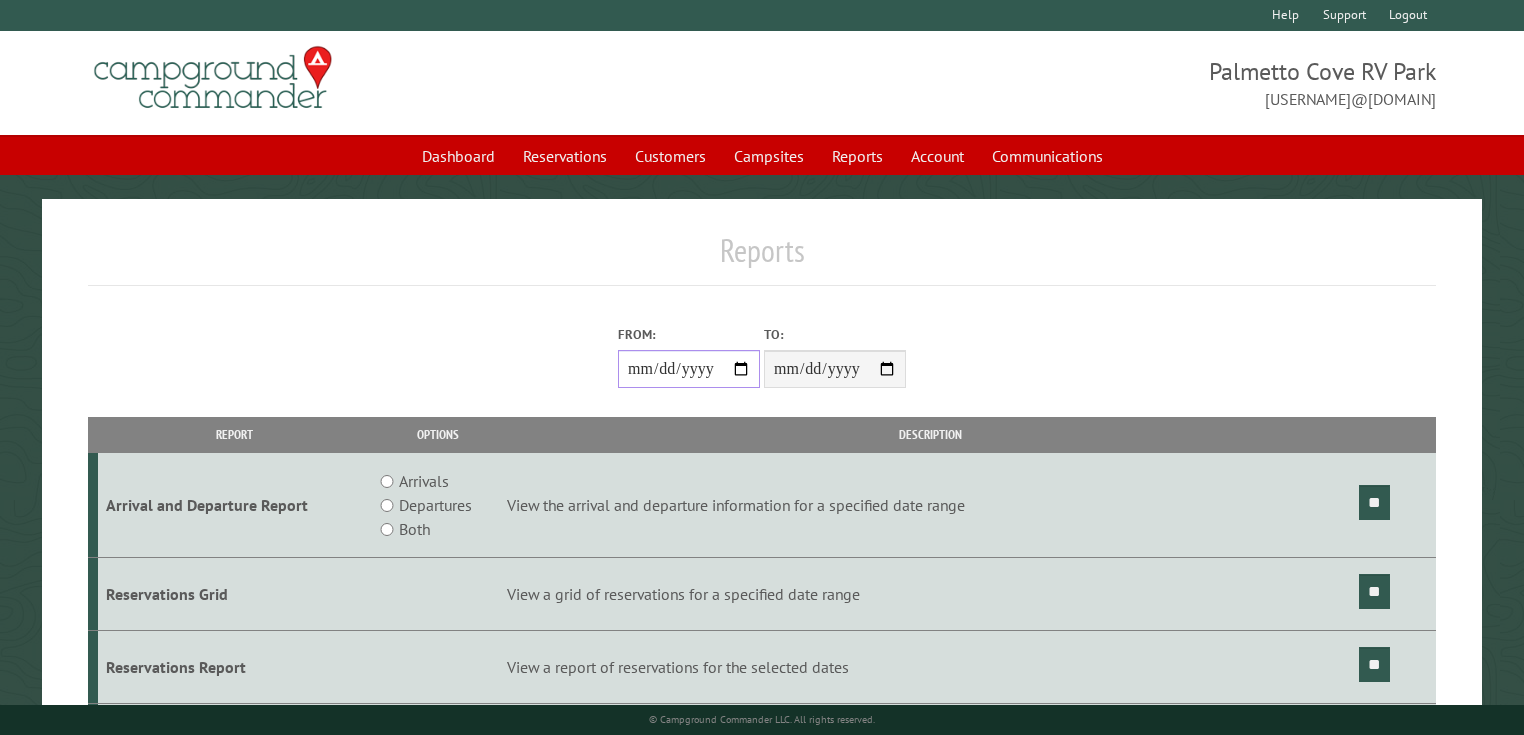 click on "From:" at bounding box center [689, 369] 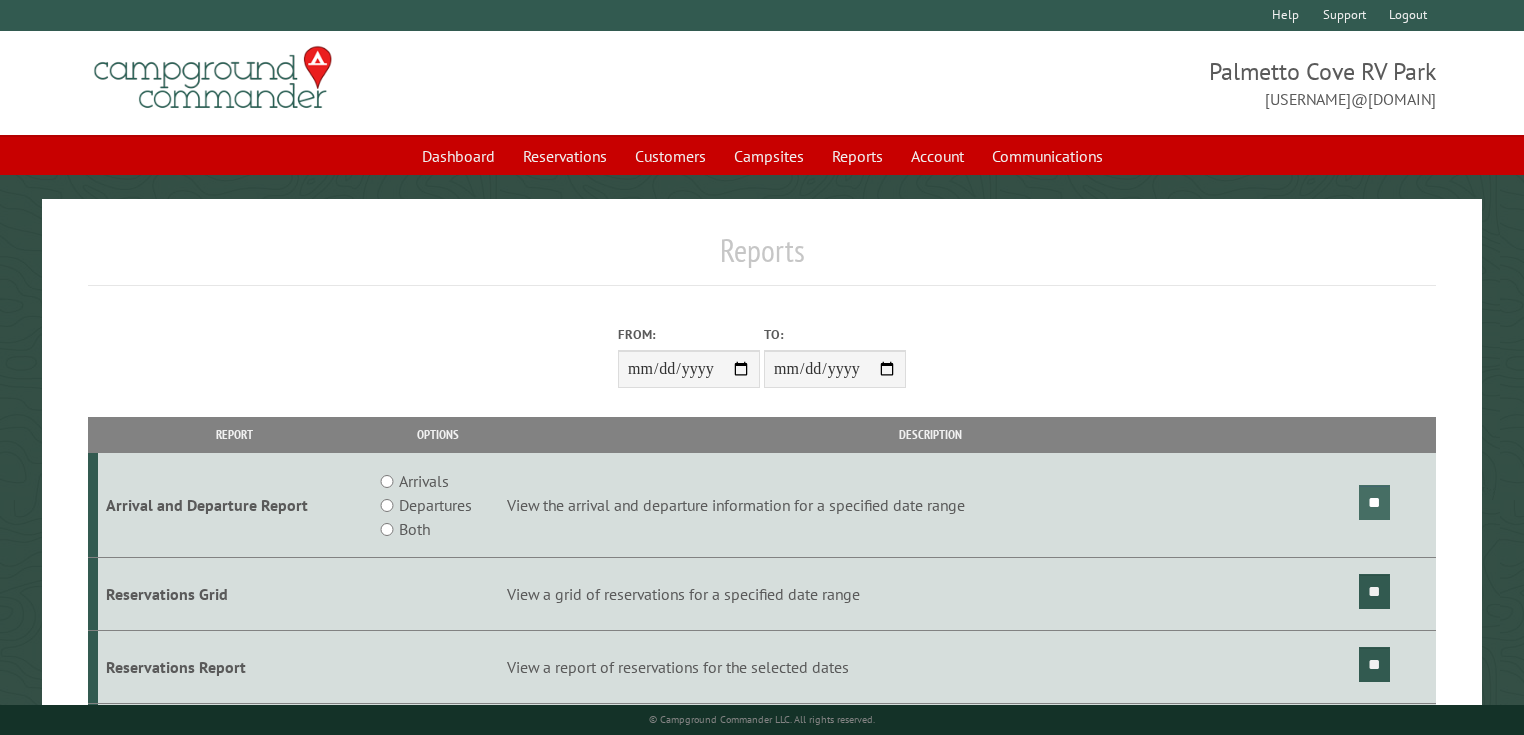 click on "**" at bounding box center (1374, 502) 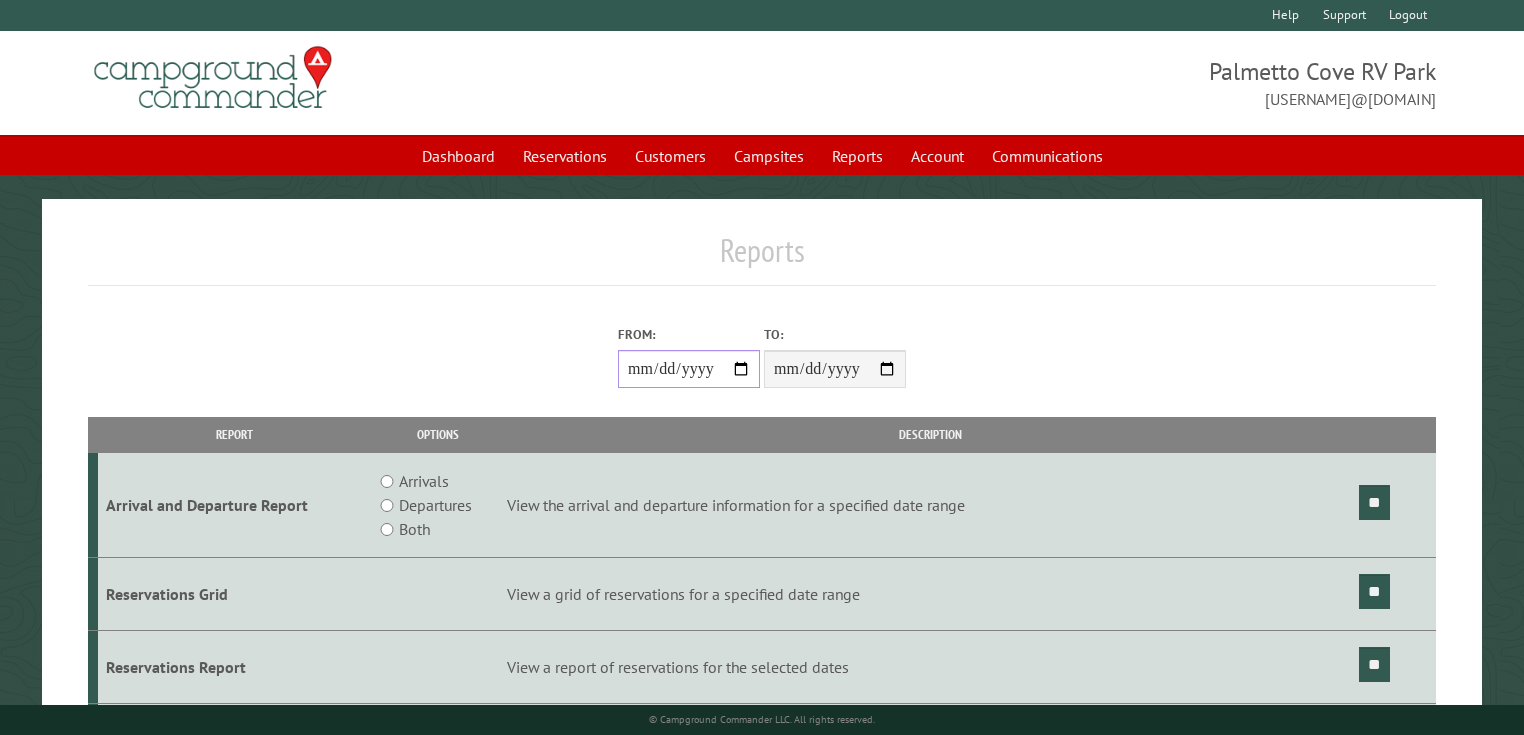 click on "**********" at bounding box center (689, 369) 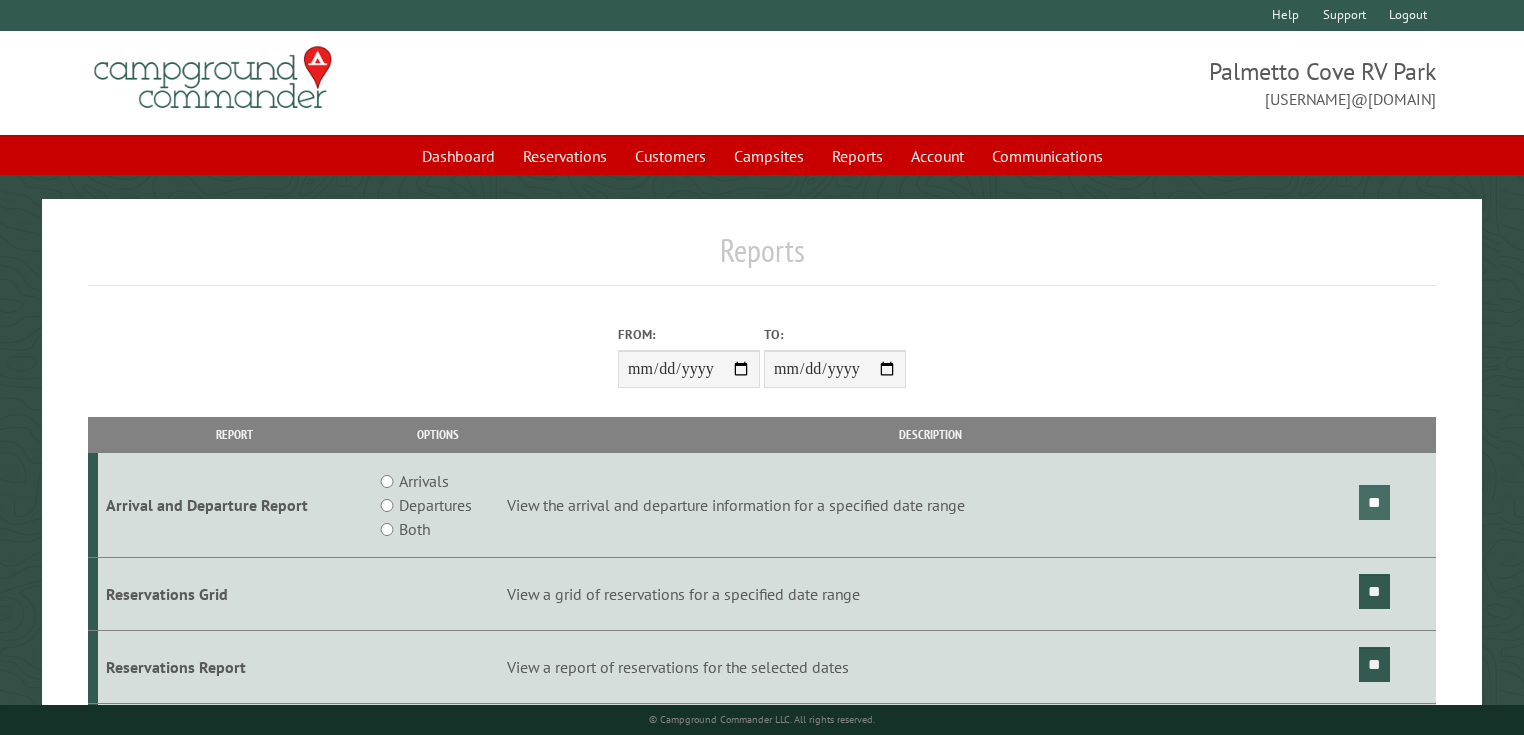 click on "**" at bounding box center [1374, 502] 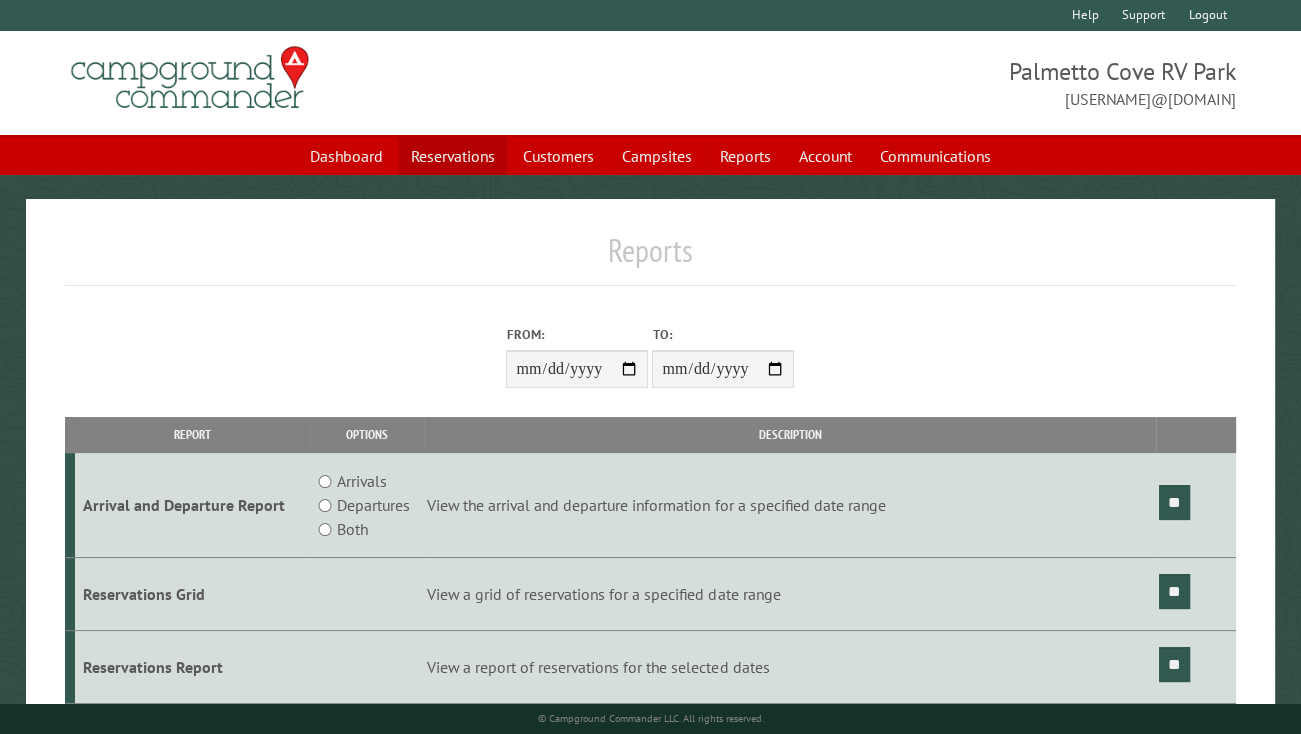click on "Reservations" at bounding box center (453, 156) 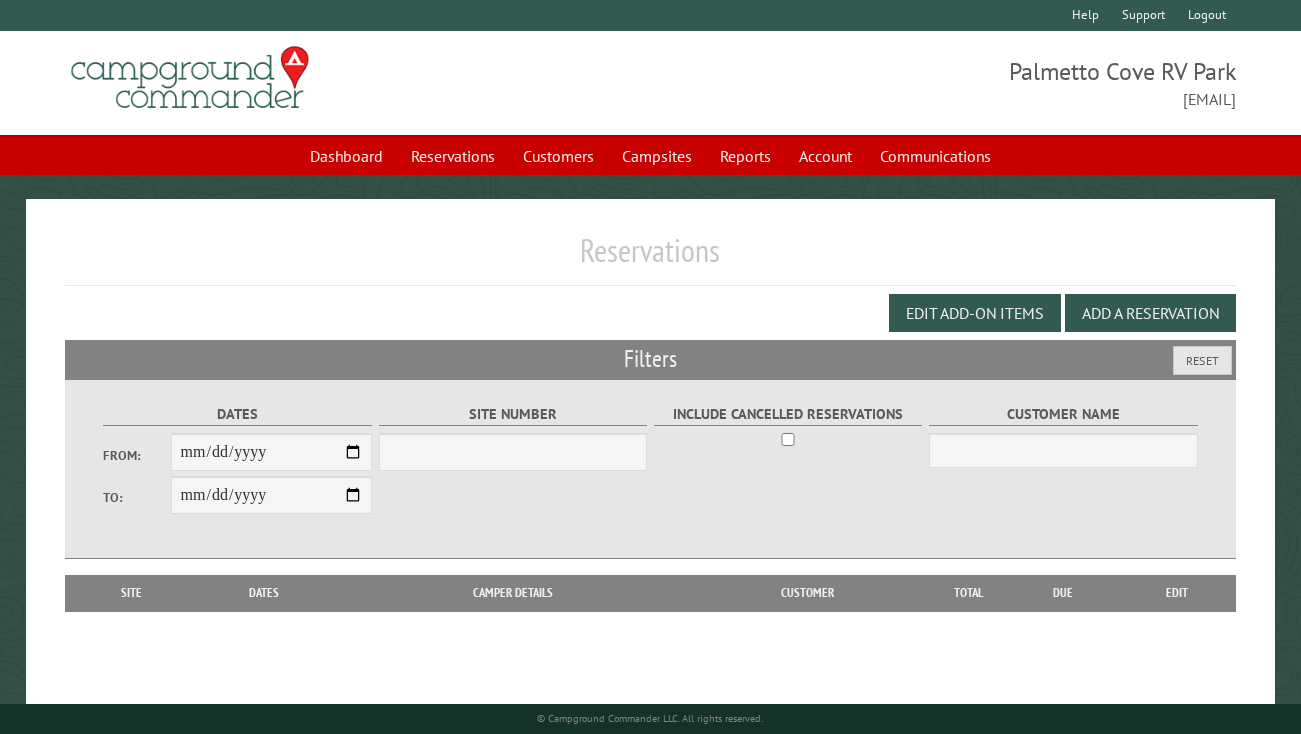 scroll, scrollTop: 0, scrollLeft: 0, axis: both 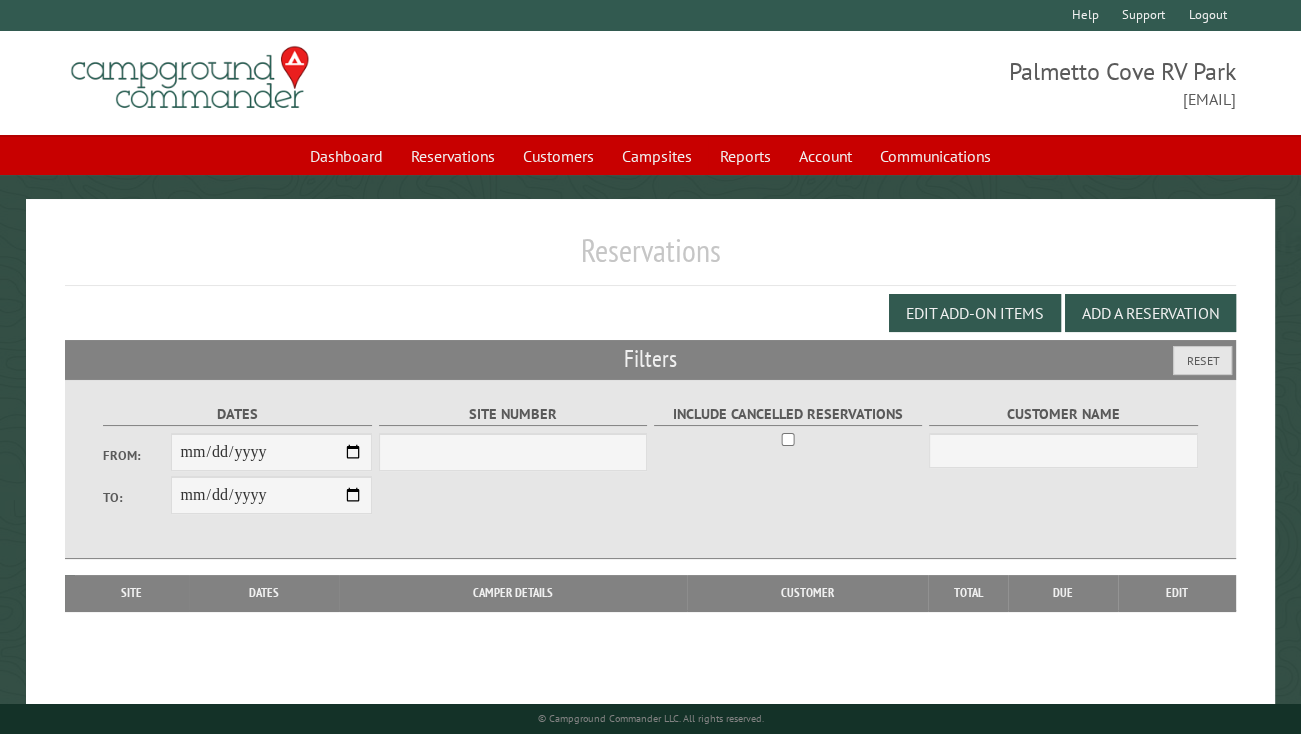 select on "***" 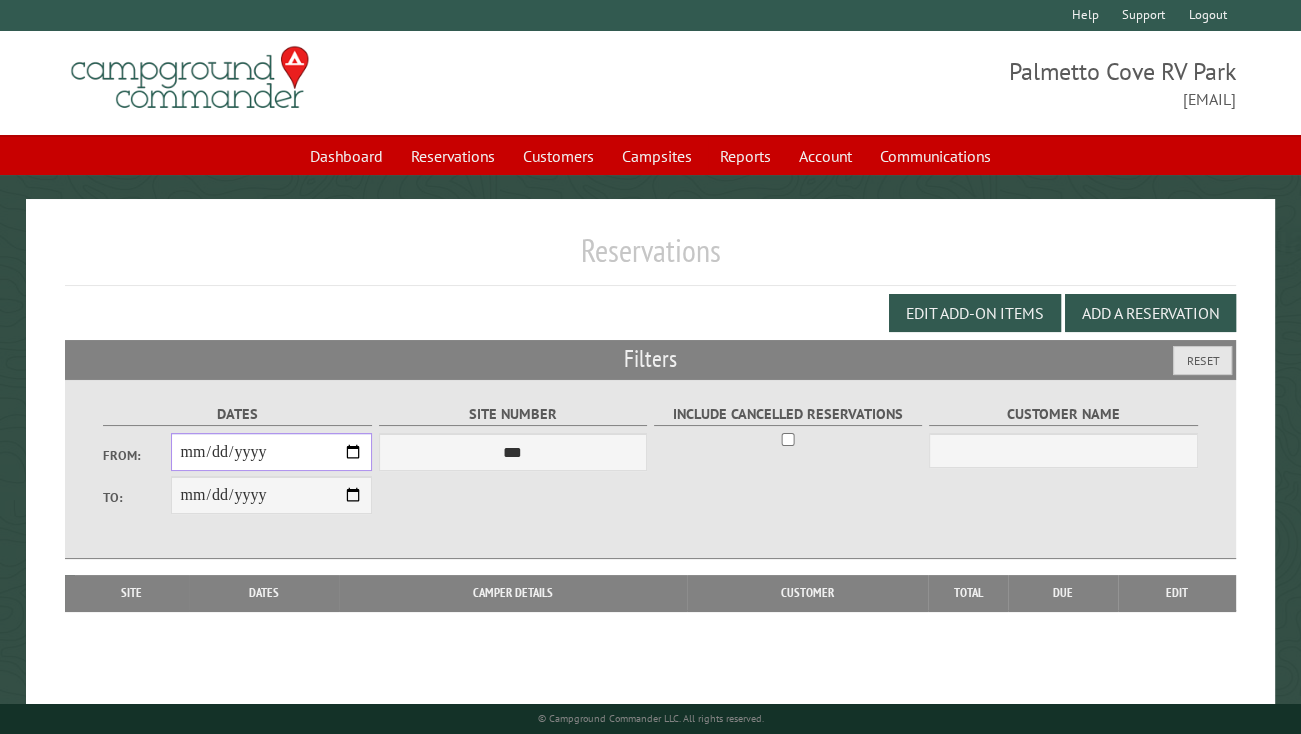 click on "From:" at bounding box center [272, 452] 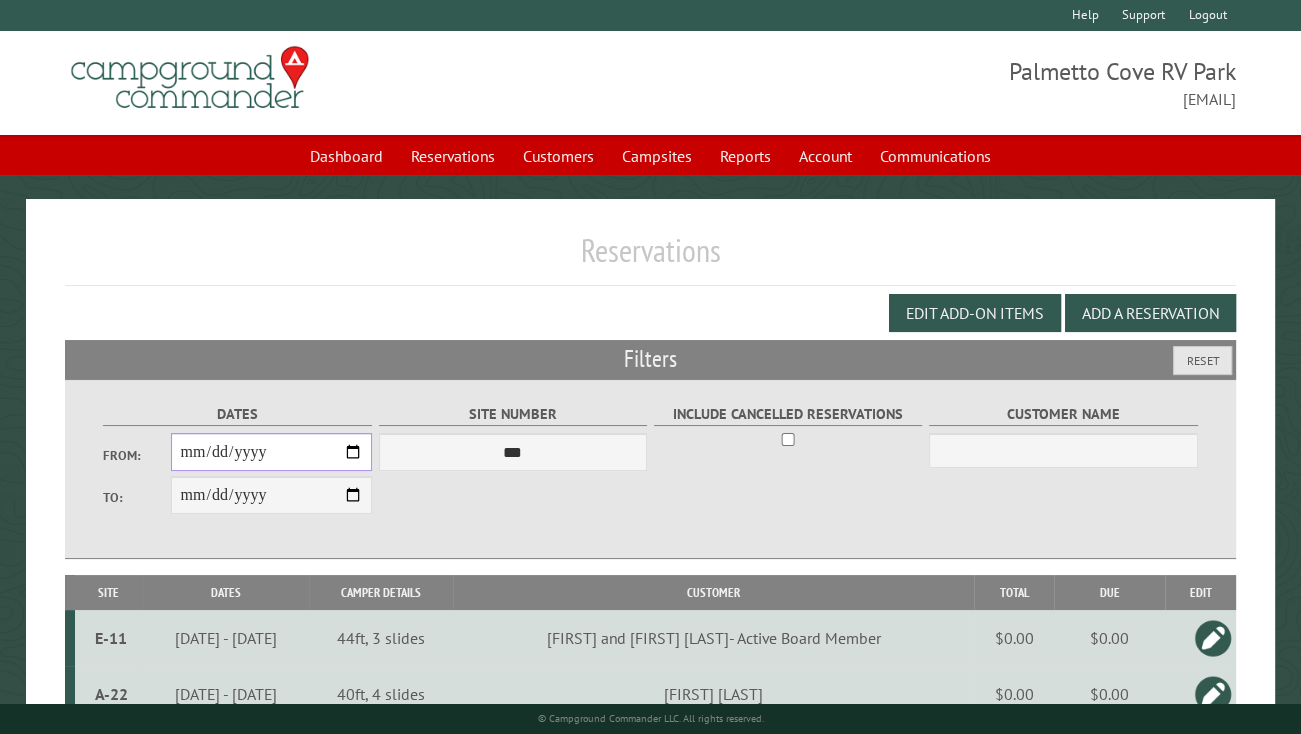 type on "**********" 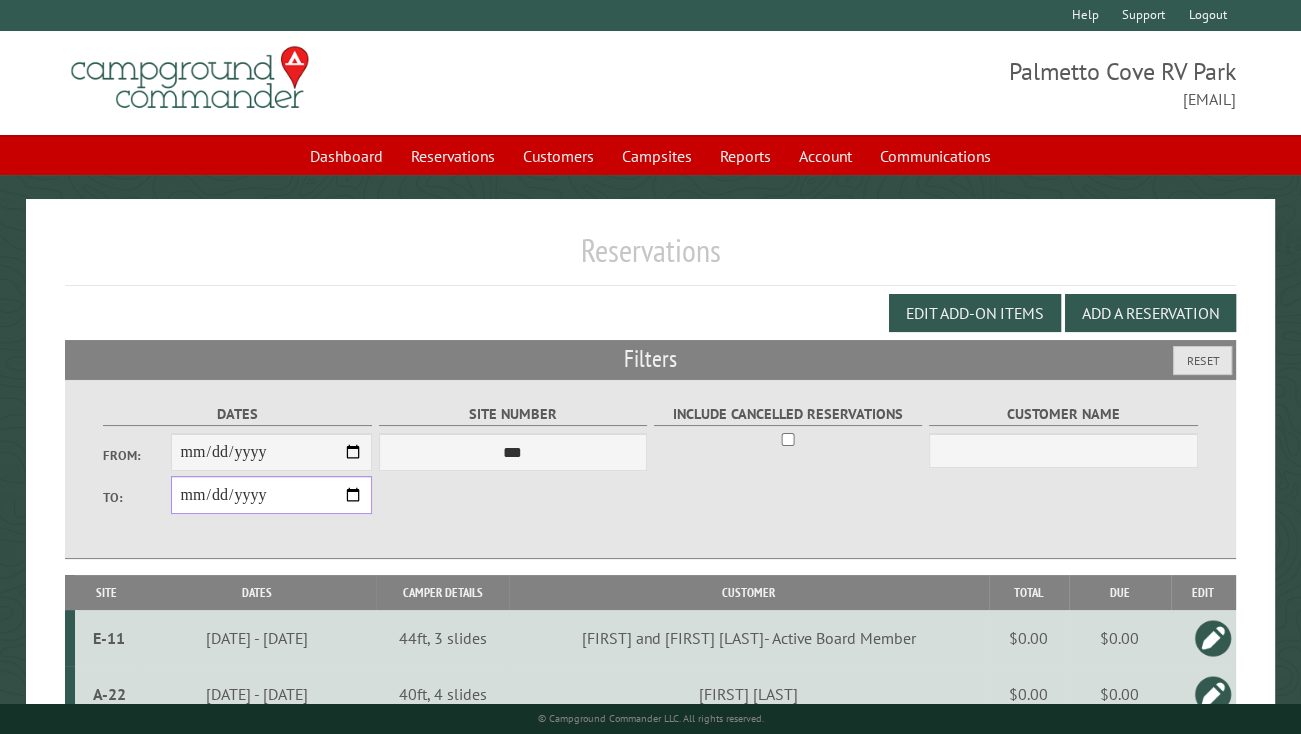 click on "**********" at bounding box center [272, 495] 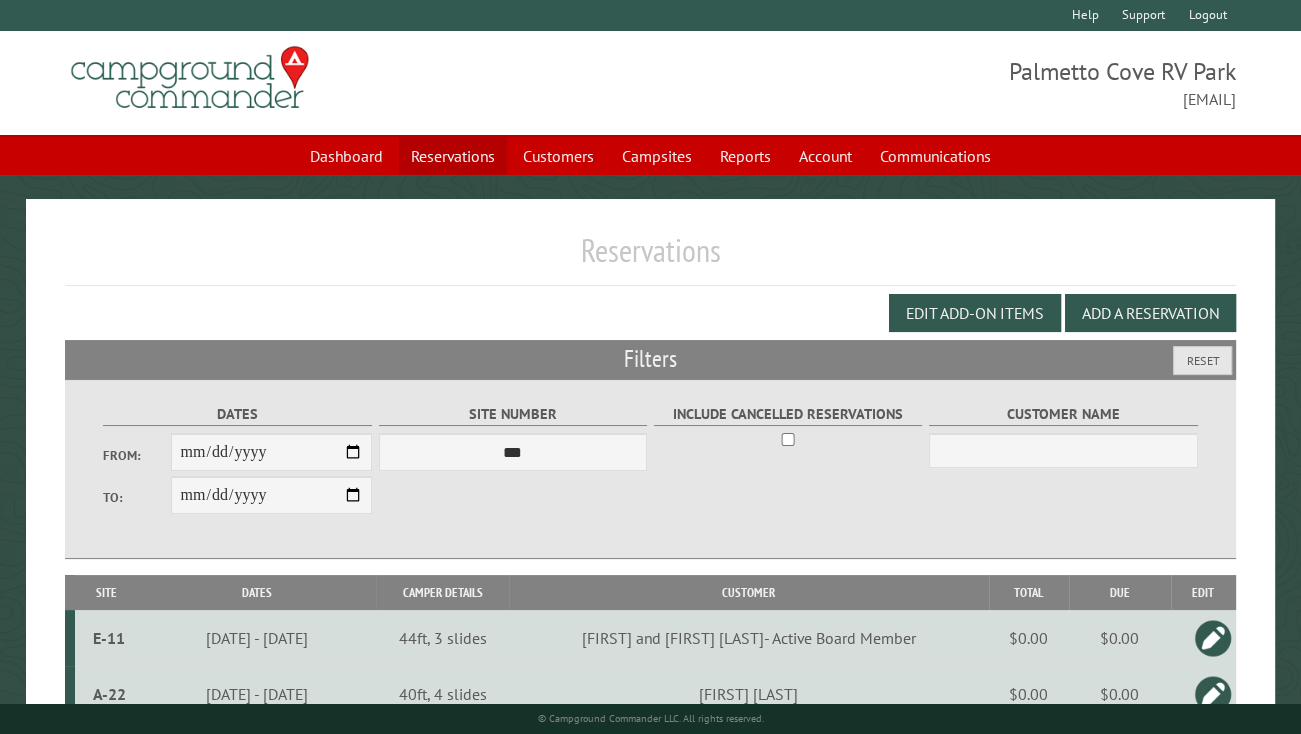 click on "Reservations" at bounding box center [453, 156] 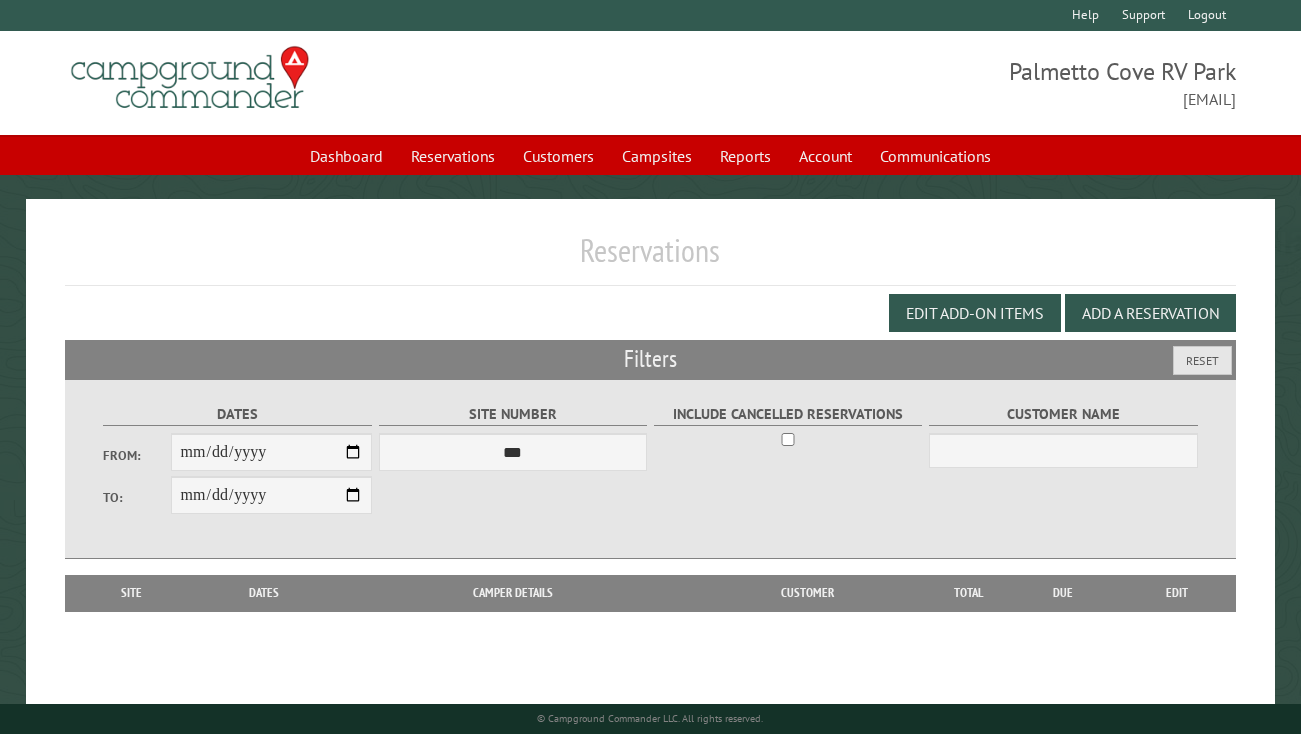 scroll, scrollTop: 0, scrollLeft: 0, axis: both 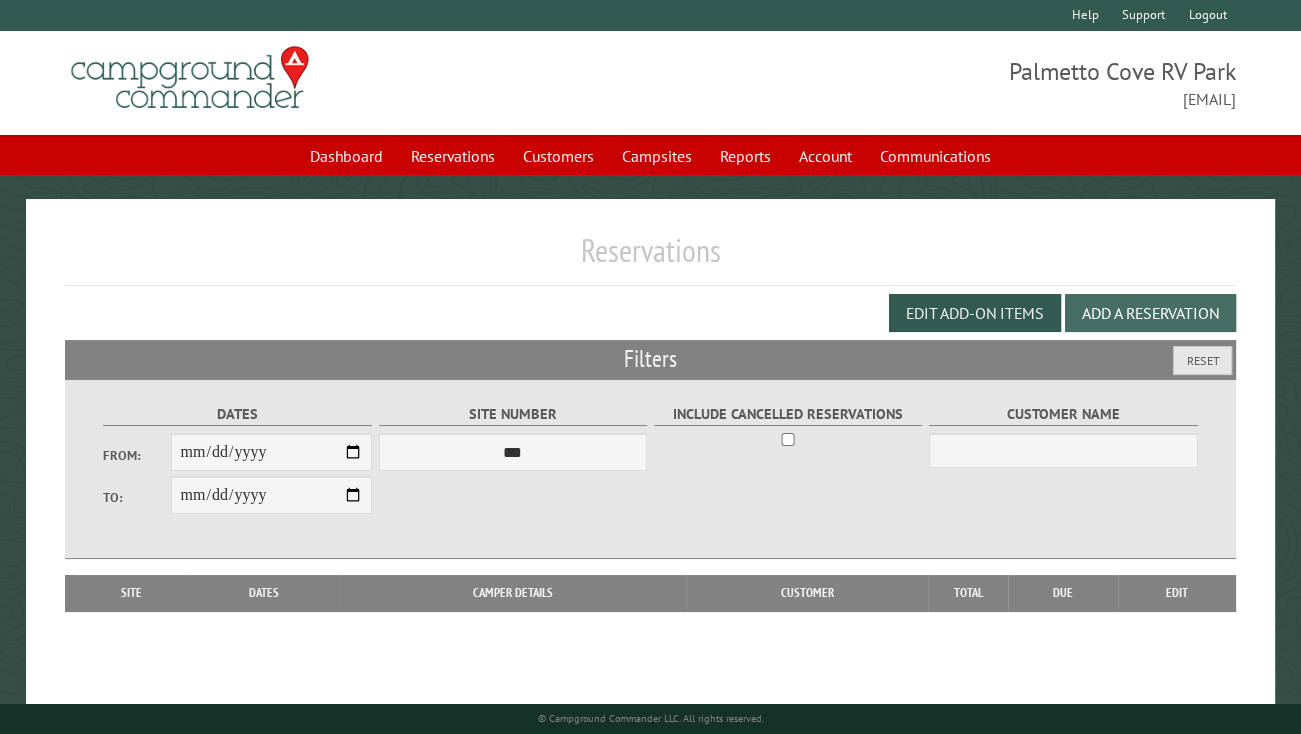click on "Add a Reservation" at bounding box center (1150, 313) 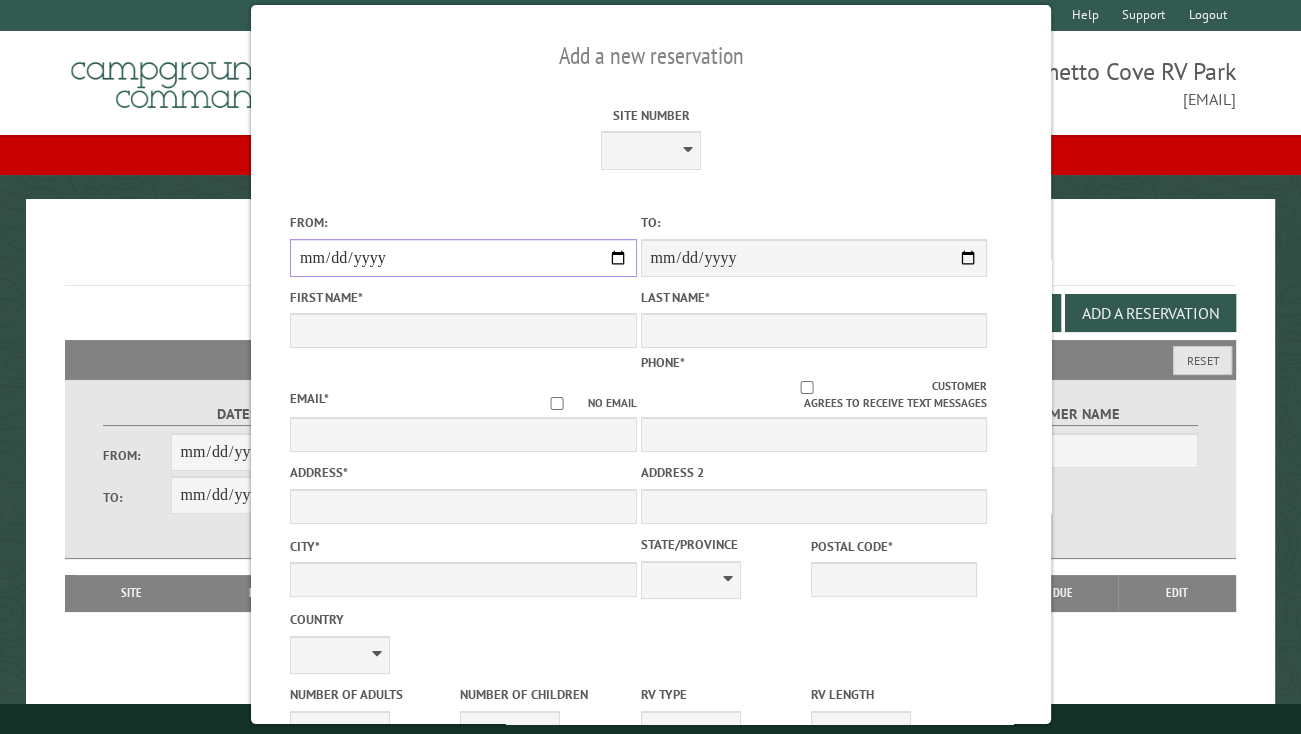 click on "From:" at bounding box center (463, 258) 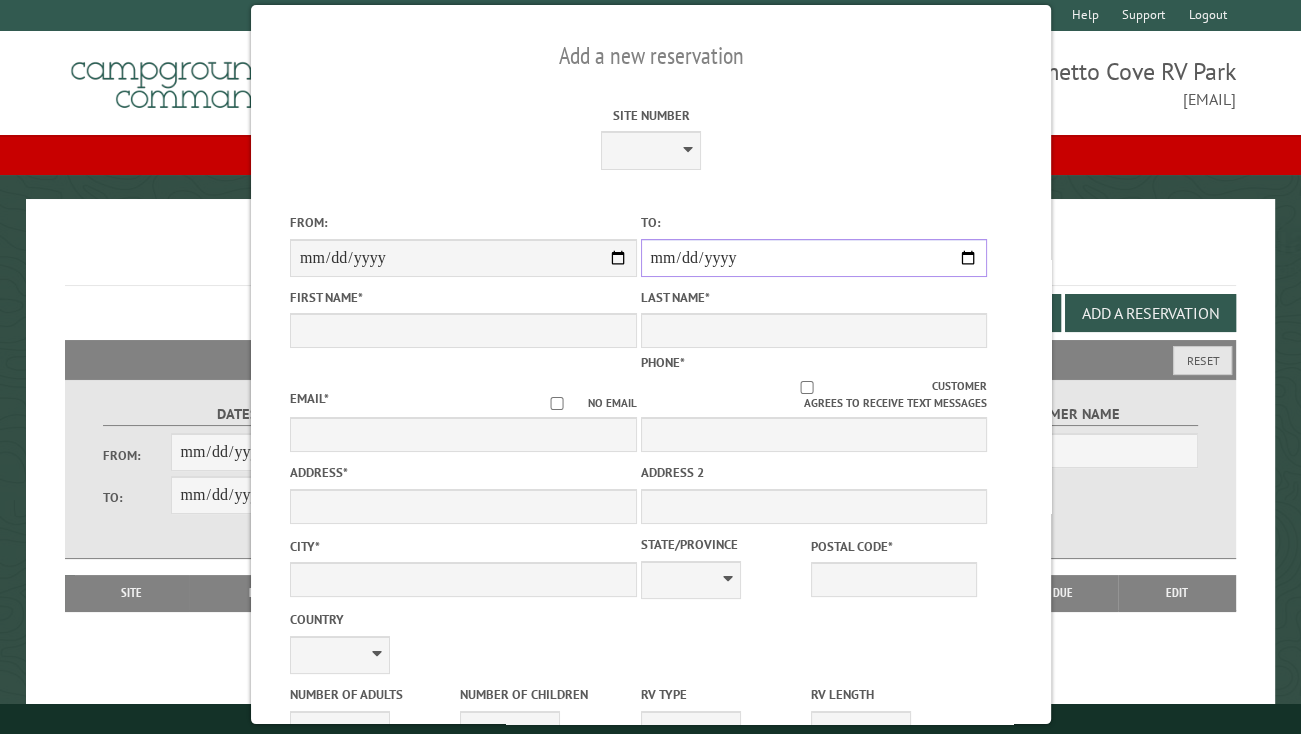 click on "**********" at bounding box center (813, 258) 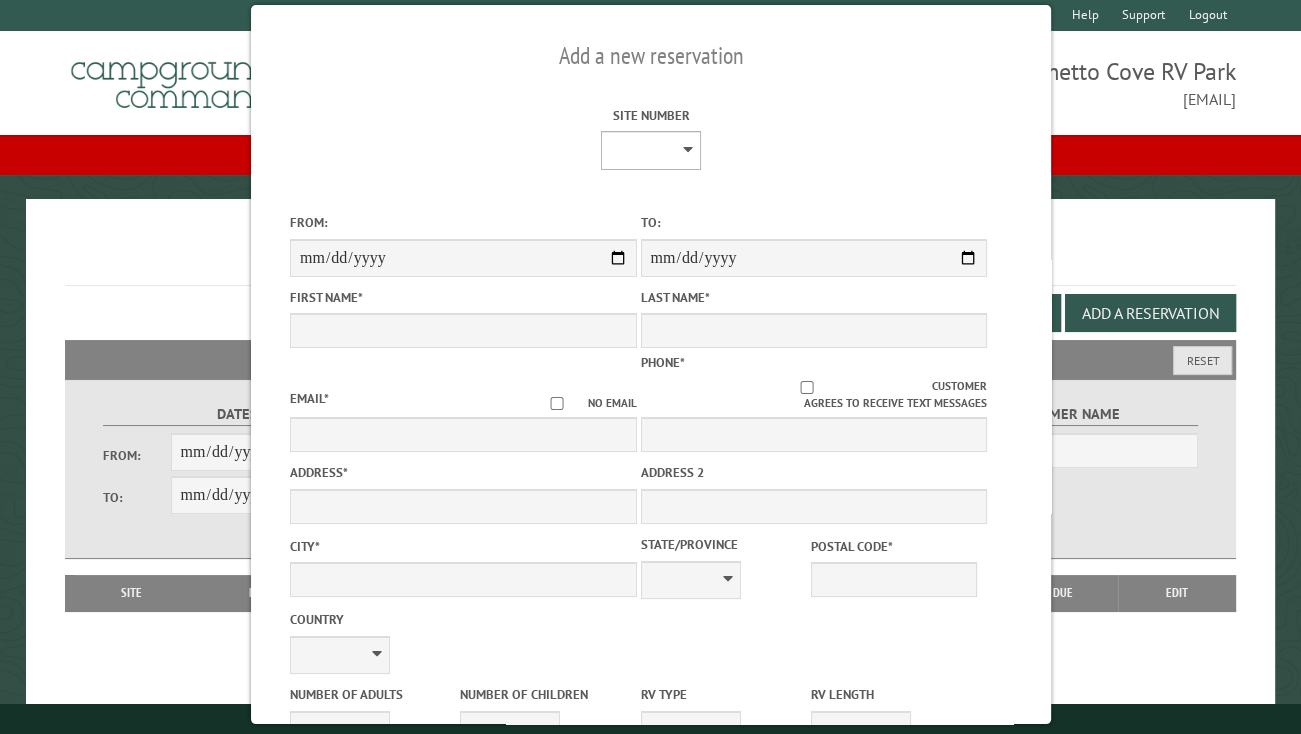 click on "**** **** **** **** **** **** **** **** **** **** **** **** **** **** **** **** **** **** **** **** **** **** **** **** **** **** **** **** **** **** **** **** **** **** **** **** **** **** **** **** **** **** **** **** **** **** **** **** **** **** **** **** **** **** **** **** **** **** **** **** **** **** **** **** **** **** **** **** **** **** **** **** **** **** **** **** **** **** **** **** **** **** **** **** **** **** **** **** **** **** **** **** **** **** **** **** **** **** **** **** **** **** **** **** **** **** **** **** **** **** **** **** **** **** **** **** **** **** **** **** **** **** **** **** **** **** **** **** **** **** **** **** **** **** **** **** **** **** **** **** **** **** **** **** **** ****" at bounding box center [651, 150] 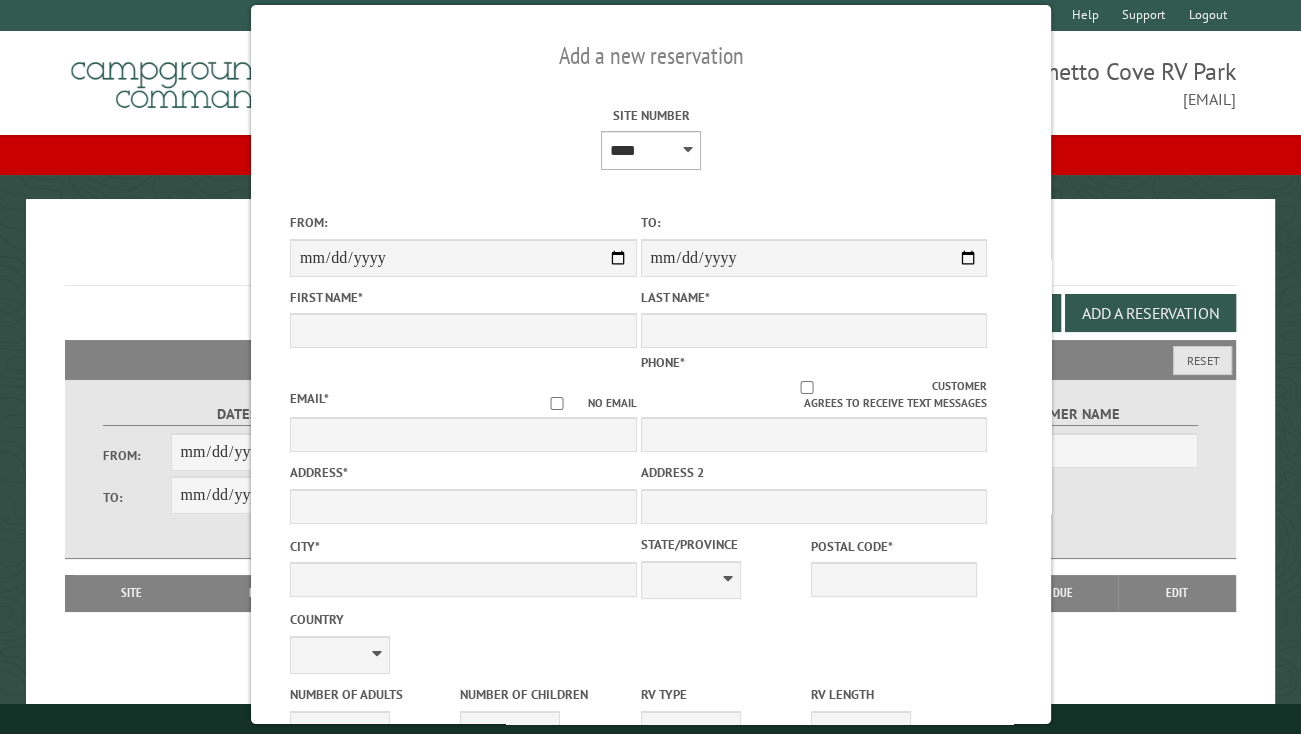 click on "**** **** **** **** **** **** **** **** **** **** **** **** **** **** **** **** **** **** **** **** **** **** **** **** **** **** **** **** **** **** **** **** **** **** **** **** **** **** **** **** **** **** **** **** **** **** **** **** **** **** **** **** **** **** **** **** **** **** **** **** **** **** **** **** **** **** **** **** **** **** **** **** **** **** **** **** **** **** **** **** **** **** **** **** **** **** **** **** **** **** **** **** **** **** **** **** **** **** **** **** **** **** **** **** **** **** **** **** **** **** **** **** **** **** **** **** **** **** **** **** **** **** **** **** **** **** **** **** **** **** **** **** **** **** **** **** **** **** **** **** **** **** **** **** **** ****" at bounding box center (651, 150) 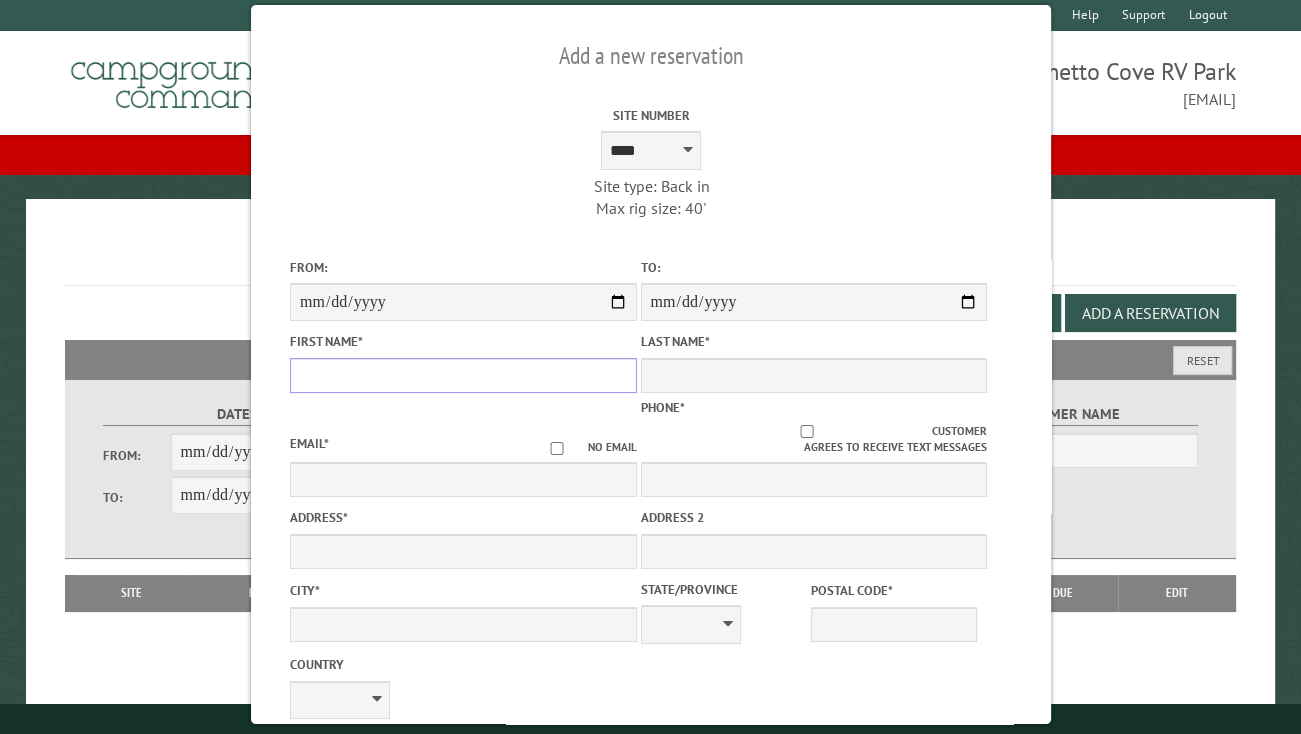 click on "First Name *" at bounding box center (463, 375) 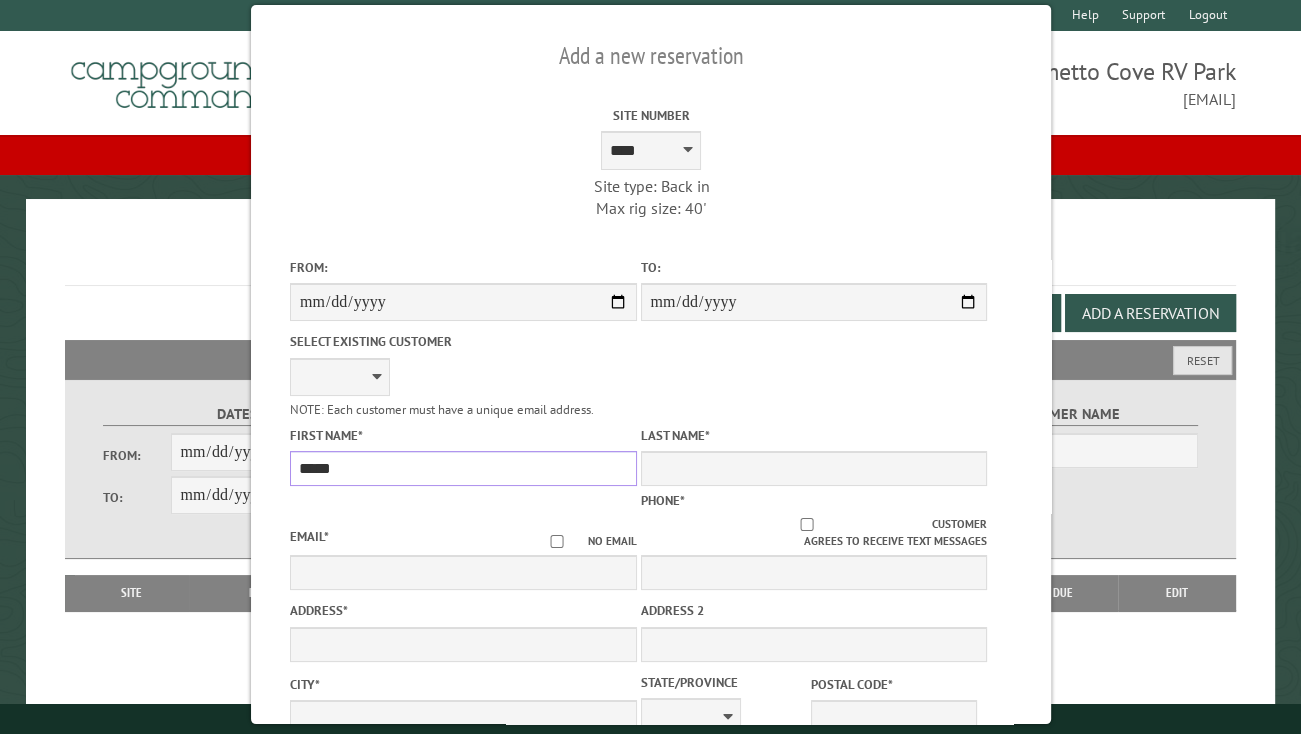 type on "*****" 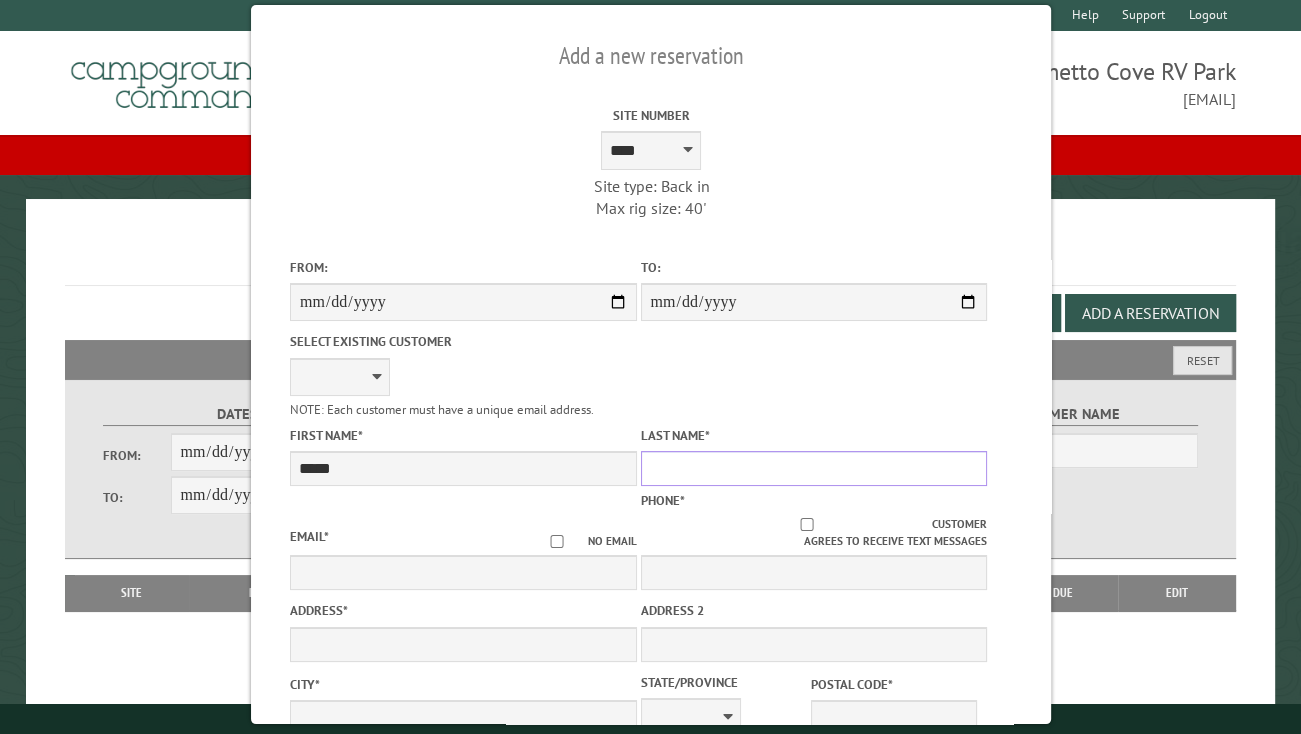 click on "Last Name *" at bounding box center (813, 468) 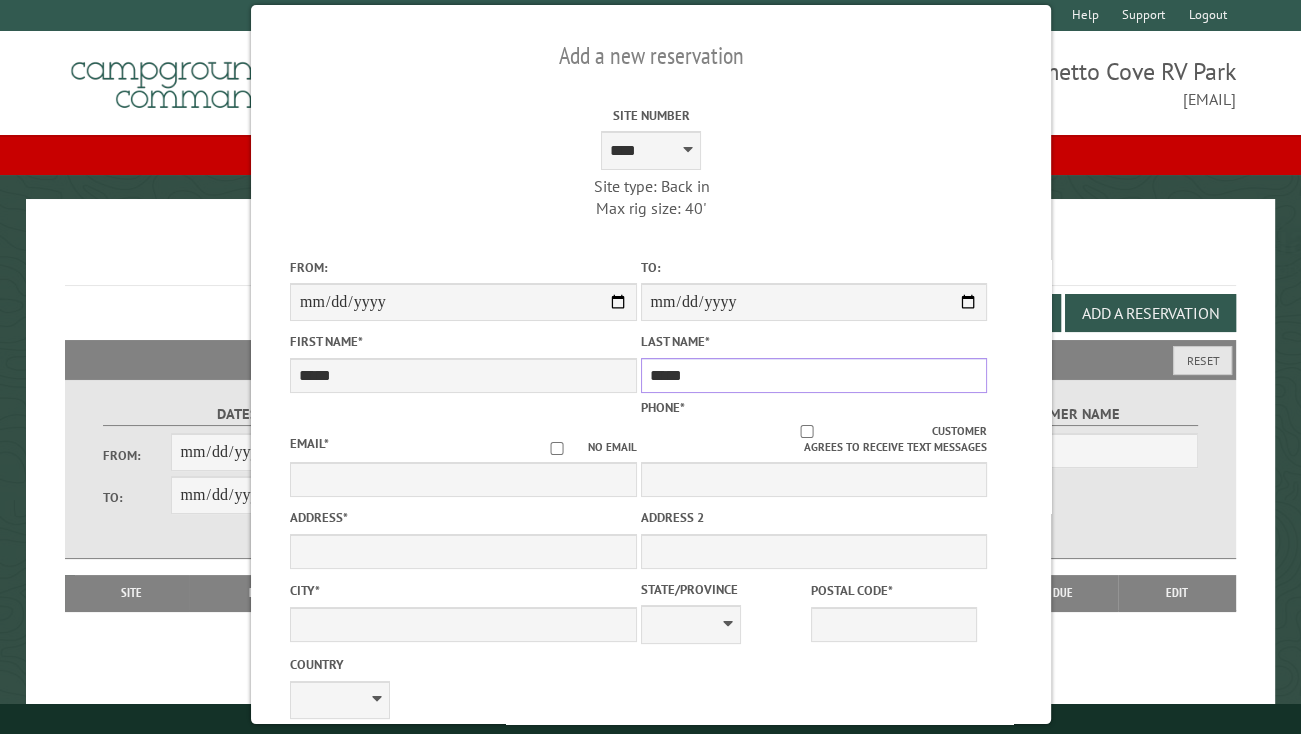 type on "*****" 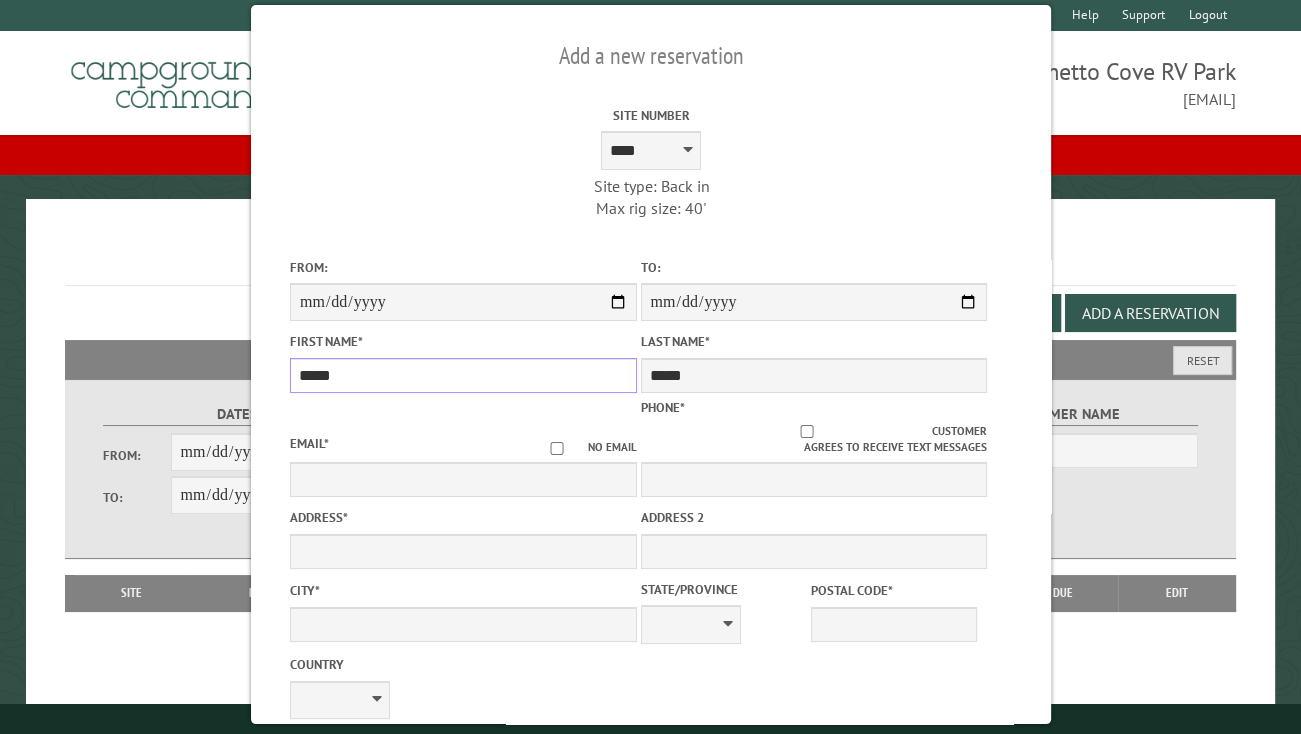 drag, startPoint x: 344, startPoint y: 385, endPoint x: 288, endPoint y: 384, distance: 56.008926 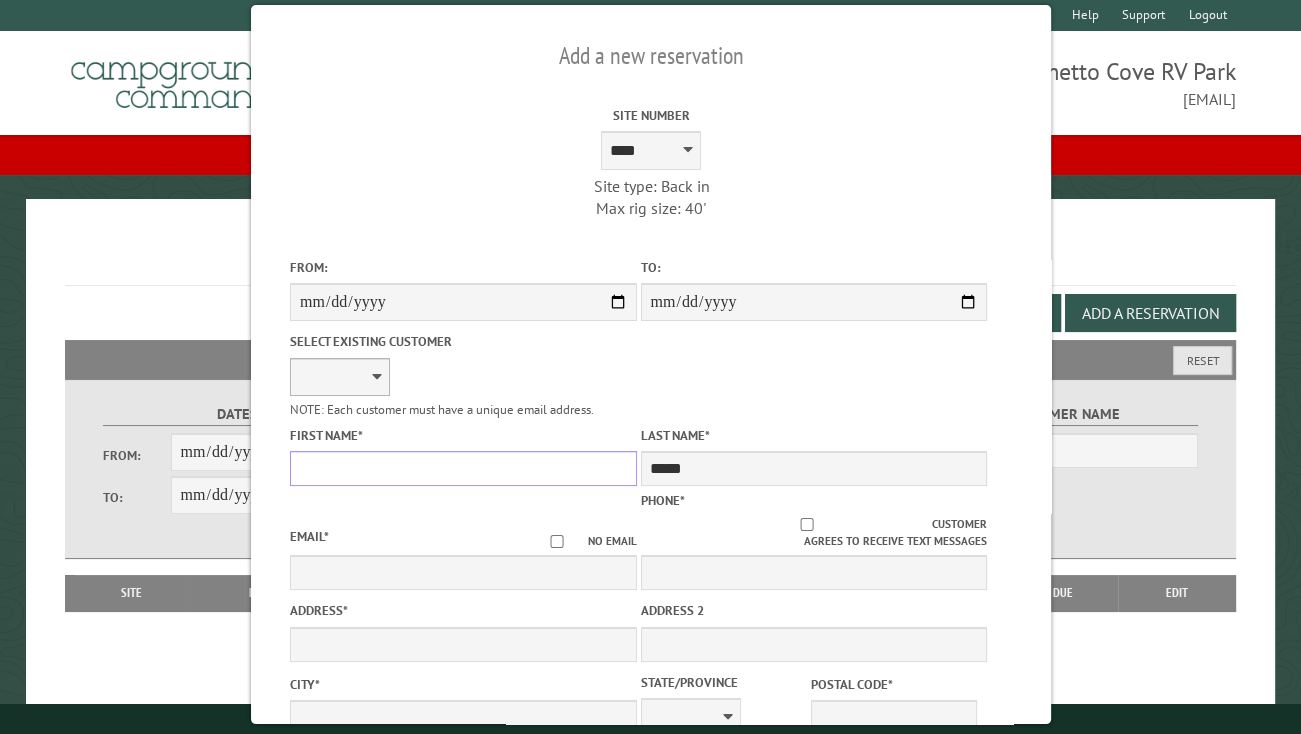 type 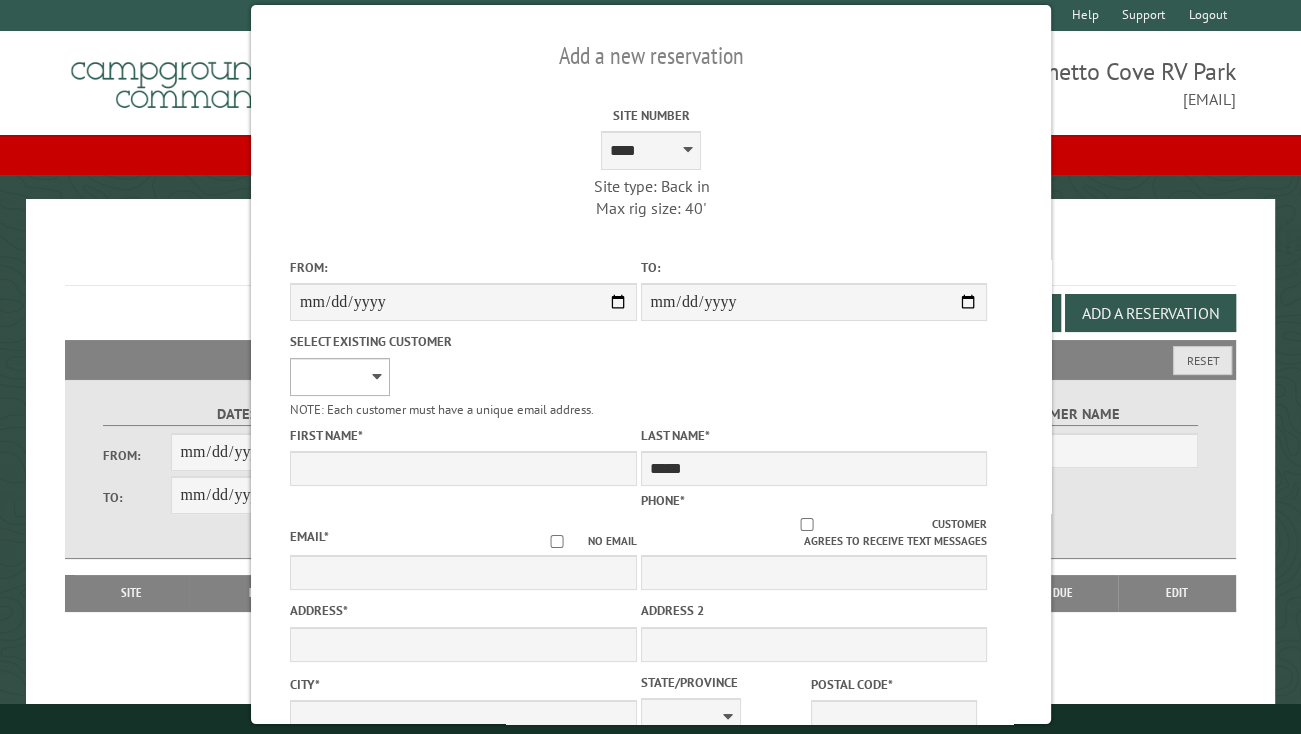 click on "**********" at bounding box center [340, 377] 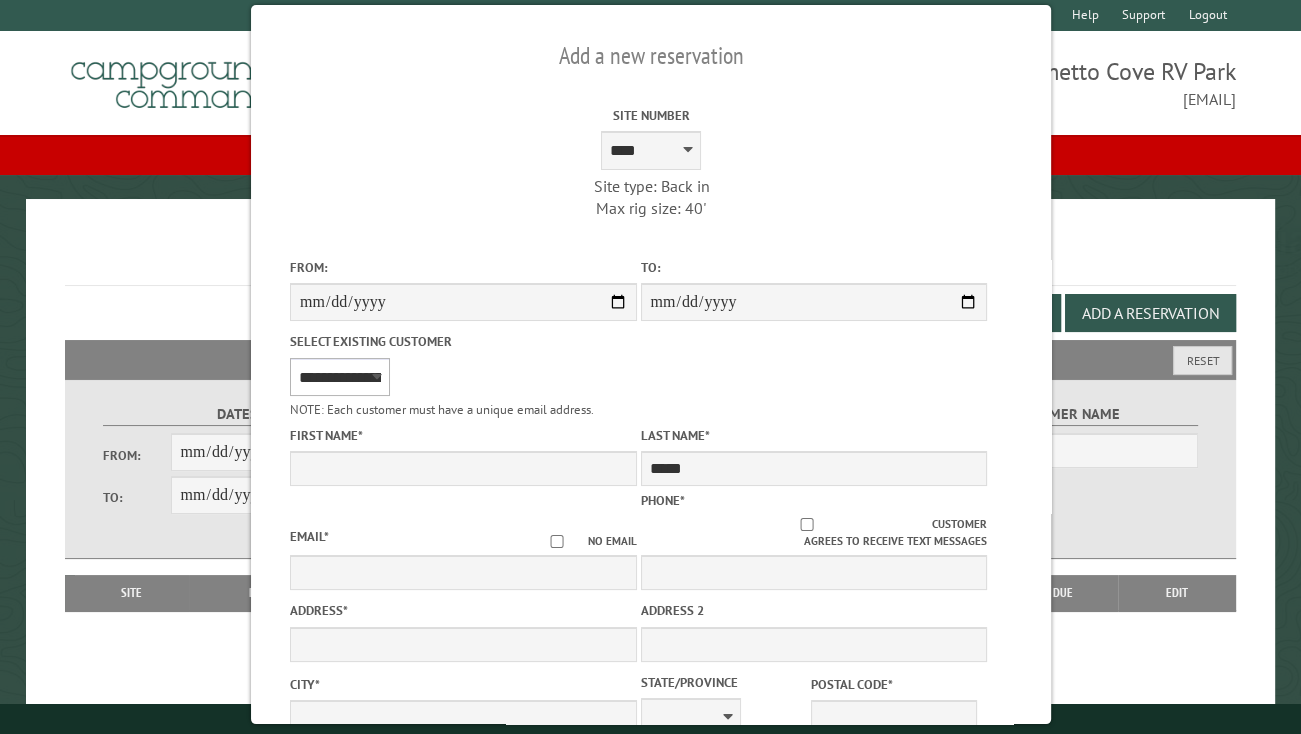 click on "**********" at bounding box center [340, 377] 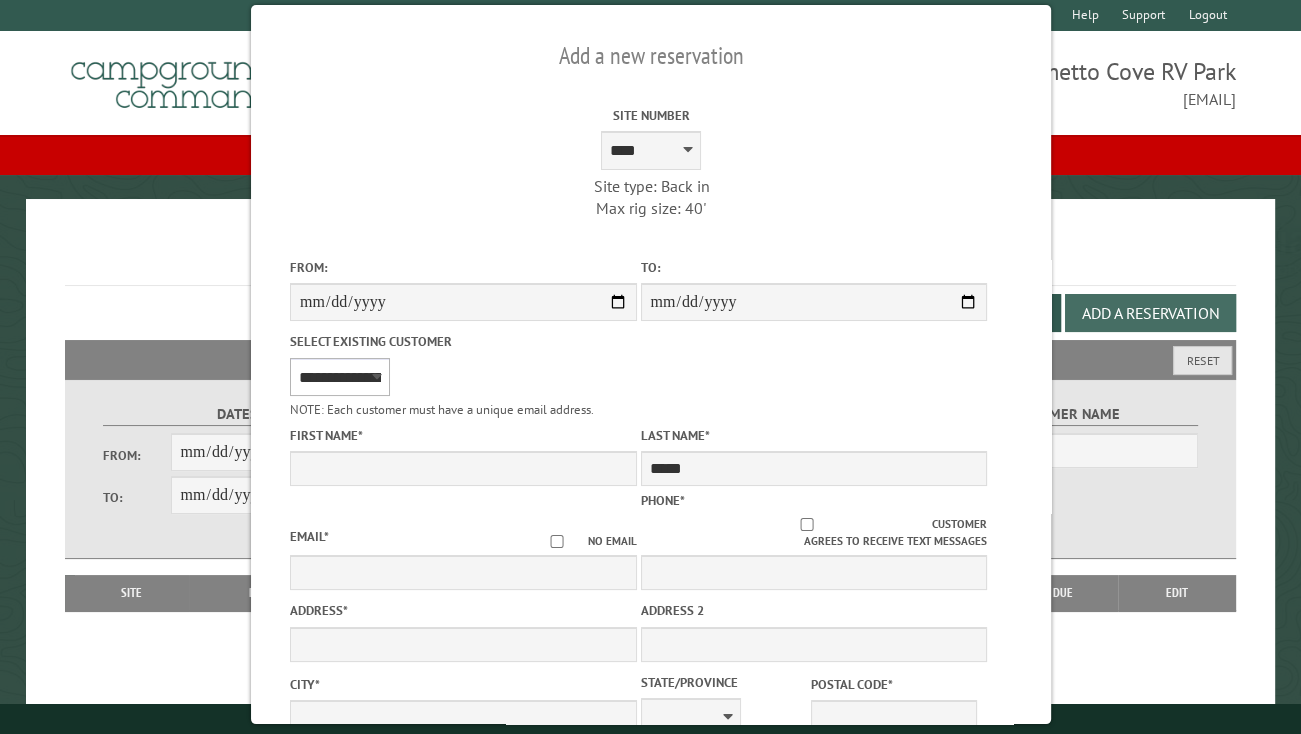 type on "**********" 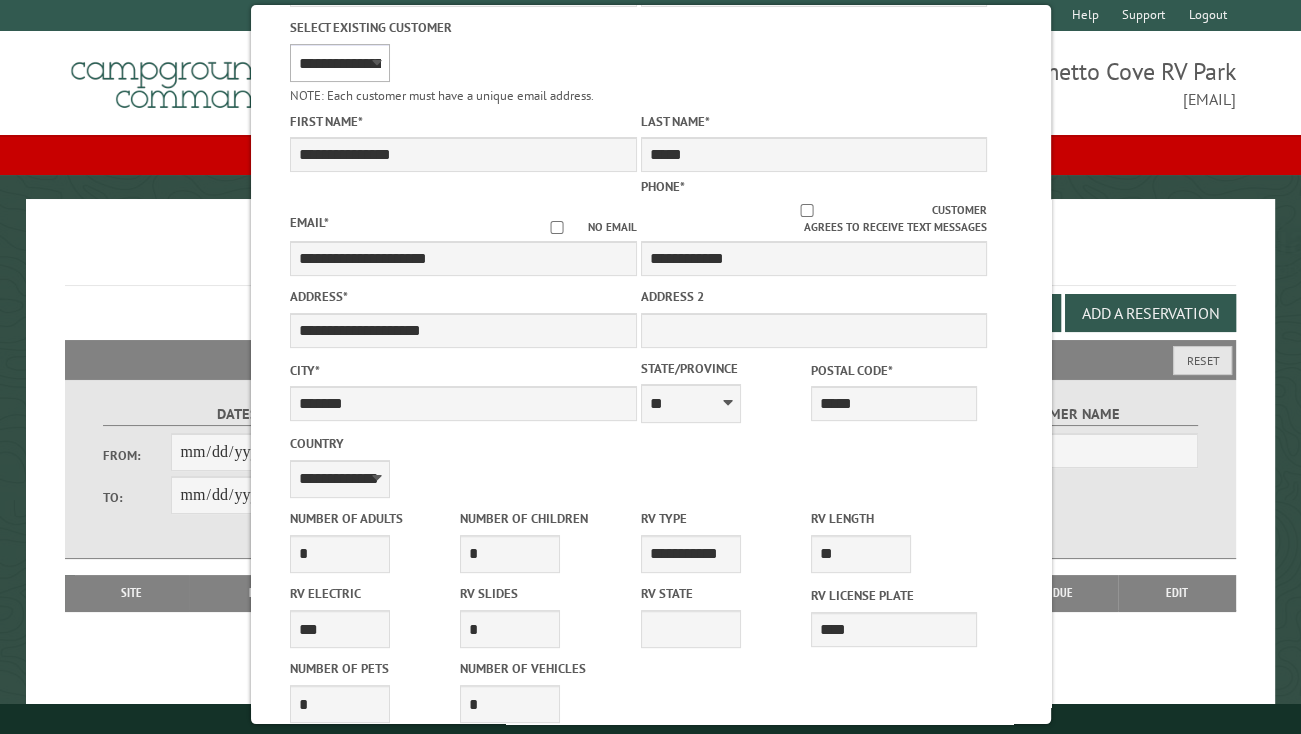 scroll, scrollTop: 320, scrollLeft: 0, axis: vertical 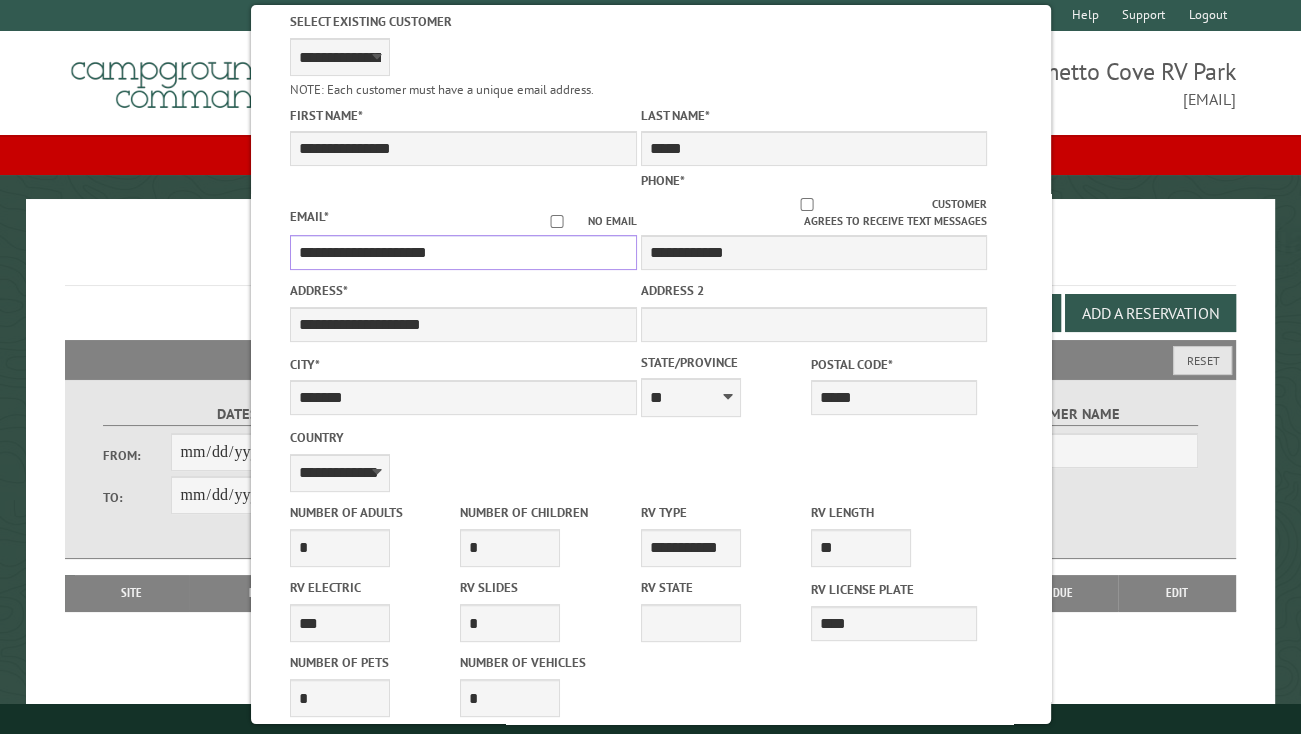 drag, startPoint x: 494, startPoint y: 238, endPoint x: 280, endPoint y: 241, distance: 214.02103 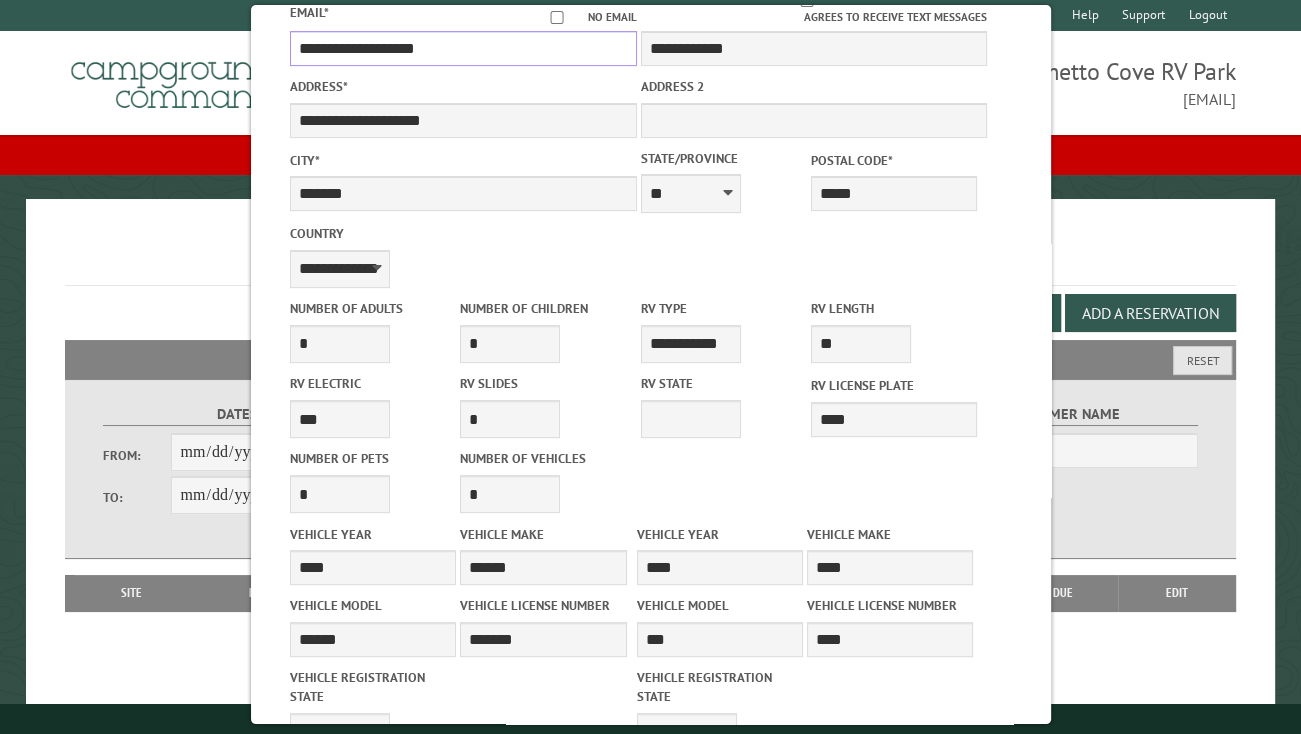 scroll, scrollTop: 640, scrollLeft: 0, axis: vertical 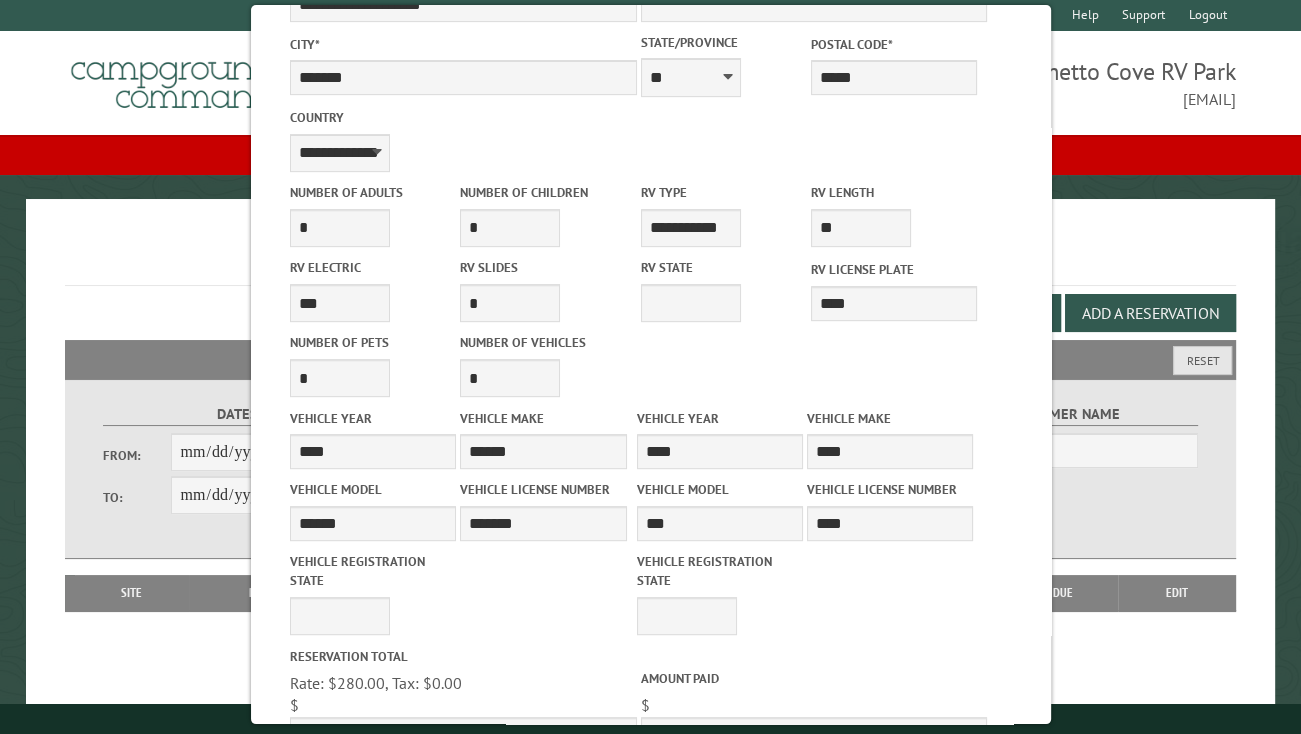 type on "**********" 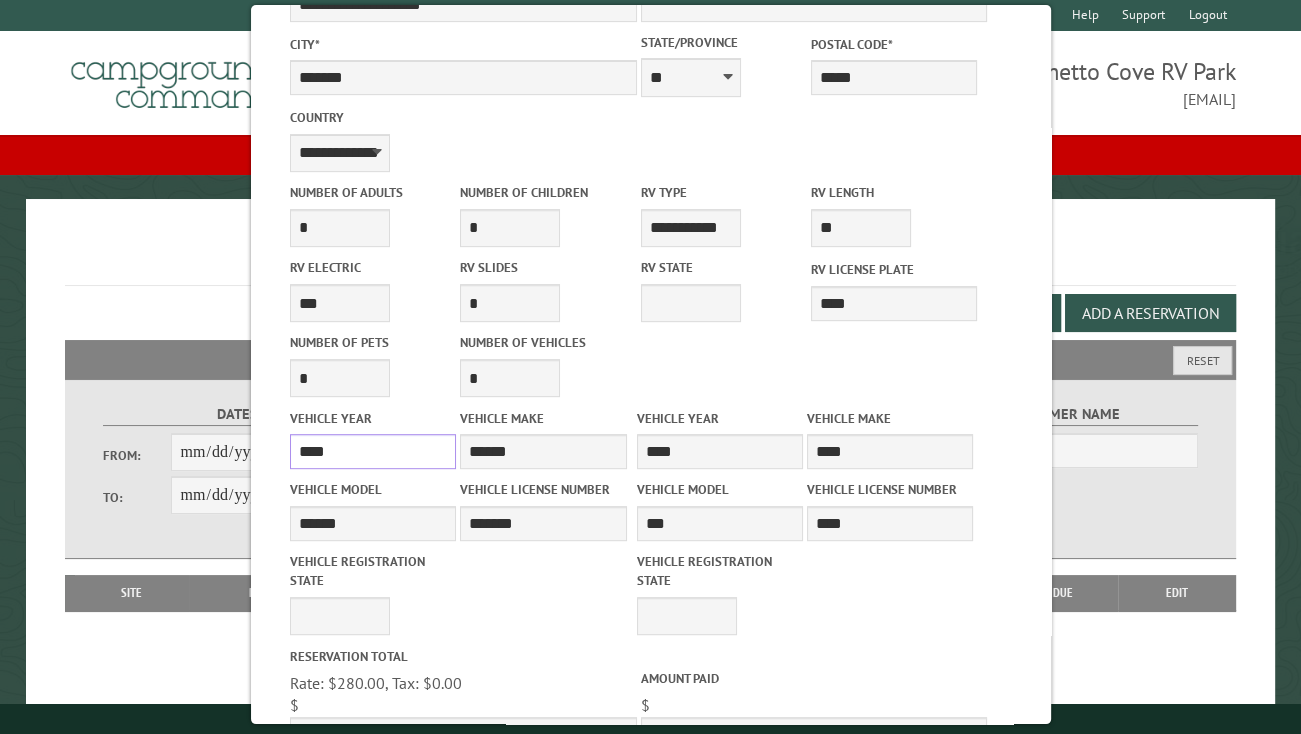 click on "****" at bounding box center [373, 451] 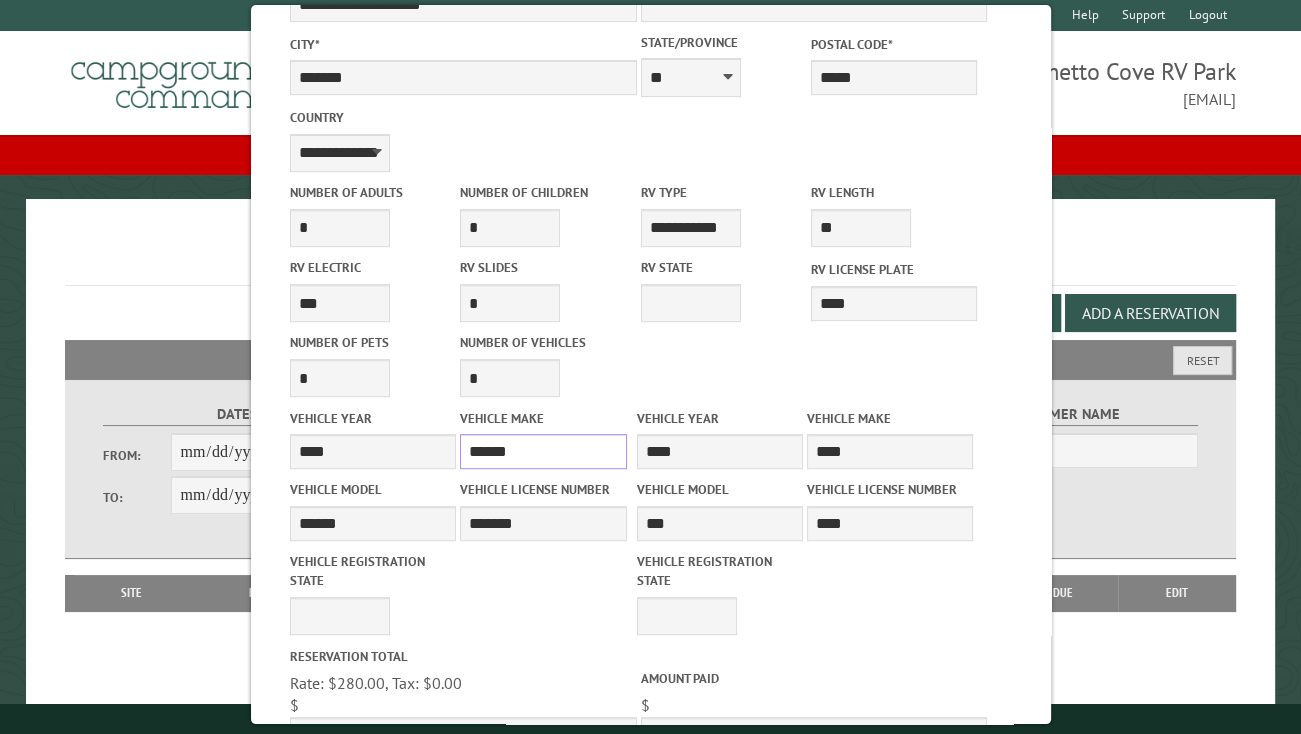 drag, startPoint x: 508, startPoint y: 443, endPoint x: 464, endPoint y: 442, distance: 44.011364 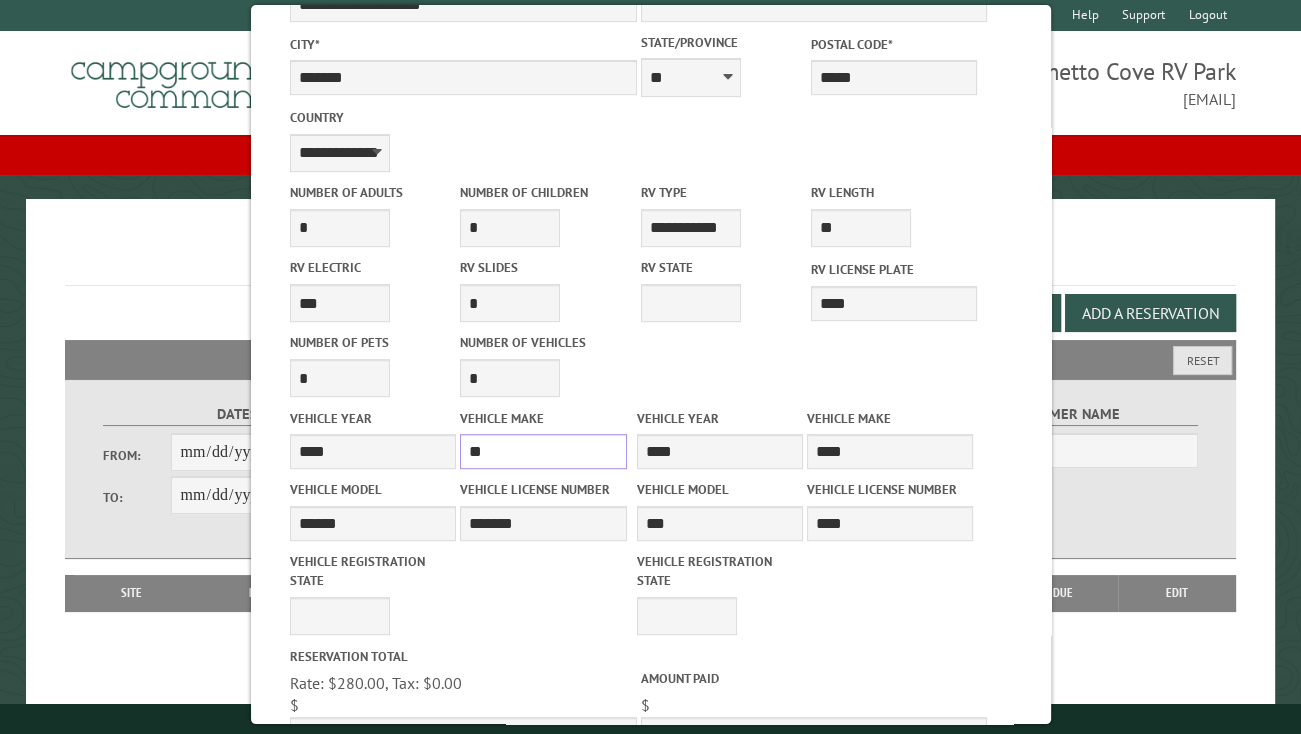 type on "*" 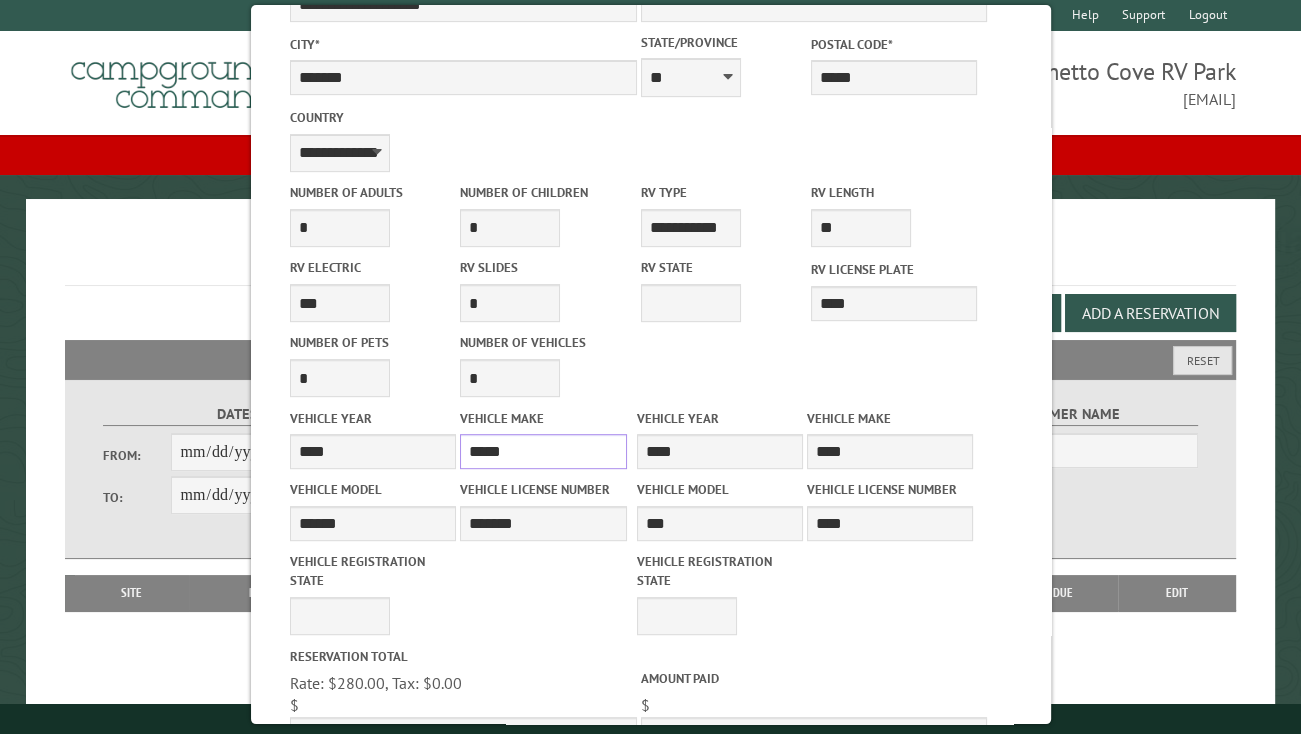type on "*****" 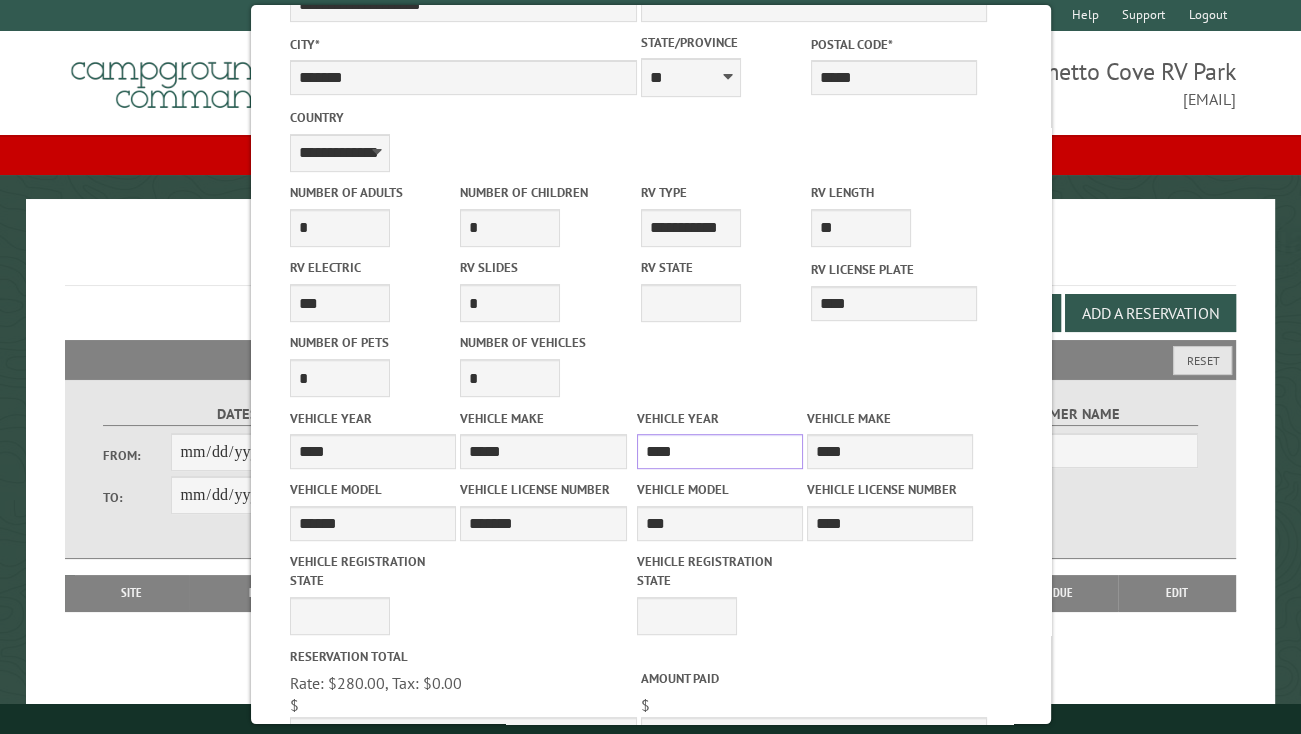 drag, startPoint x: 680, startPoint y: 444, endPoint x: 633, endPoint y: 442, distance: 47.042534 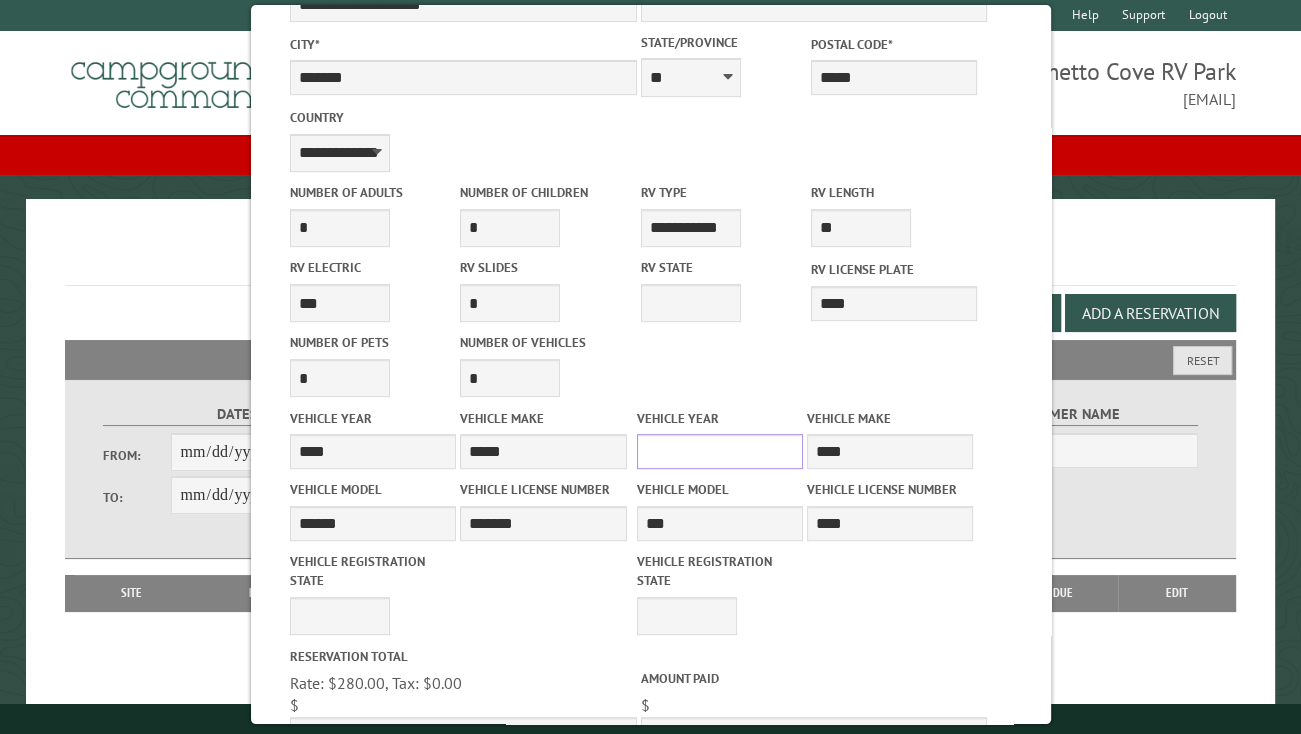 type 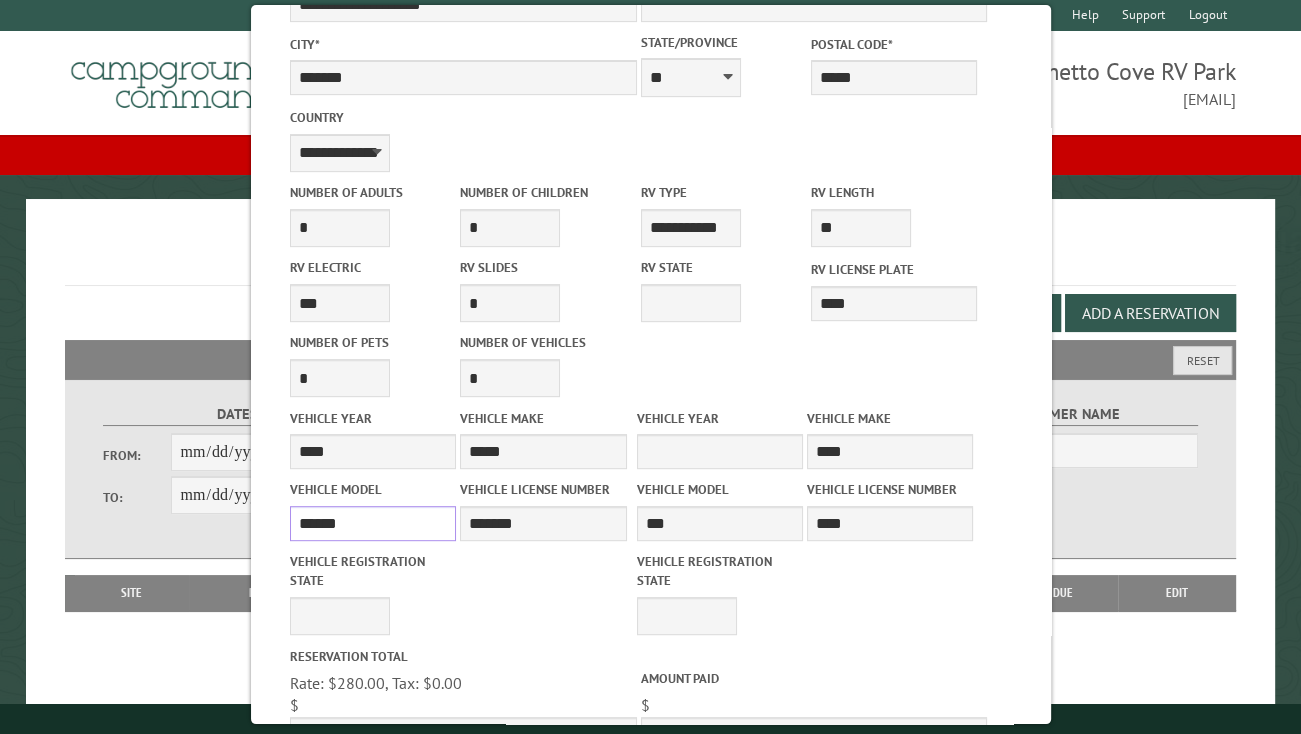 drag, startPoint x: 349, startPoint y: 521, endPoint x: 285, endPoint y: 519, distance: 64.03124 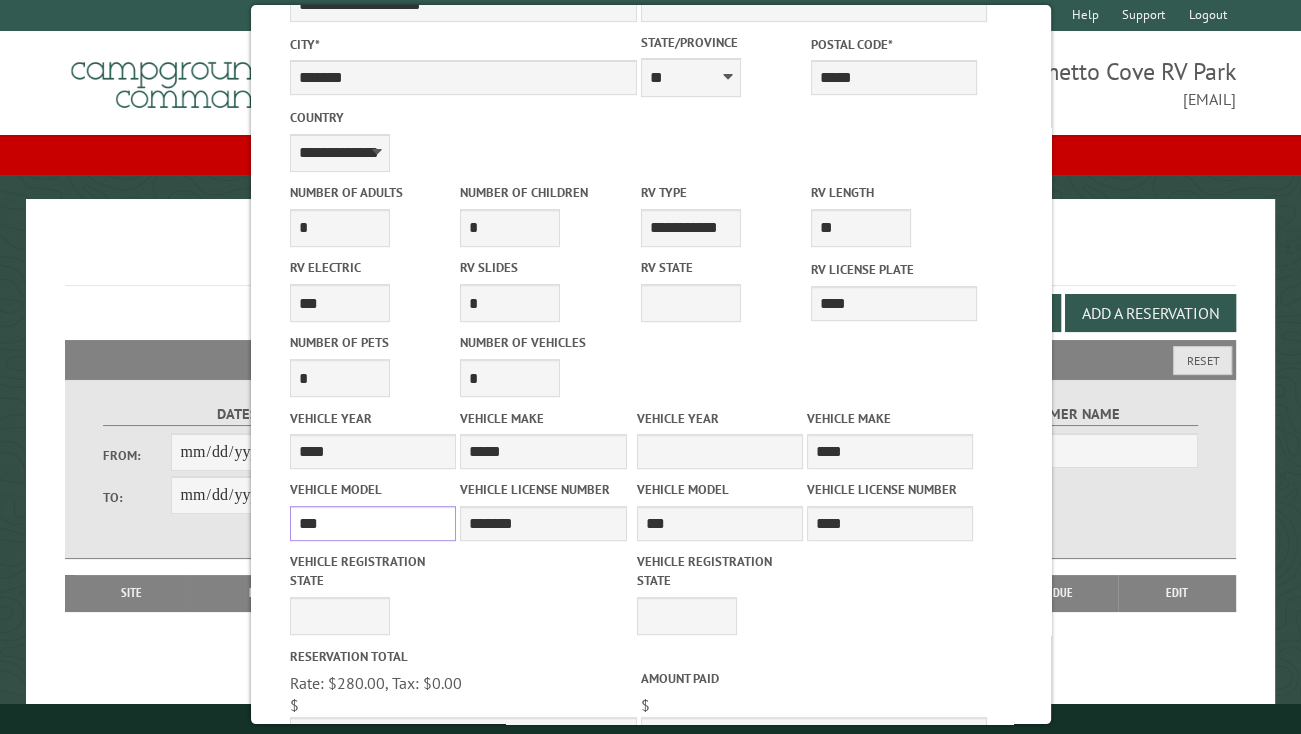 type on "***" 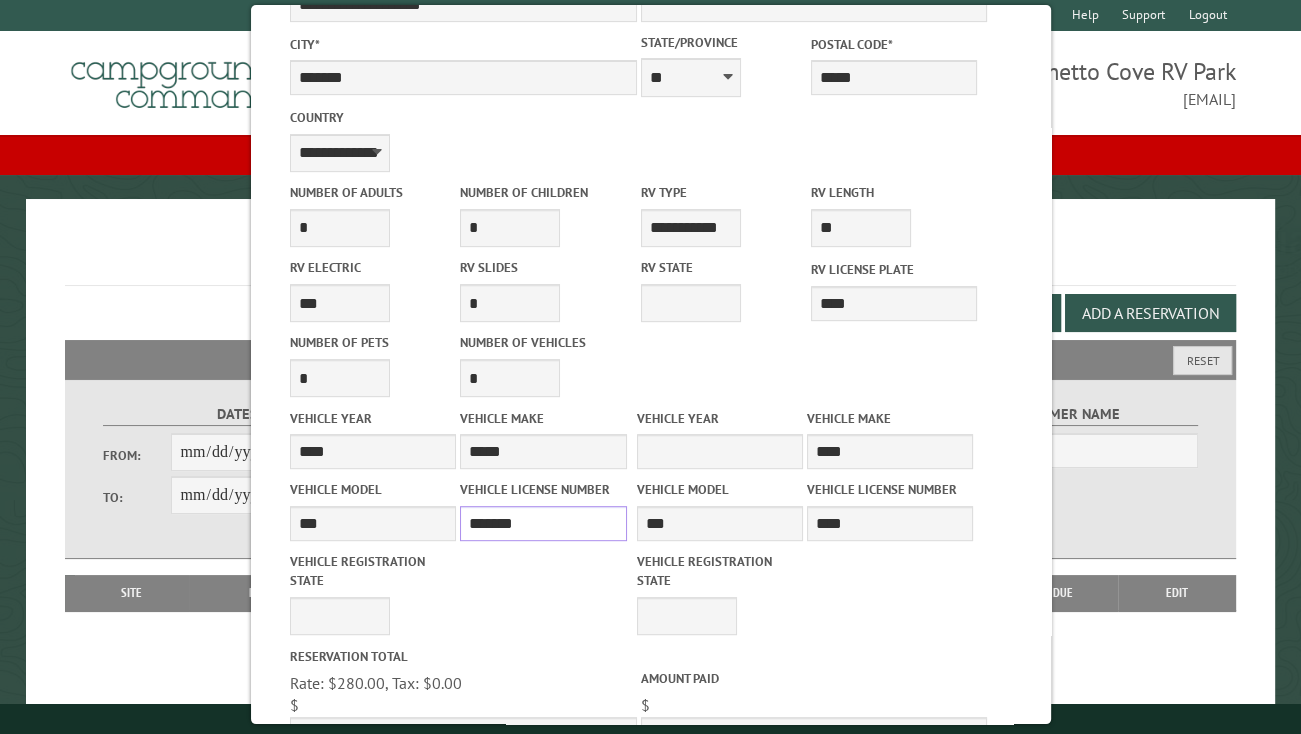 drag, startPoint x: 528, startPoint y: 520, endPoint x: 474, endPoint y: 491, distance: 61.294373 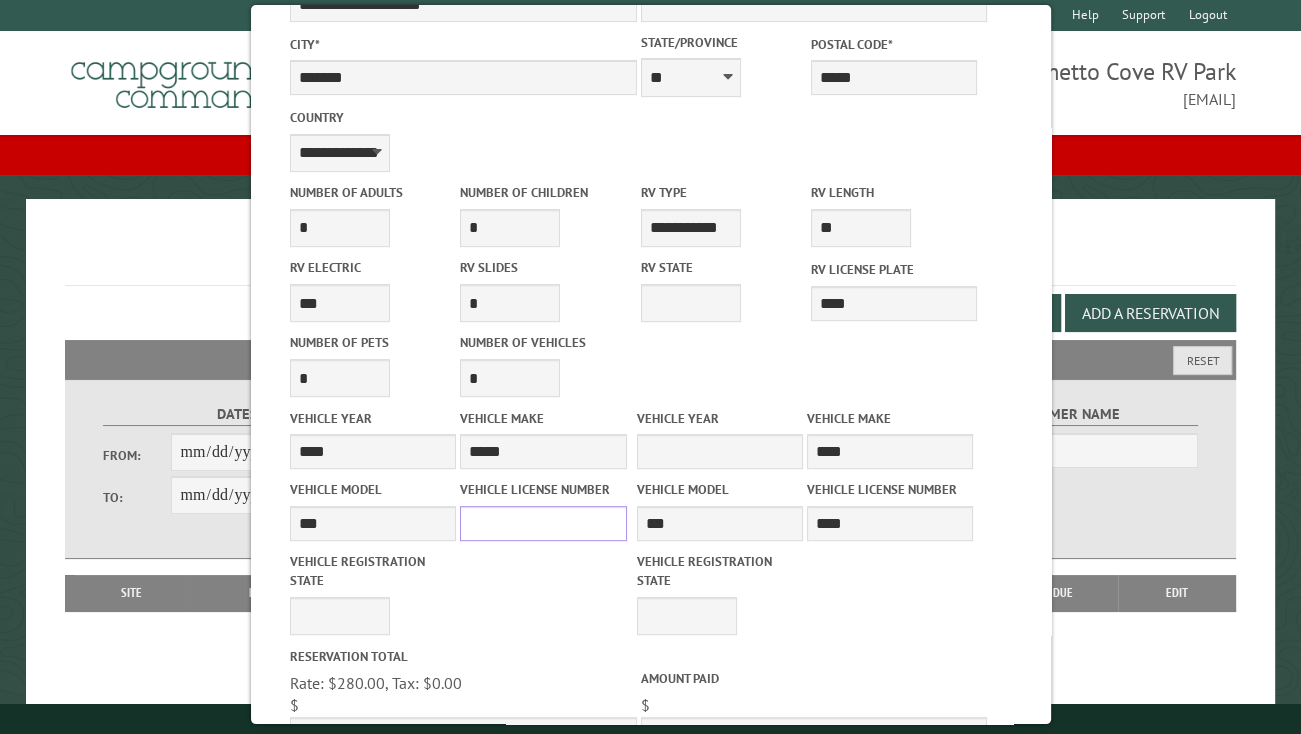 type 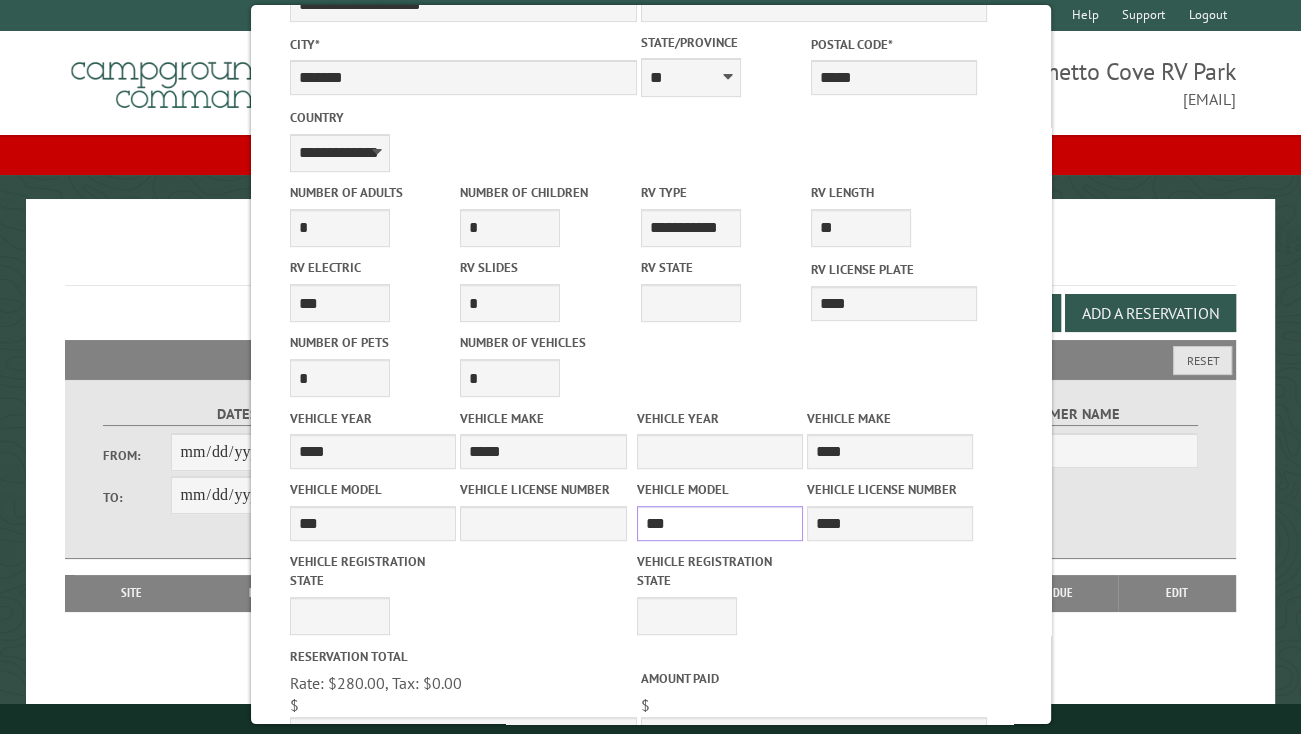 drag, startPoint x: 666, startPoint y: 516, endPoint x: 622, endPoint y: 520, distance: 44.181442 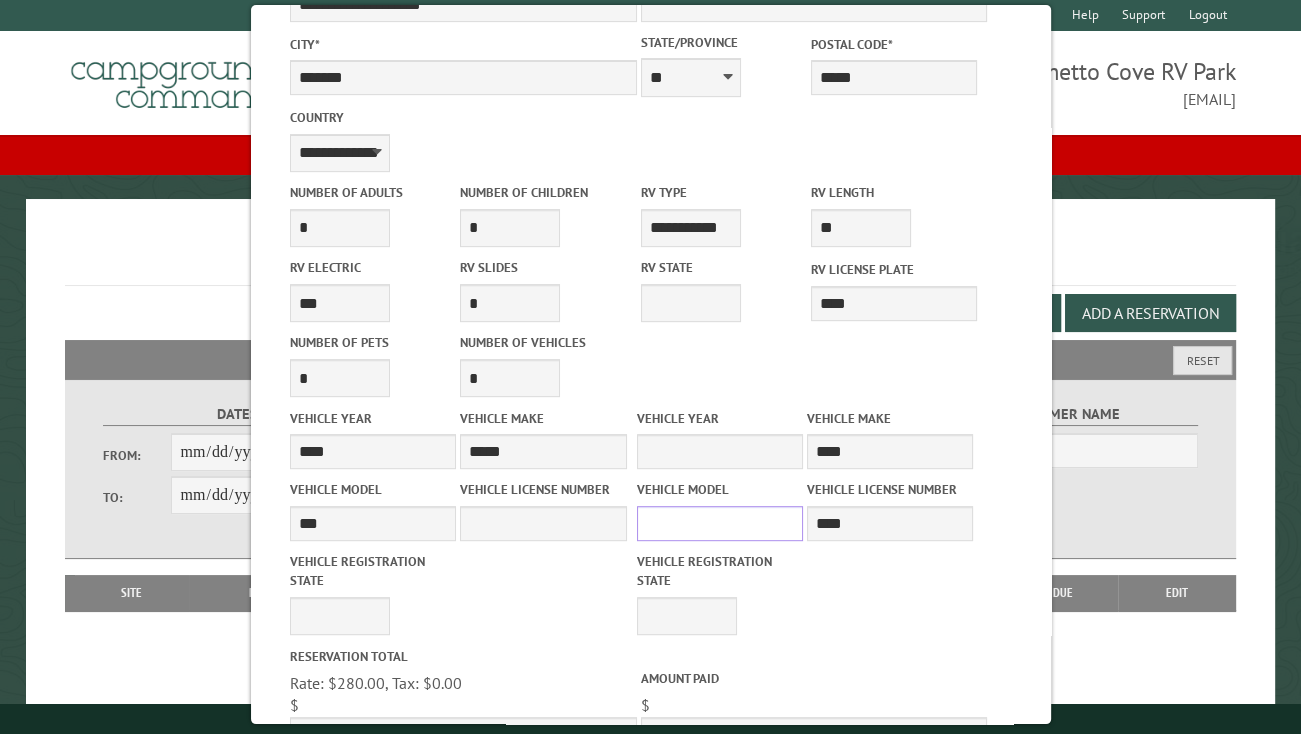 type 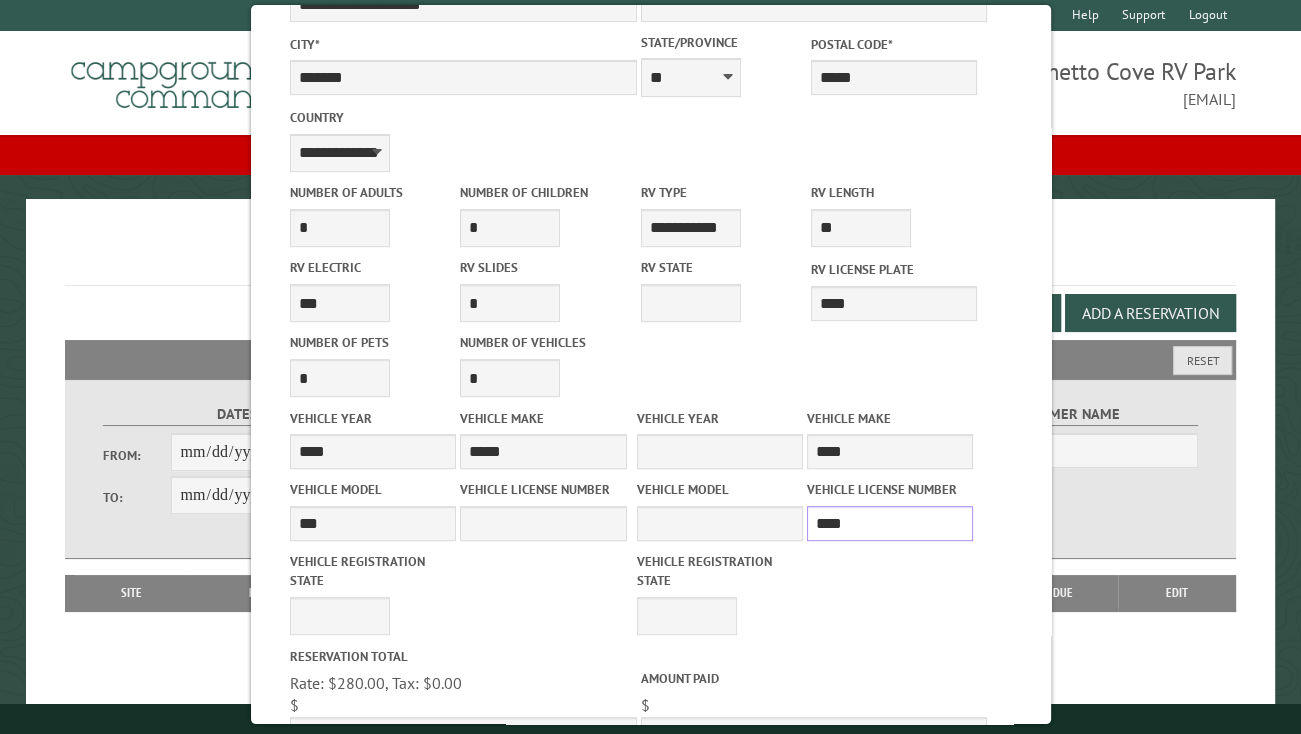 drag, startPoint x: 853, startPoint y: 518, endPoint x: 781, endPoint y: 519, distance: 72.00694 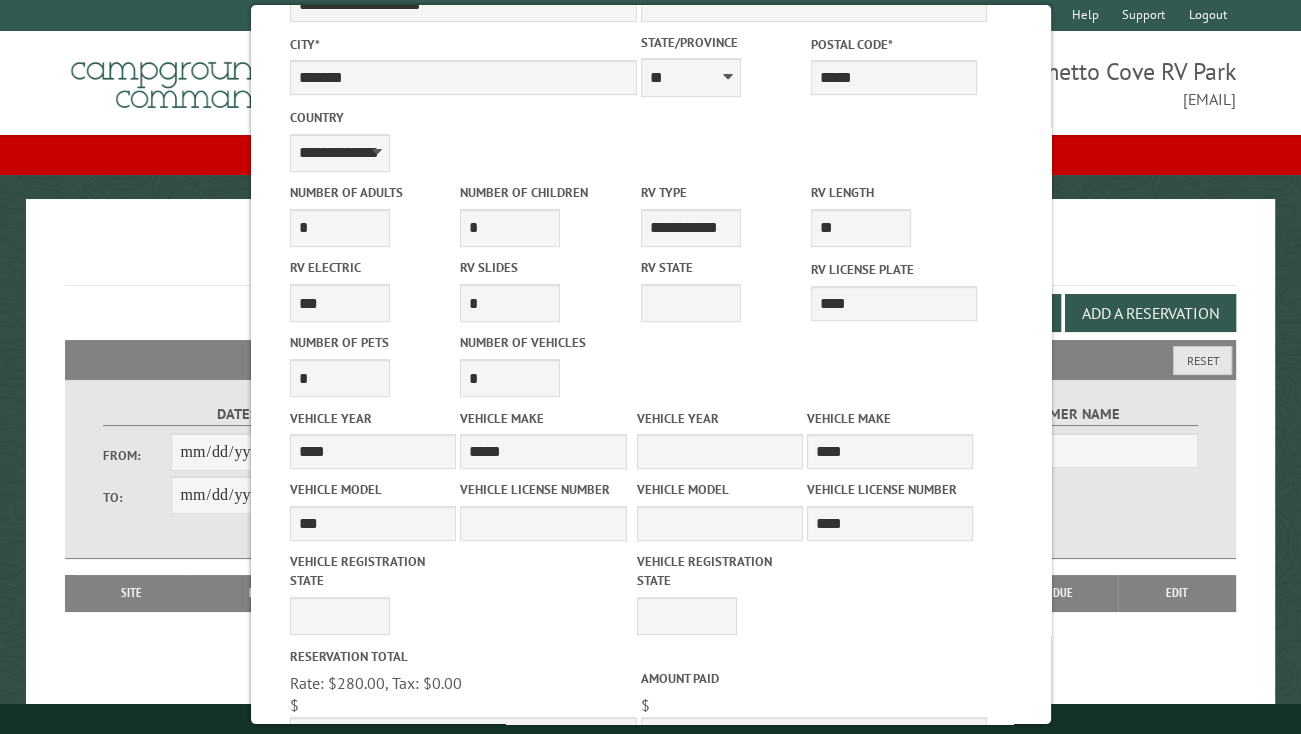 drag, startPoint x: 963, startPoint y: 612, endPoint x: 802, endPoint y: 616, distance: 161.04968 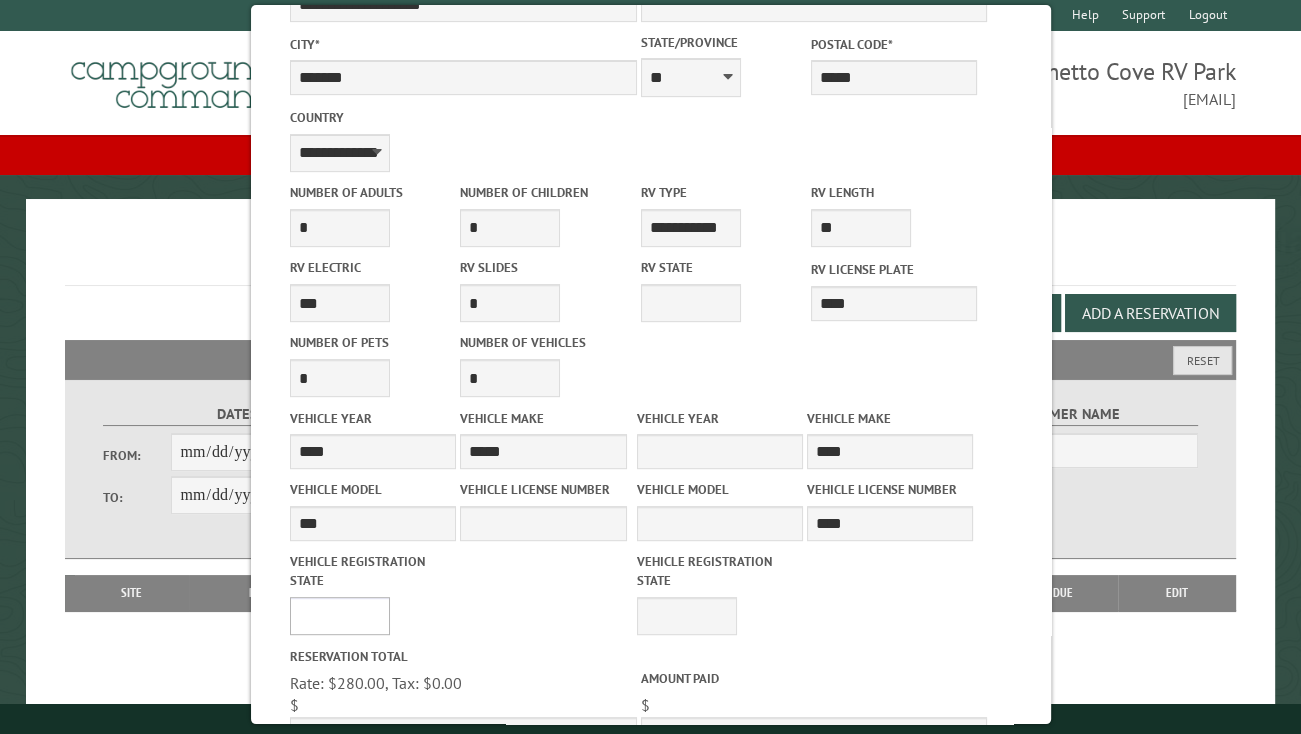 click on "** ** ** ** ** ** ** ** ** ** ** ** ** ** ** ** ** ** ** ** ** ** ** ** ** ** ** ** ** ** ** ** ** ** ** ** ** ** ** ** ** ** ** ** ** ** ** ** ** ** ** ** ** ** ** ** ** ** ** ** ** ** ** **" at bounding box center (340, 616) 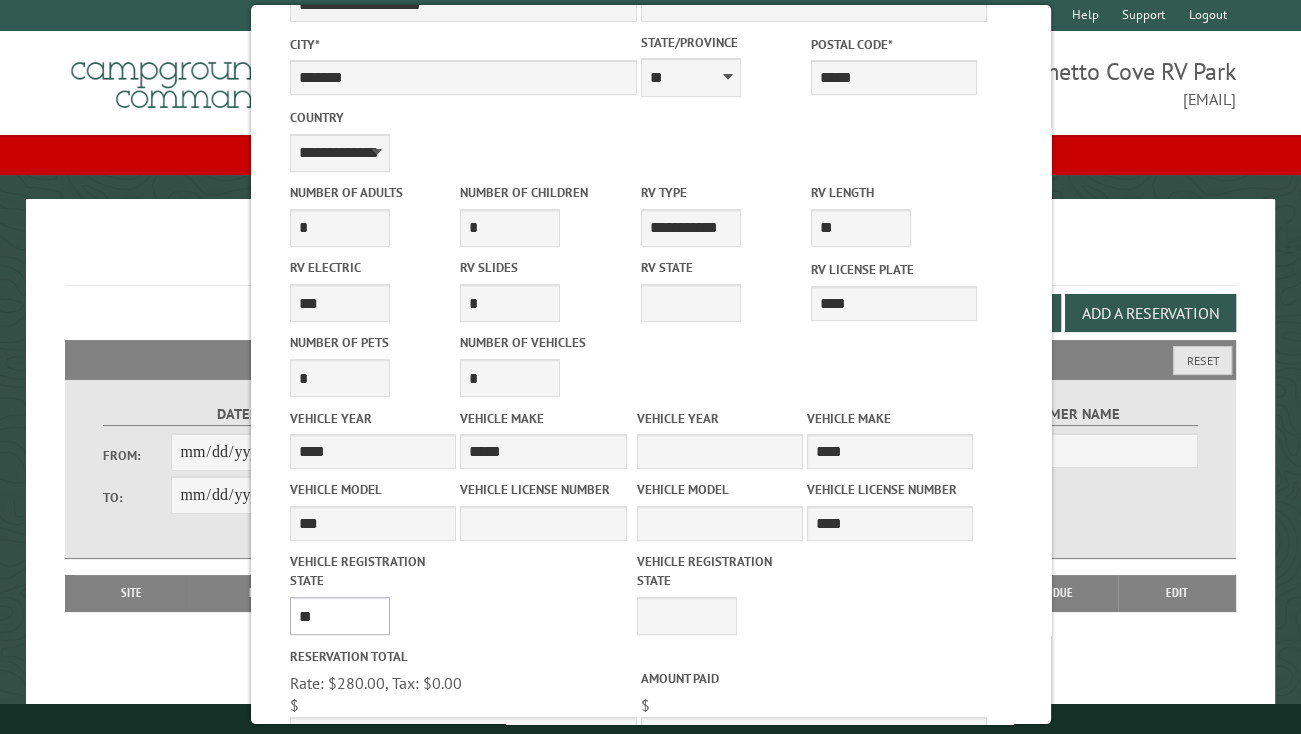 click on "** ** ** ** ** ** ** ** ** ** ** ** ** ** ** ** ** ** ** ** ** ** ** ** ** ** ** ** ** ** ** ** ** ** ** ** ** ** ** ** ** ** ** ** ** ** ** ** ** ** ** ** ** ** ** ** ** ** ** ** ** ** ** **" at bounding box center (340, 616) 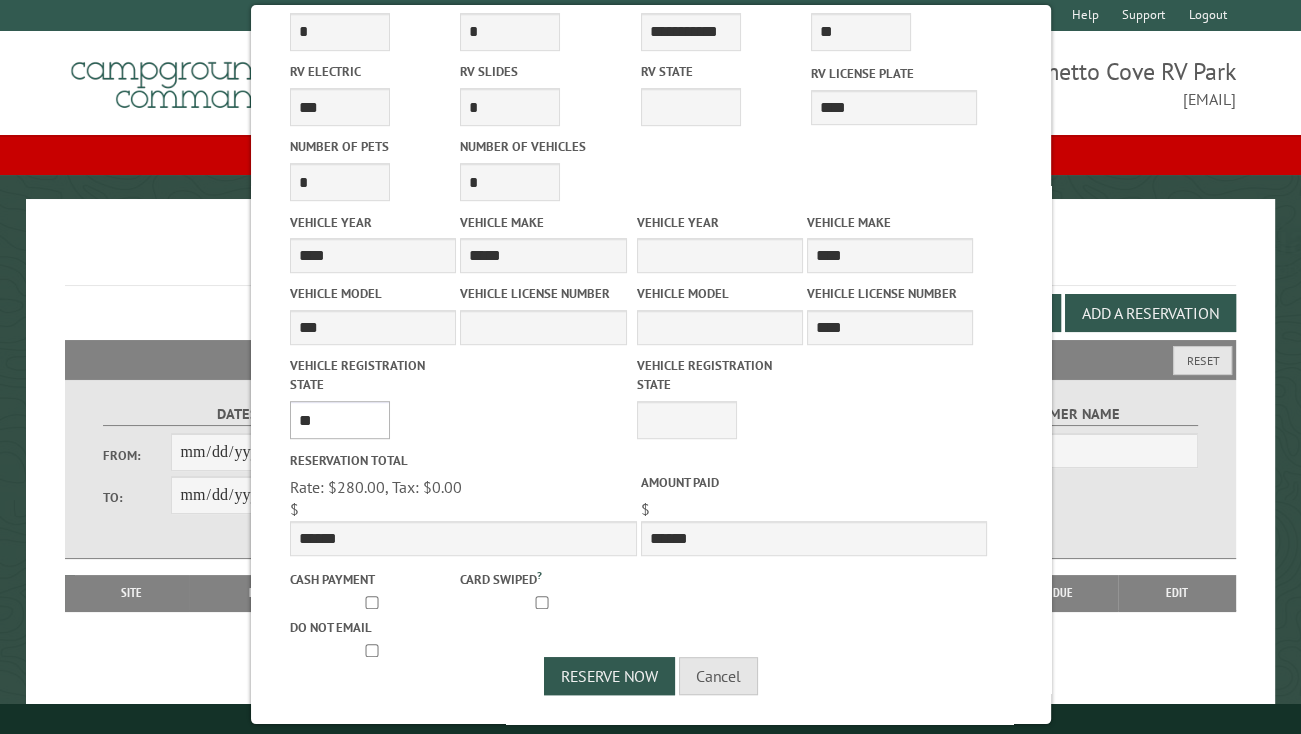 scroll, scrollTop: 837, scrollLeft: 0, axis: vertical 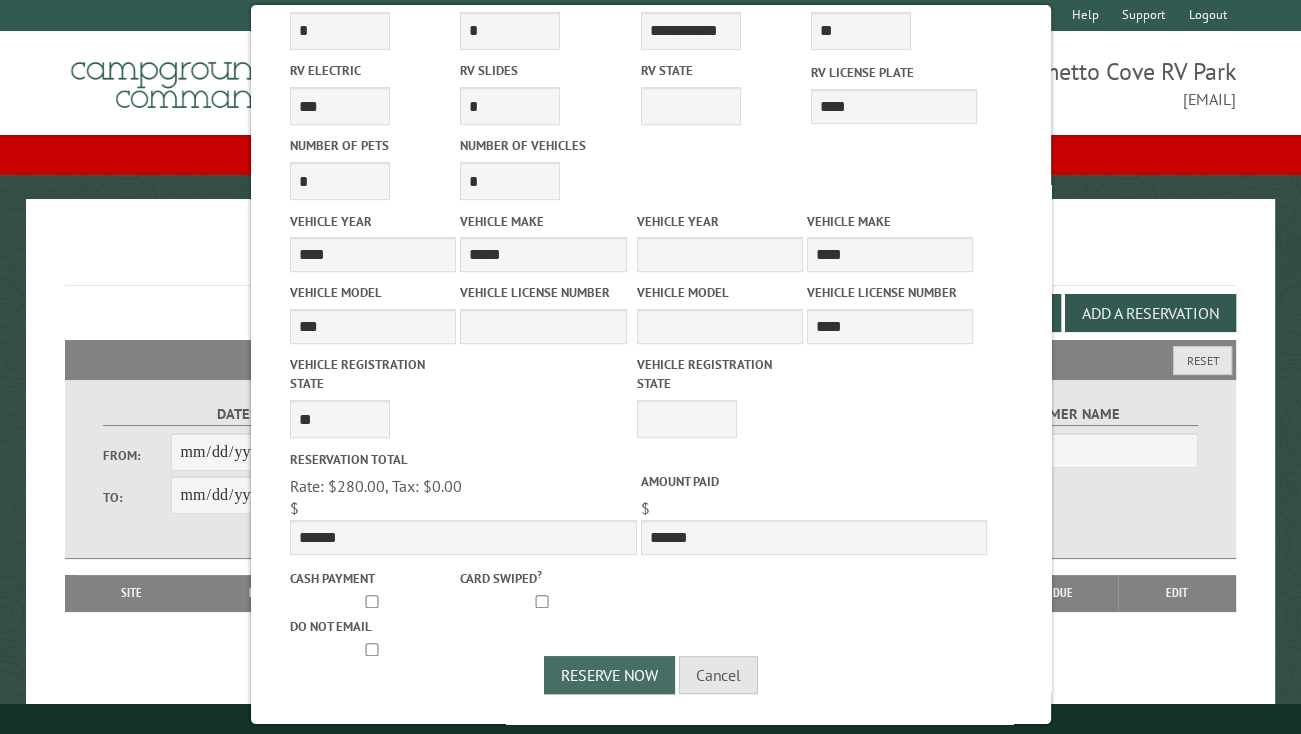 click on "Reserve Now" at bounding box center [609, 675] 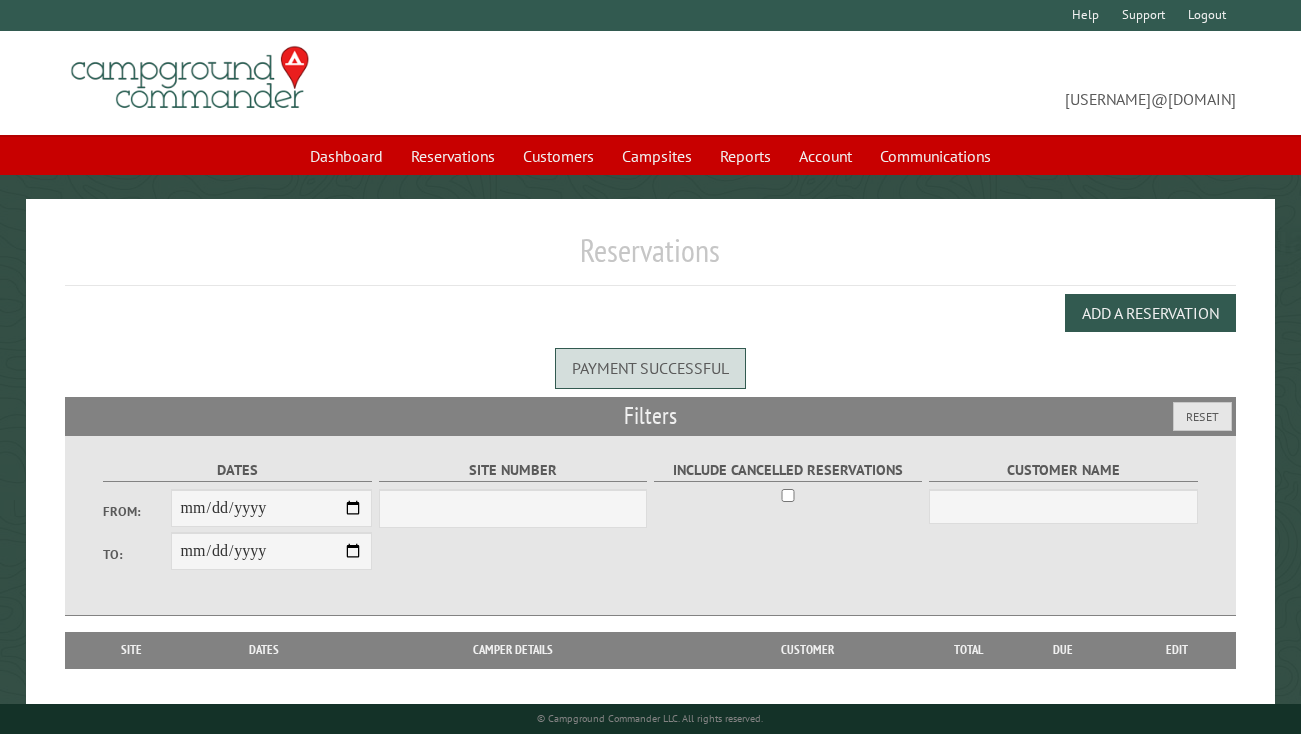 scroll, scrollTop: 0, scrollLeft: 0, axis: both 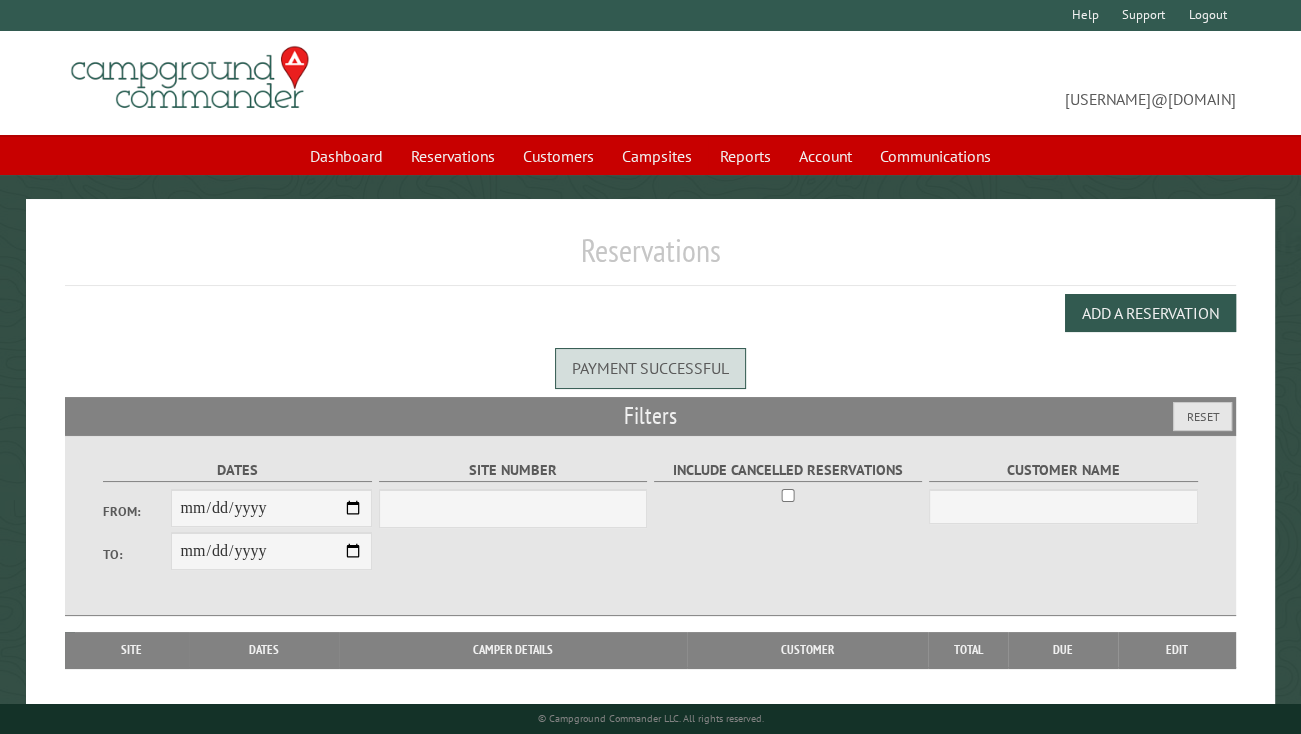 select on "***" 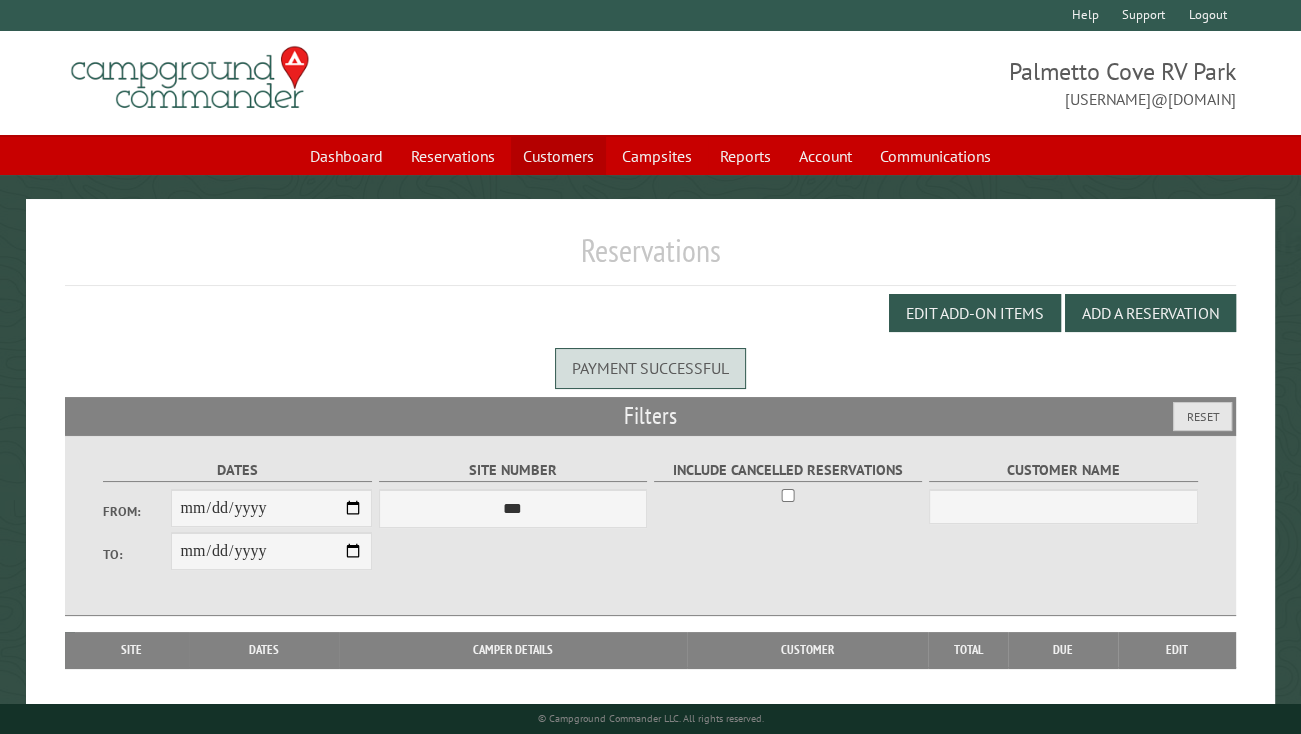 click on "Customers" at bounding box center [558, 156] 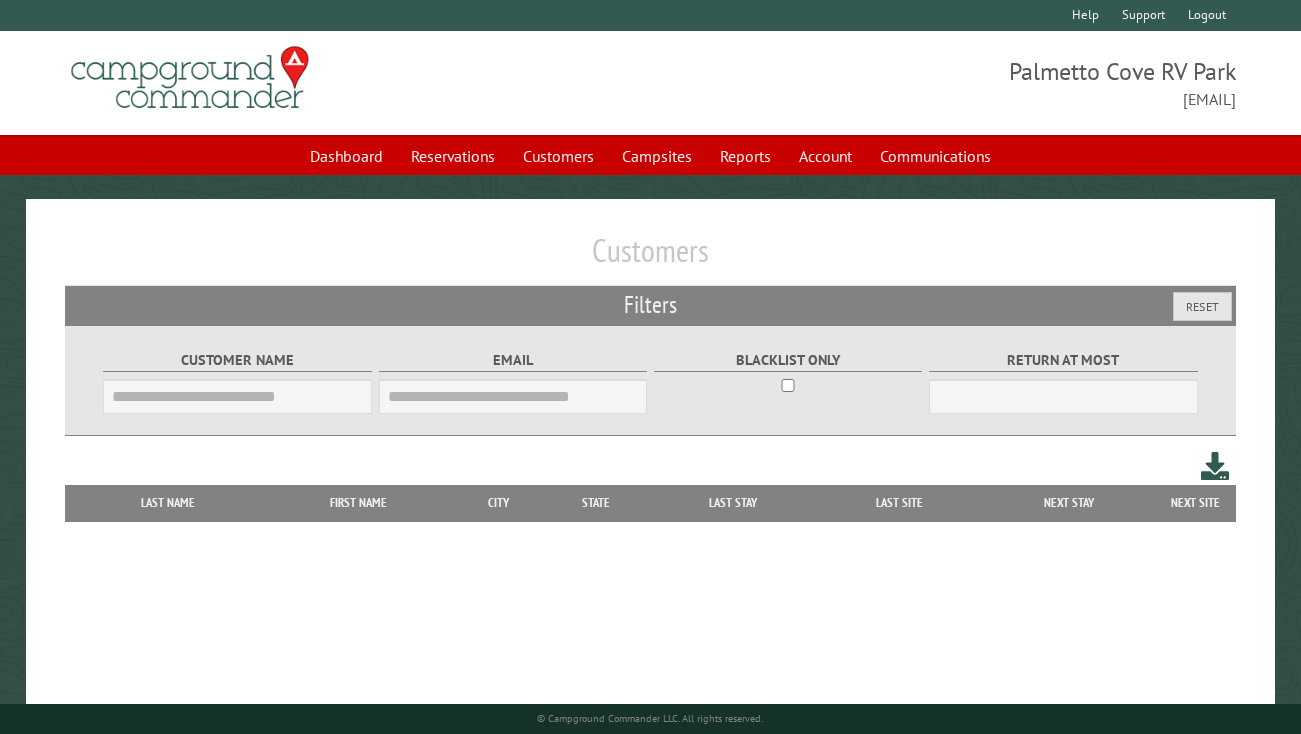 scroll, scrollTop: 0, scrollLeft: 0, axis: both 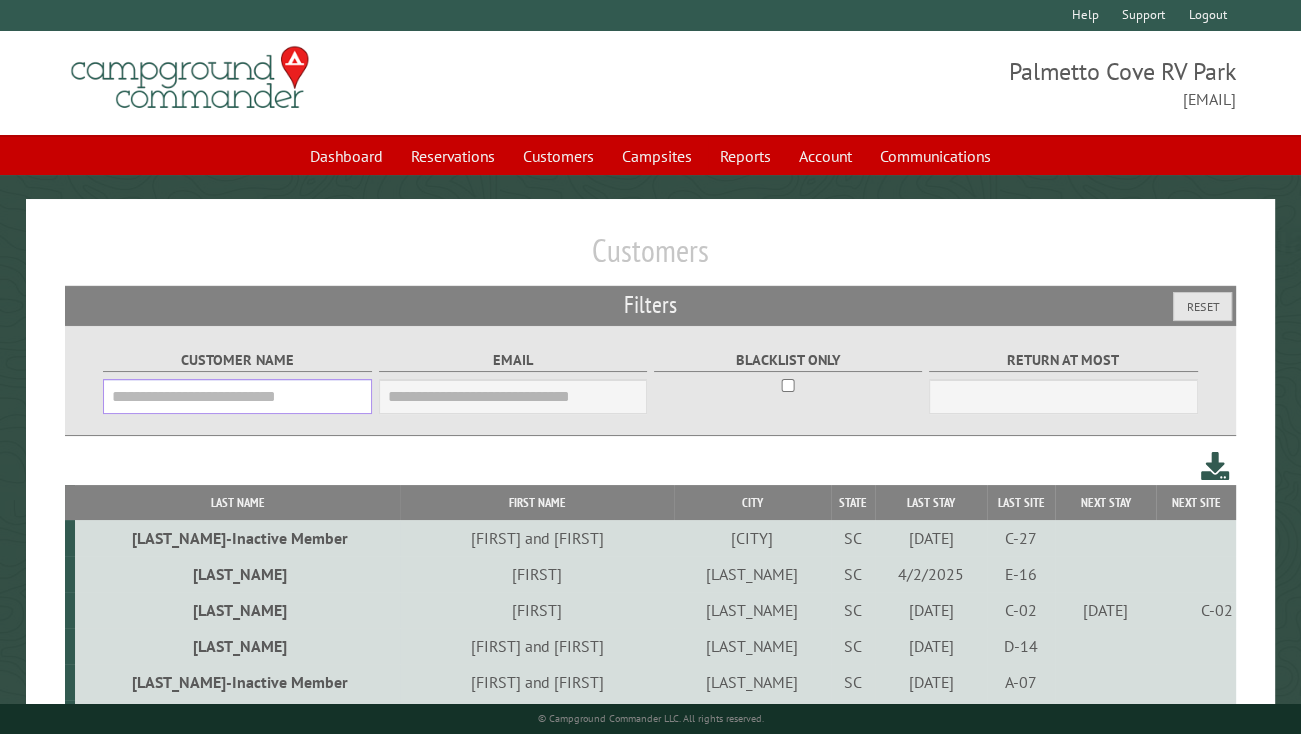 click on "Customer Name" at bounding box center (237, 396) 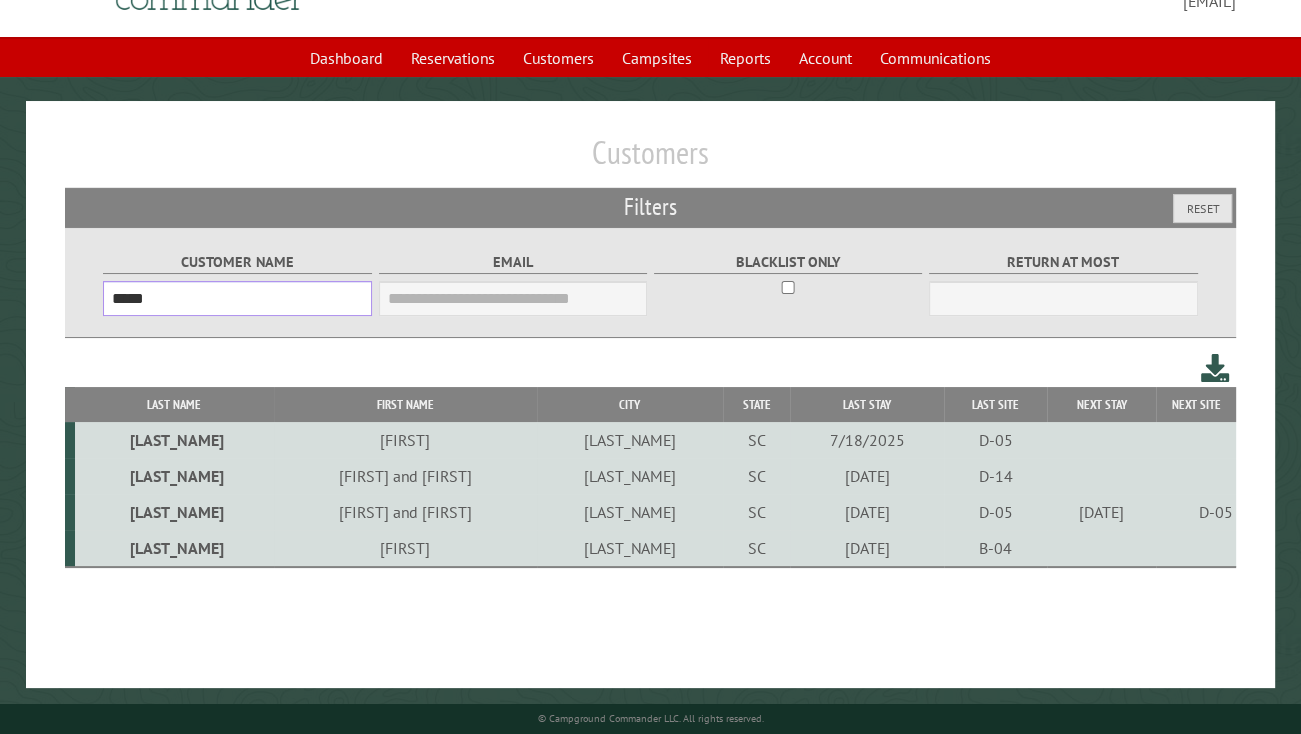 scroll, scrollTop: 100, scrollLeft: 0, axis: vertical 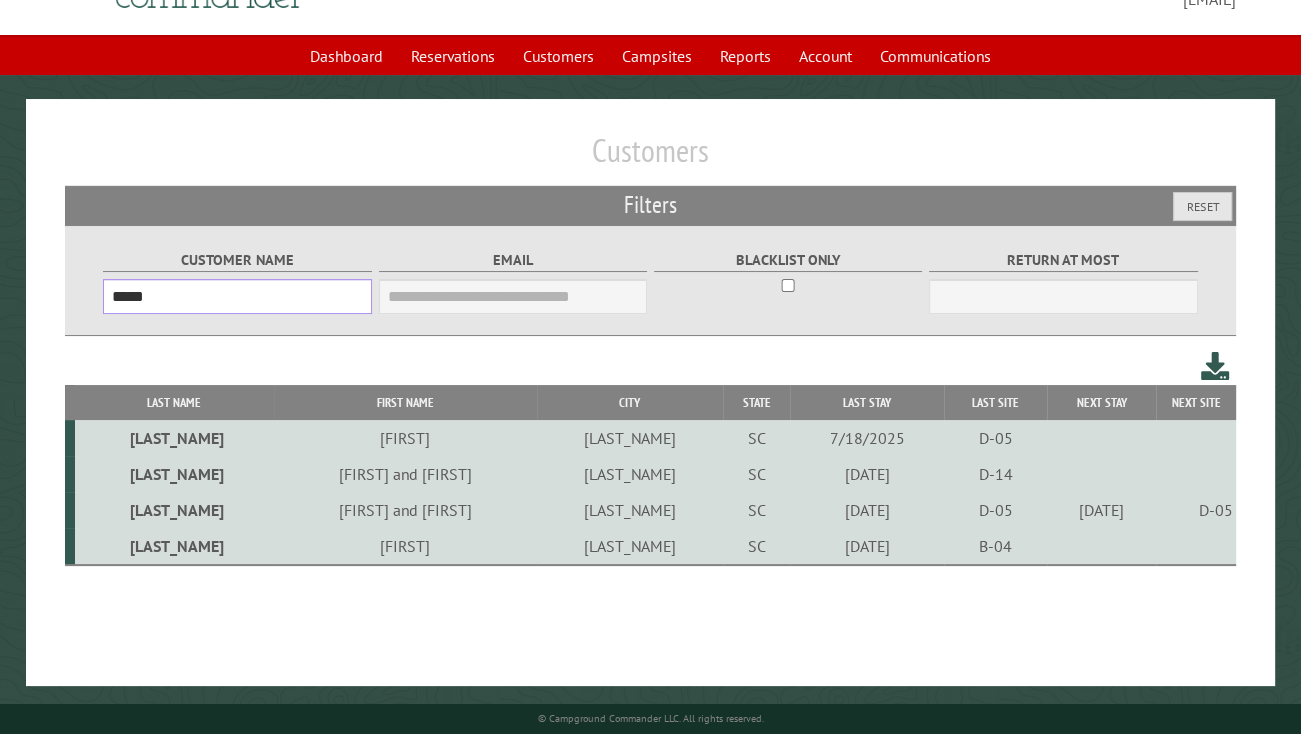 type on "*****" 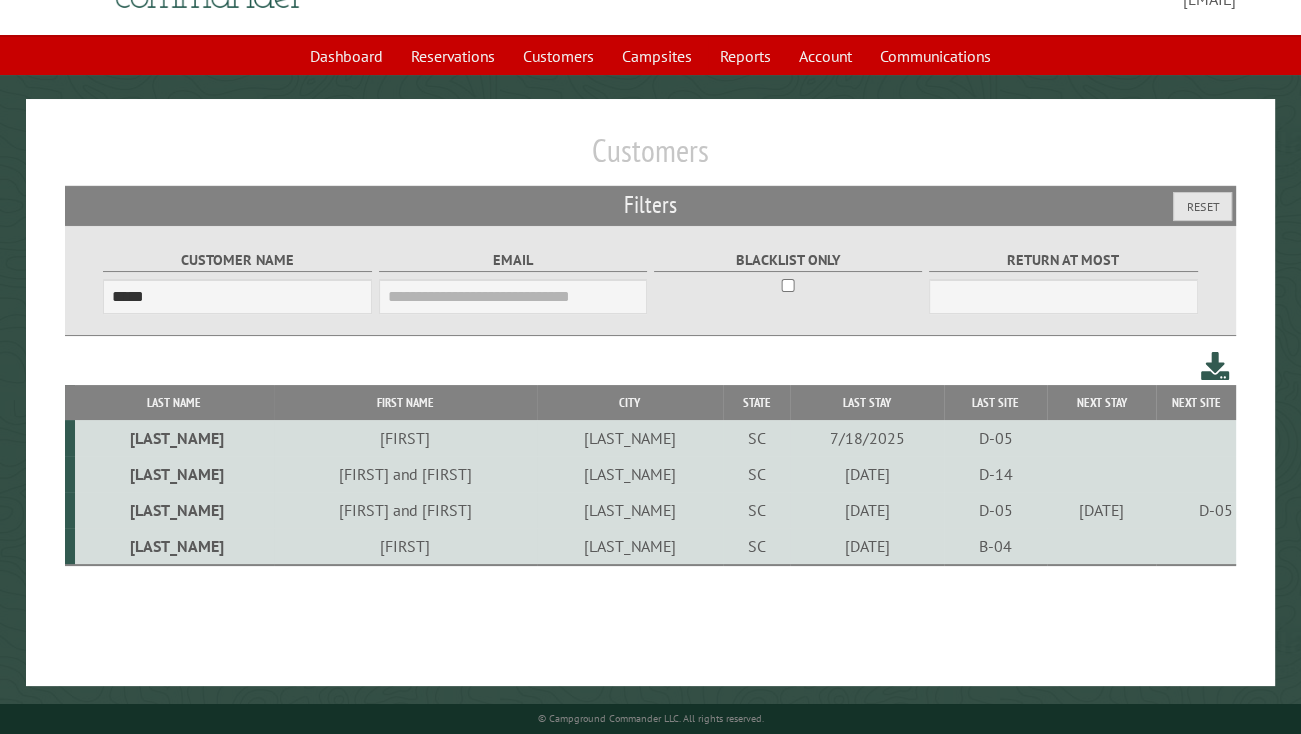 click on "Frost" at bounding box center [174, 510] 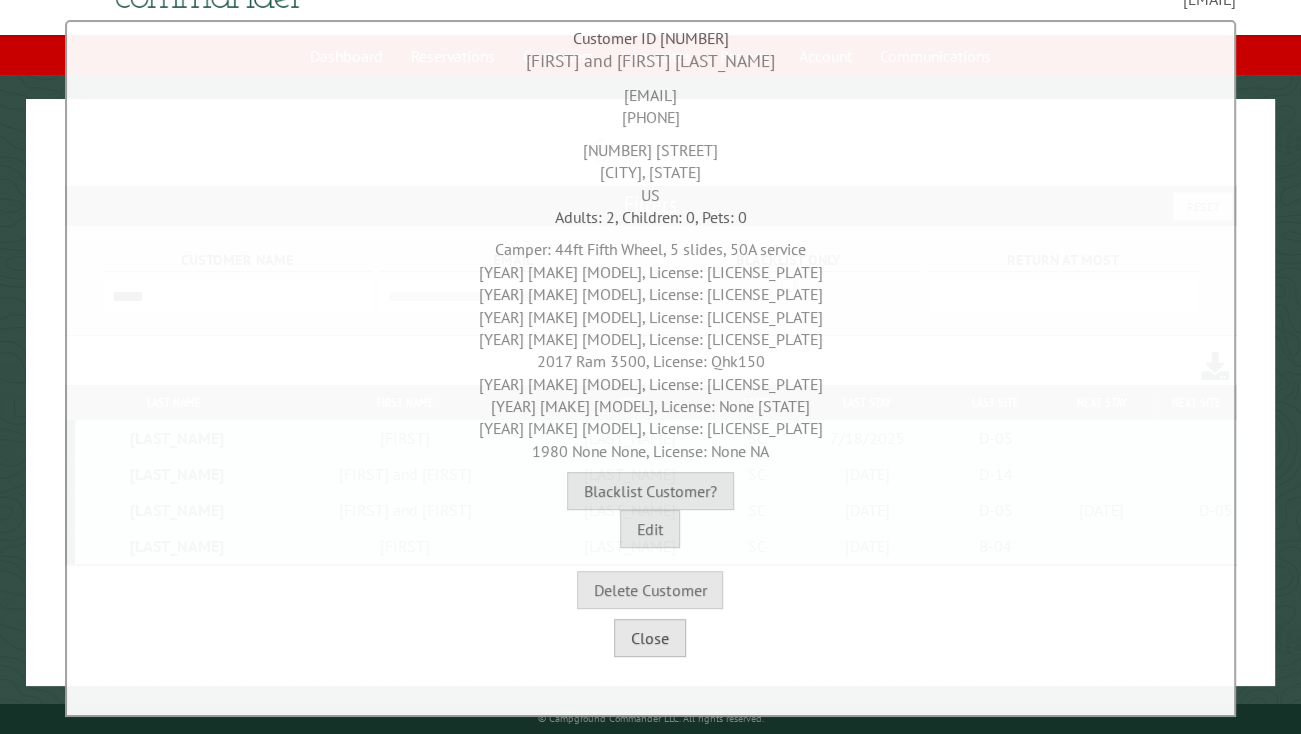 click on "Close" at bounding box center (650, 638) 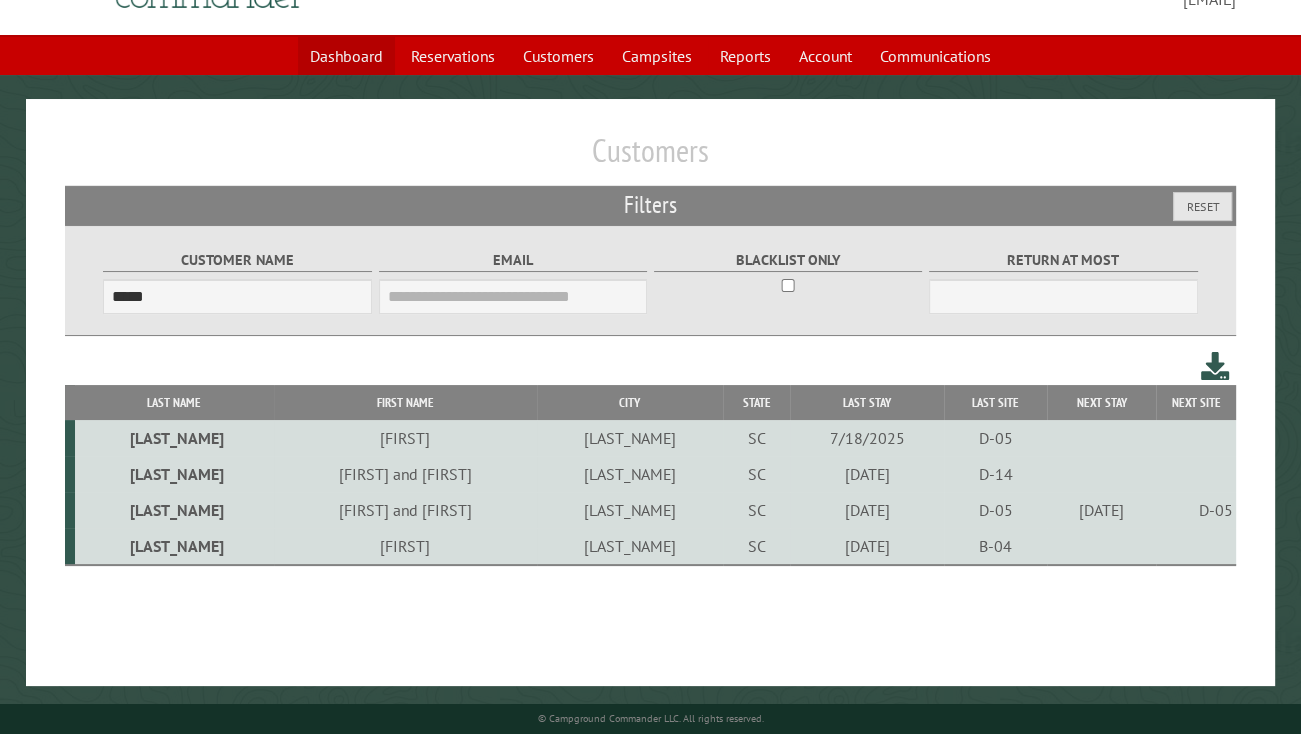 click on "Dashboard" at bounding box center (346, 56) 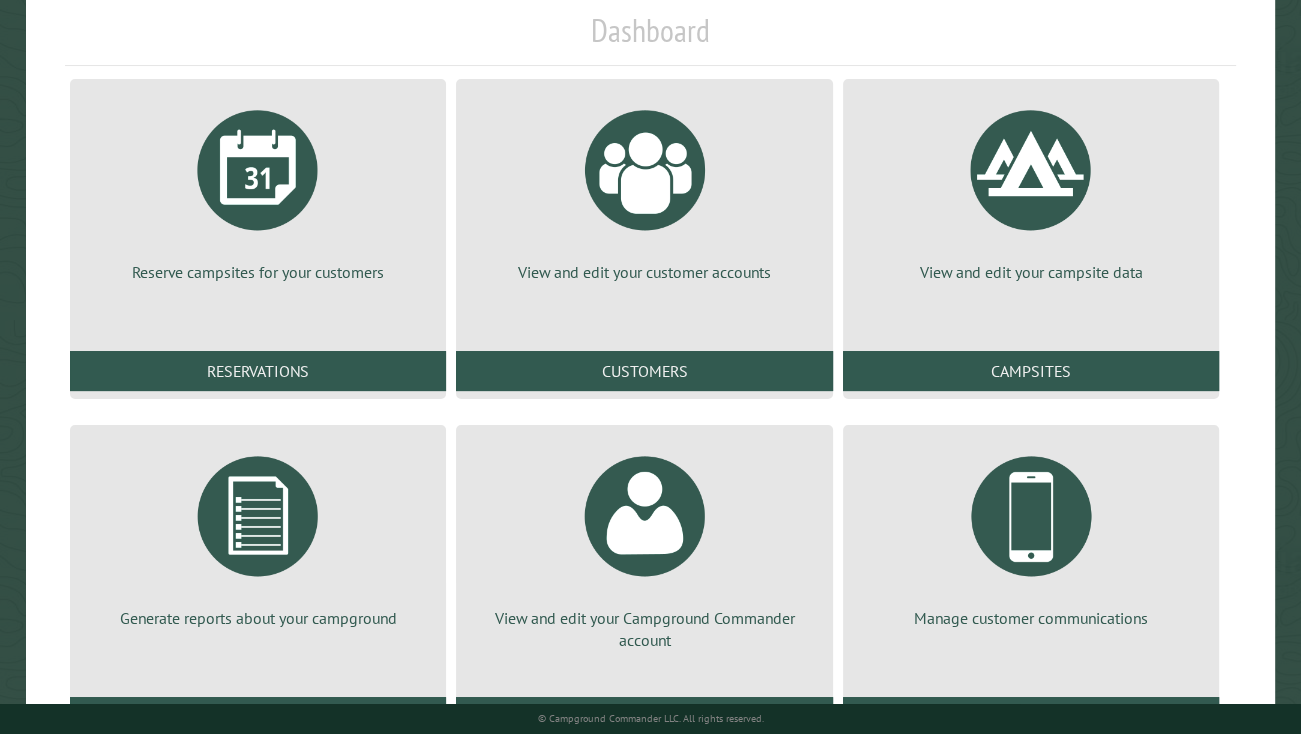 scroll, scrollTop: 267, scrollLeft: 0, axis: vertical 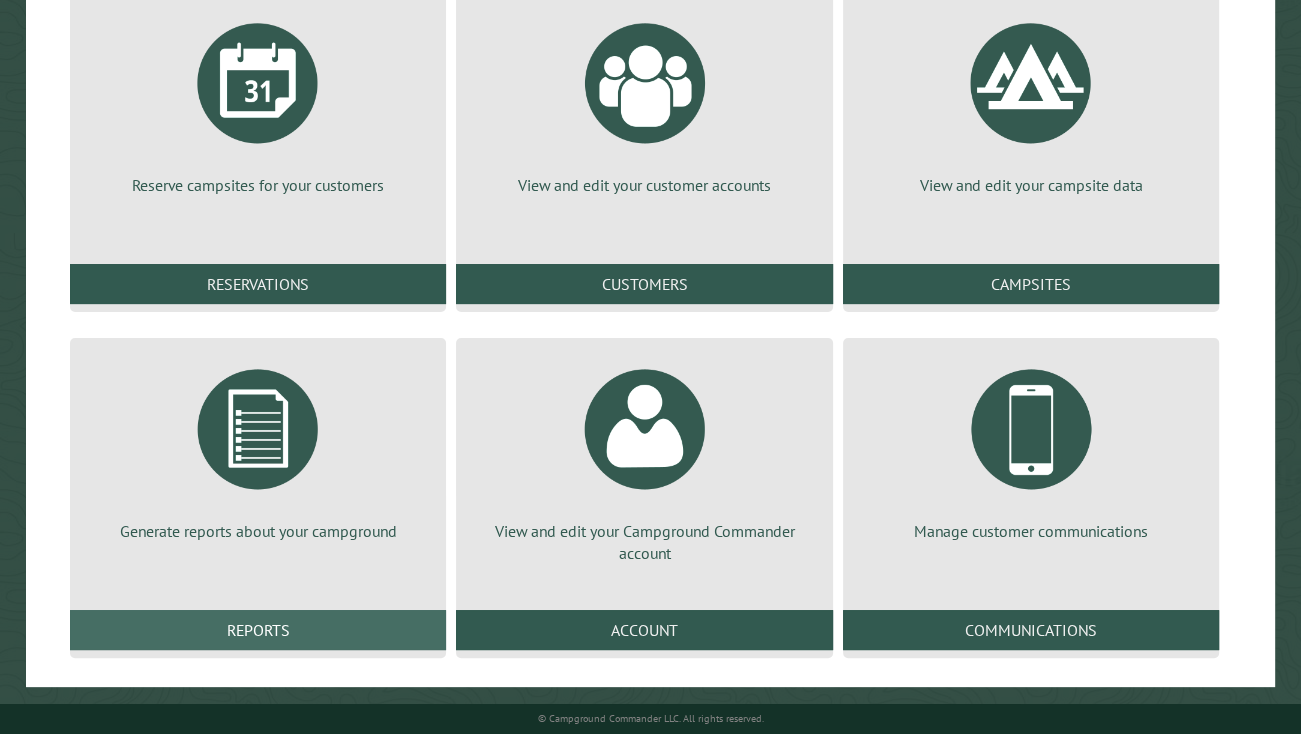click on "Reports" at bounding box center (258, 630) 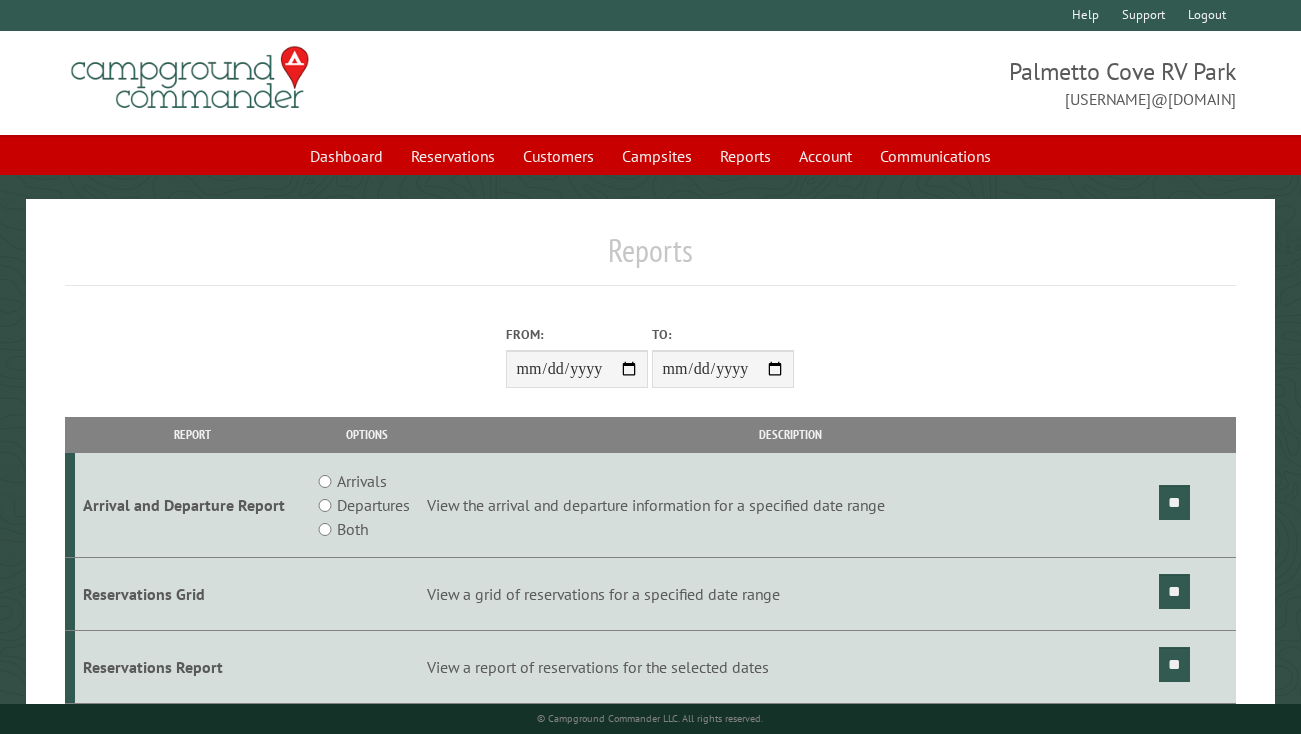 scroll, scrollTop: 0, scrollLeft: 0, axis: both 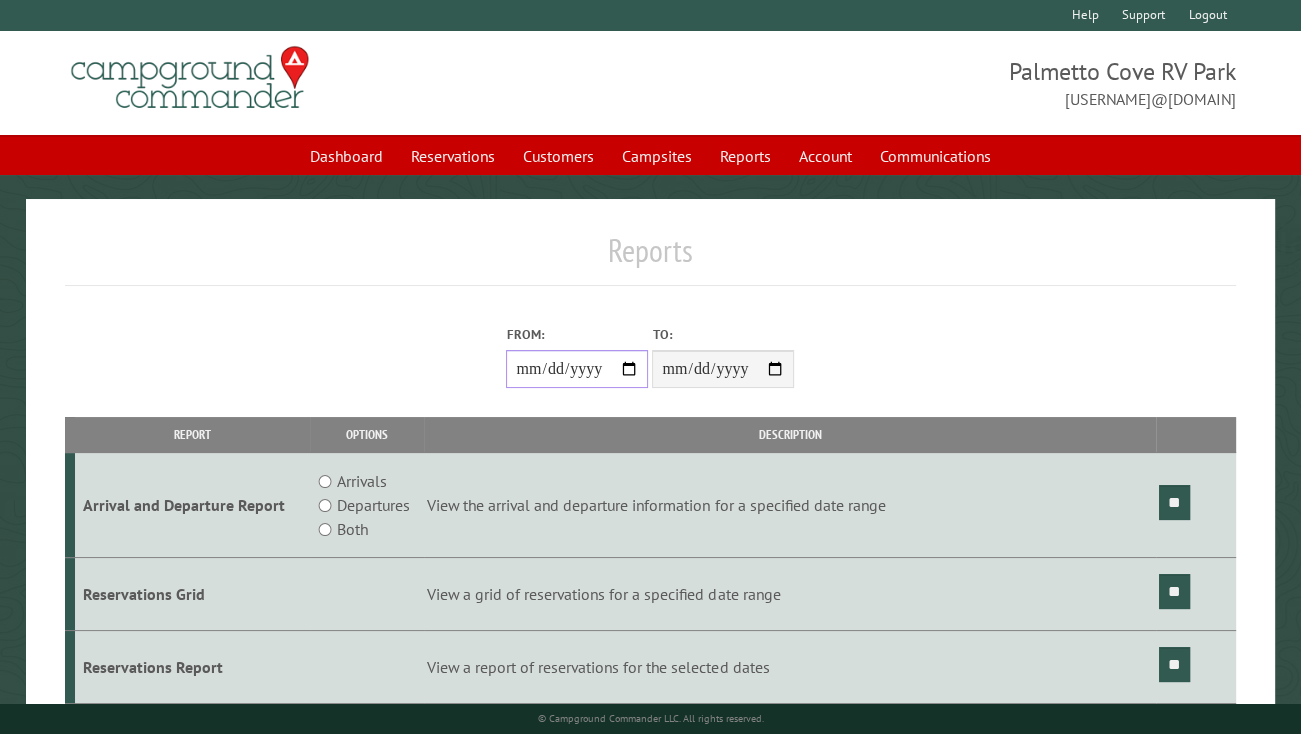 click on "From:" at bounding box center [577, 369] 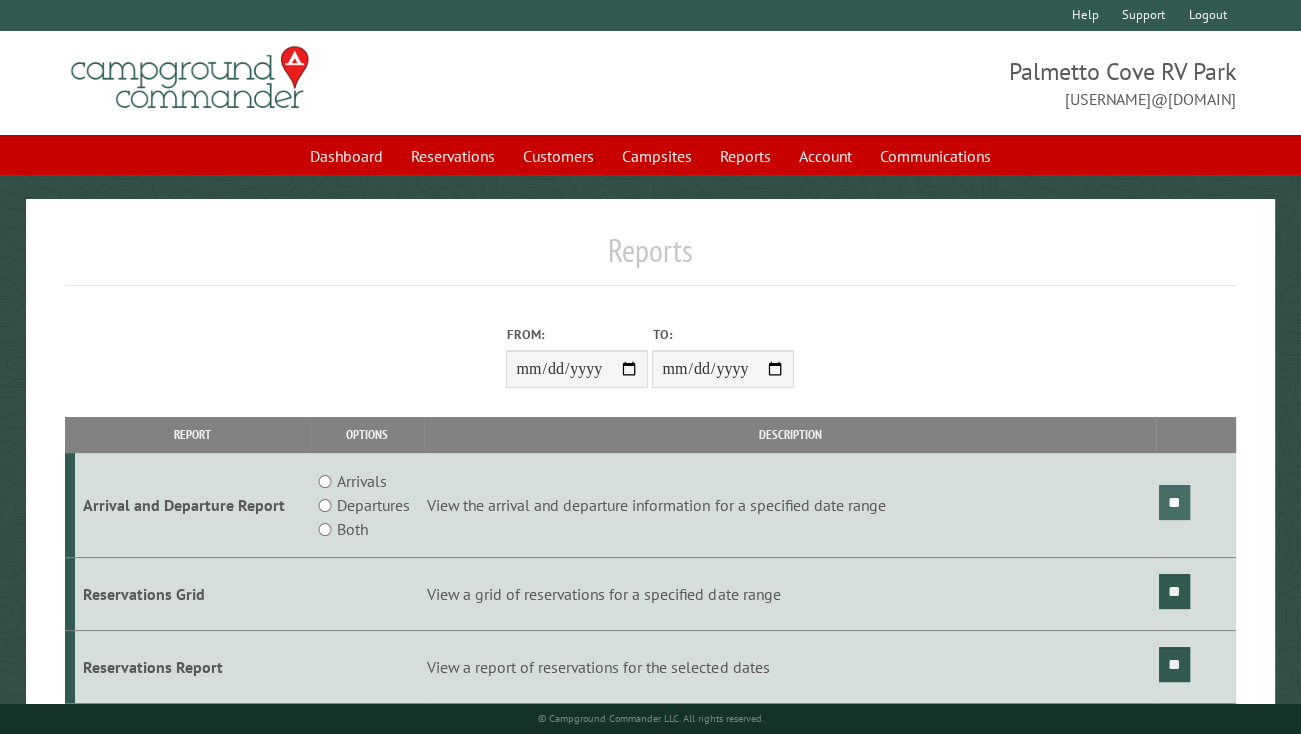 click on "**" at bounding box center [1174, 502] 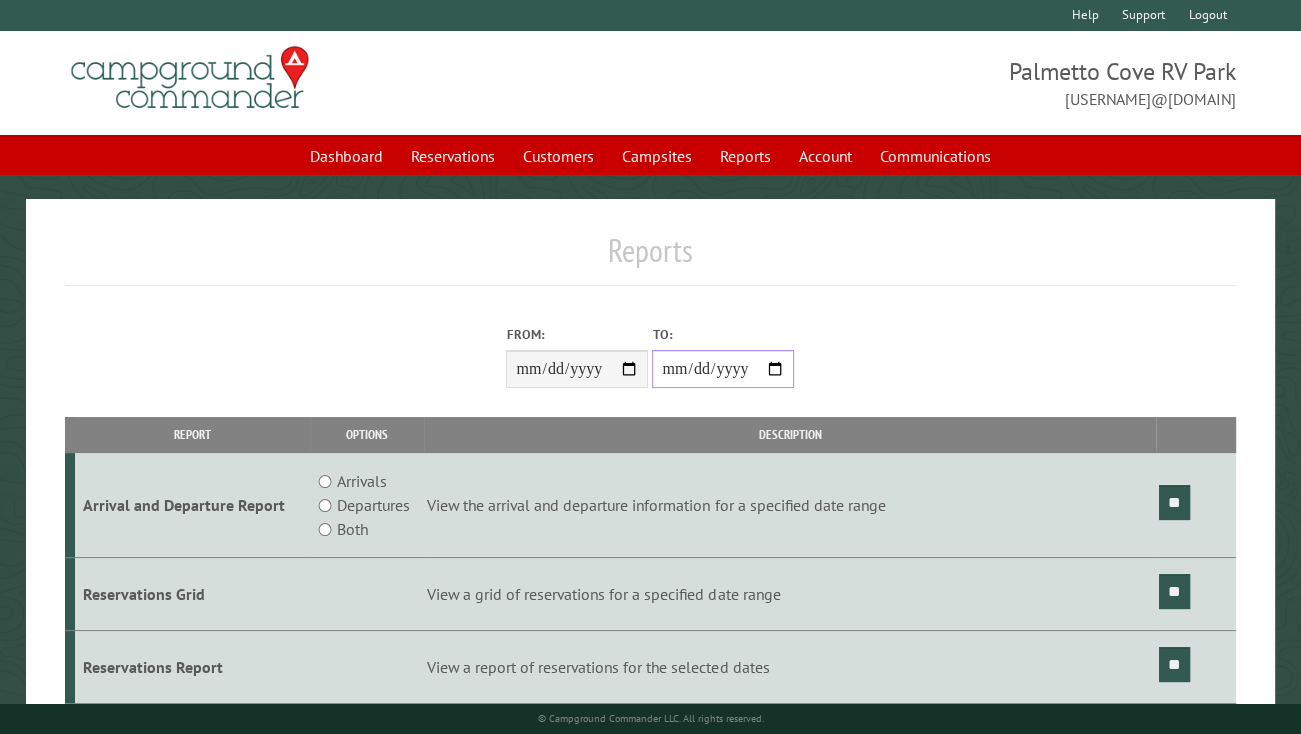click on "**********" at bounding box center (723, 369) 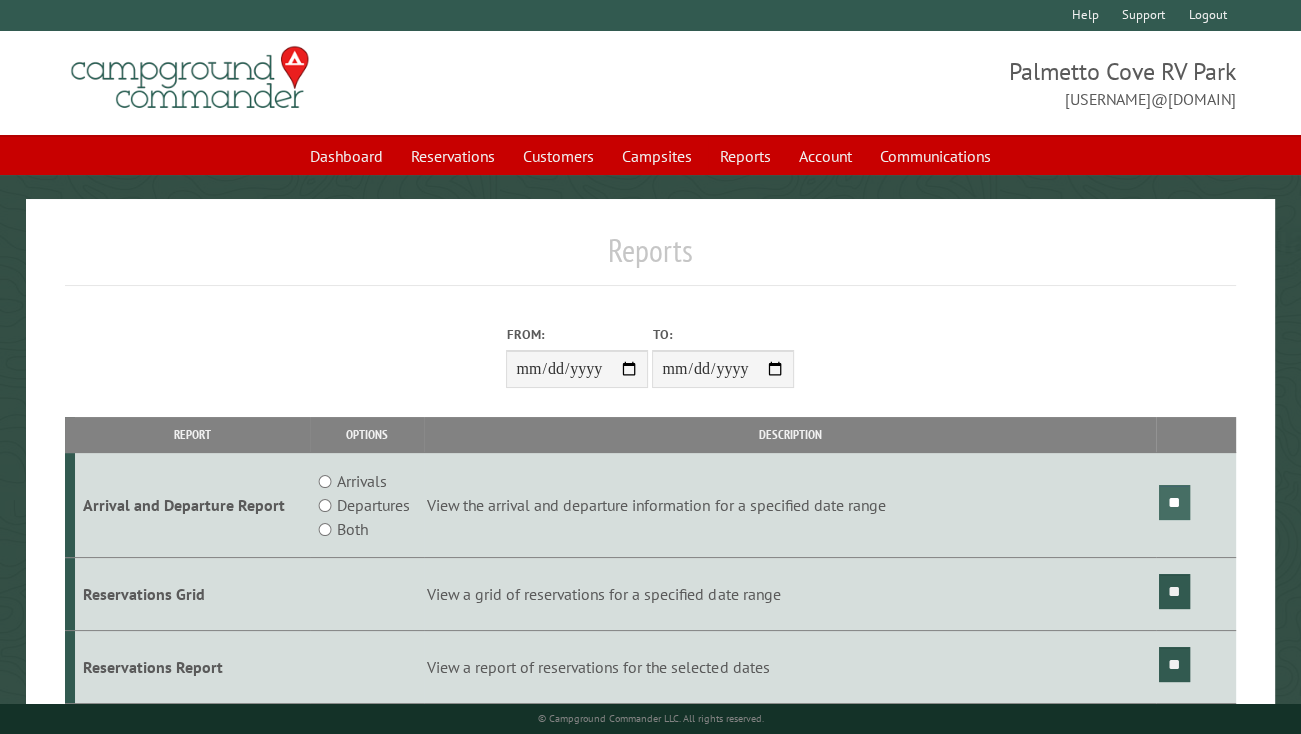 click on "**" at bounding box center [1174, 502] 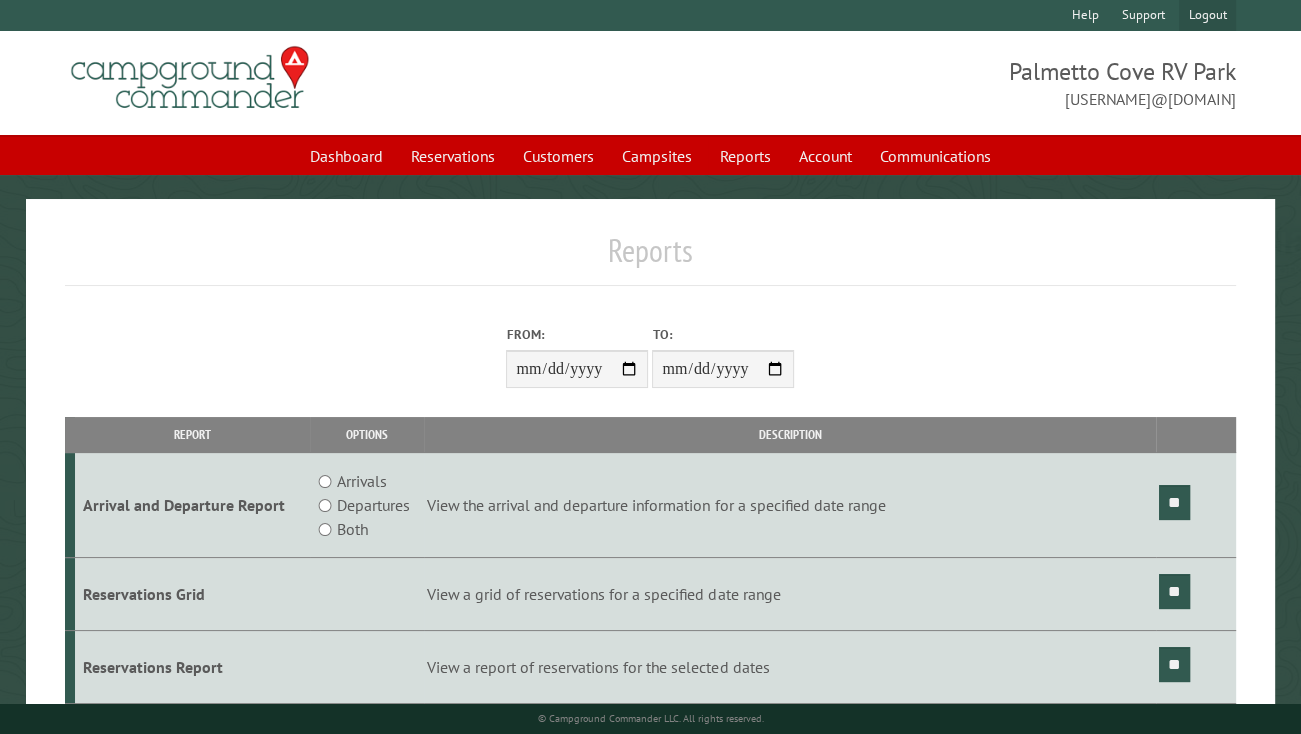 click on "Logout" at bounding box center [1207, 15] 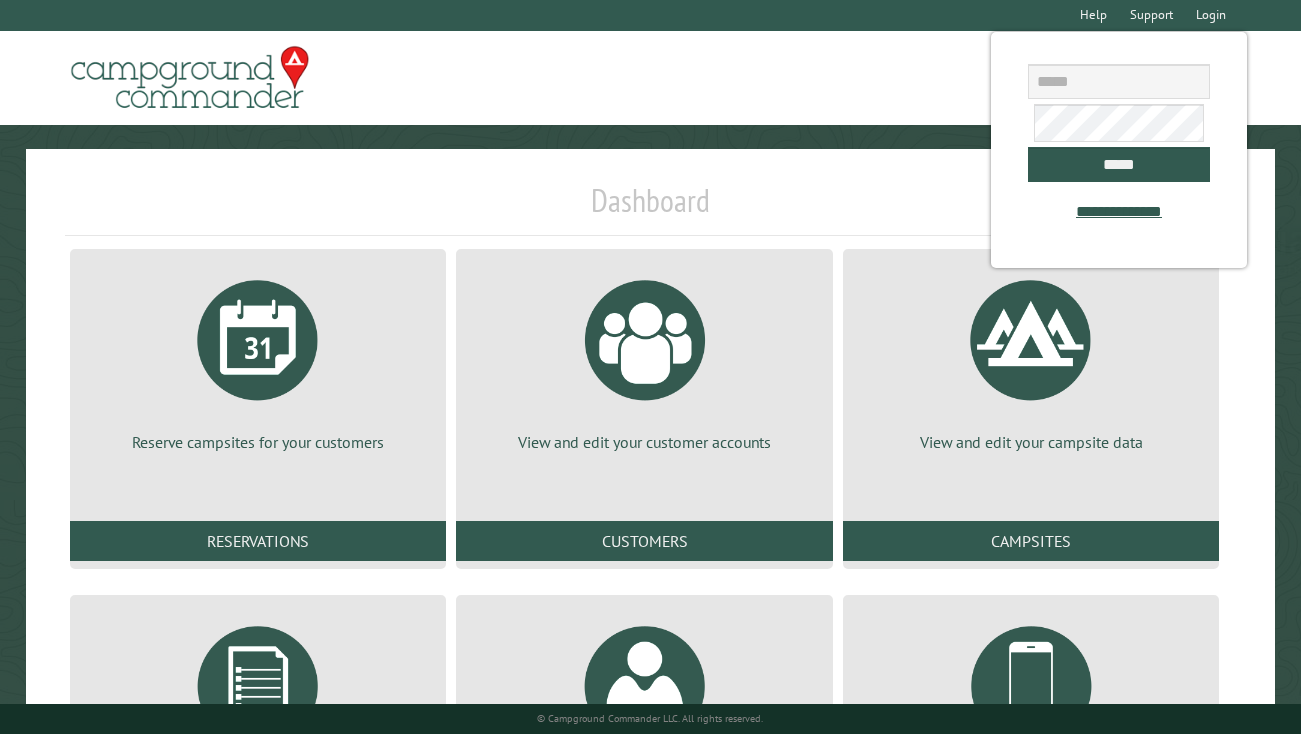 scroll, scrollTop: 0, scrollLeft: 0, axis: both 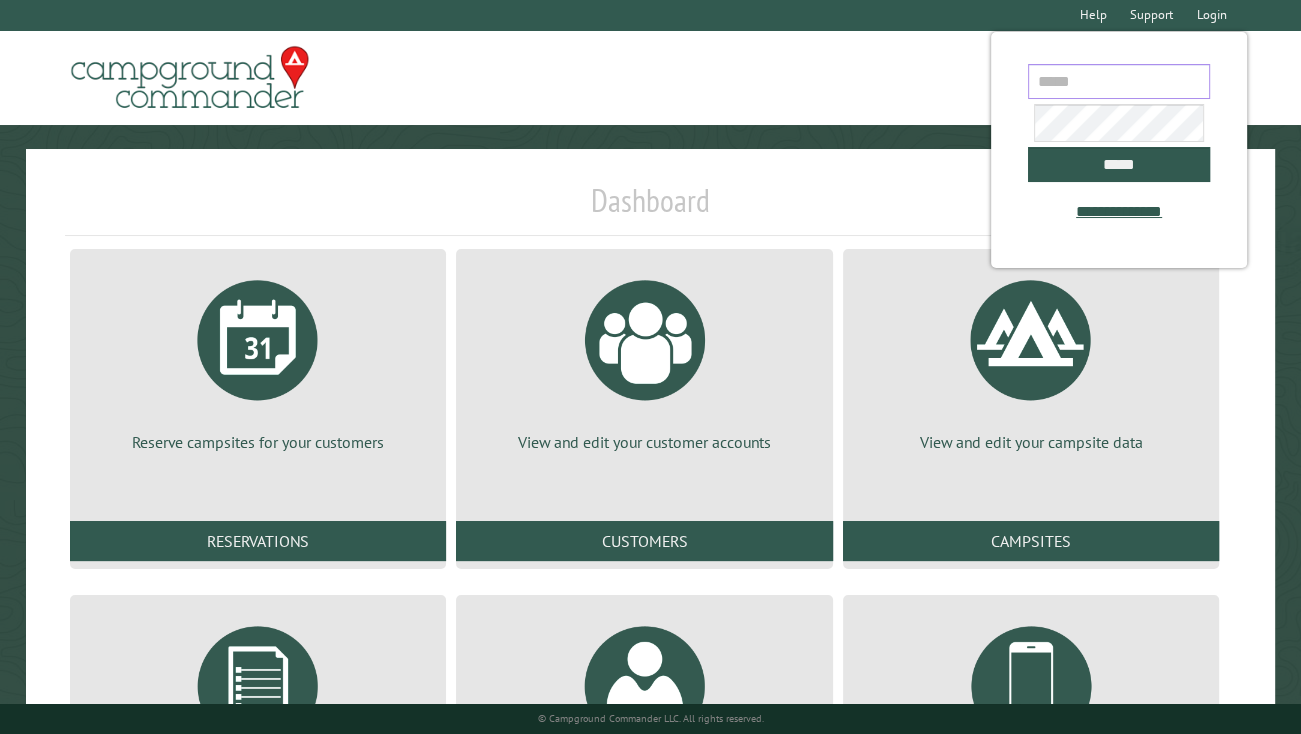 click at bounding box center [1118, 81] 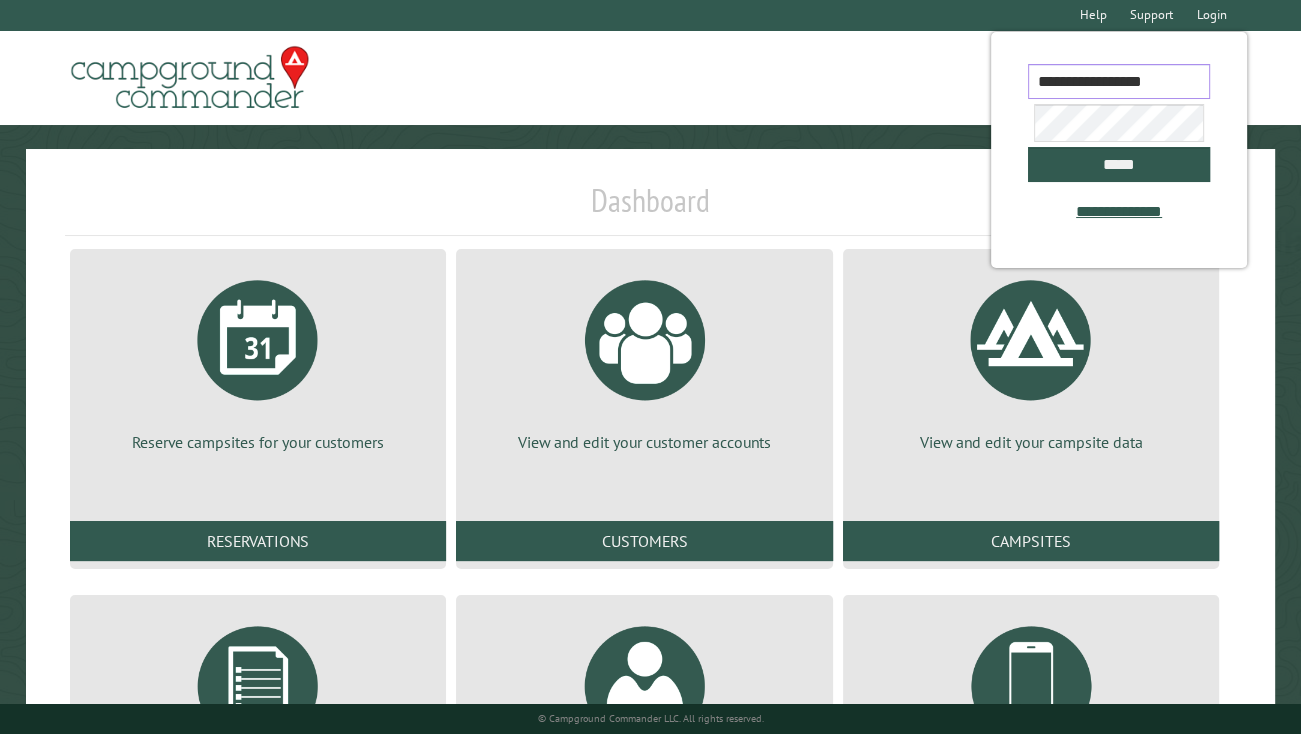 type on "**********" 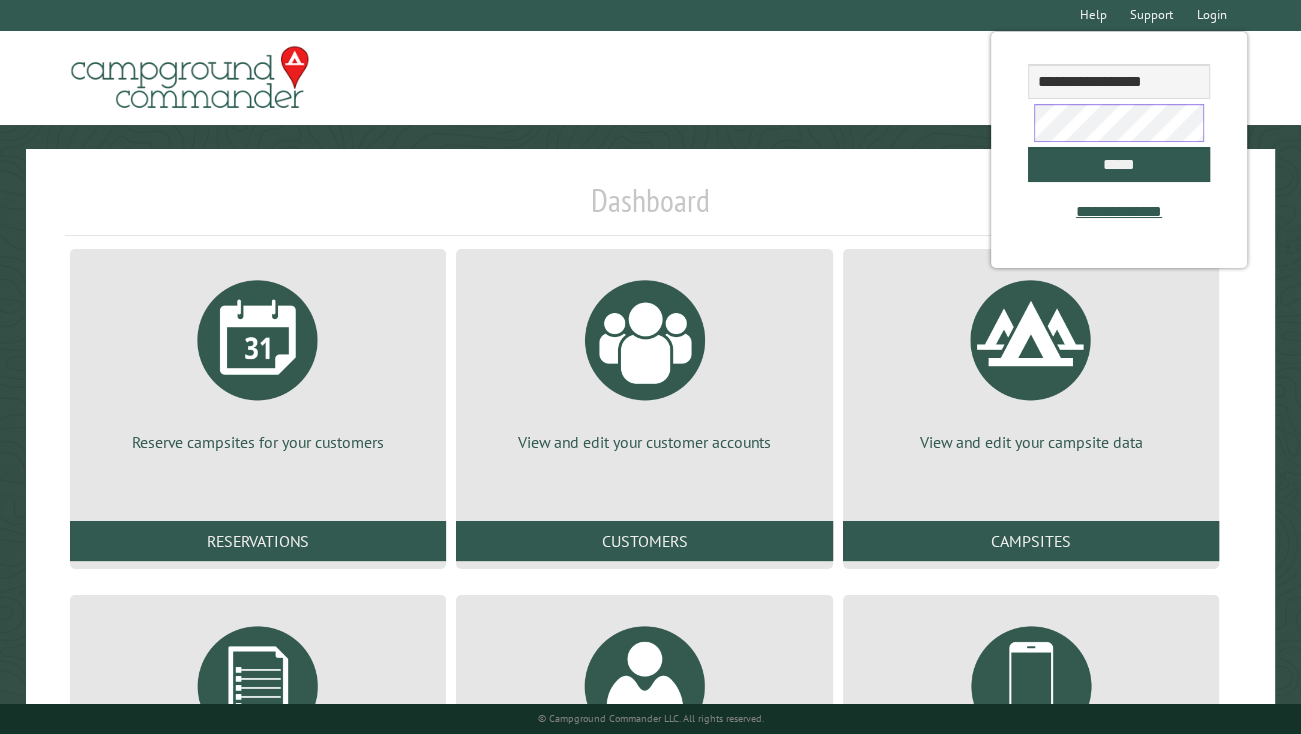 click on "*****" at bounding box center (1118, 164) 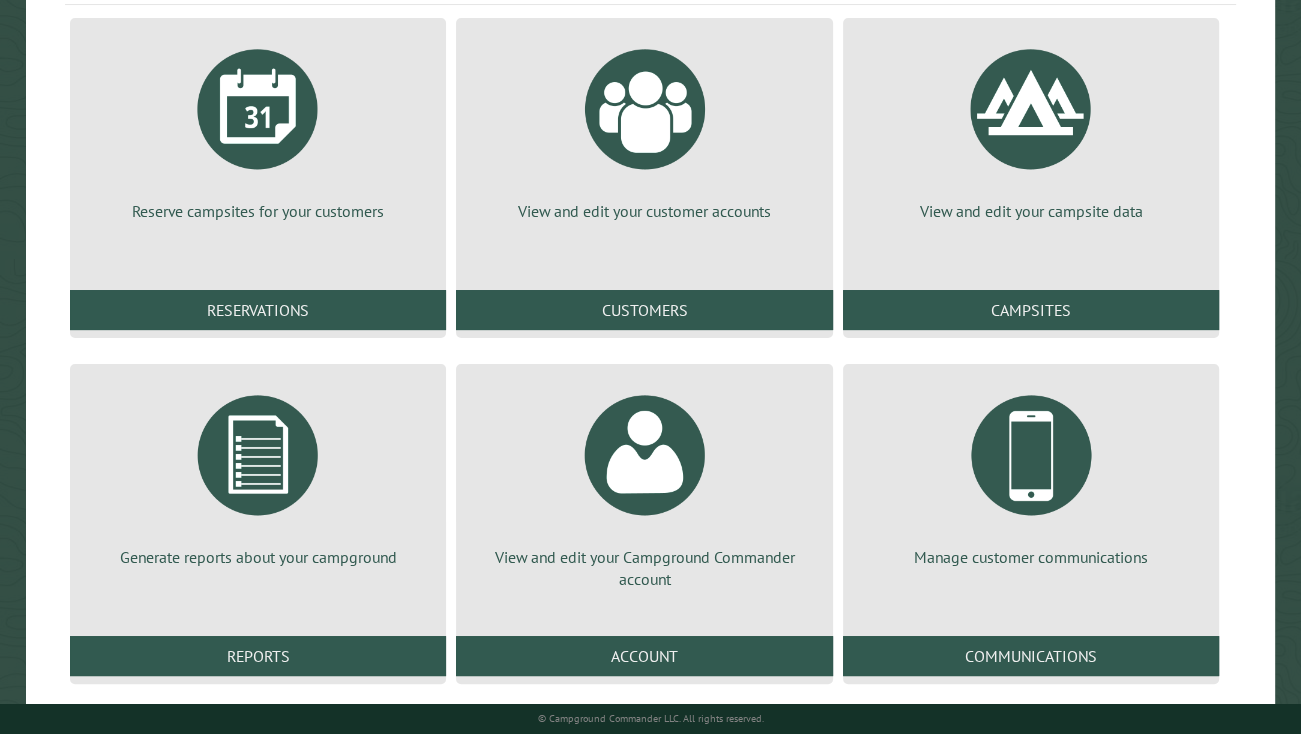 scroll, scrollTop: 267, scrollLeft: 0, axis: vertical 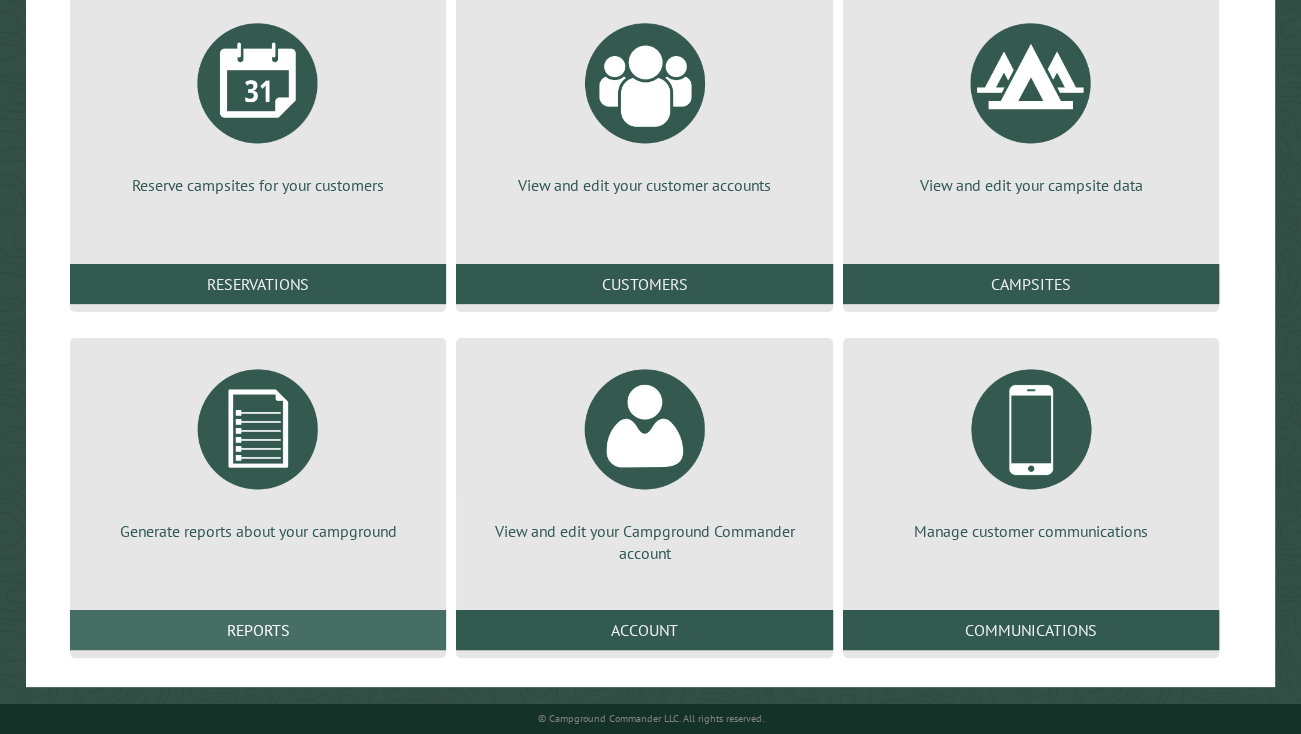 click on "Reports" at bounding box center [258, 630] 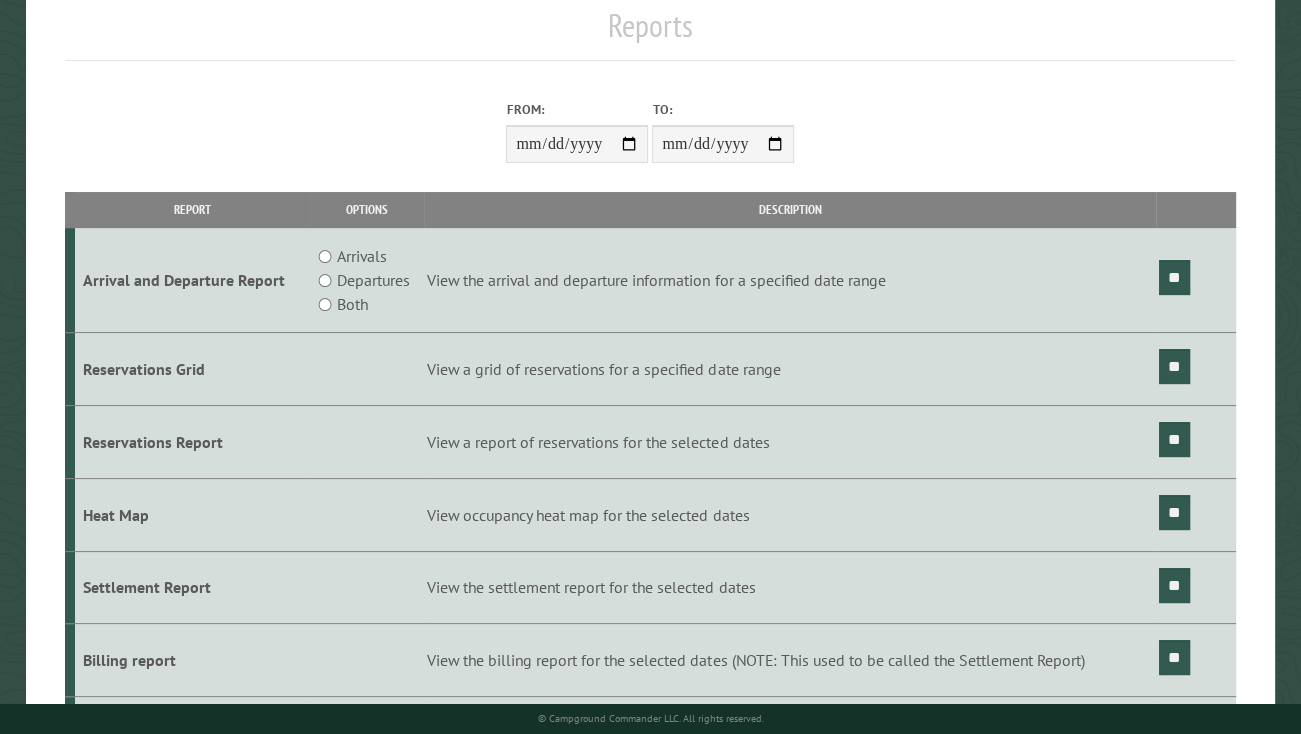 scroll, scrollTop: 240, scrollLeft: 0, axis: vertical 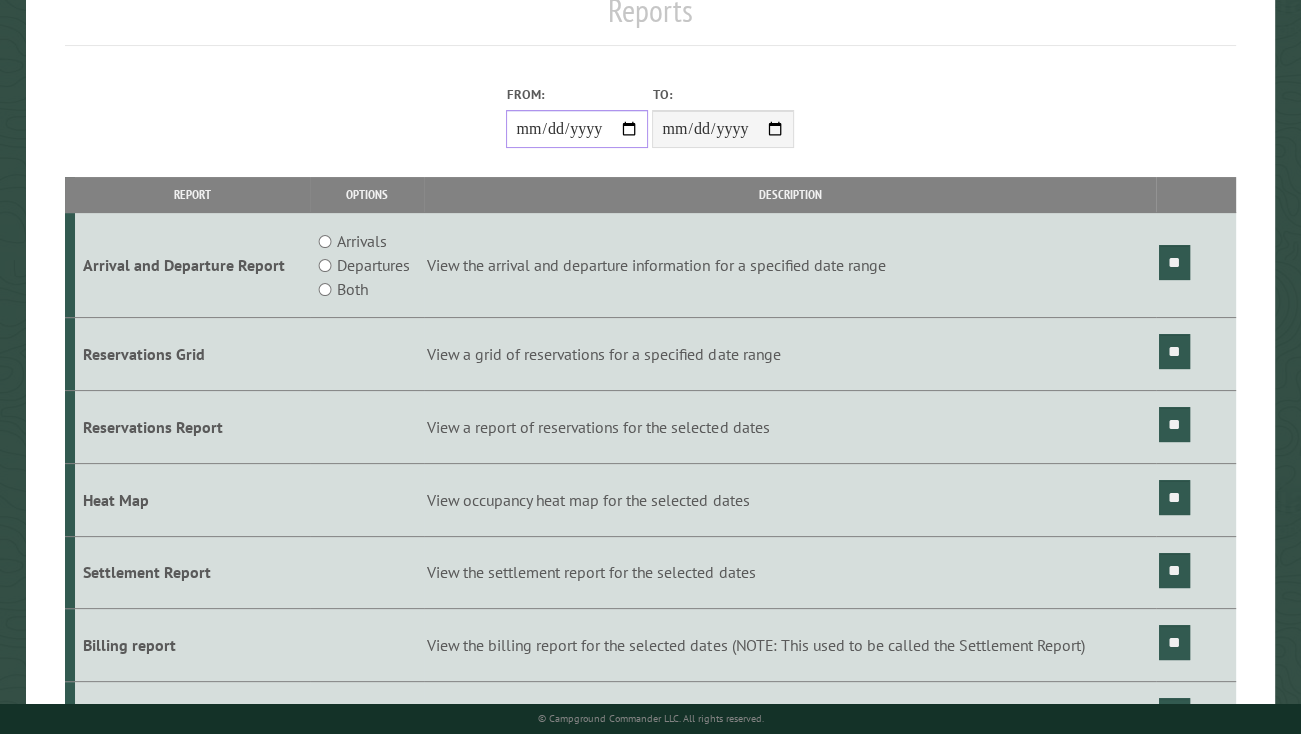click on "From:" at bounding box center [577, 129] 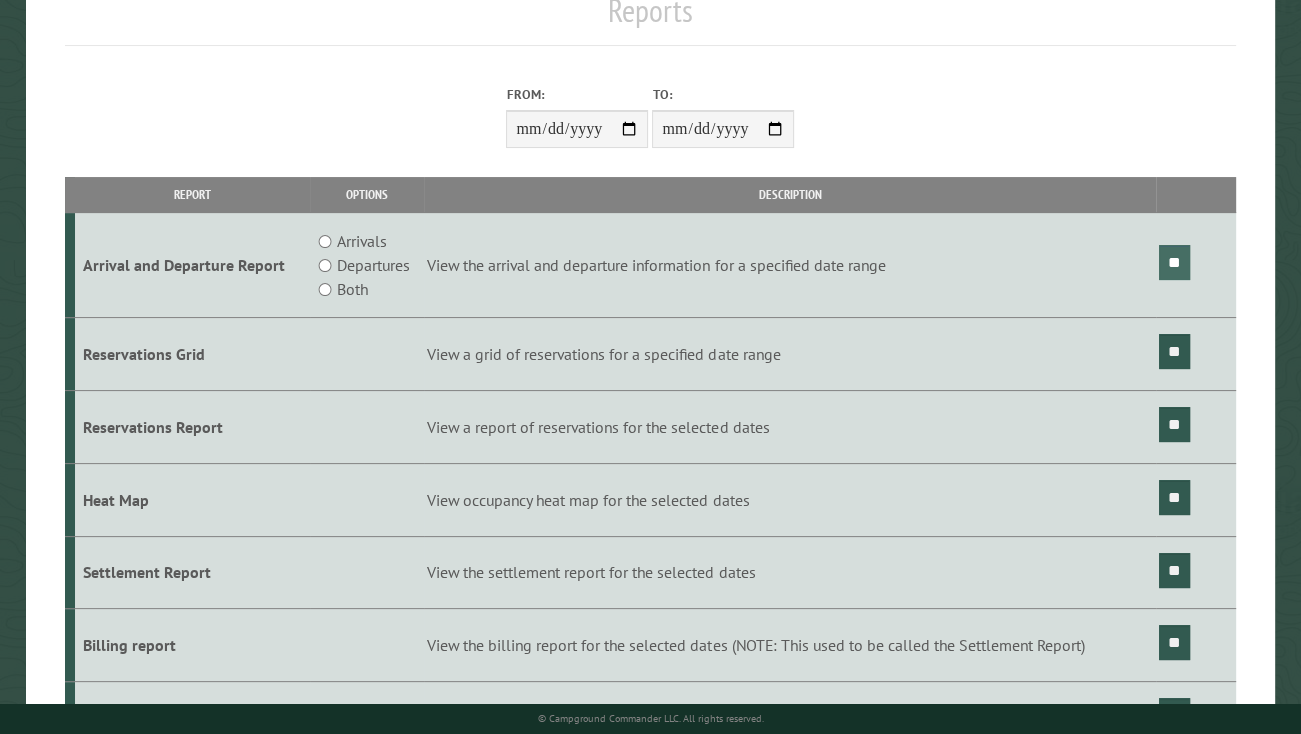 click on "**" at bounding box center [1174, 262] 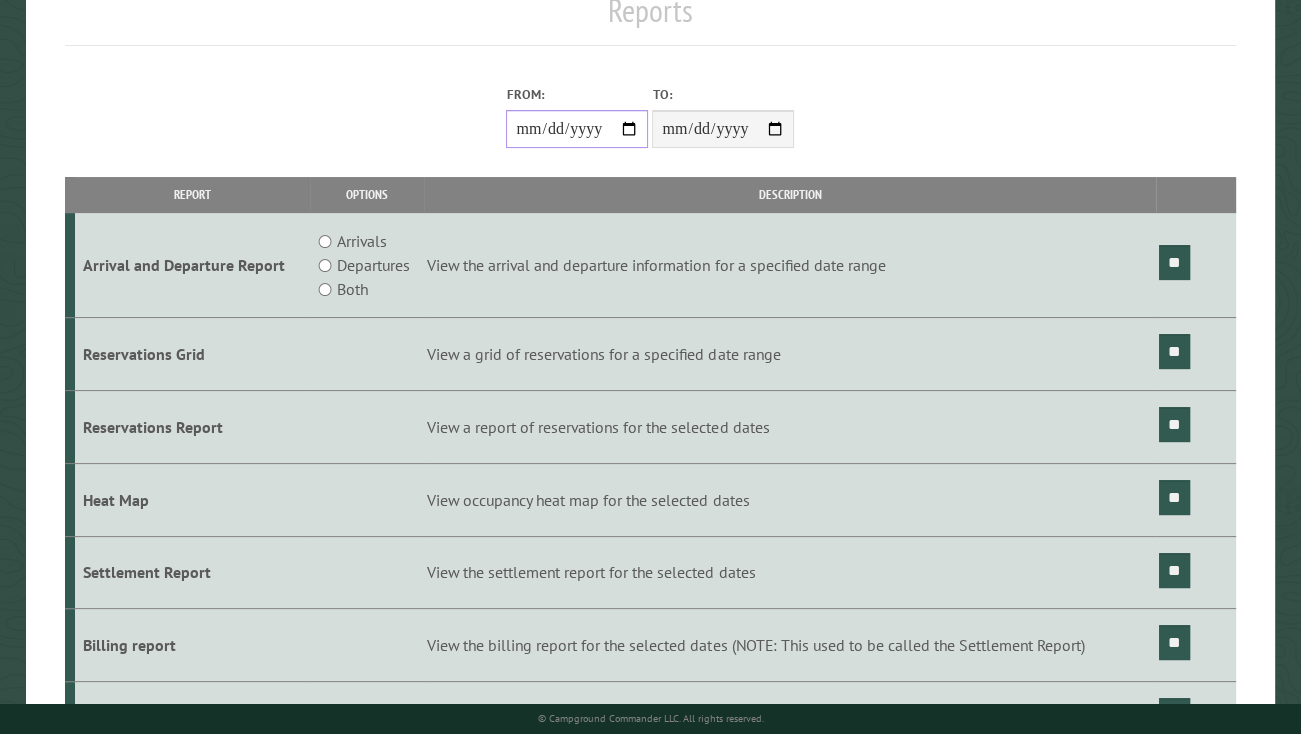 click on "**********" at bounding box center (577, 129) 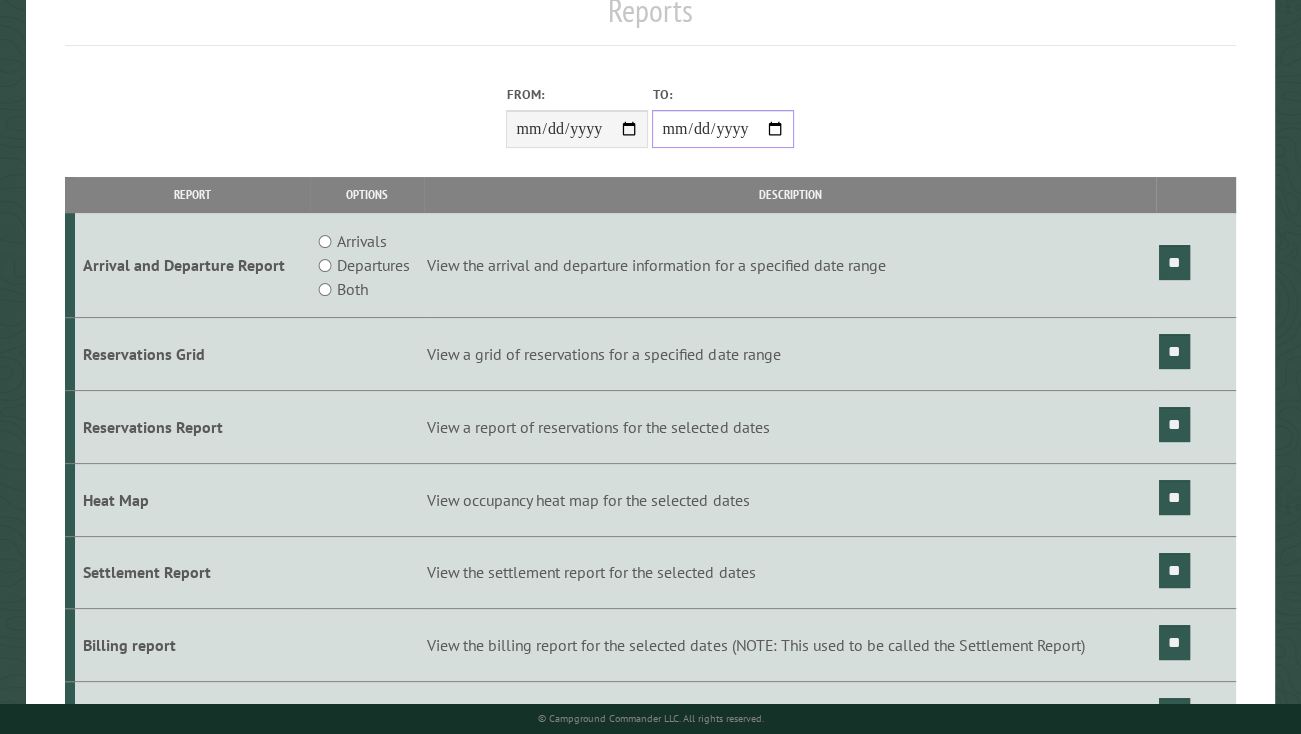 click on "**********" at bounding box center [723, 129] 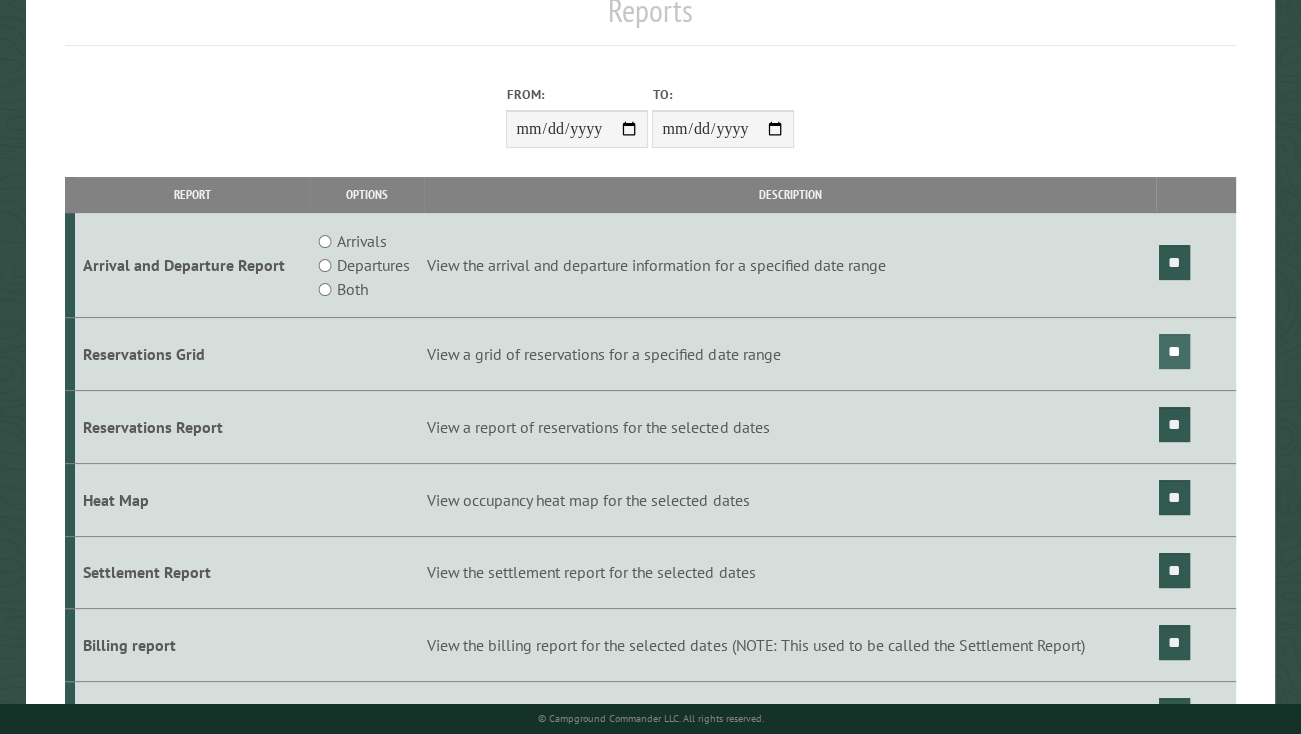 click on "**" at bounding box center [1174, 351] 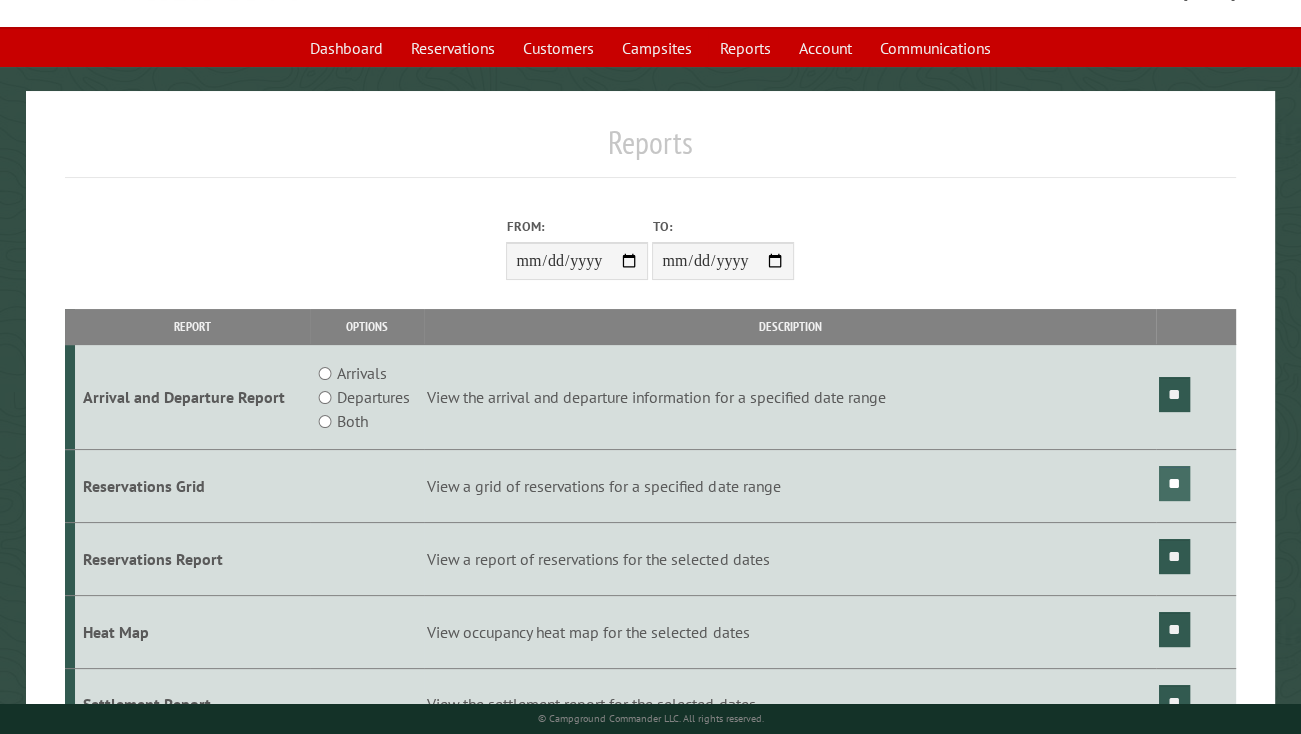 scroll, scrollTop: 0, scrollLeft: 0, axis: both 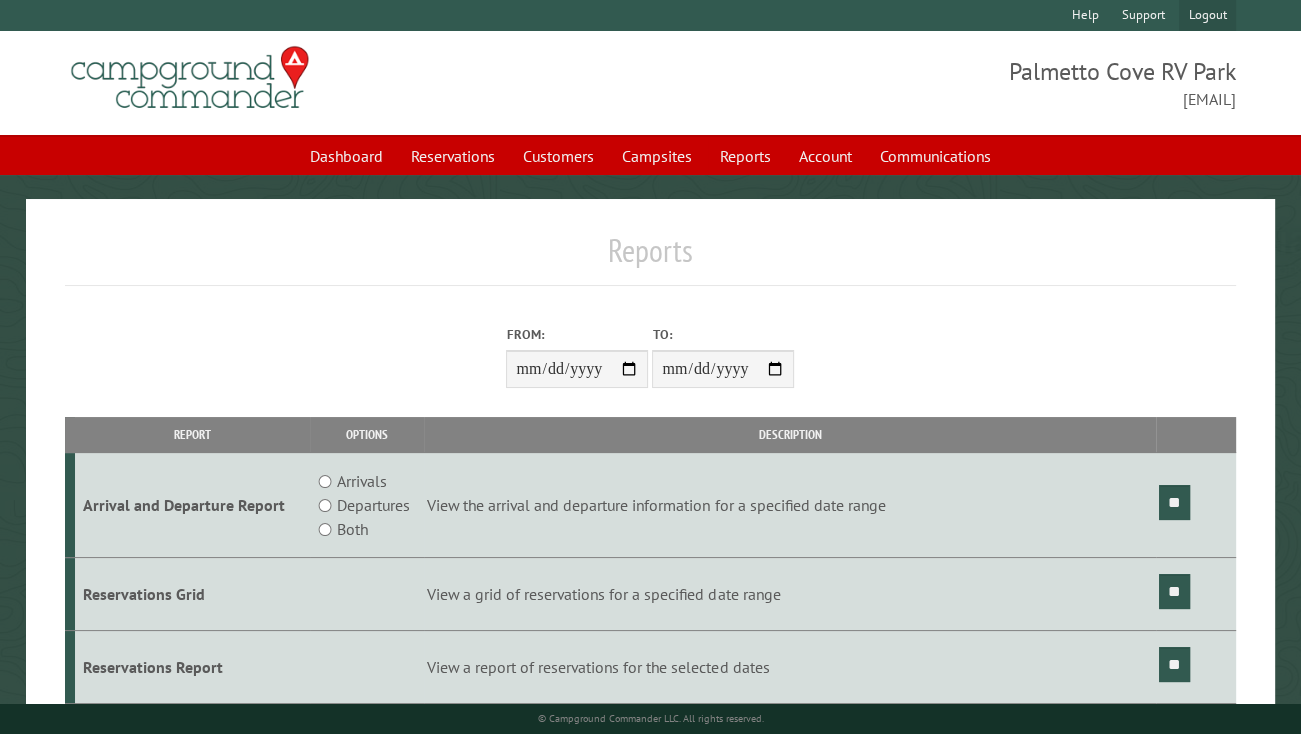 drag, startPoint x: 1206, startPoint y: 14, endPoint x: 1206, endPoint y: 2, distance: 12 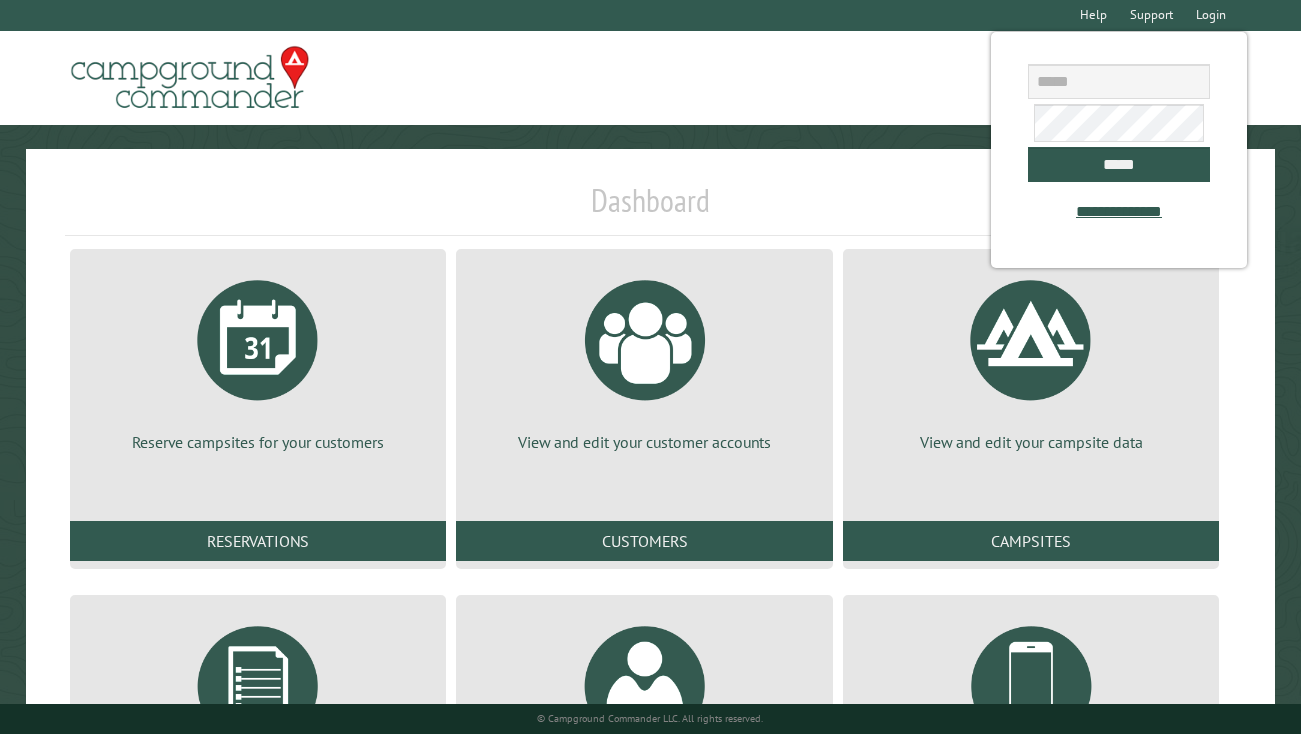 scroll, scrollTop: 0, scrollLeft: 0, axis: both 